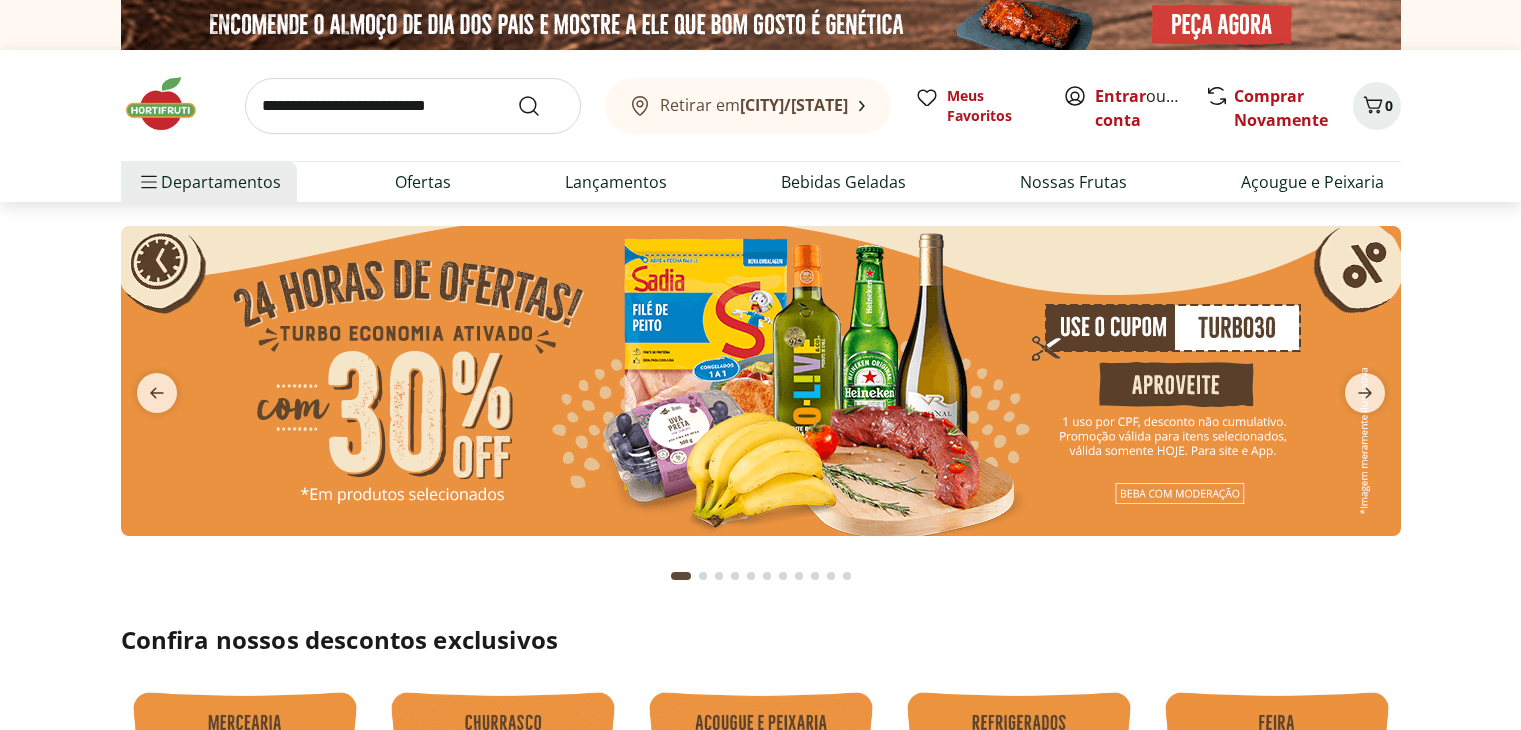 scroll, scrollTop: 0, scrollLeft: 0, axis: both 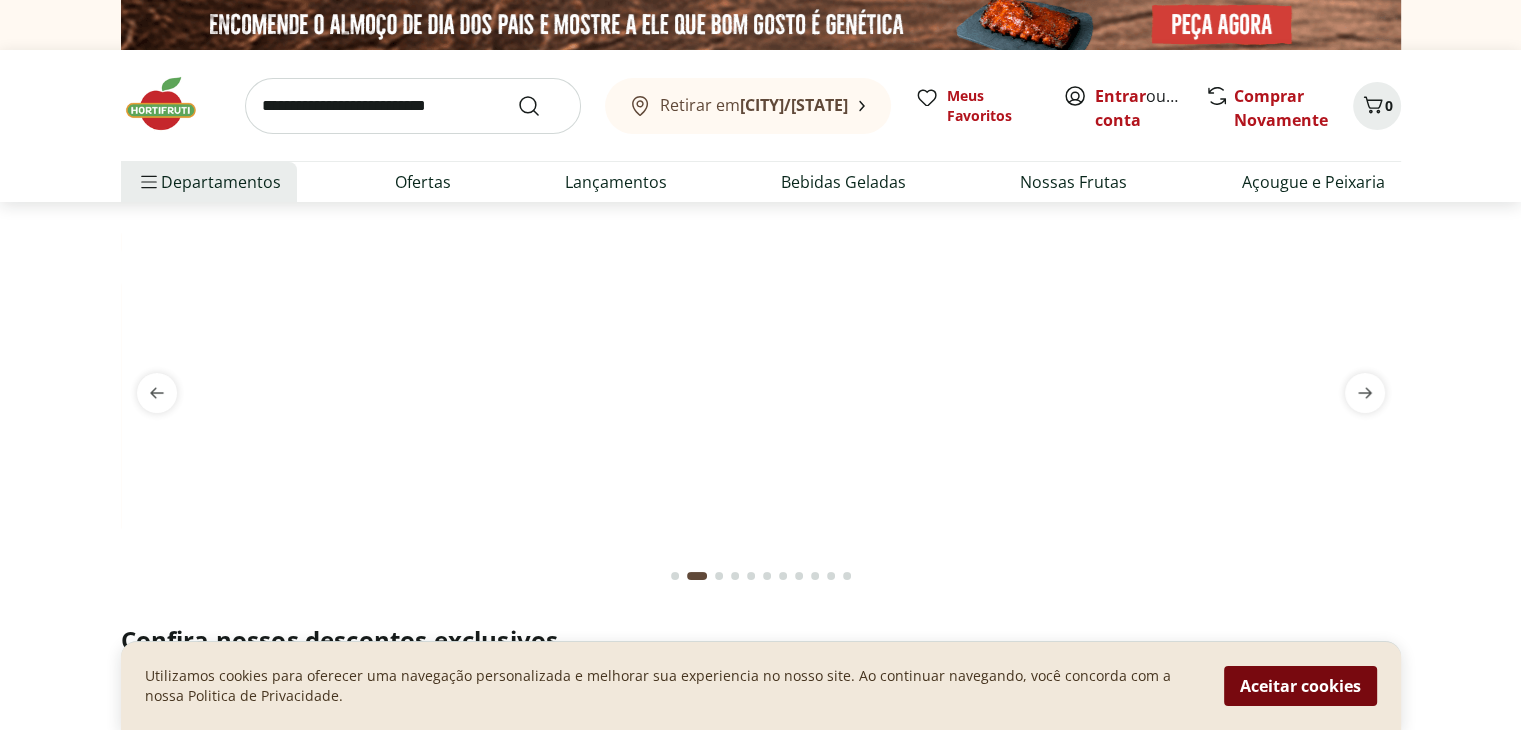 click on "Aceitar cookies" at bounding box center (1300, 686) 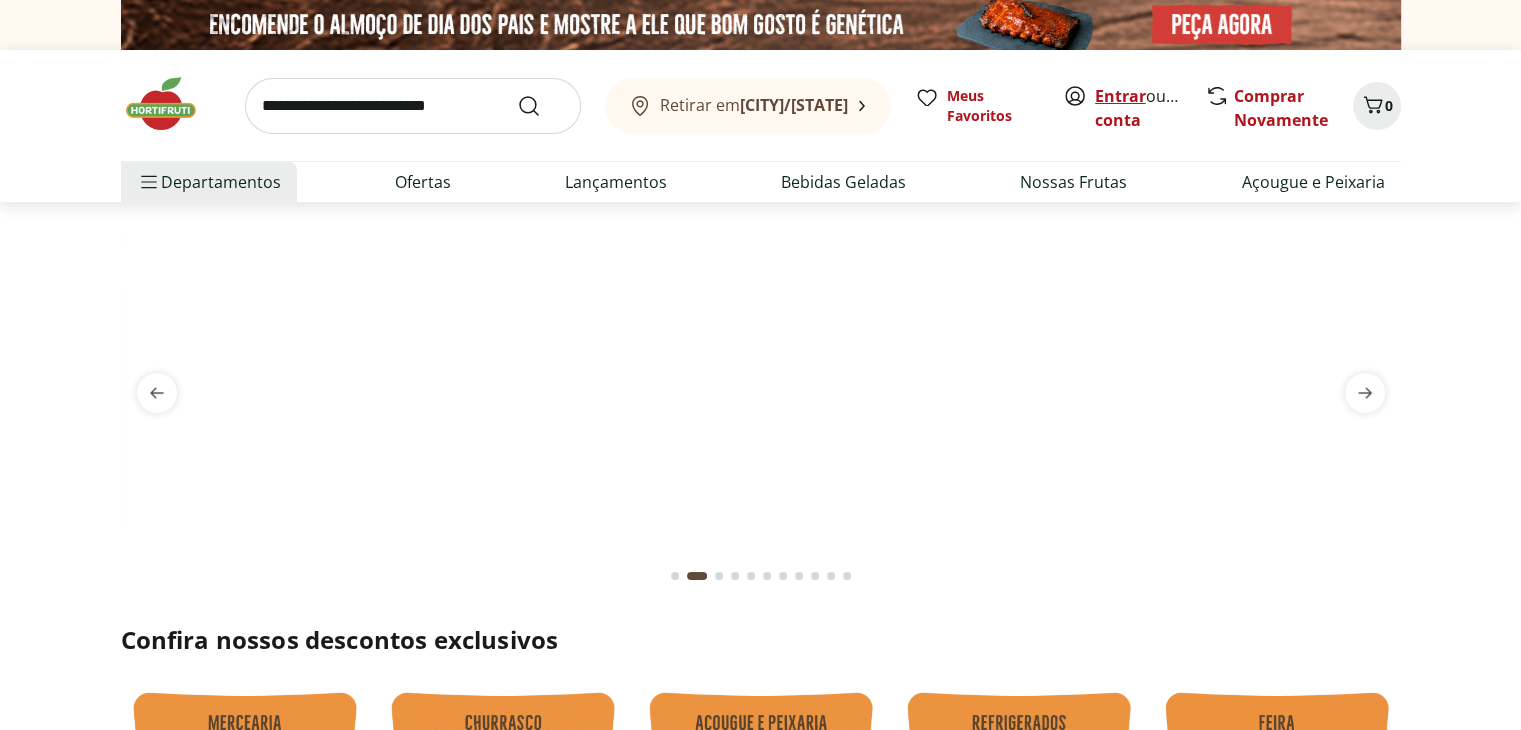 click on "Entrar" at bounding box center [1120, 96] 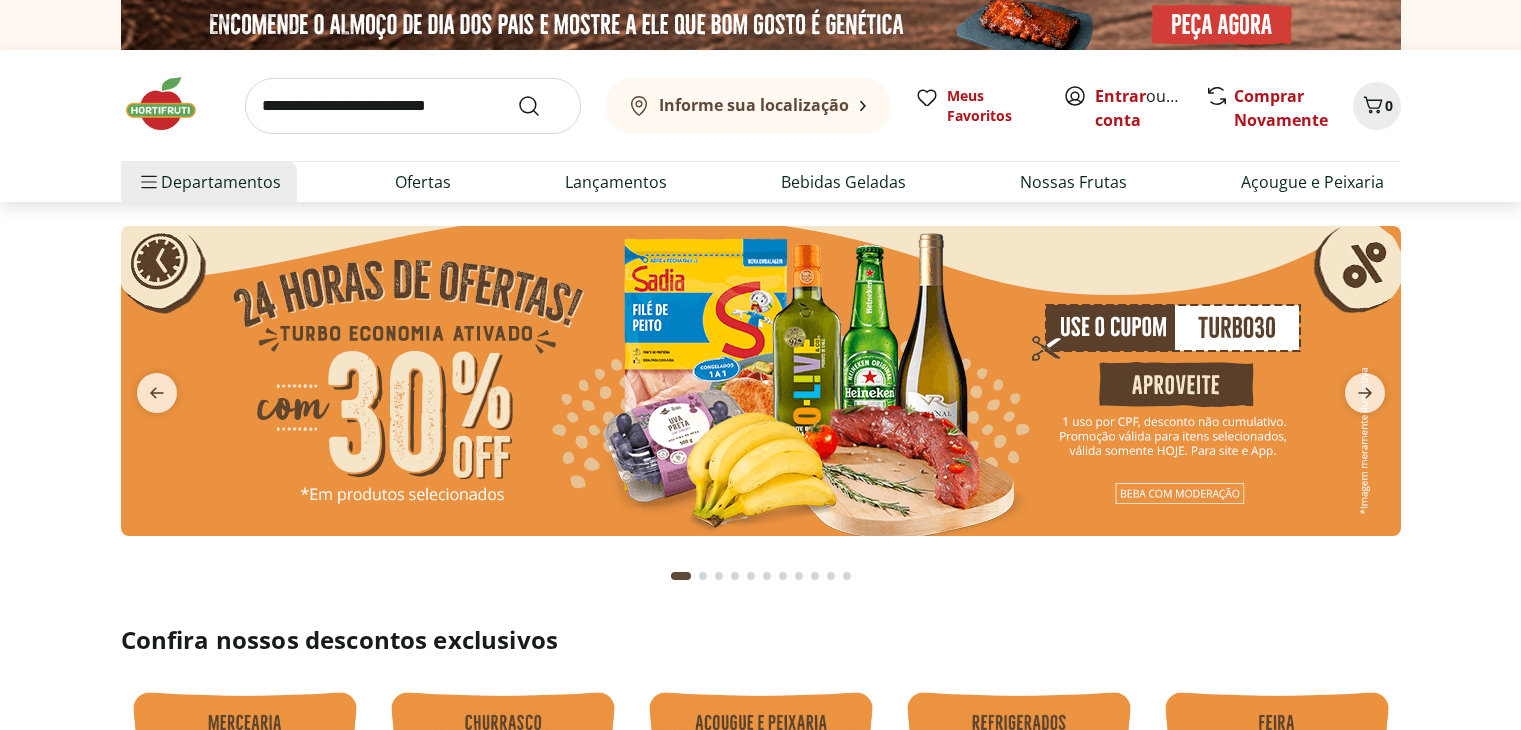 scroll, scrollTop: 0, scrollLeft: 0, axis: both 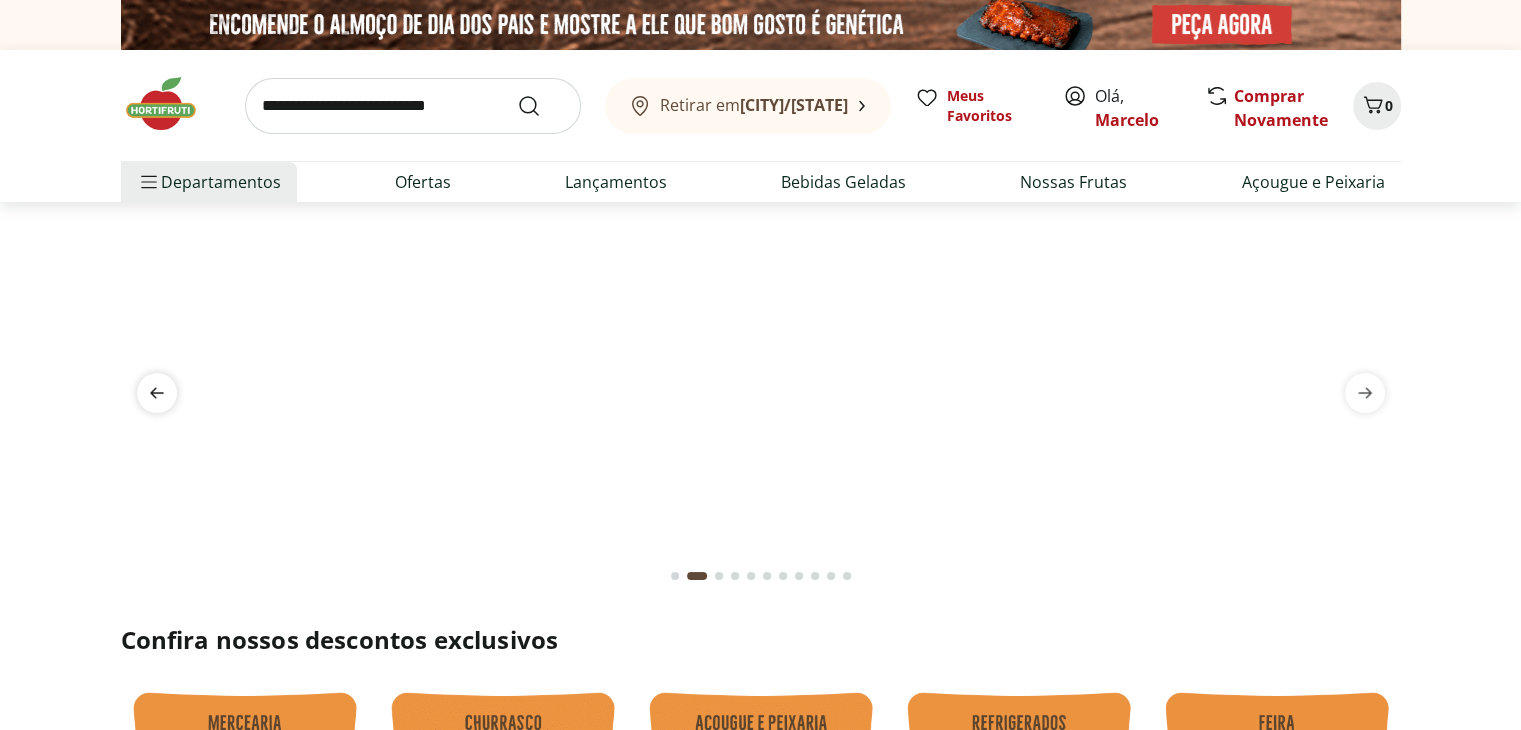 click 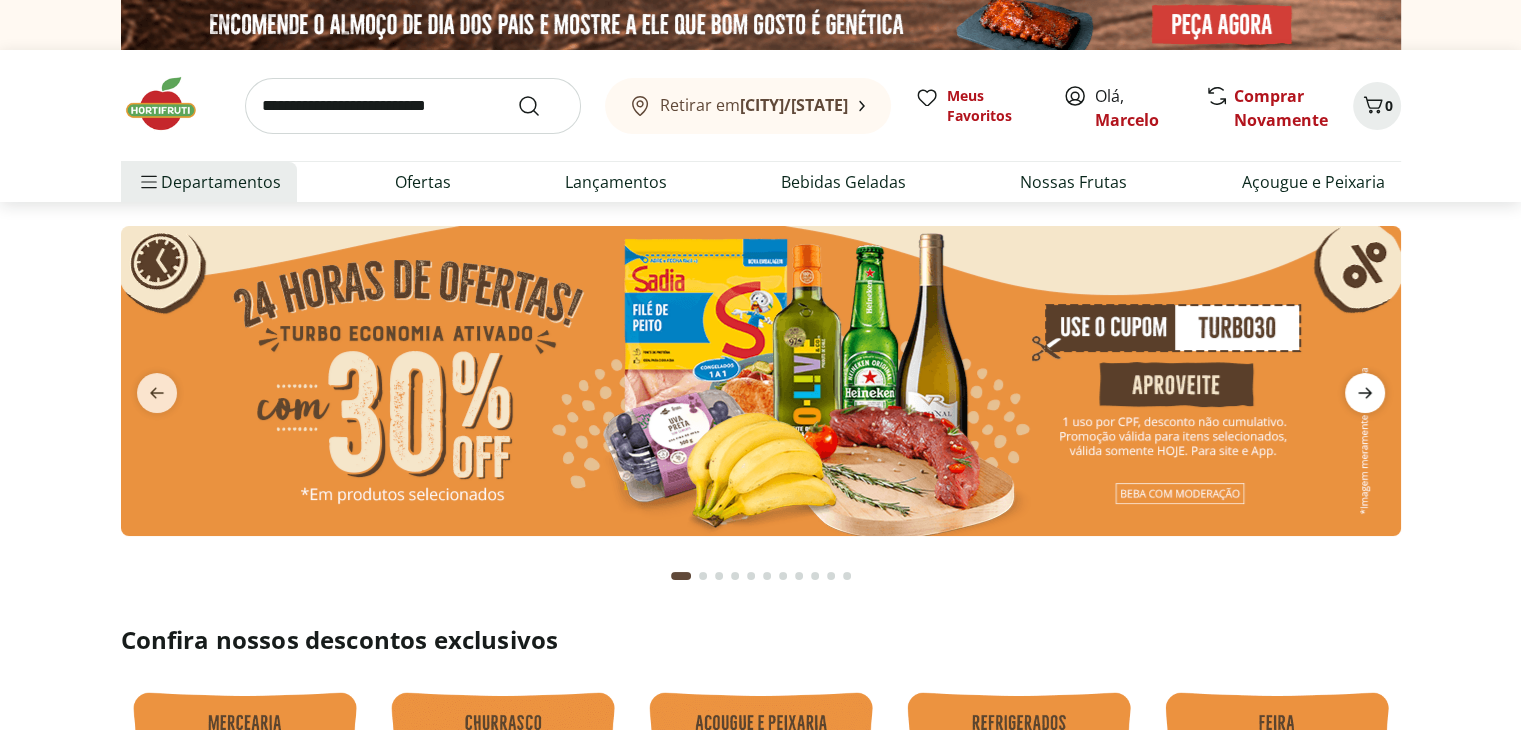 click 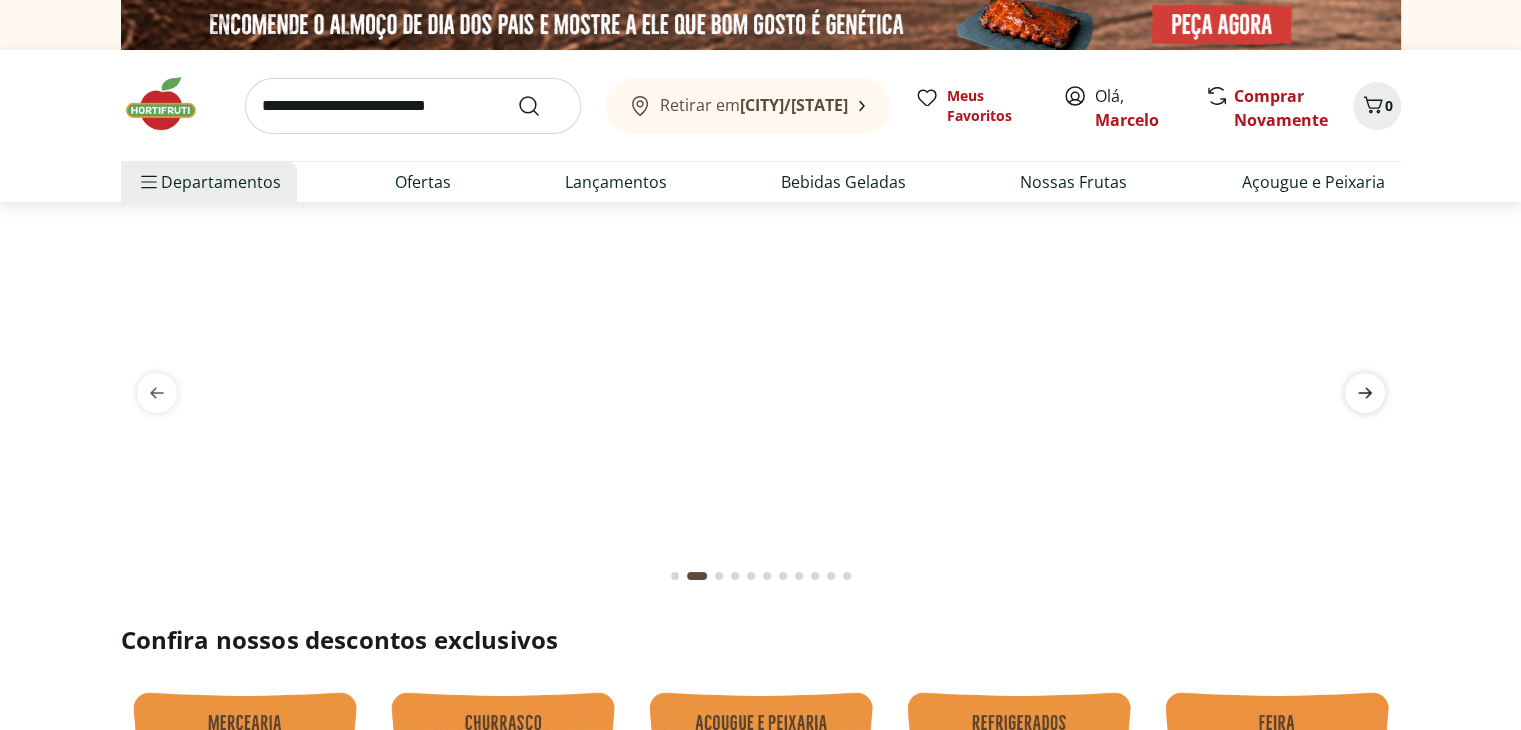 click 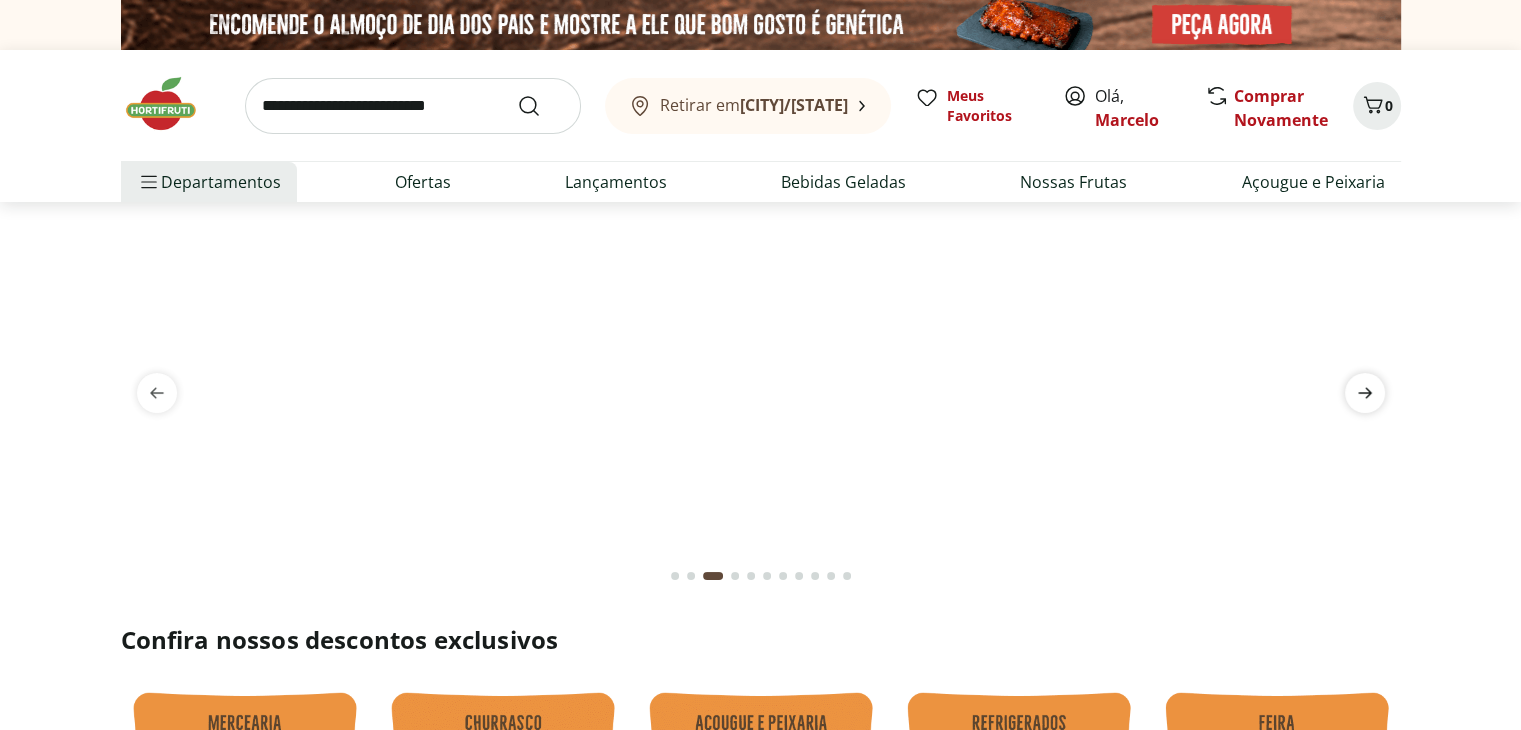 click 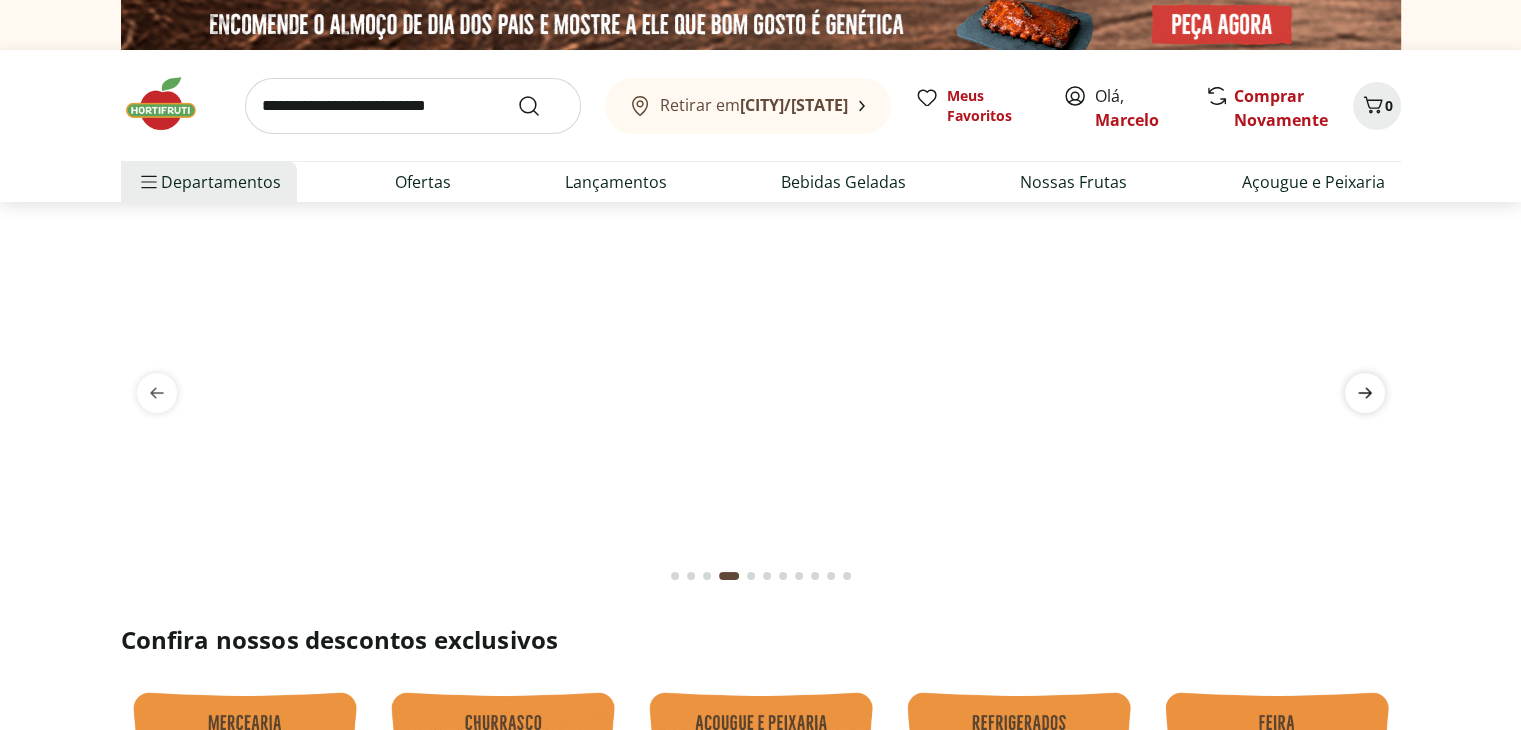 click 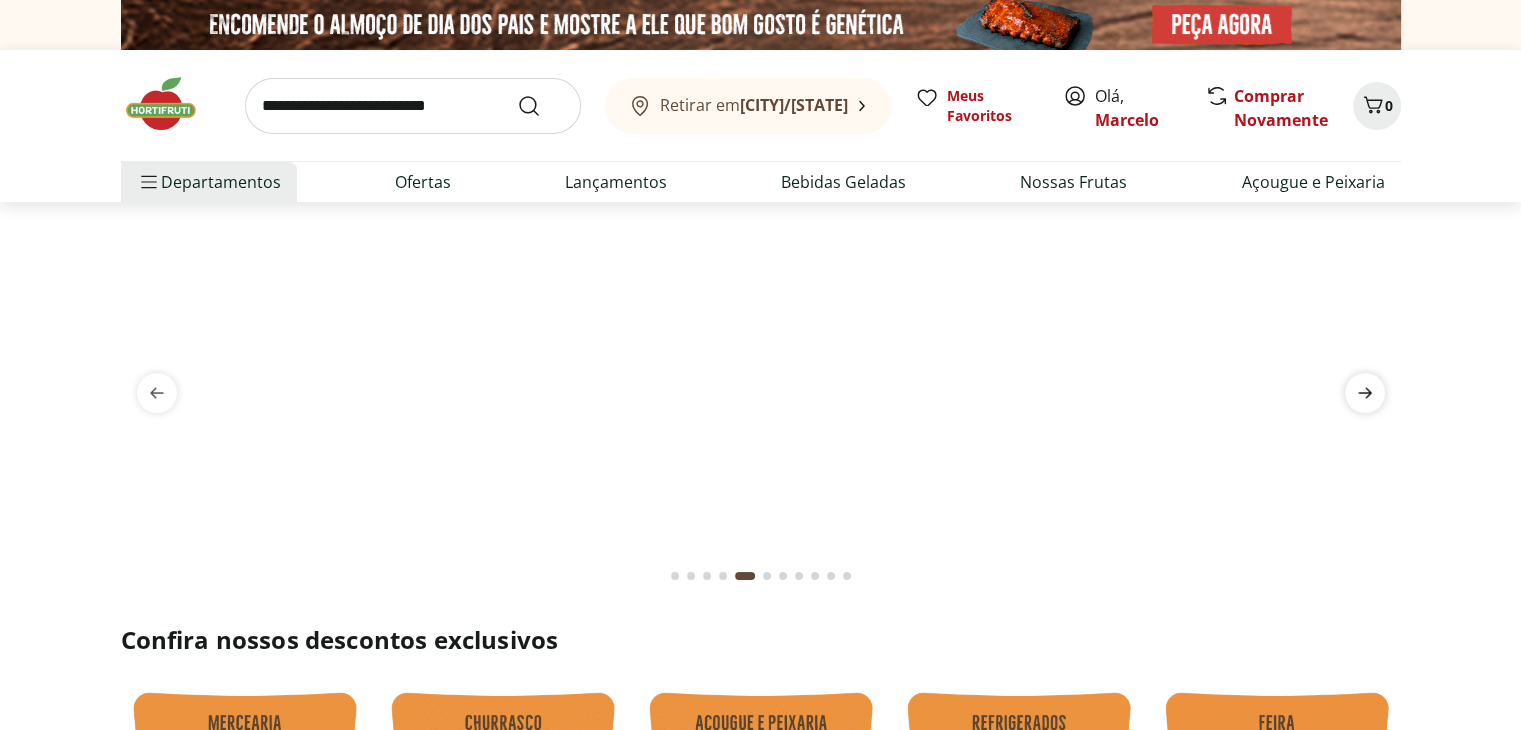 click 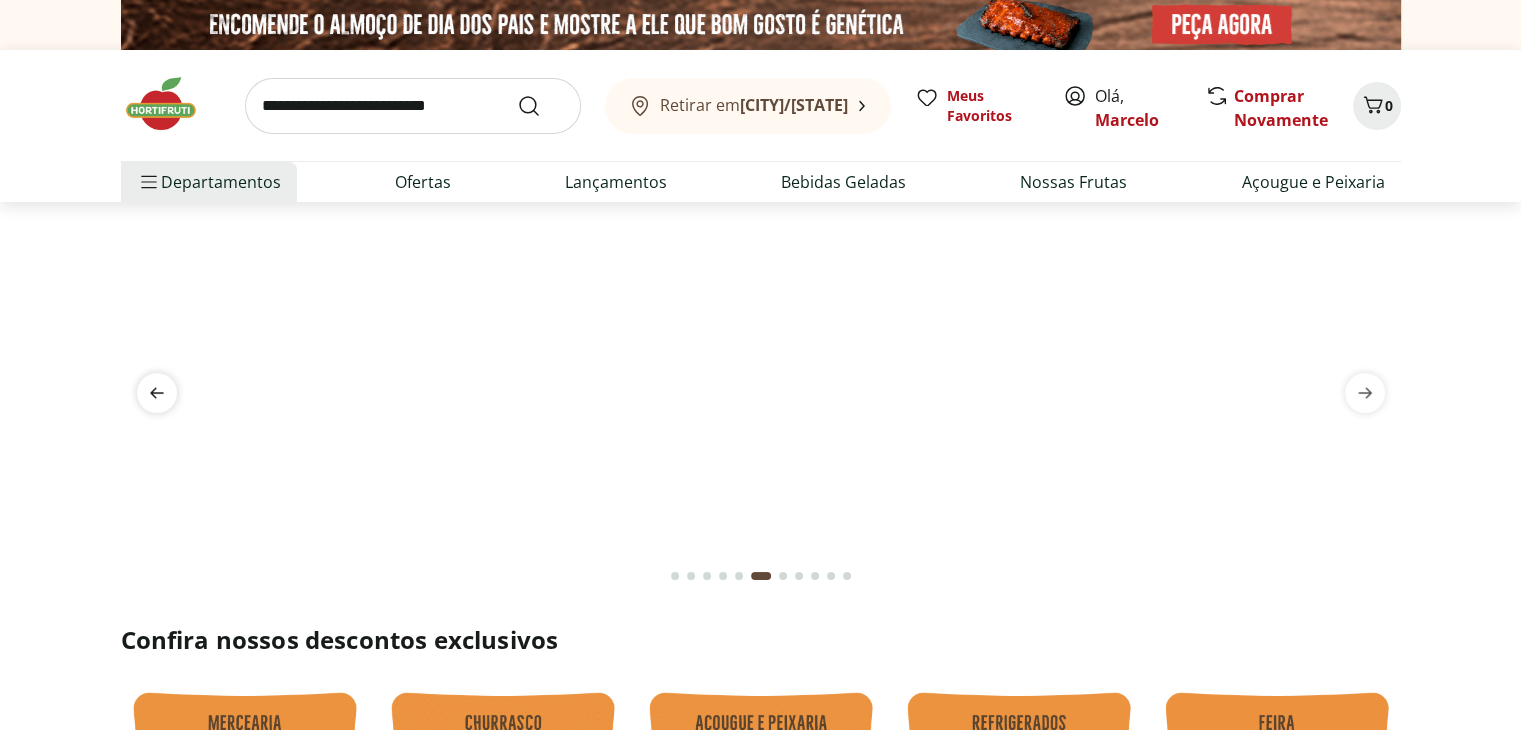 click 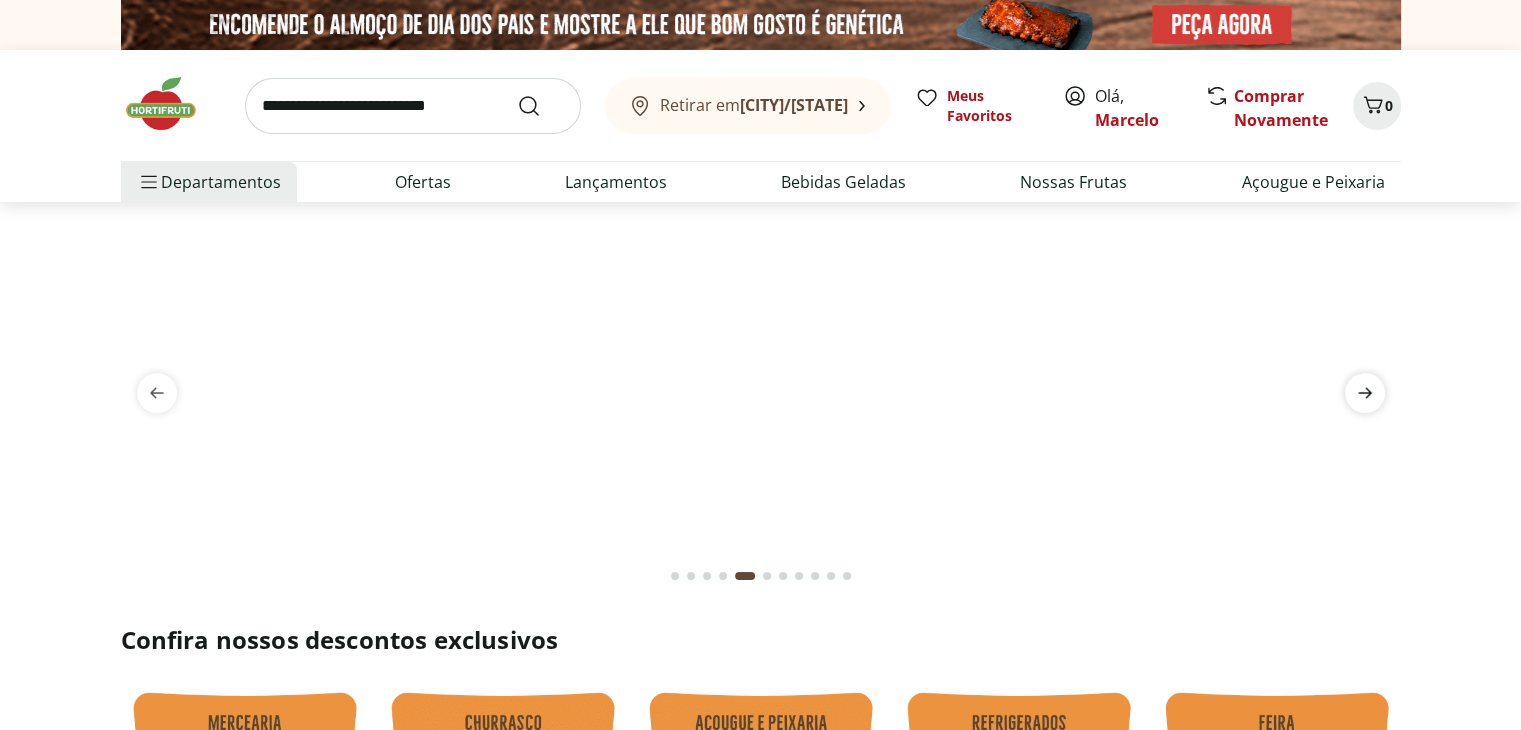 click 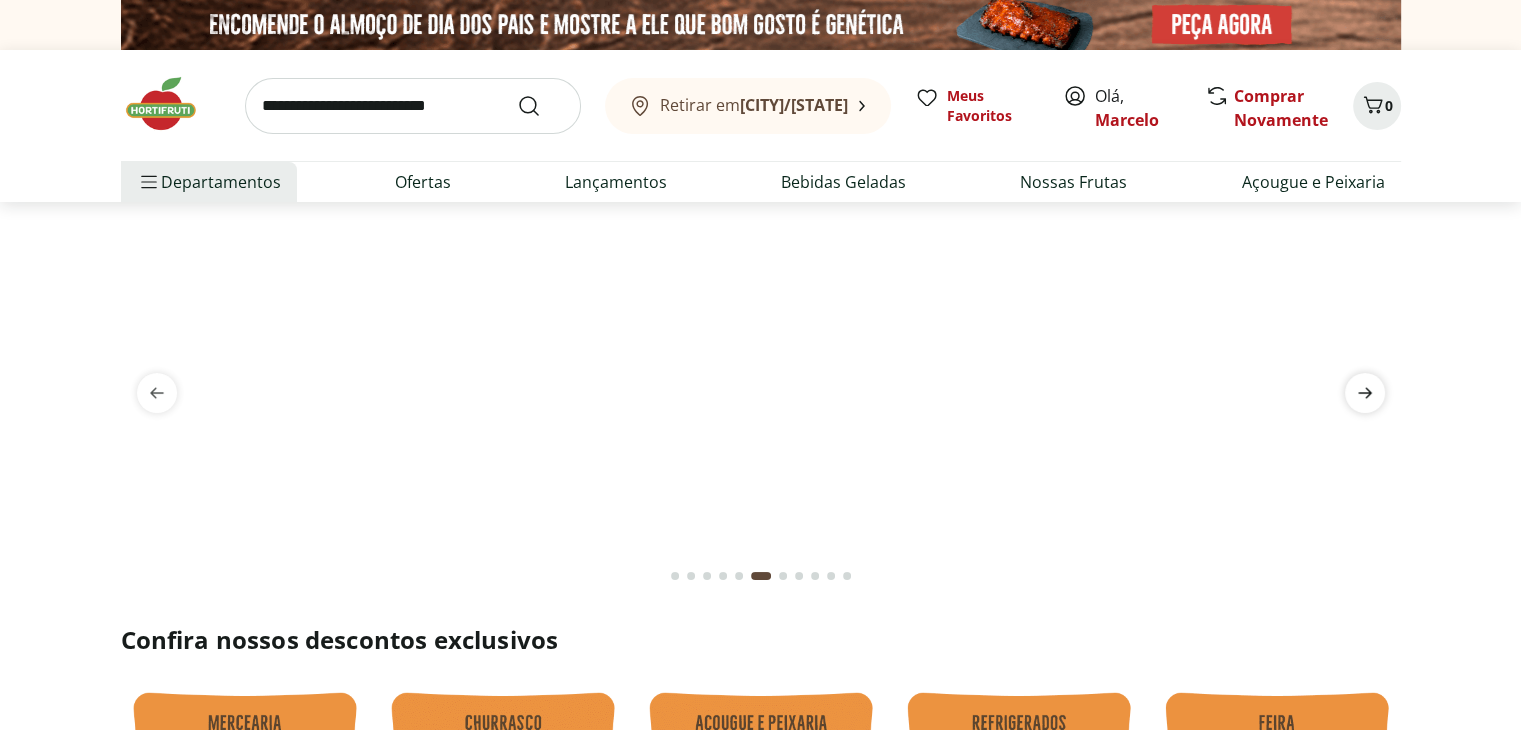 click 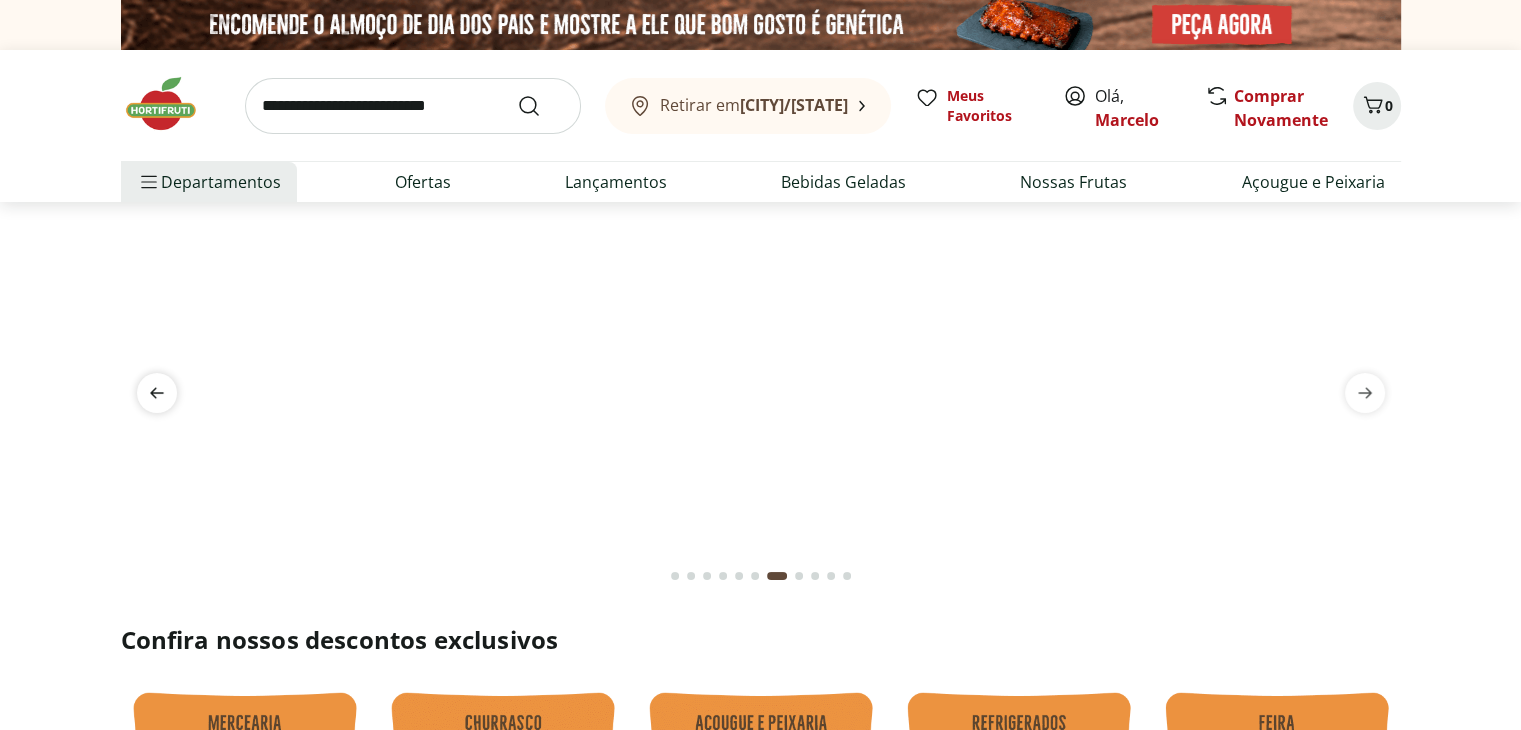 click 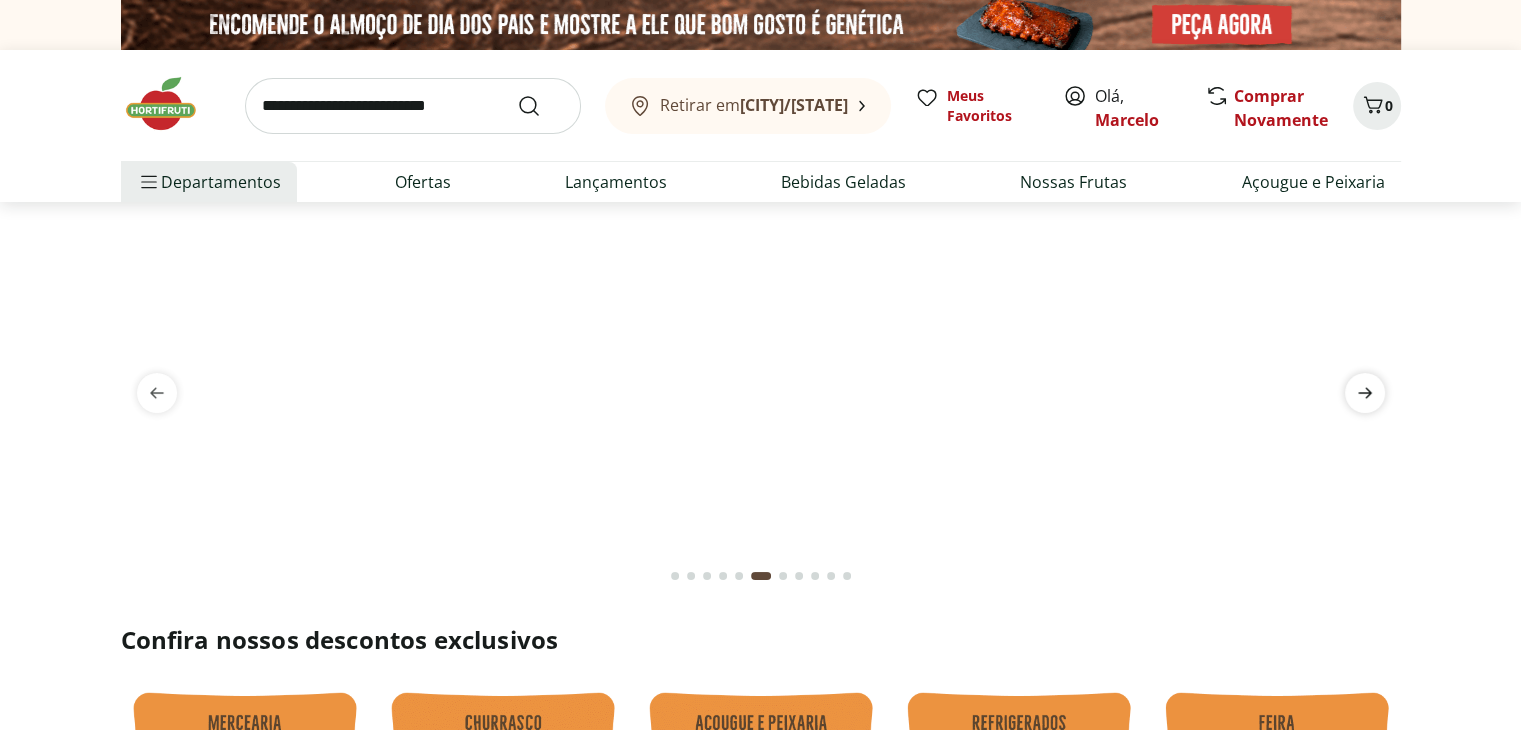 click 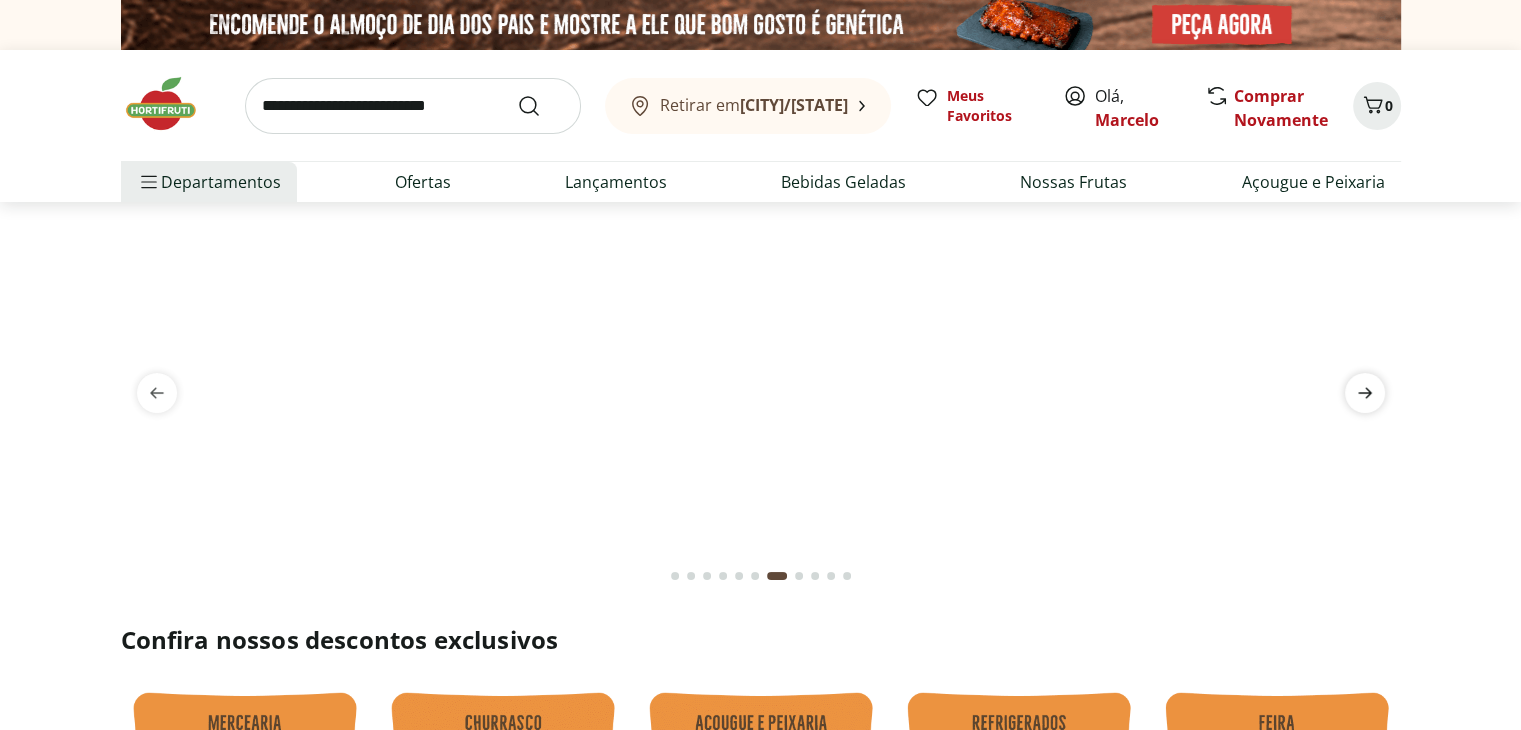 click 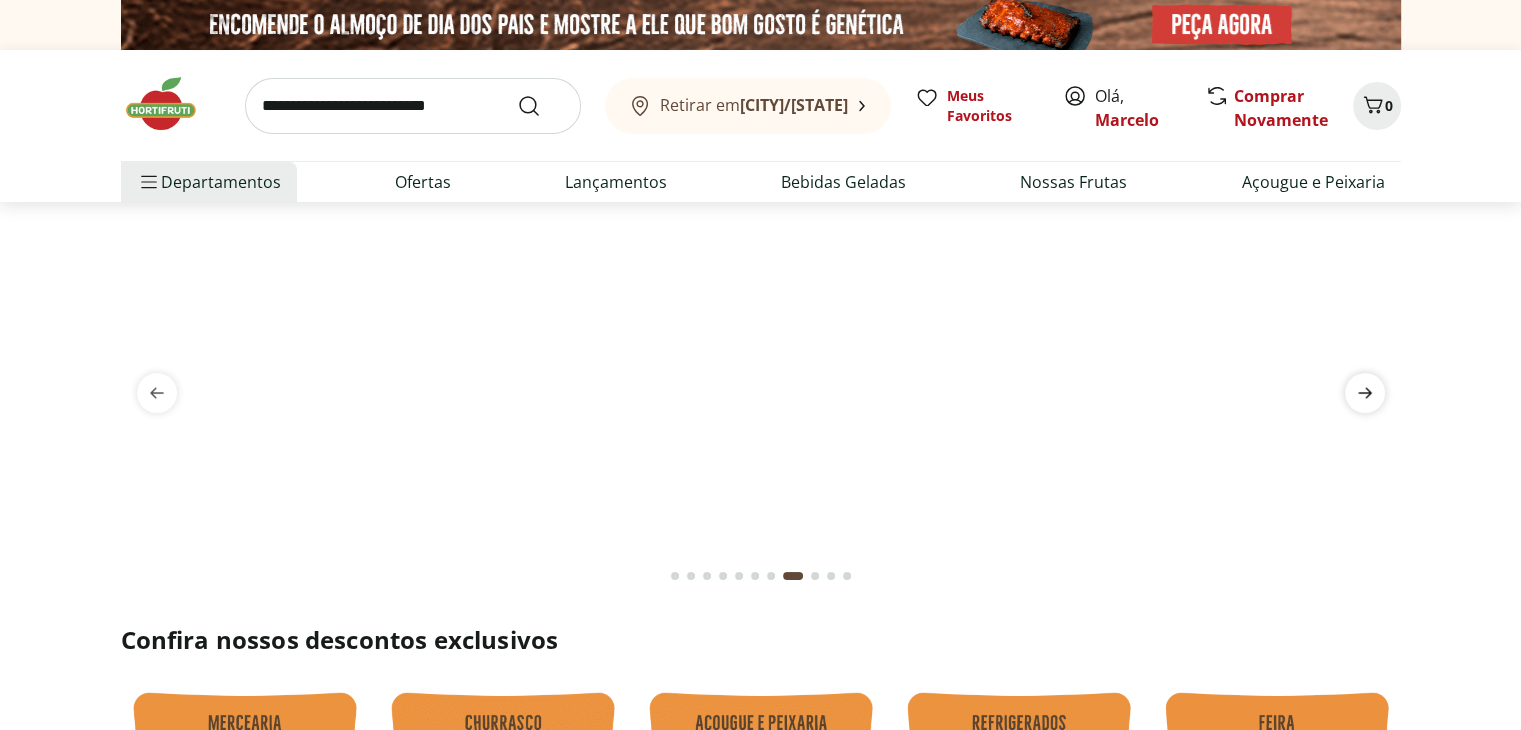 click 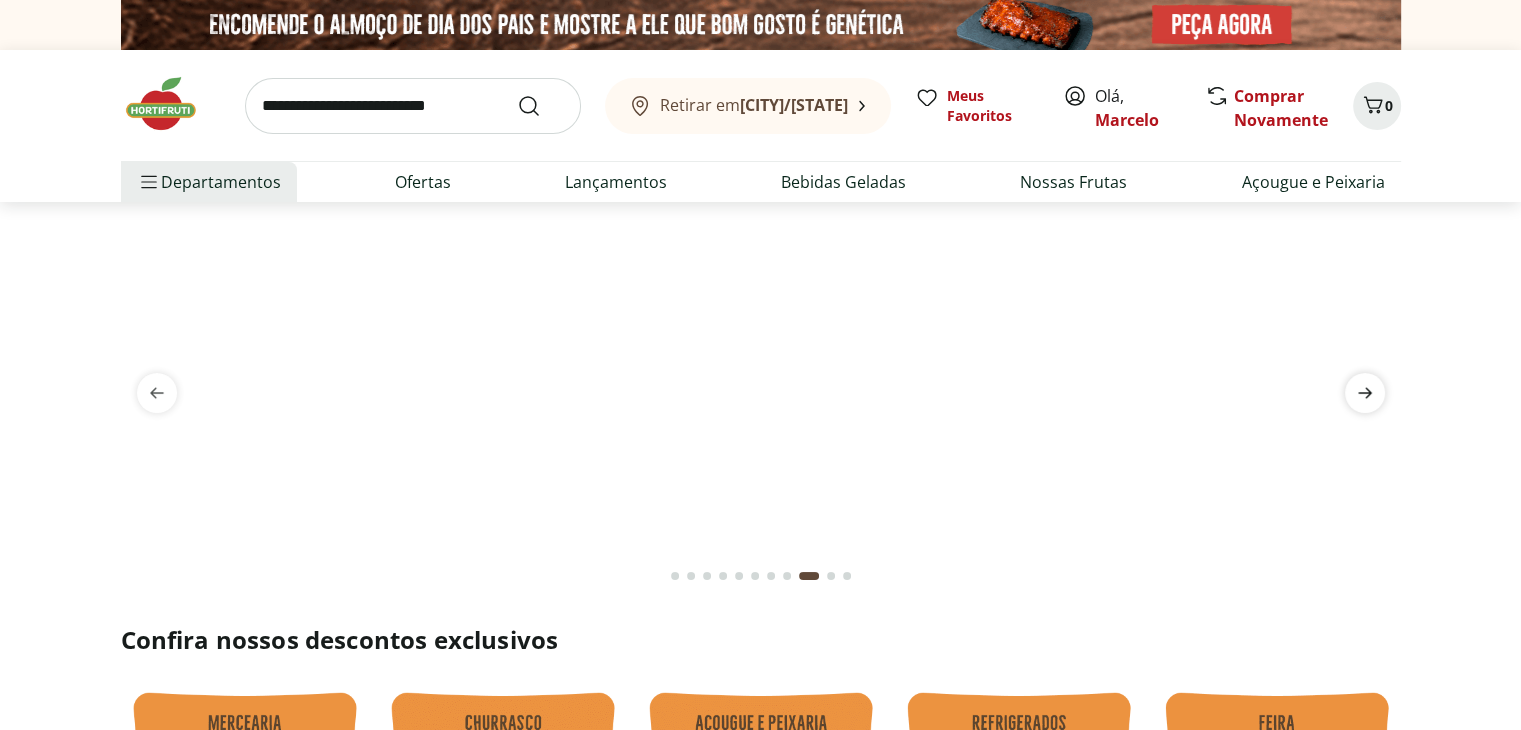 click 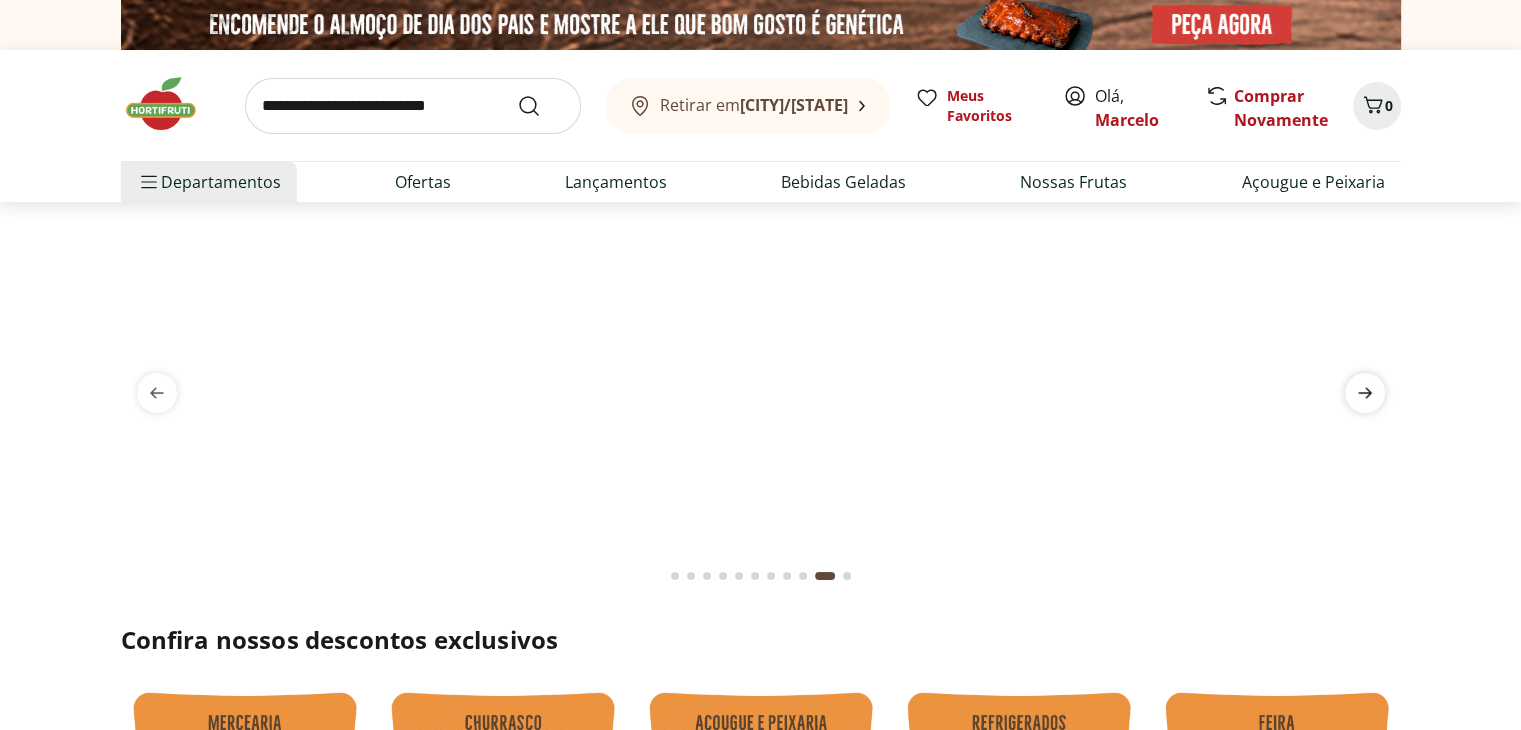click 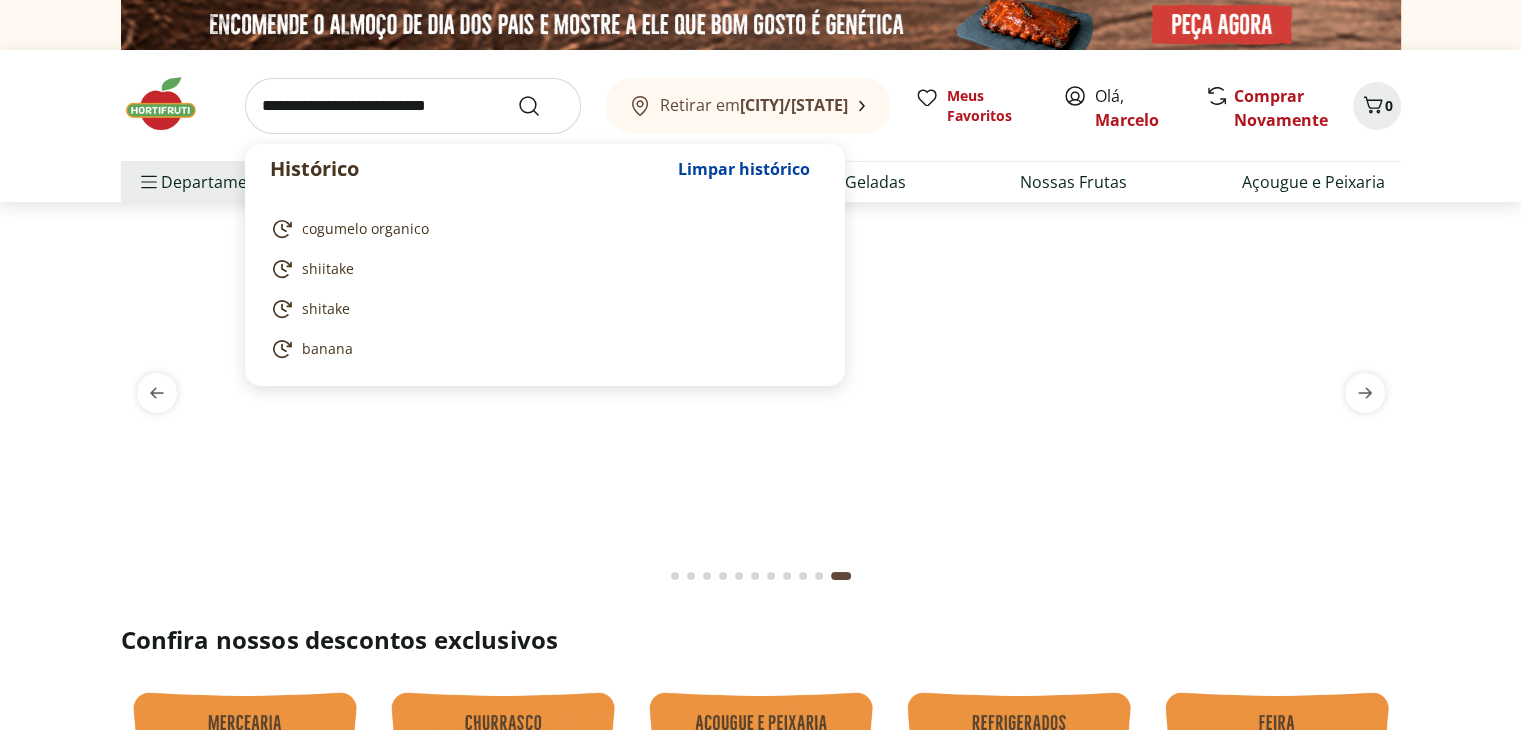 click at bounding box center [413, 106] 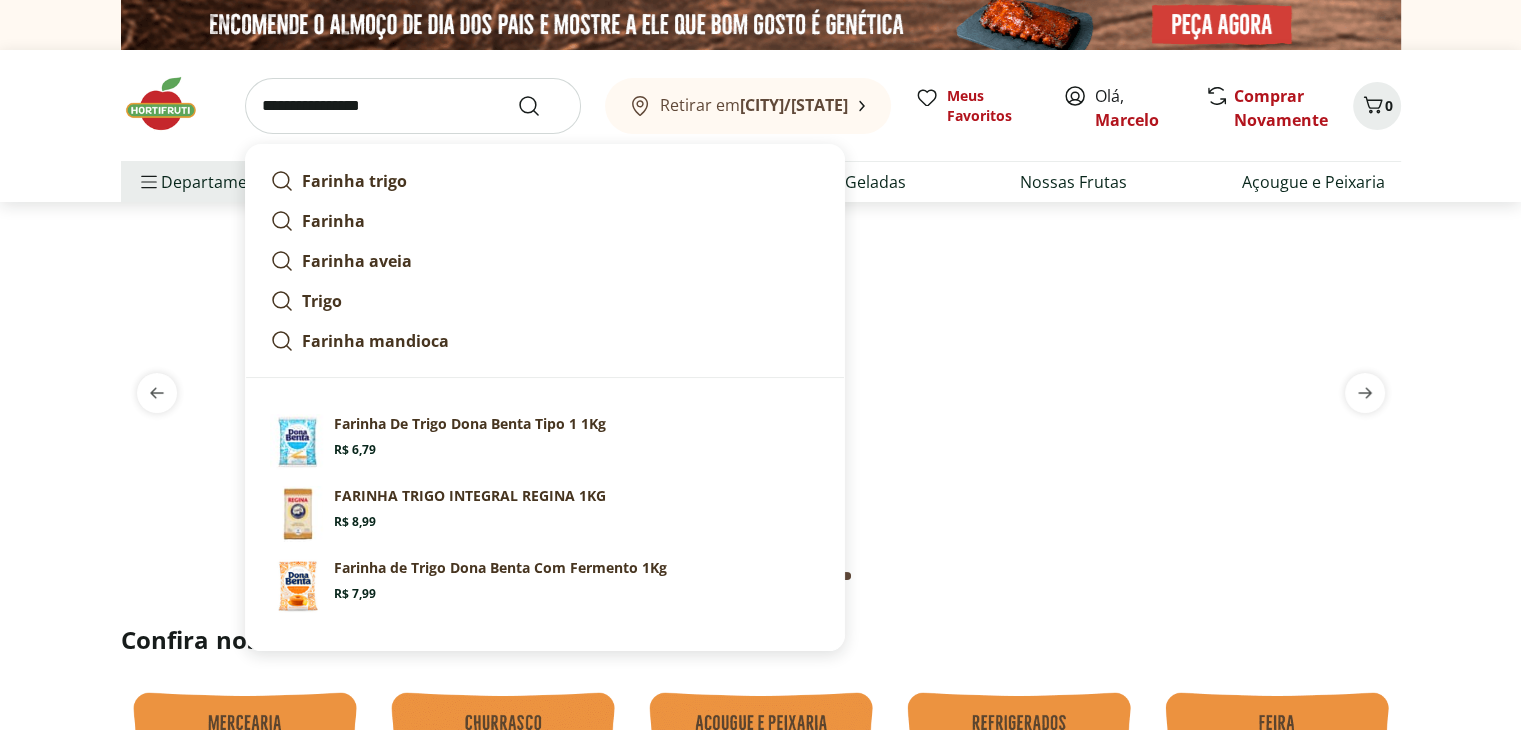 type on "**********" 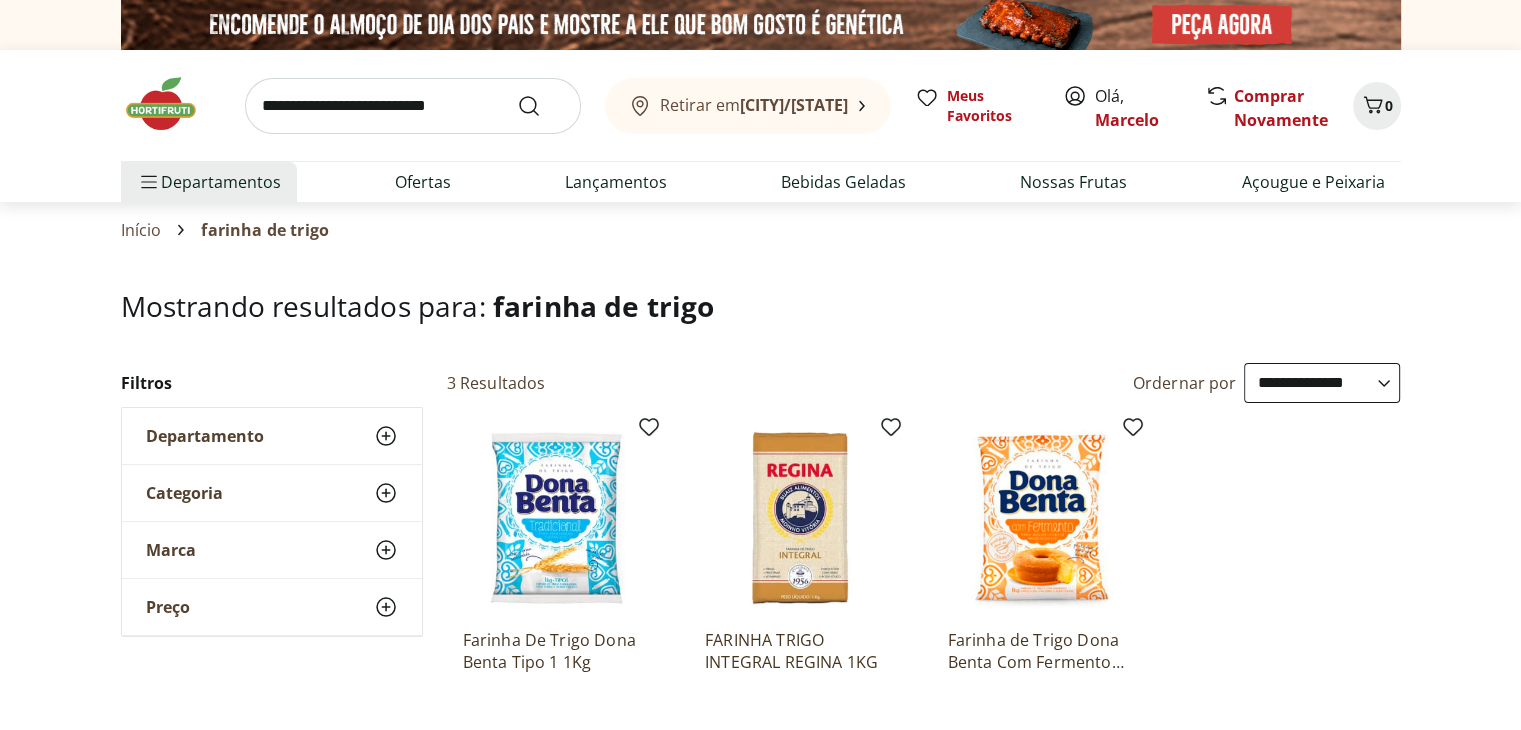 click on "**********" at bounding box center [1322, 383] 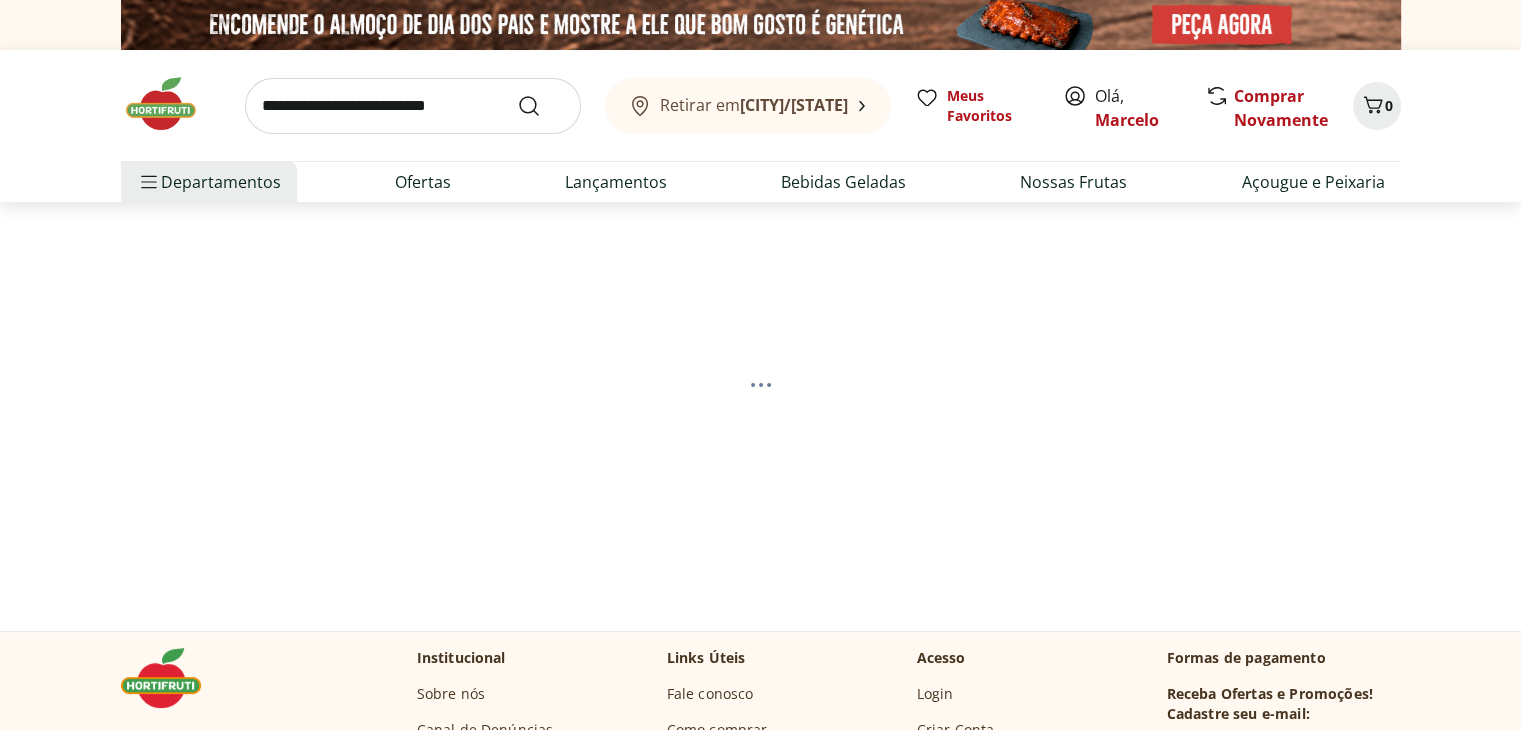 select on "*********" 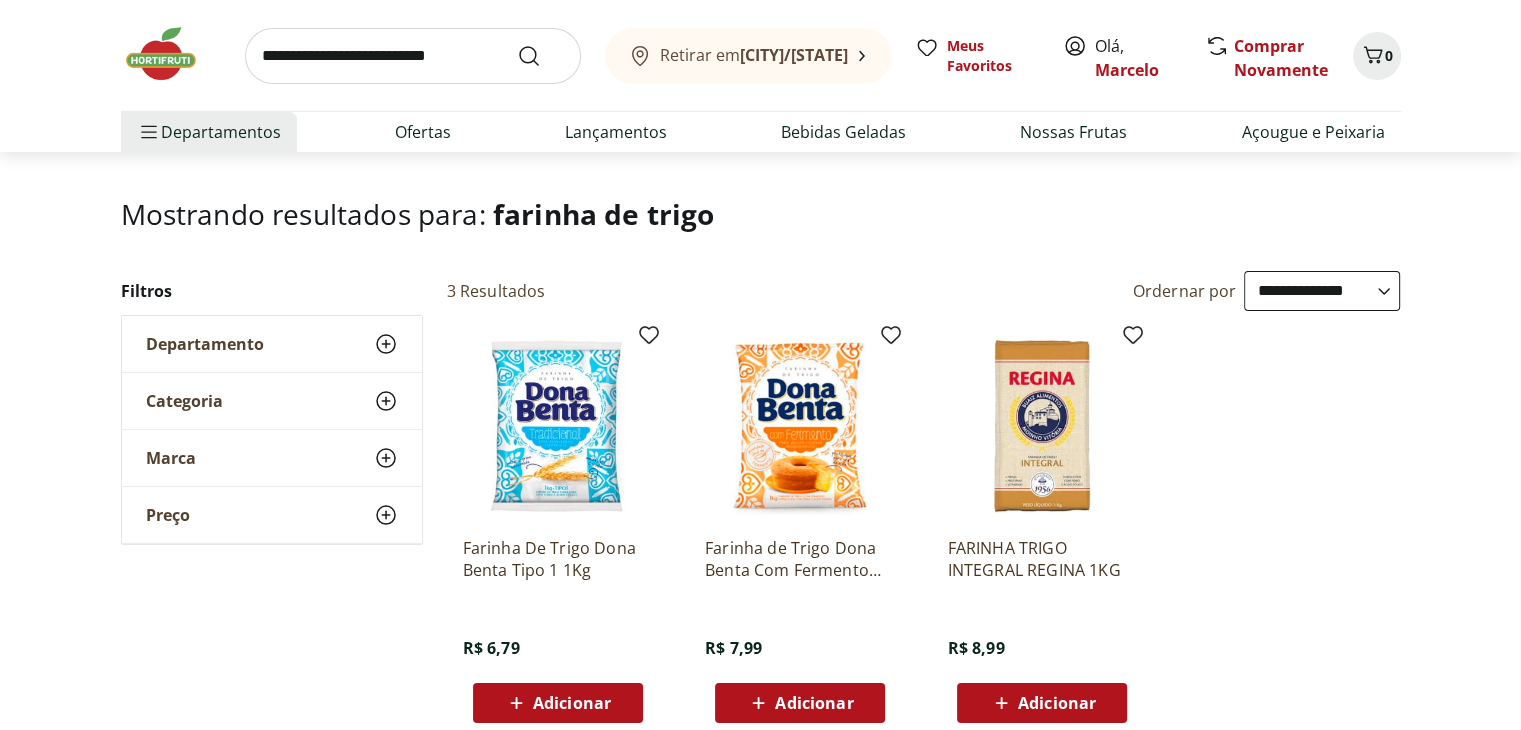 scroll, scrollTop: 100, scrollLeft: 0, axis: vertical 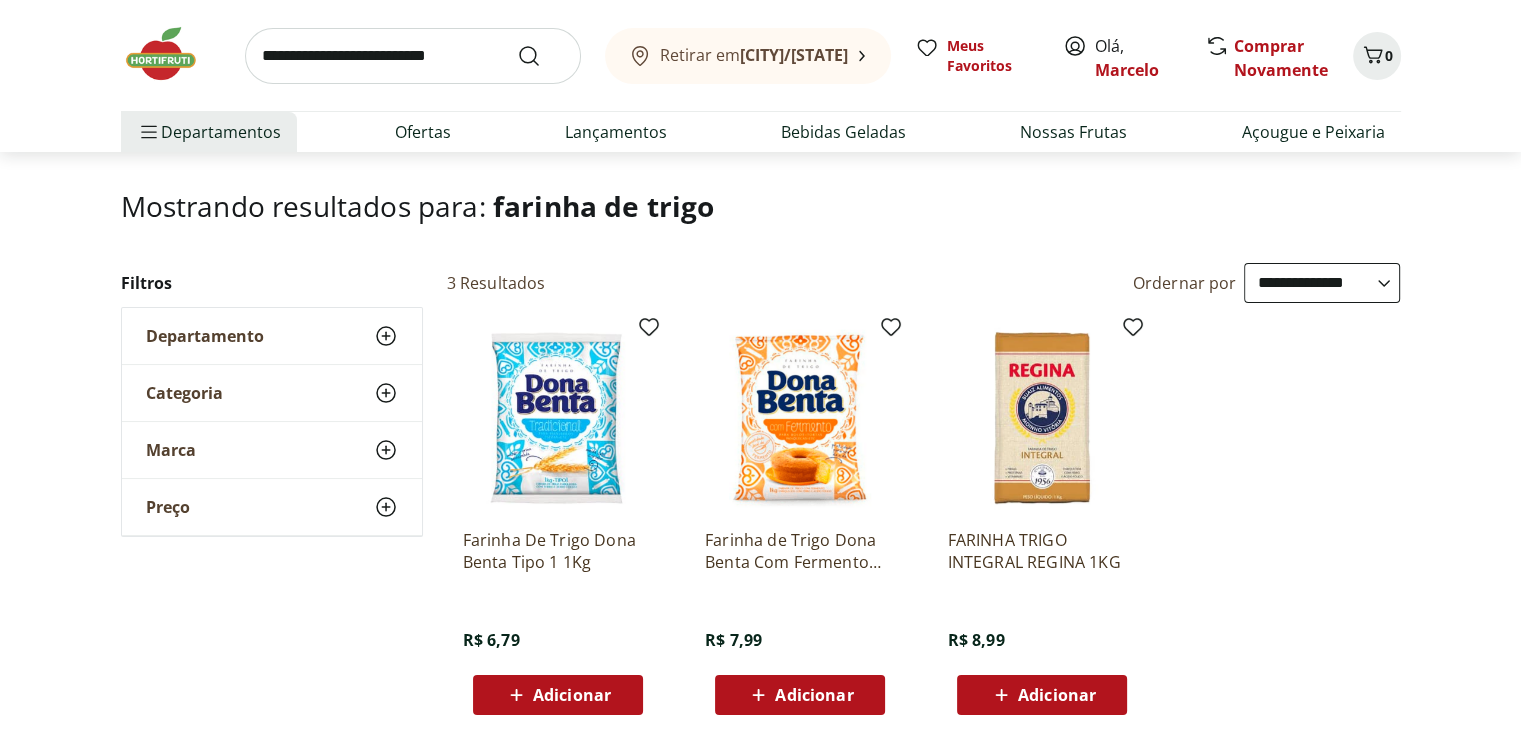 click on "Adicionar" at bounding box center [1042, 695] 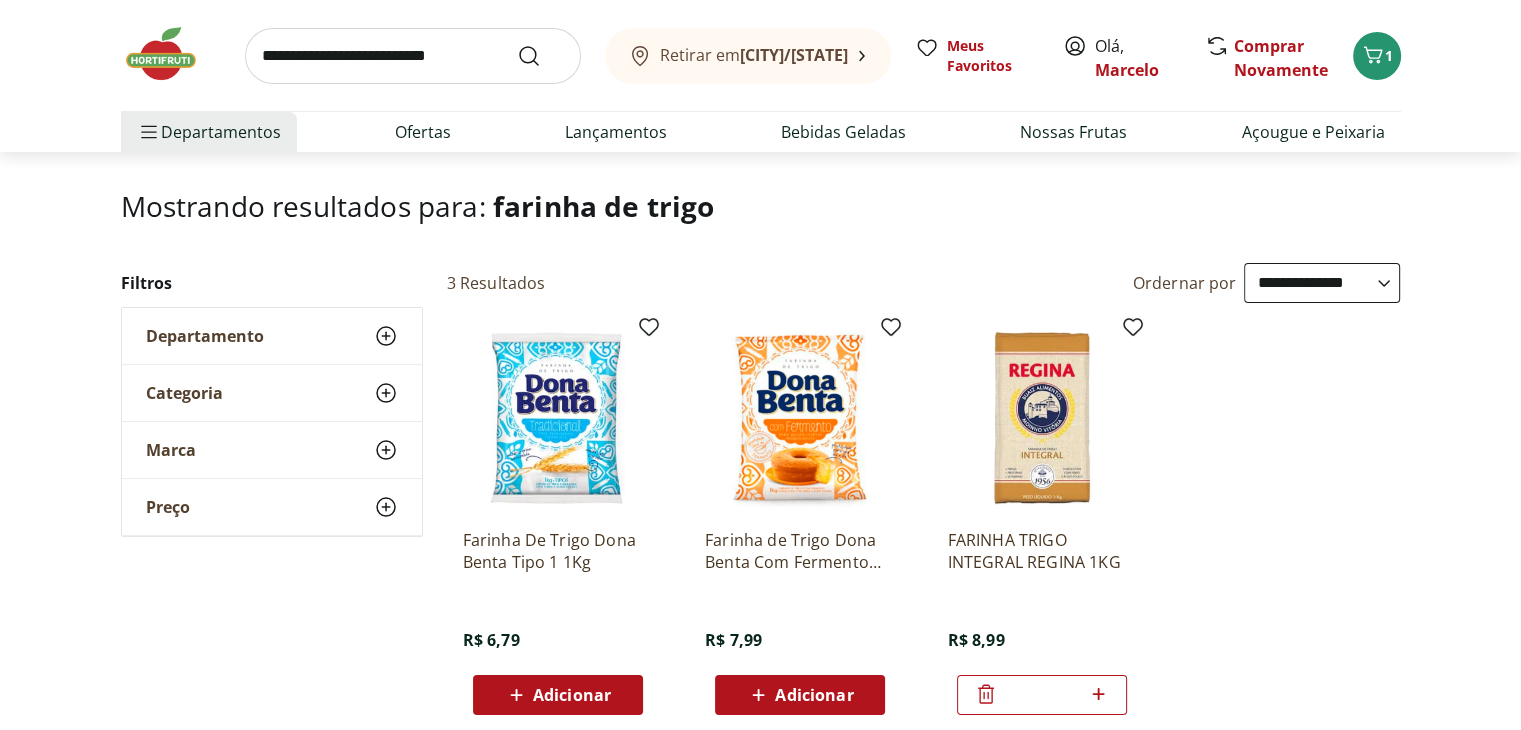 click at bounding box center [413, 56] 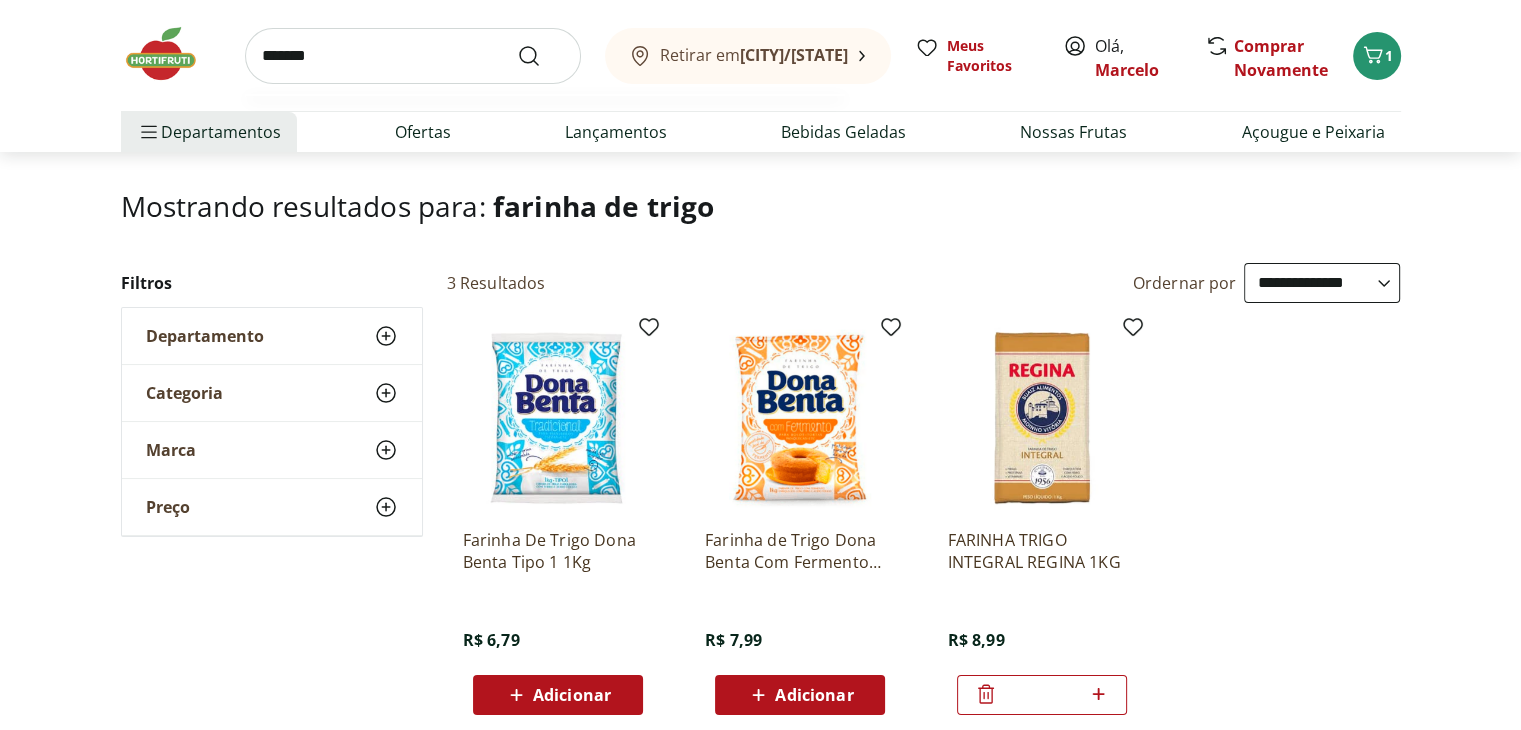 type on "*******" 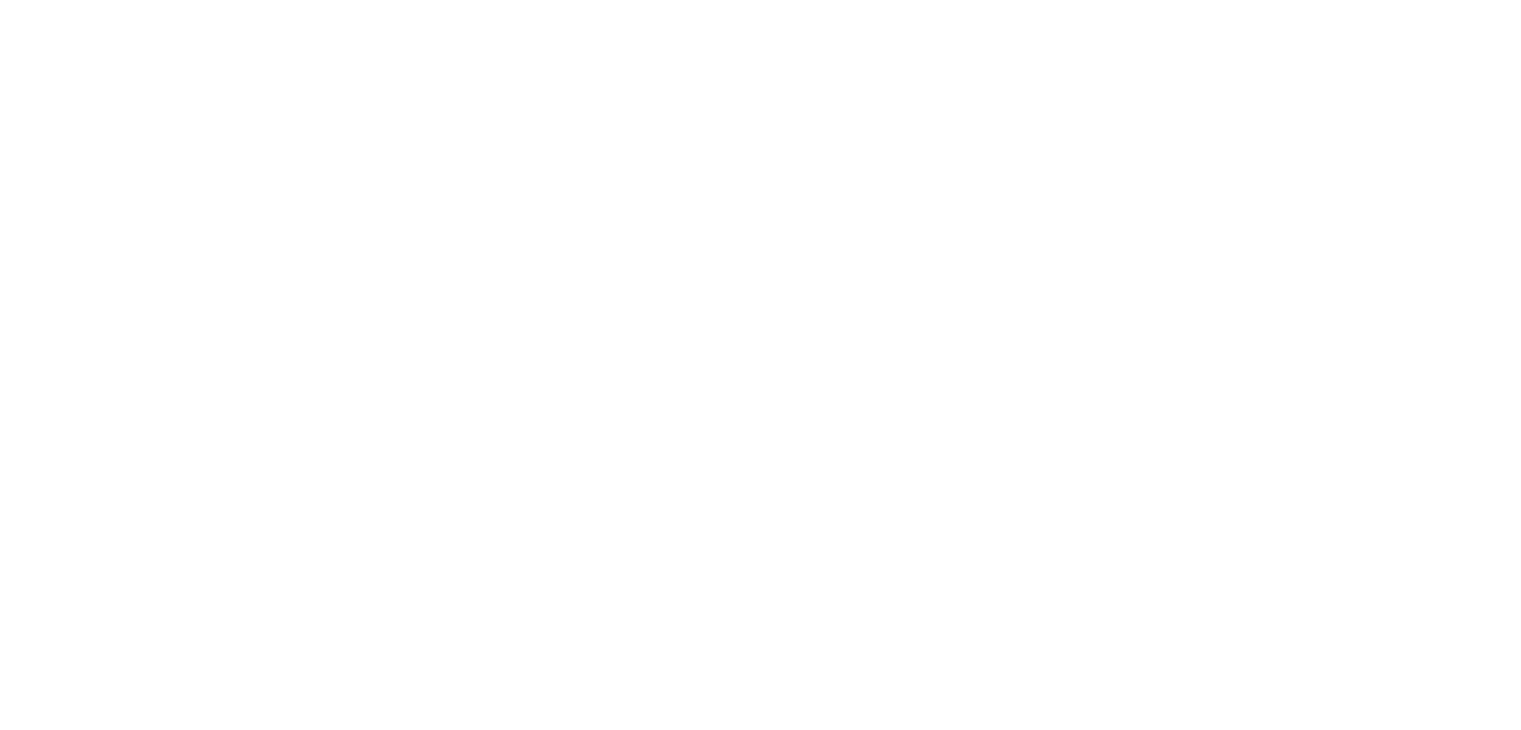 scroll, scrollTop: 0, scrollLeft: 0, axis: both 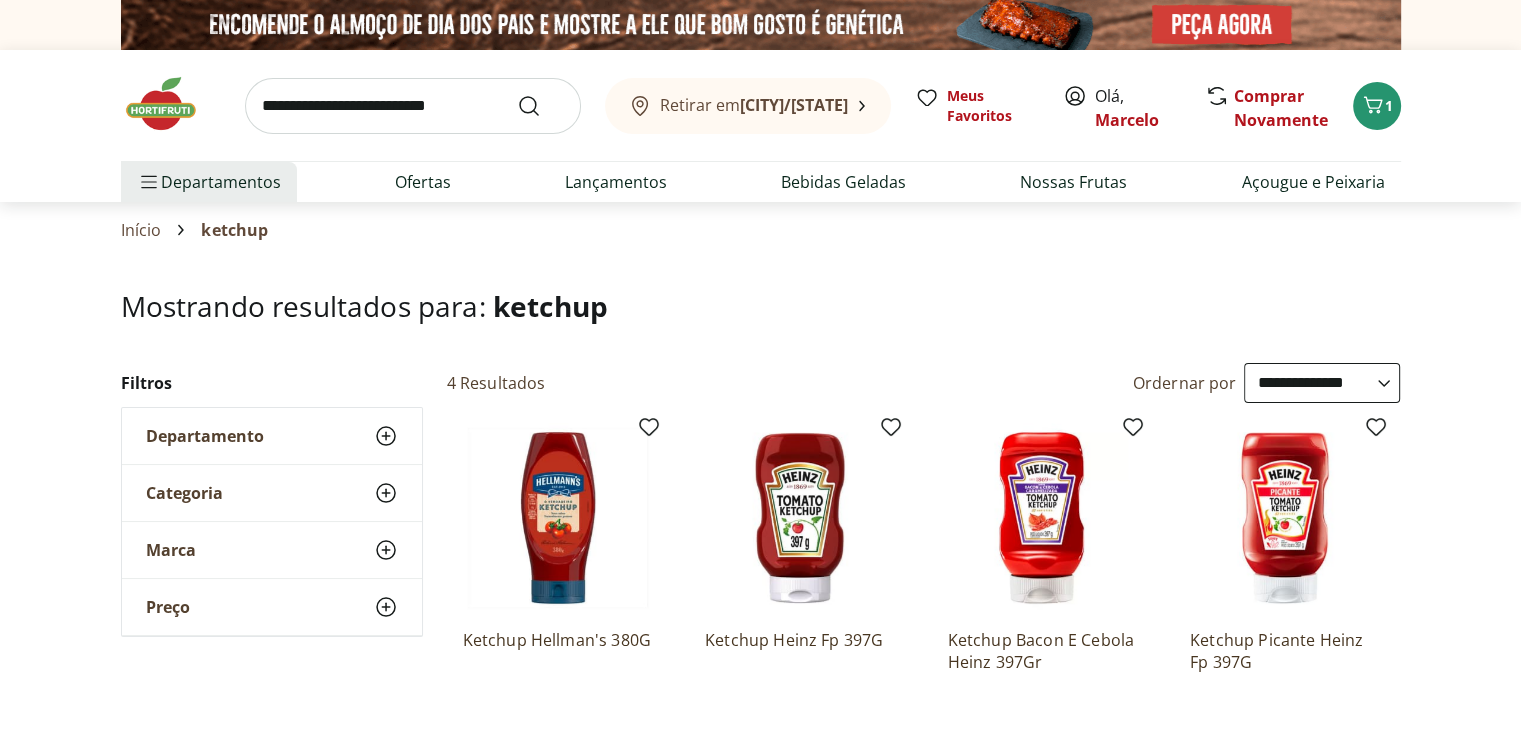 click on "**********" at bounding box center (1322, 383) 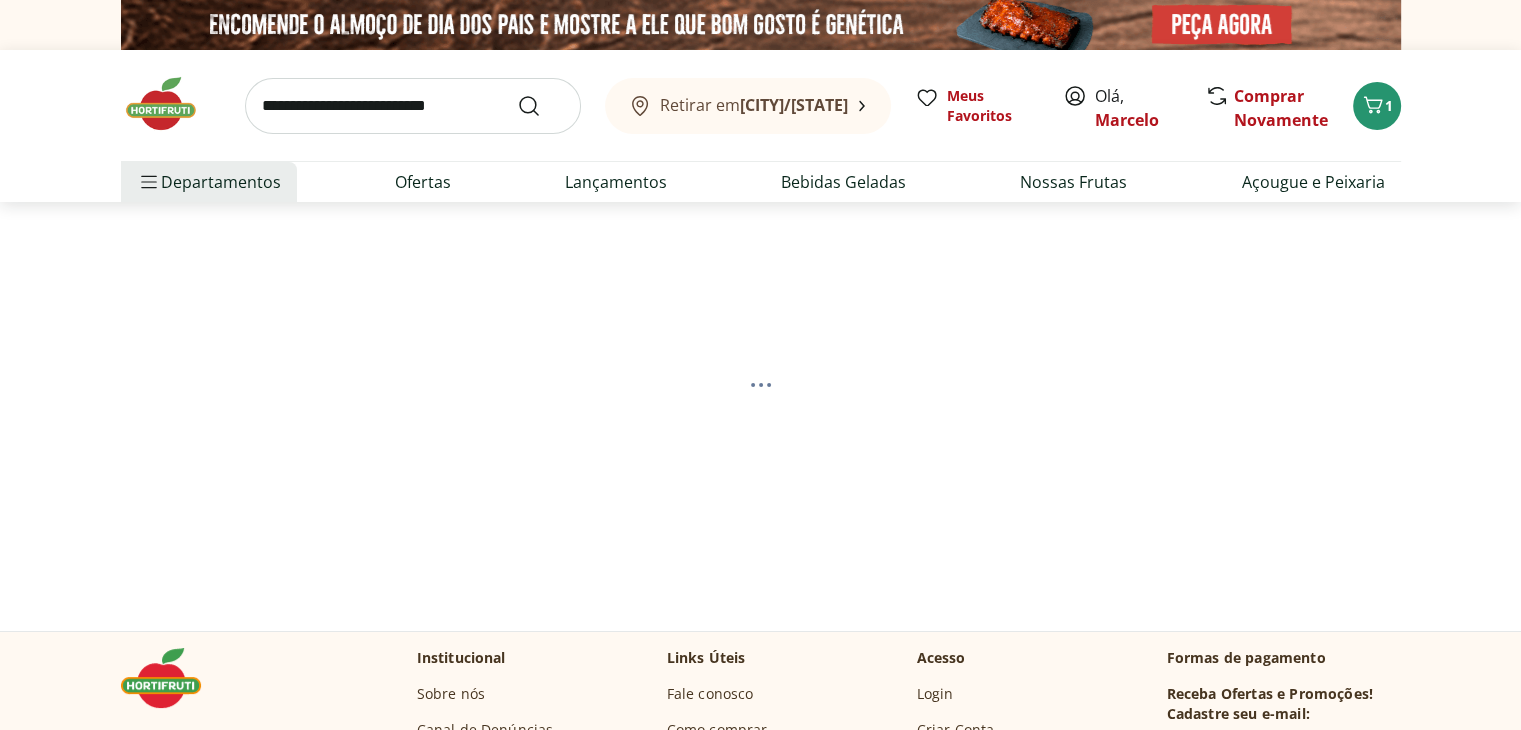 select on "*********" 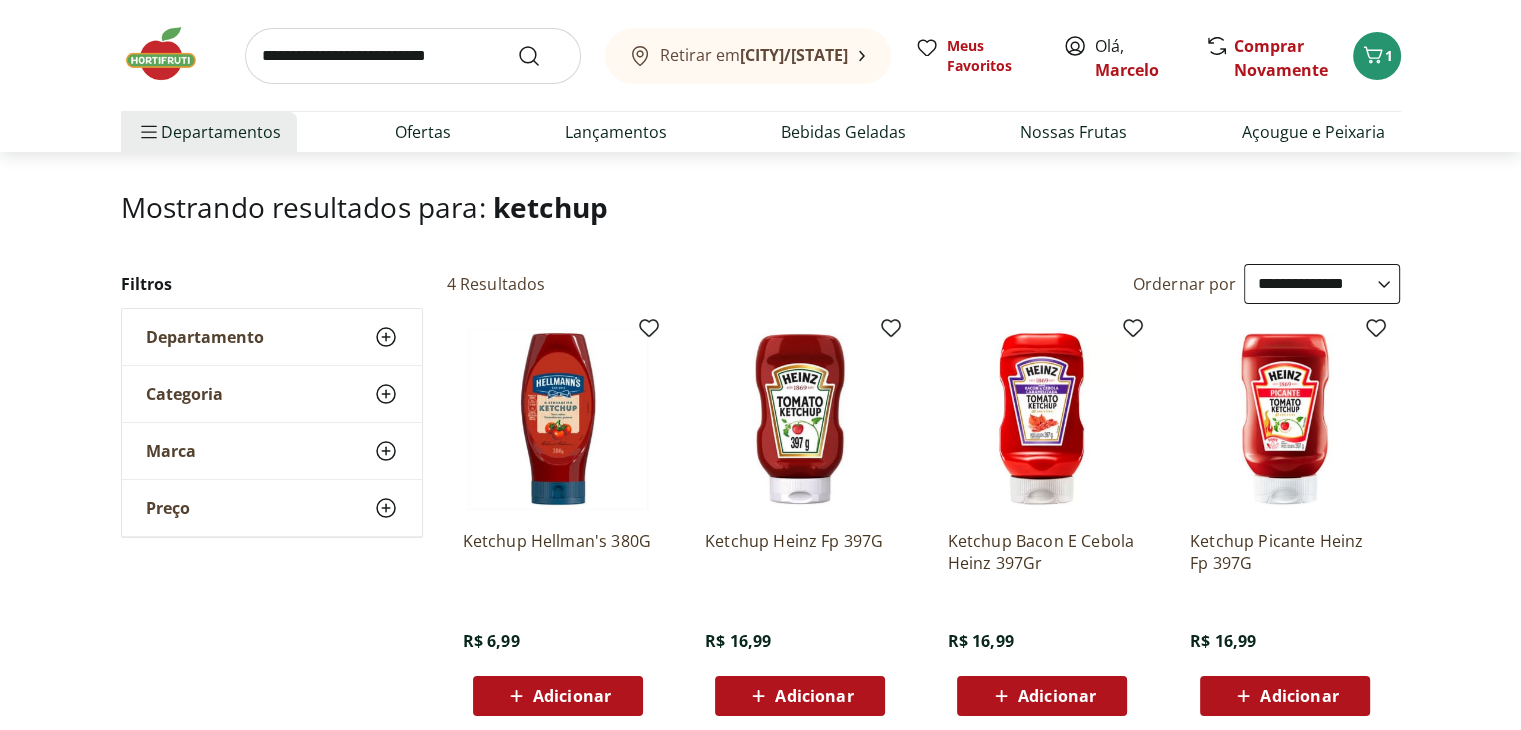 scroll, scrollTop: 100, scrollLeft: 0, axis: vertical 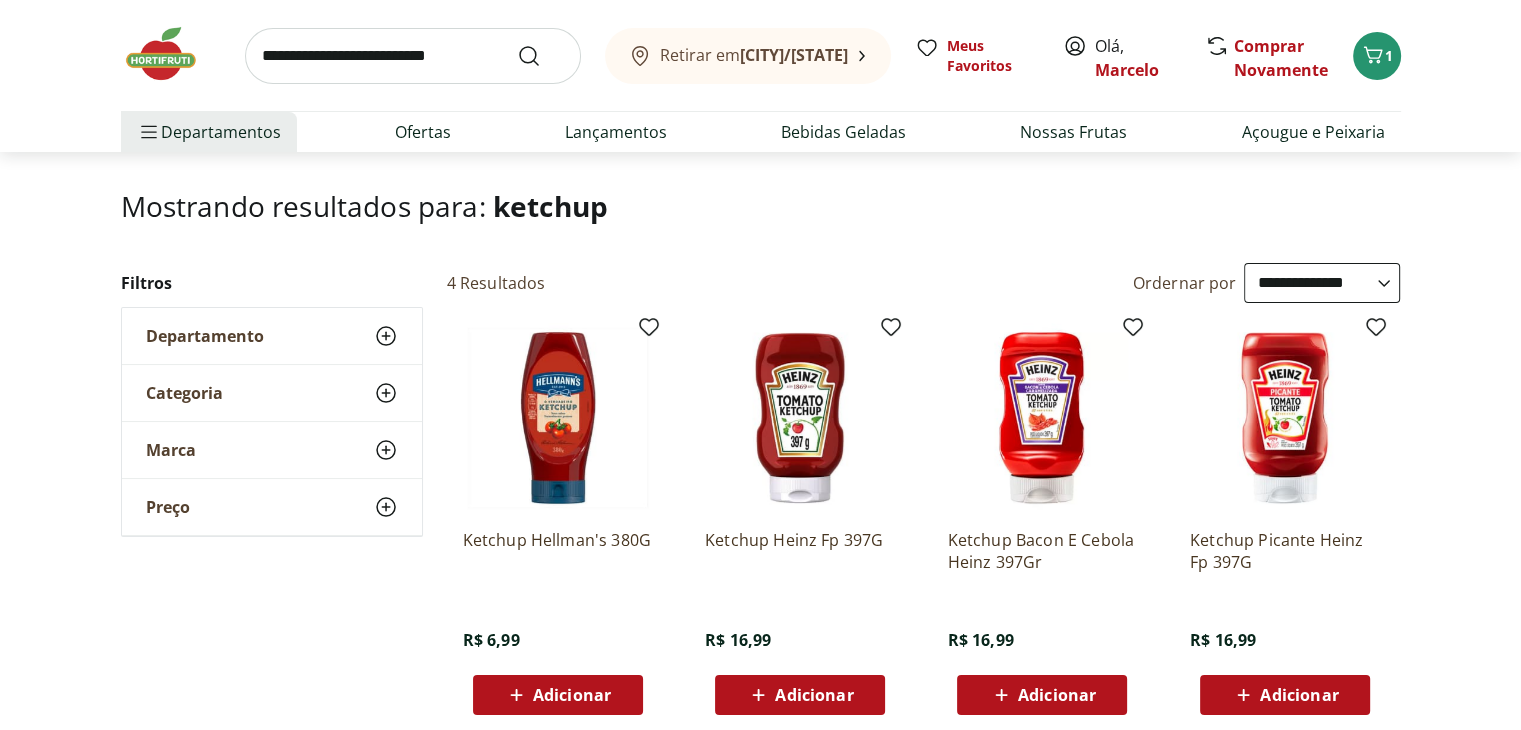 click at bounding box center (413, 56) 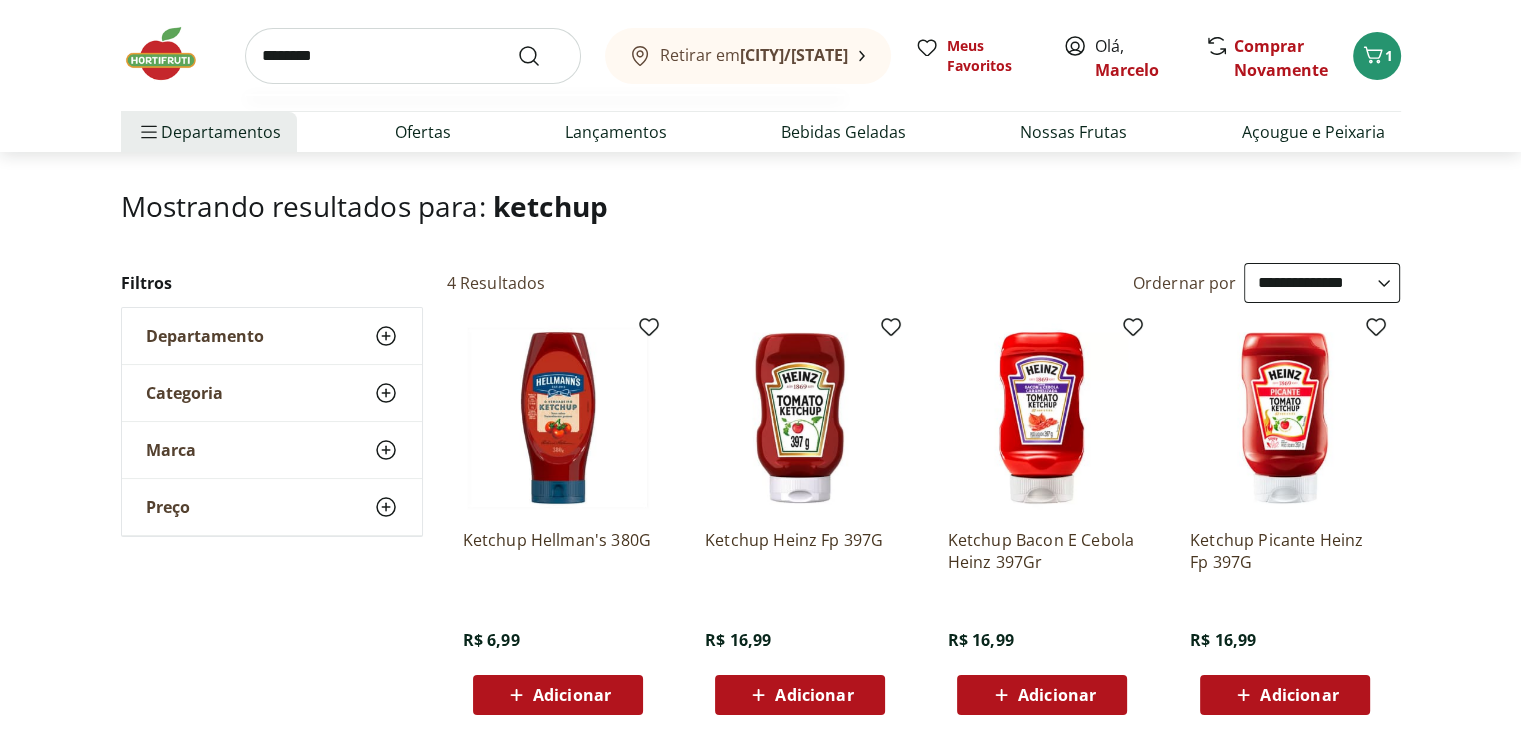type on "********" 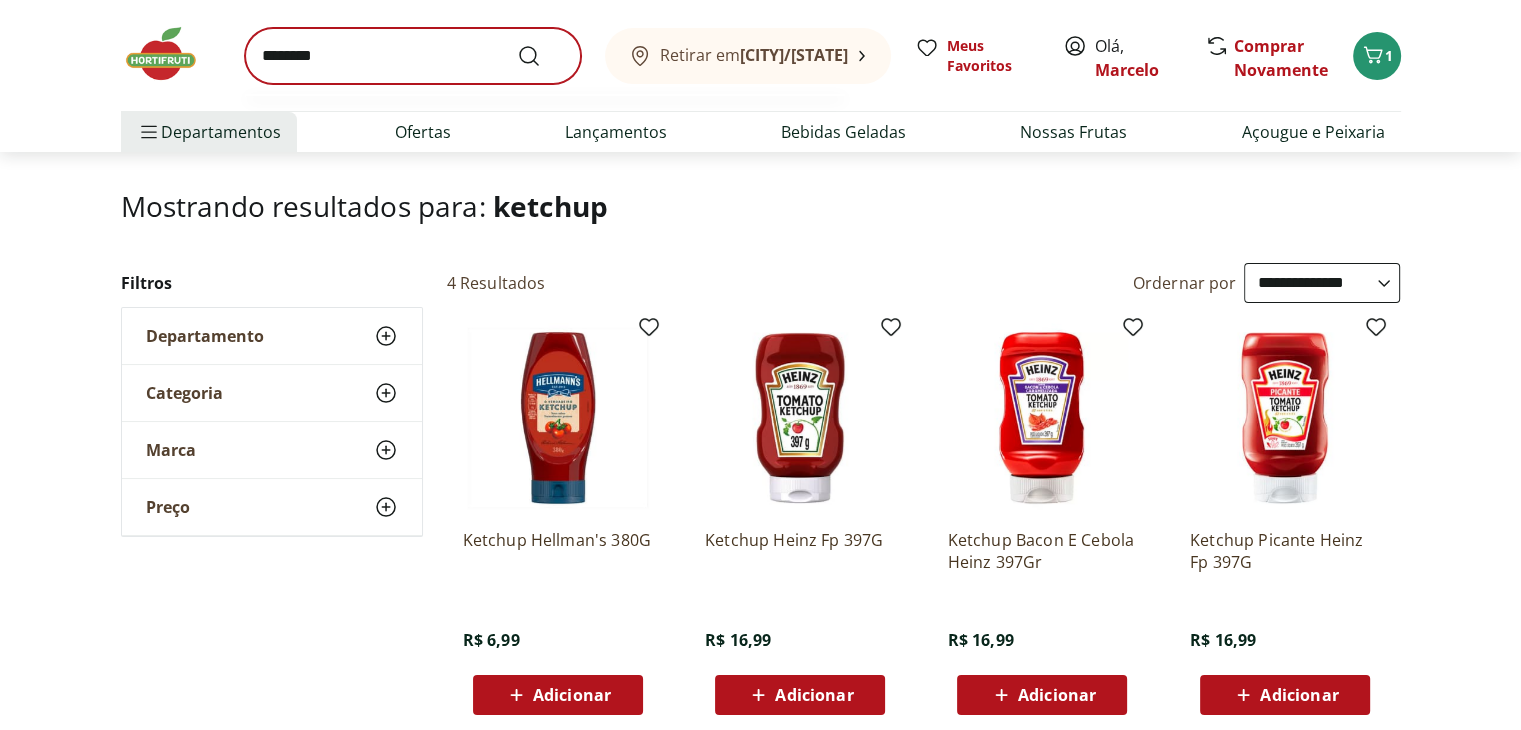 scroll, scrollTop: 0, scrollLeft: 0, axis: both 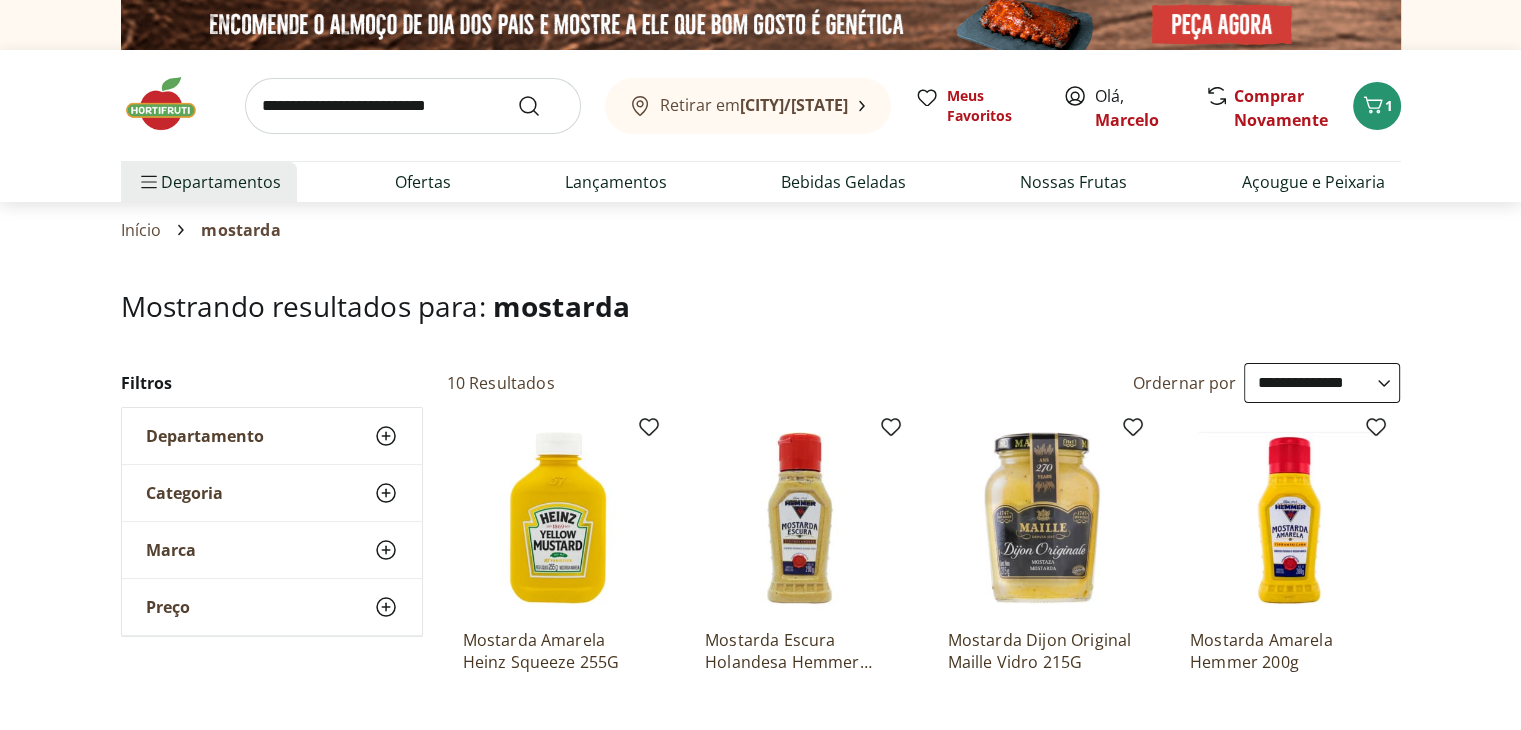 click on "**********" at bounding box center (1322, 383) 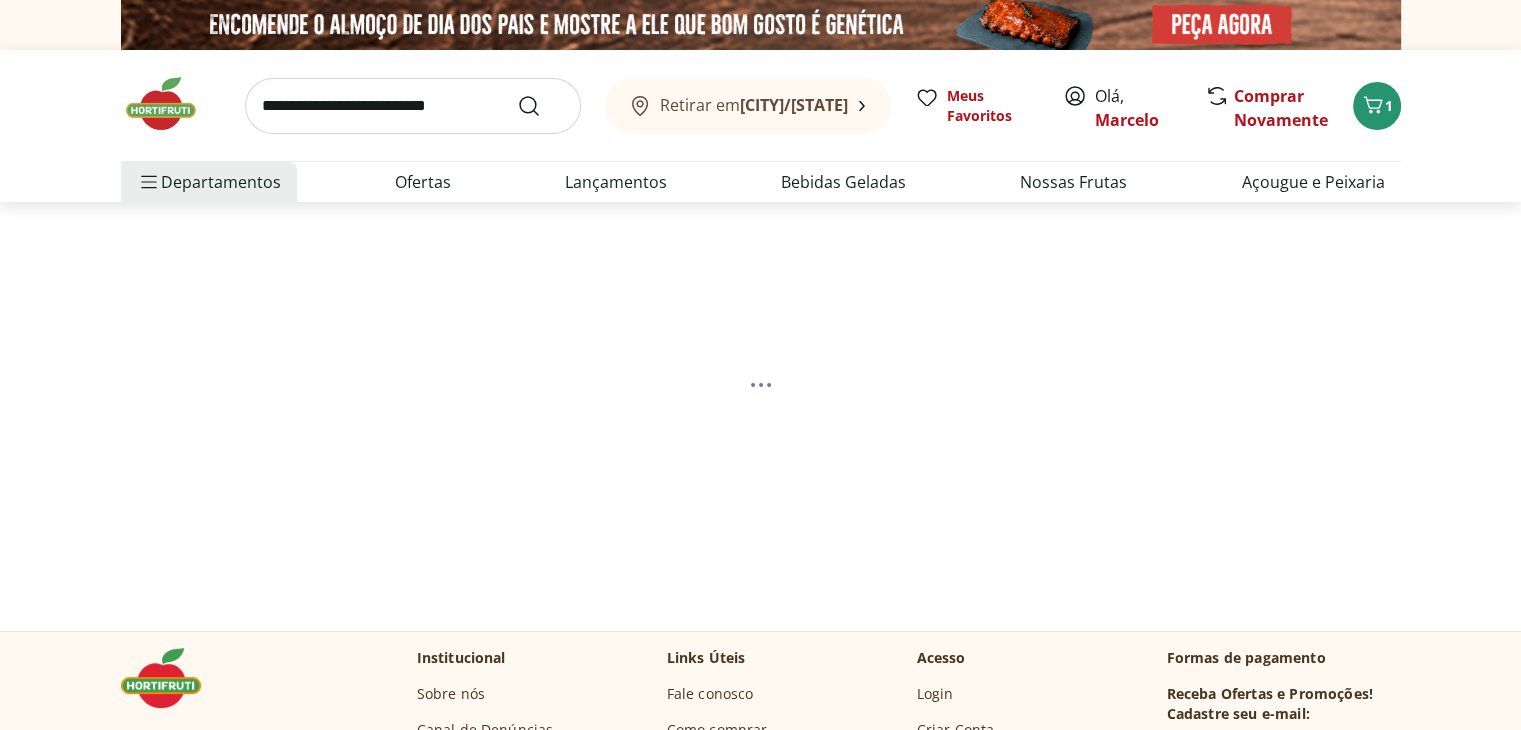 select on "*********" 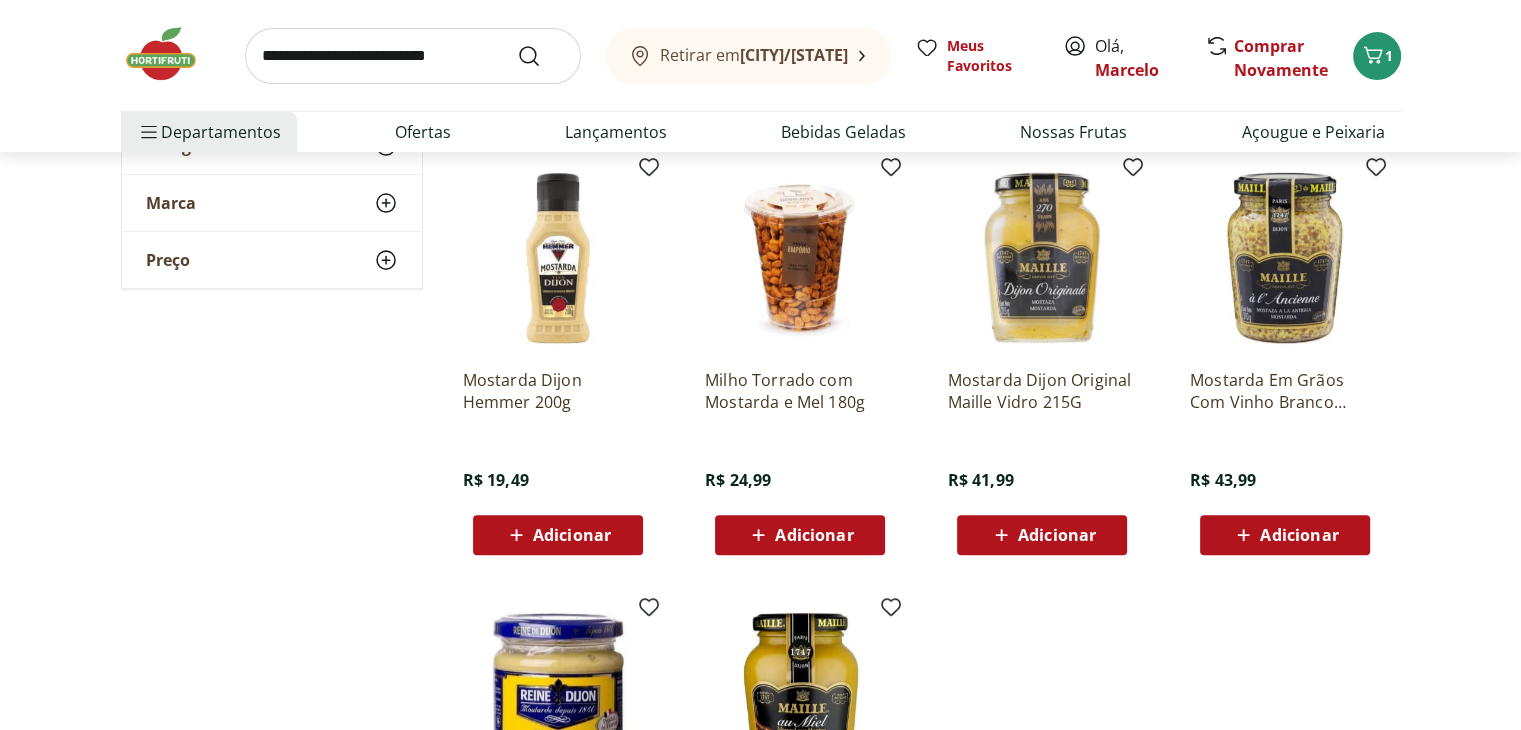 scroll, scrollTop: 100, scrollLeft: 0, axis: vertical 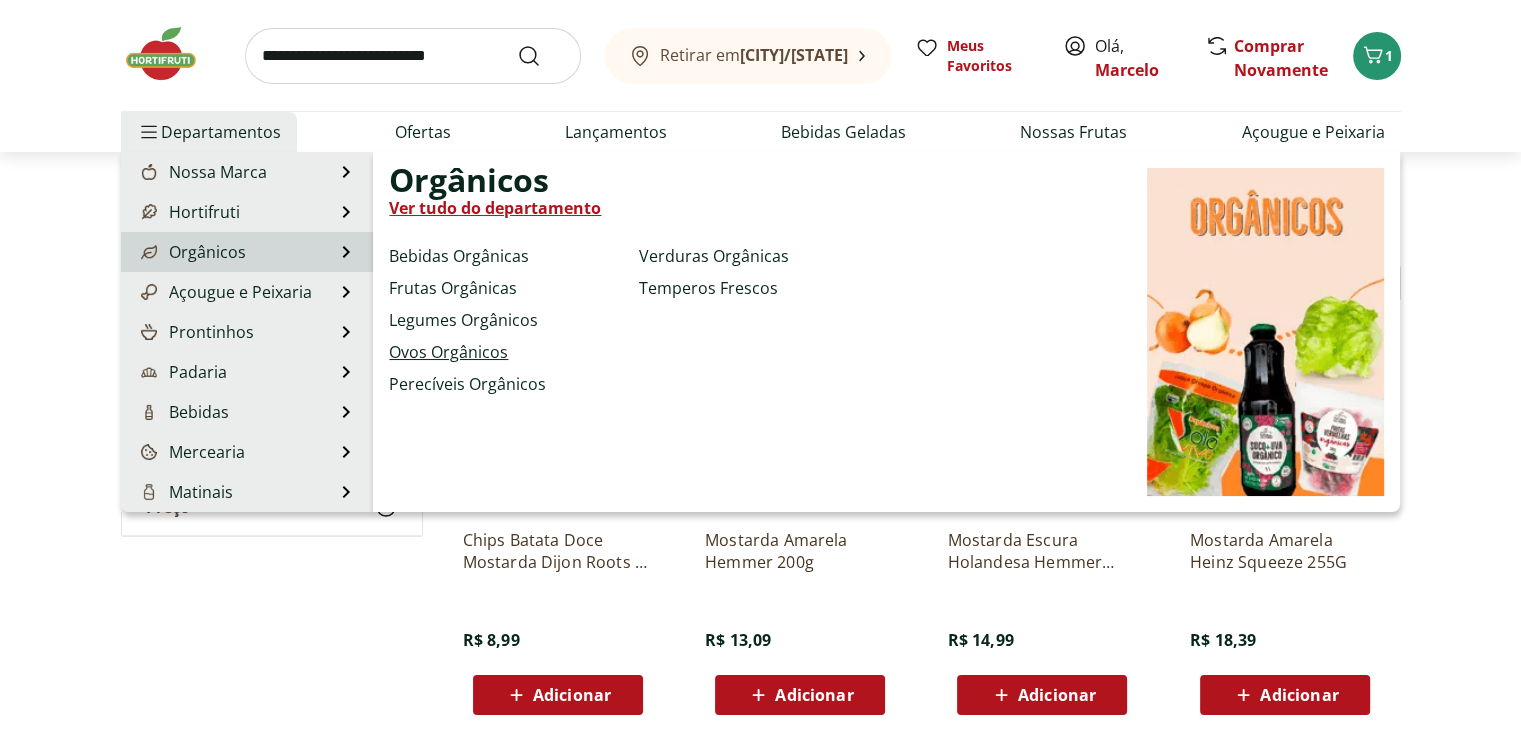 click on "Ovos Orgânicos" at bounding box center [448, 352] 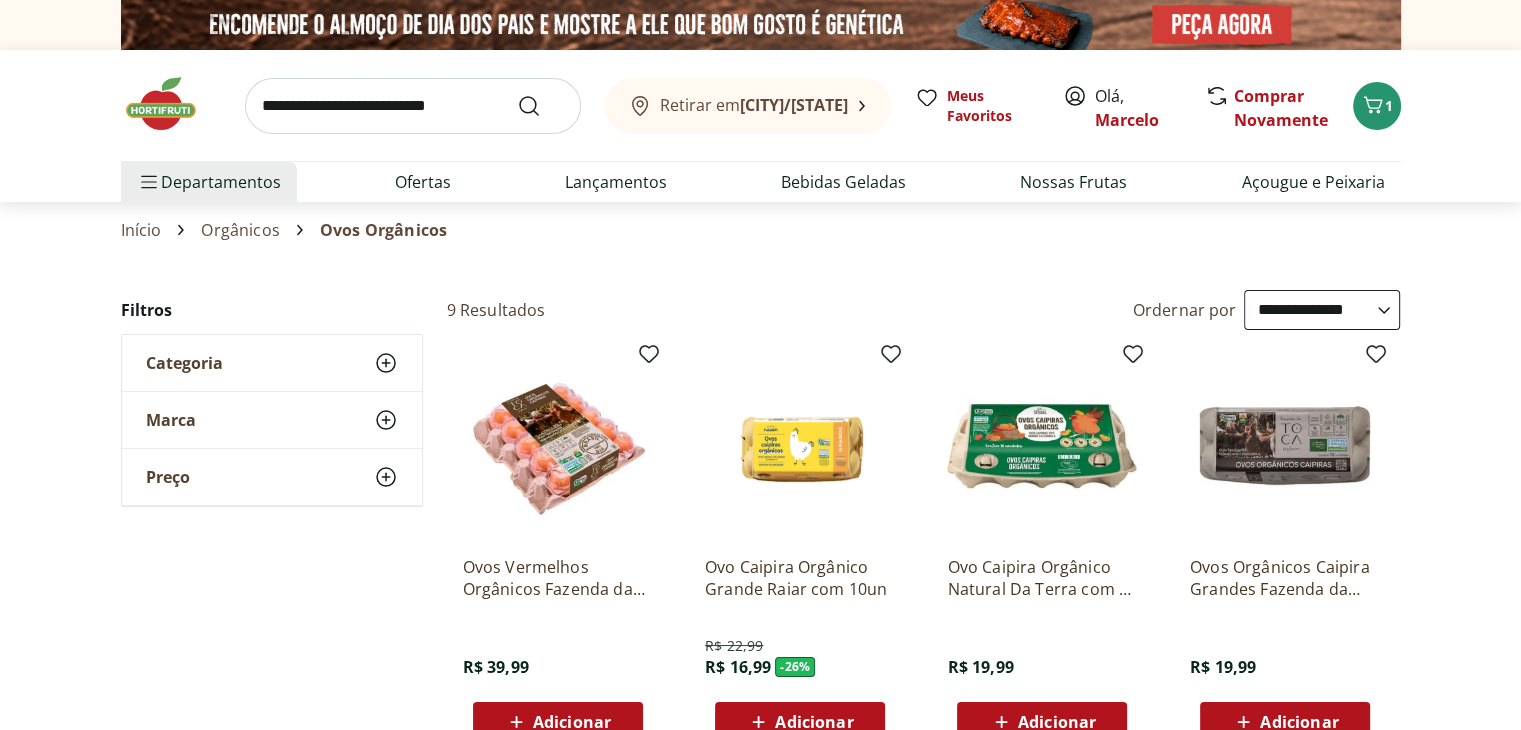 click on "**********" at bounding box center (1322, 310) 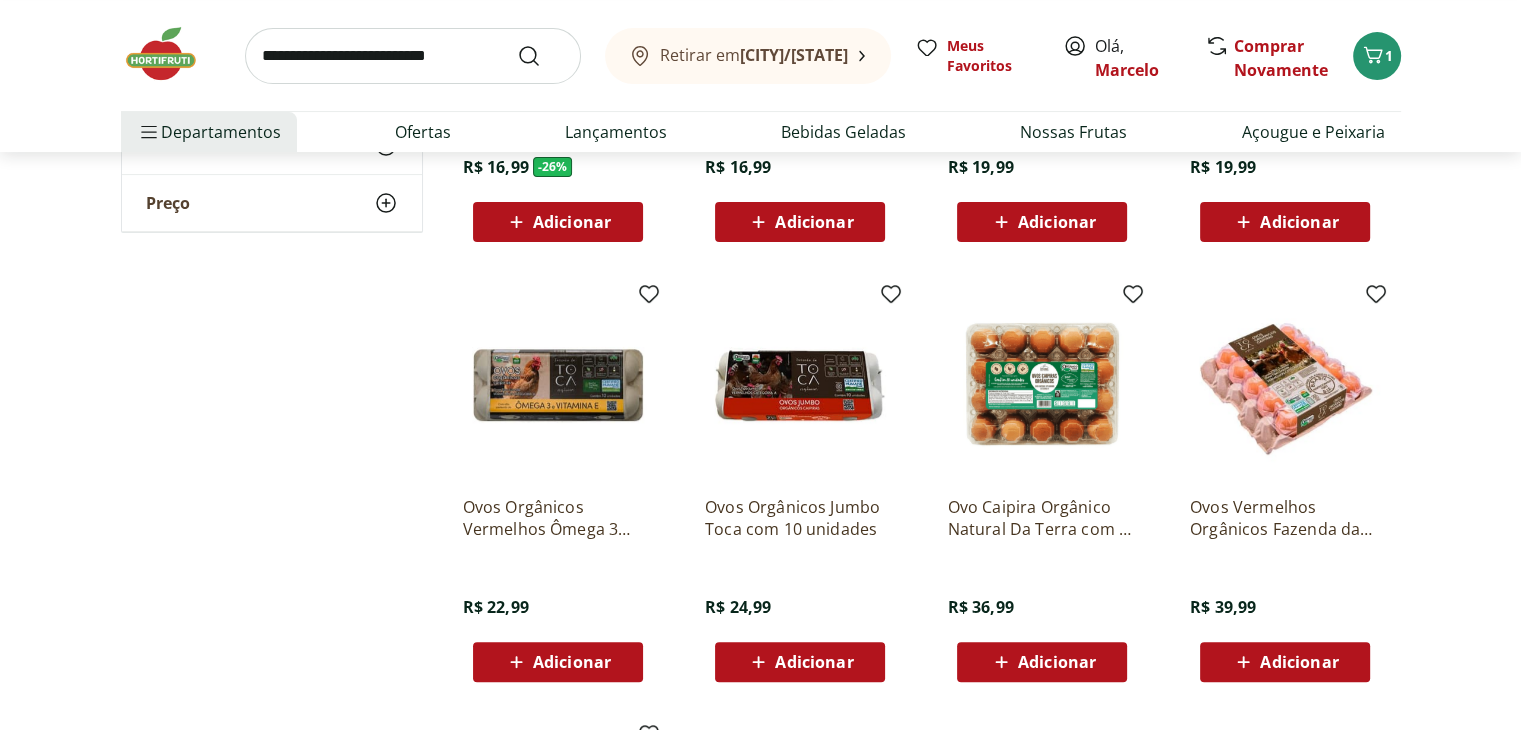 scroll, scrollTop: 200, scrollLeft: 0, axis: vertical 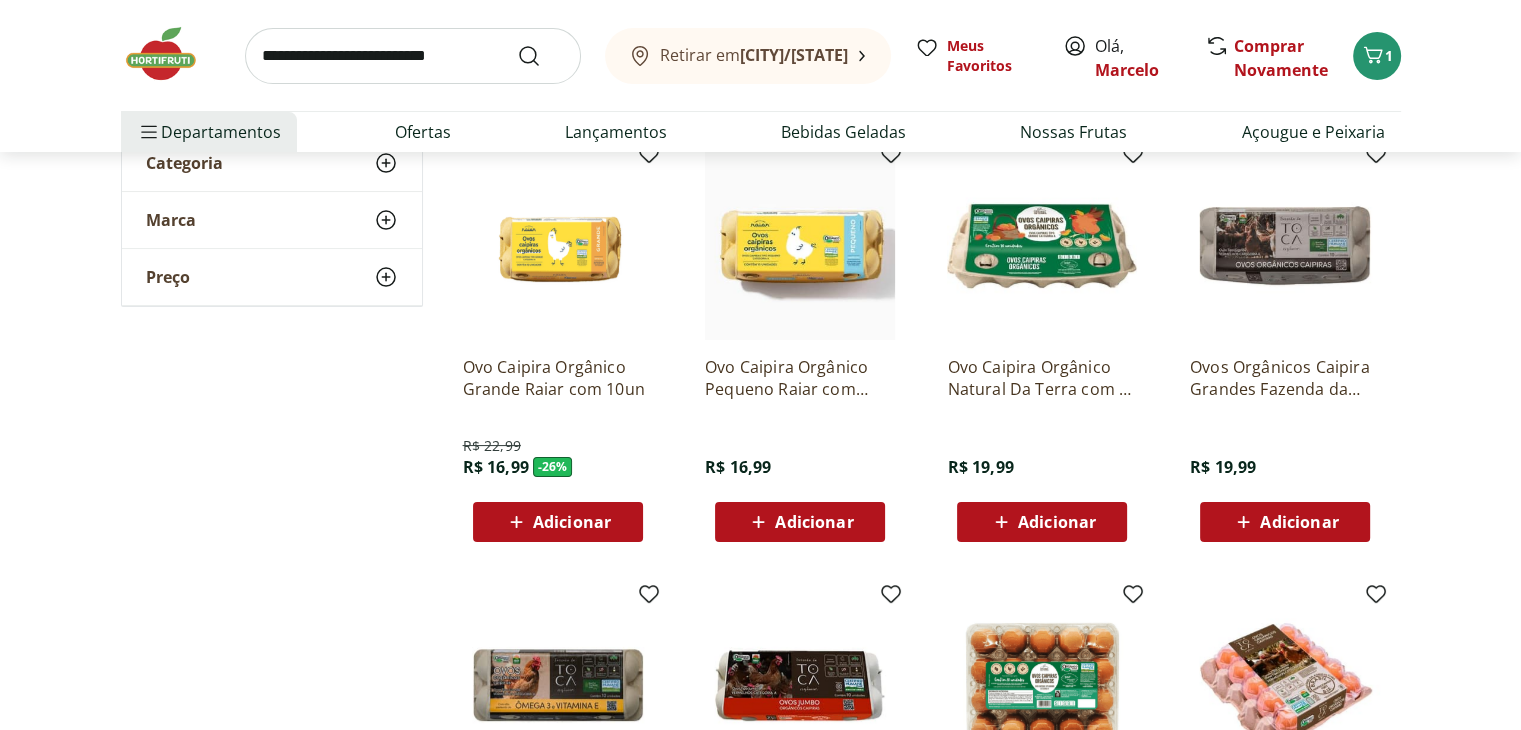 click on "Adicionar" at bounding box center [572, 522] 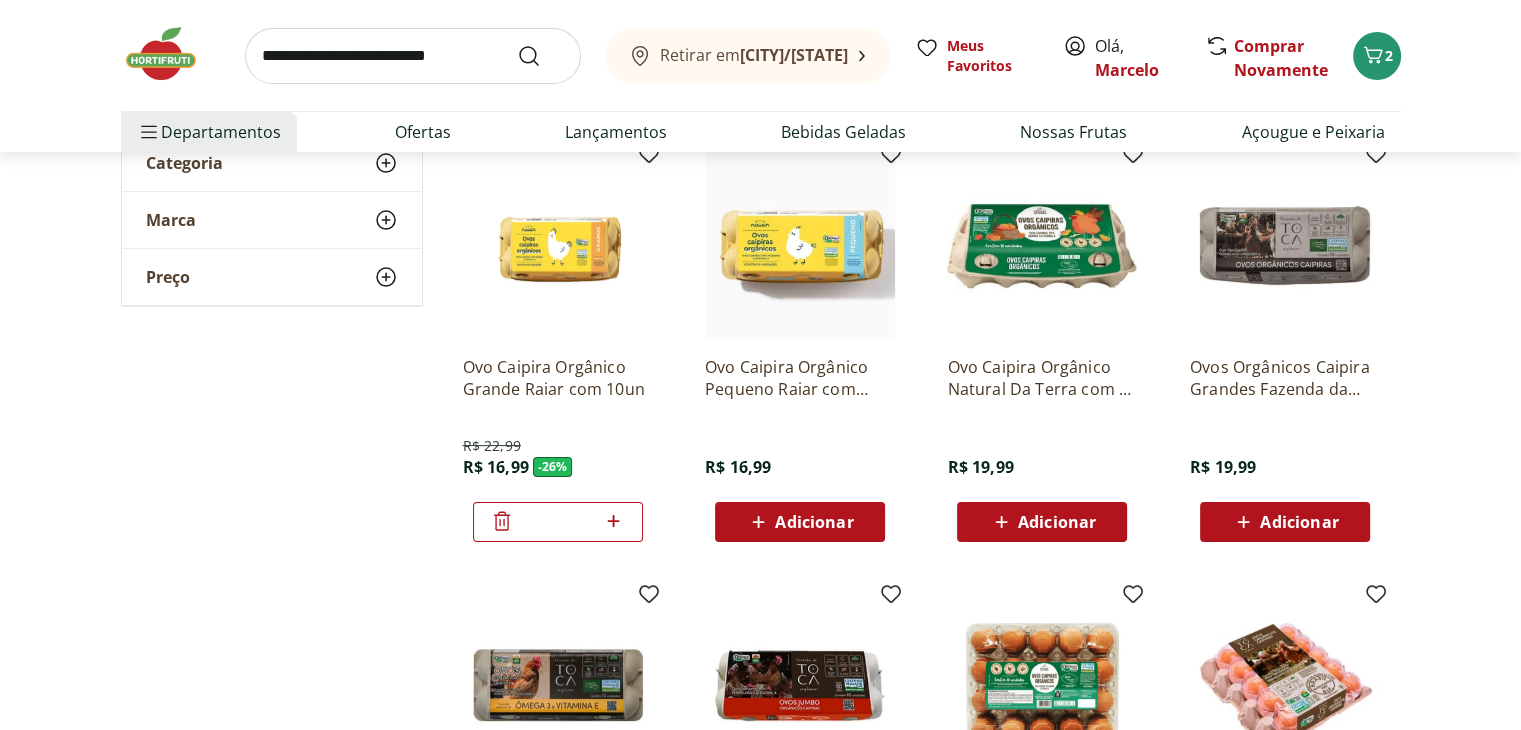 click at bounding box center (413, 56) 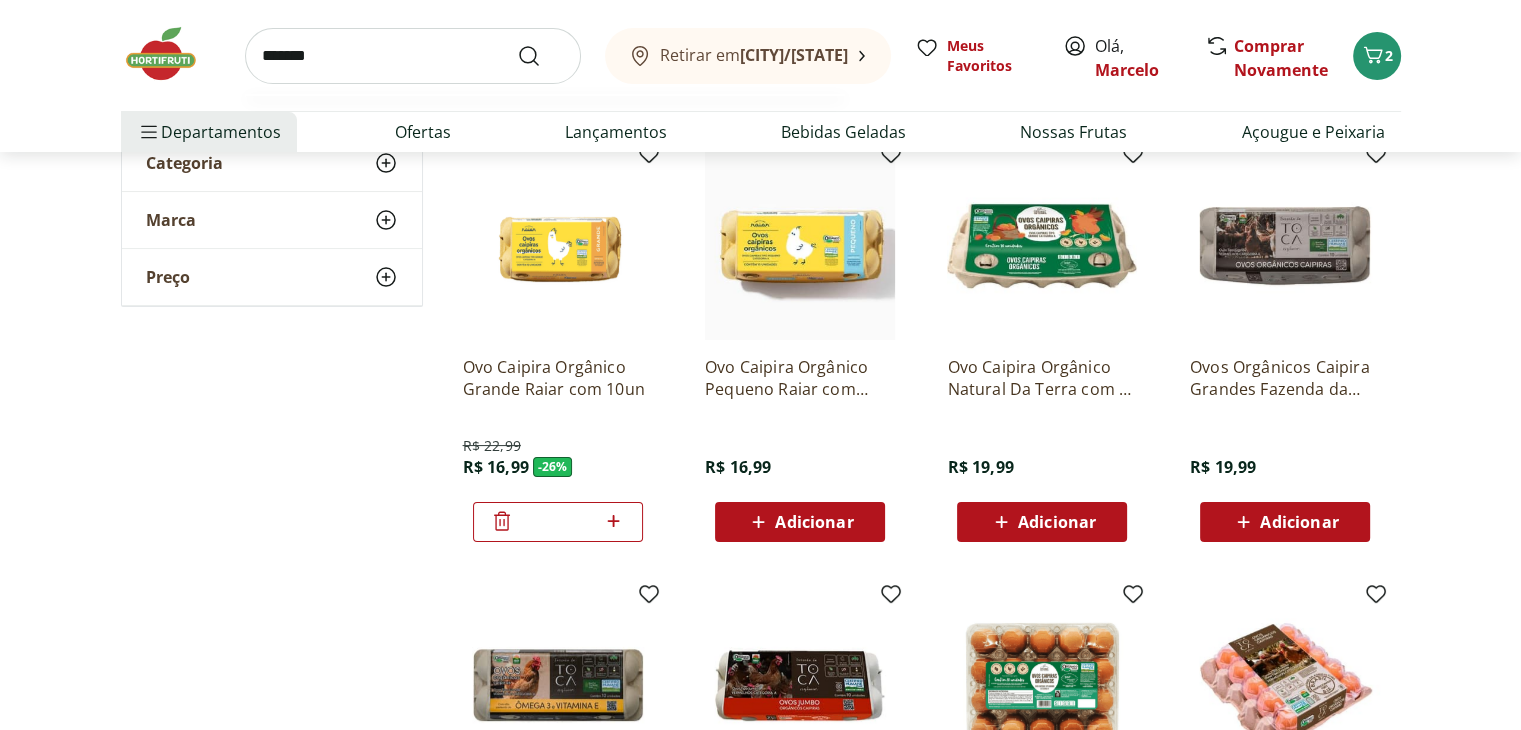 type on "*******" 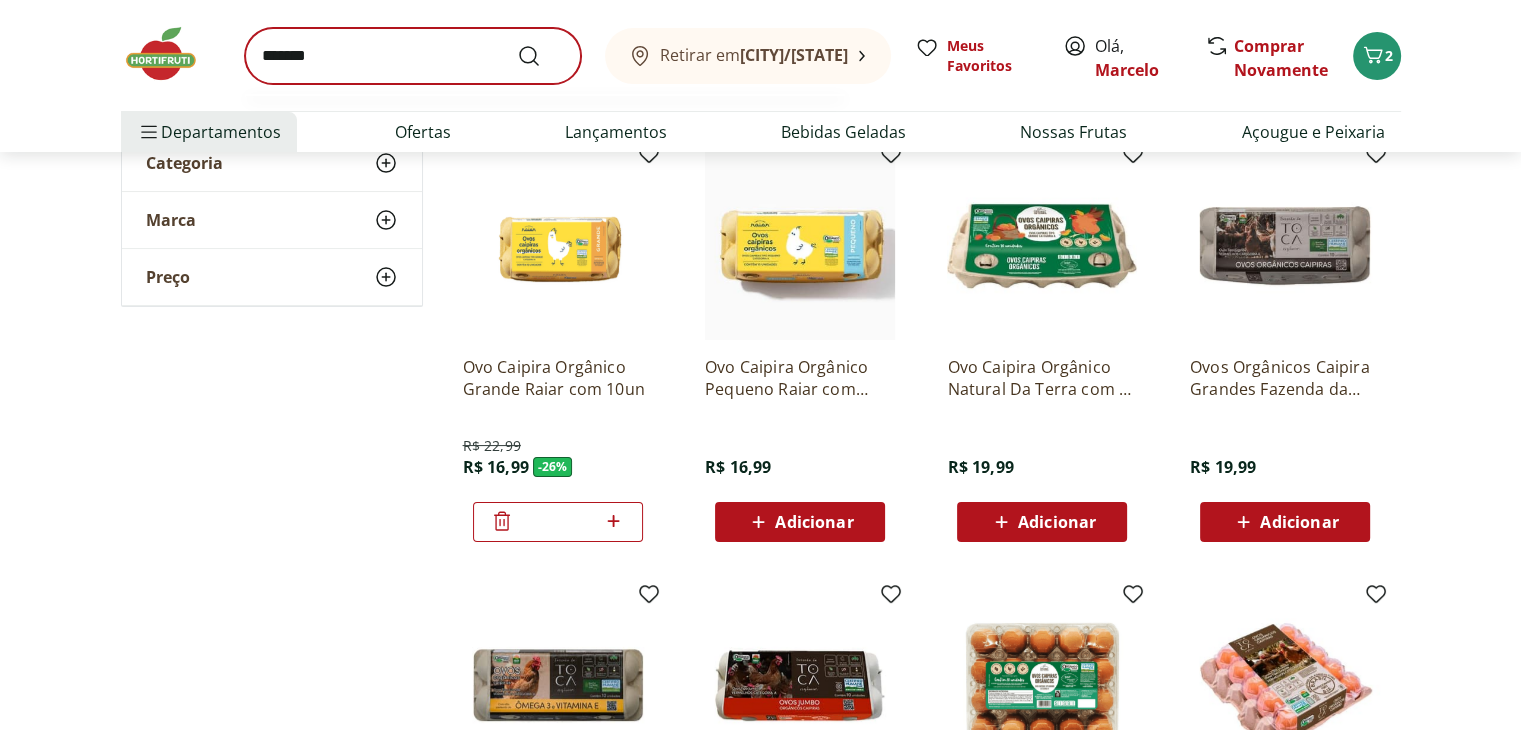 scroll, scrollTop: 0, scrollLeft: 0, axis: both 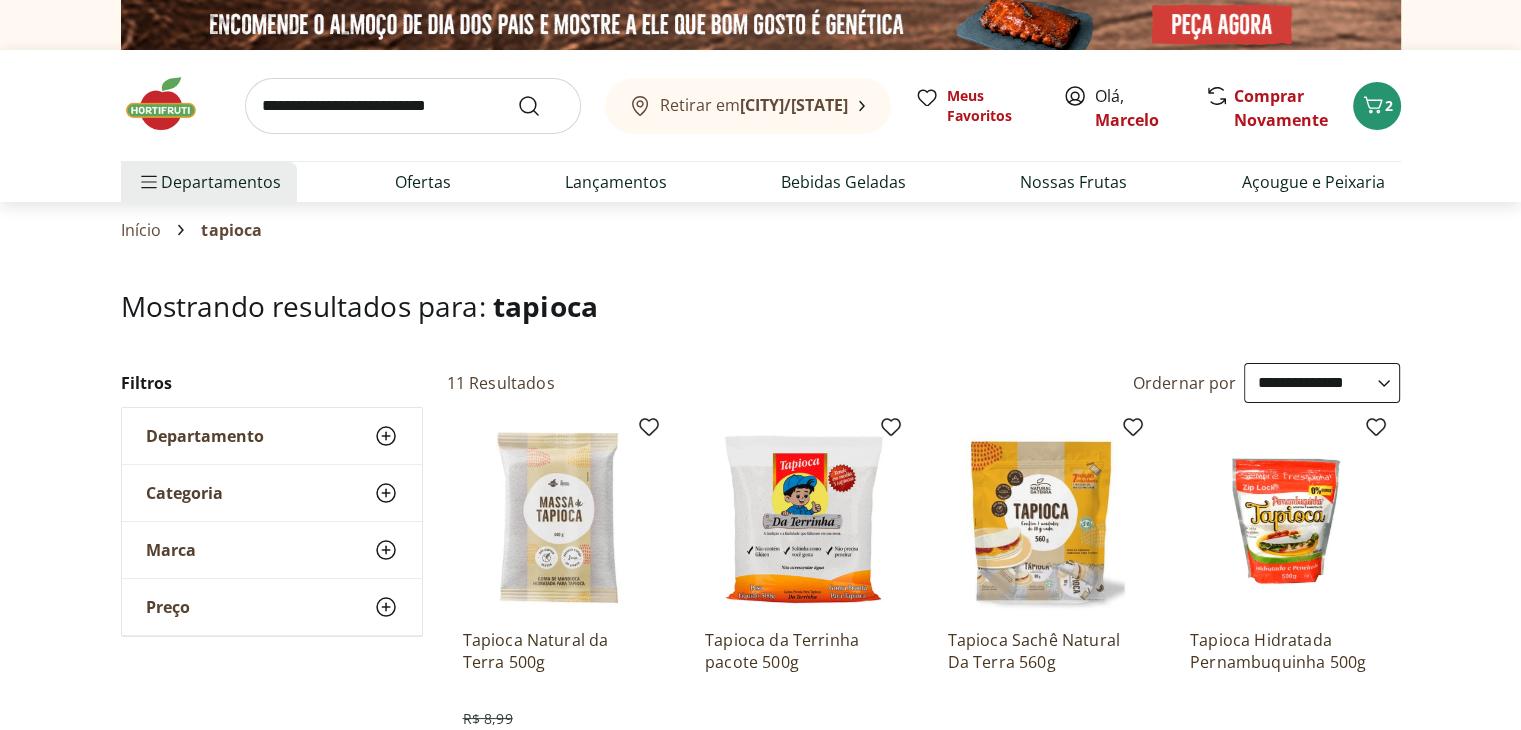 click on "**********" at bounding box center (1322, 383) 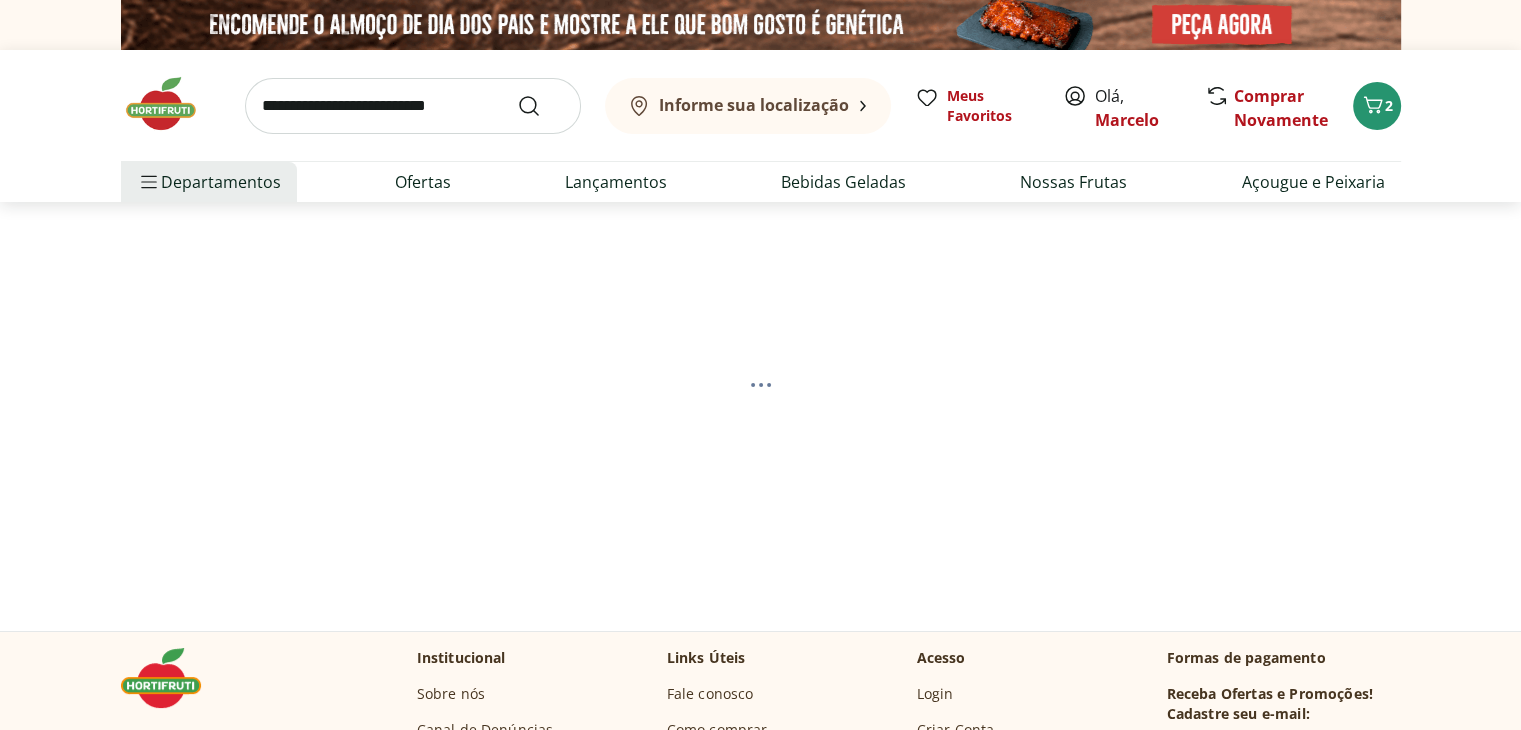 select on "*********" 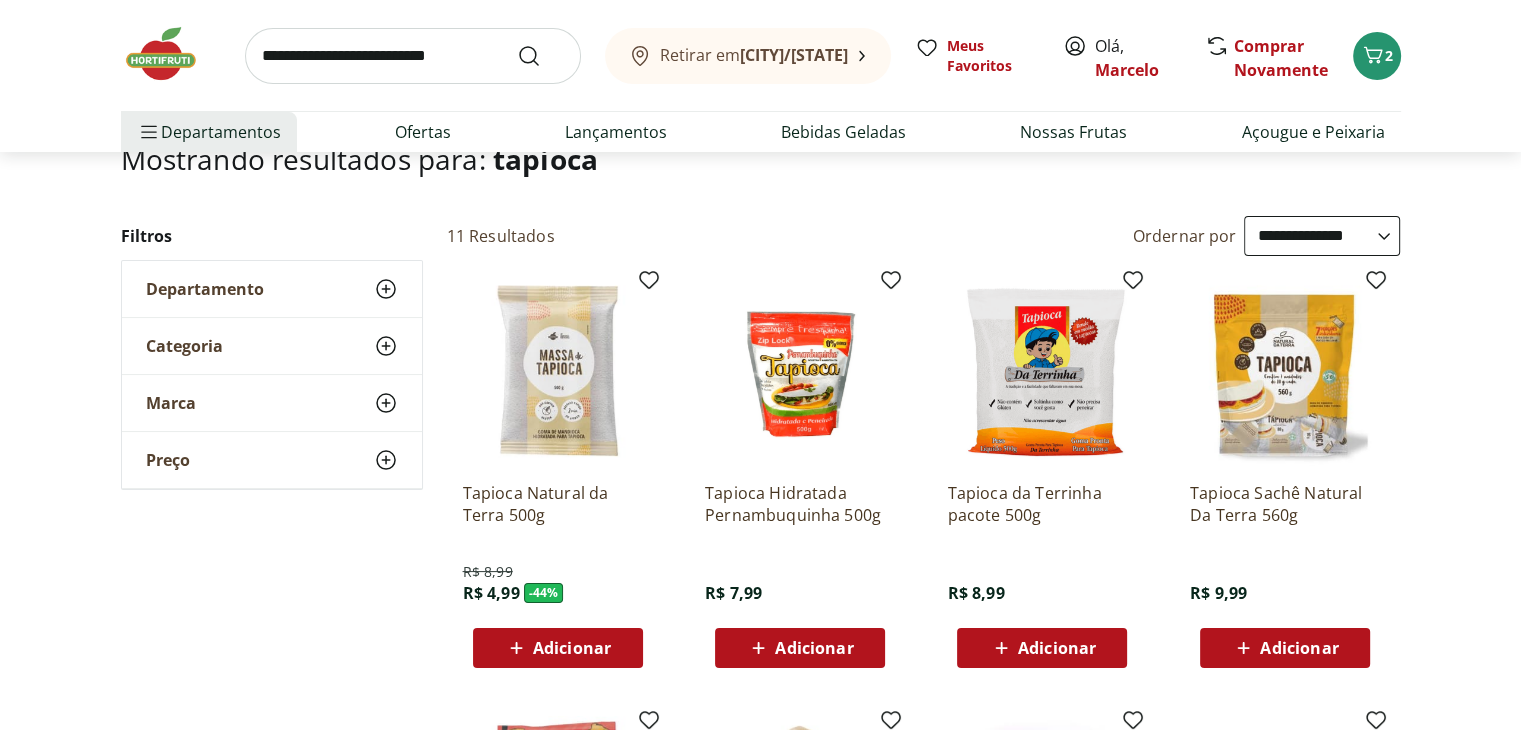 scroll, scrollTop: 100, scrollLeft: 0, axis: vertical 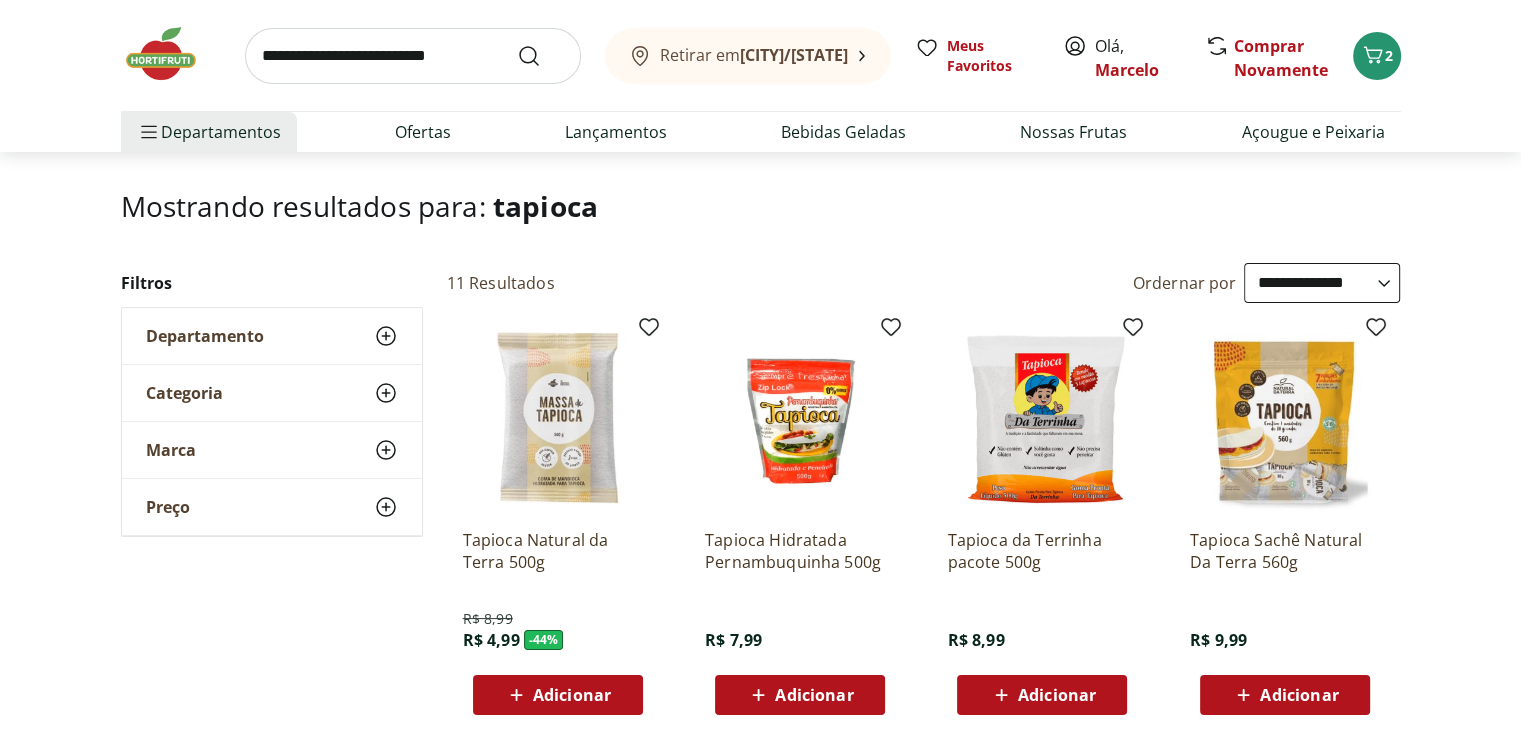 click on "Adicionar" at bounding box center [572, 695] 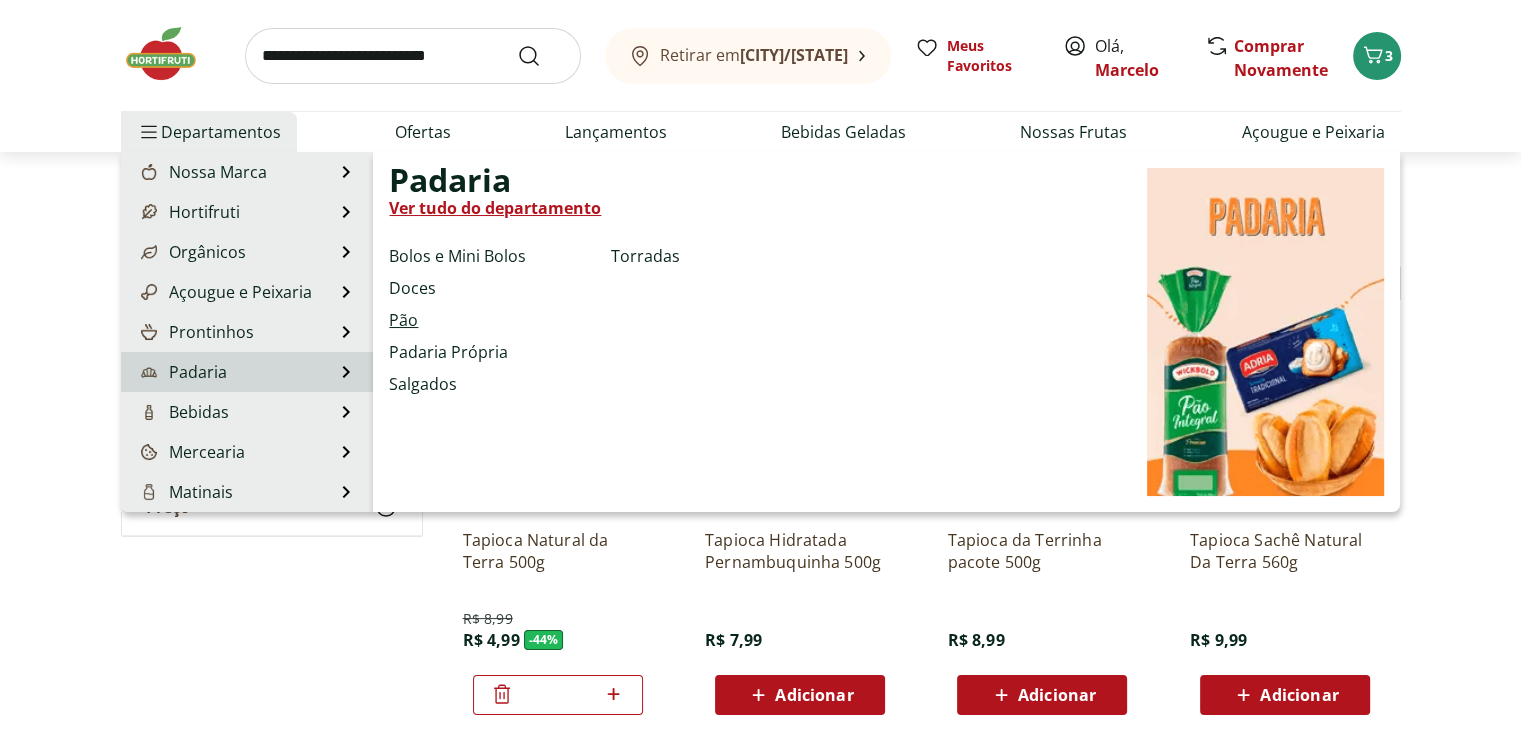 click on "Pão" at bounding box center (403, 320) 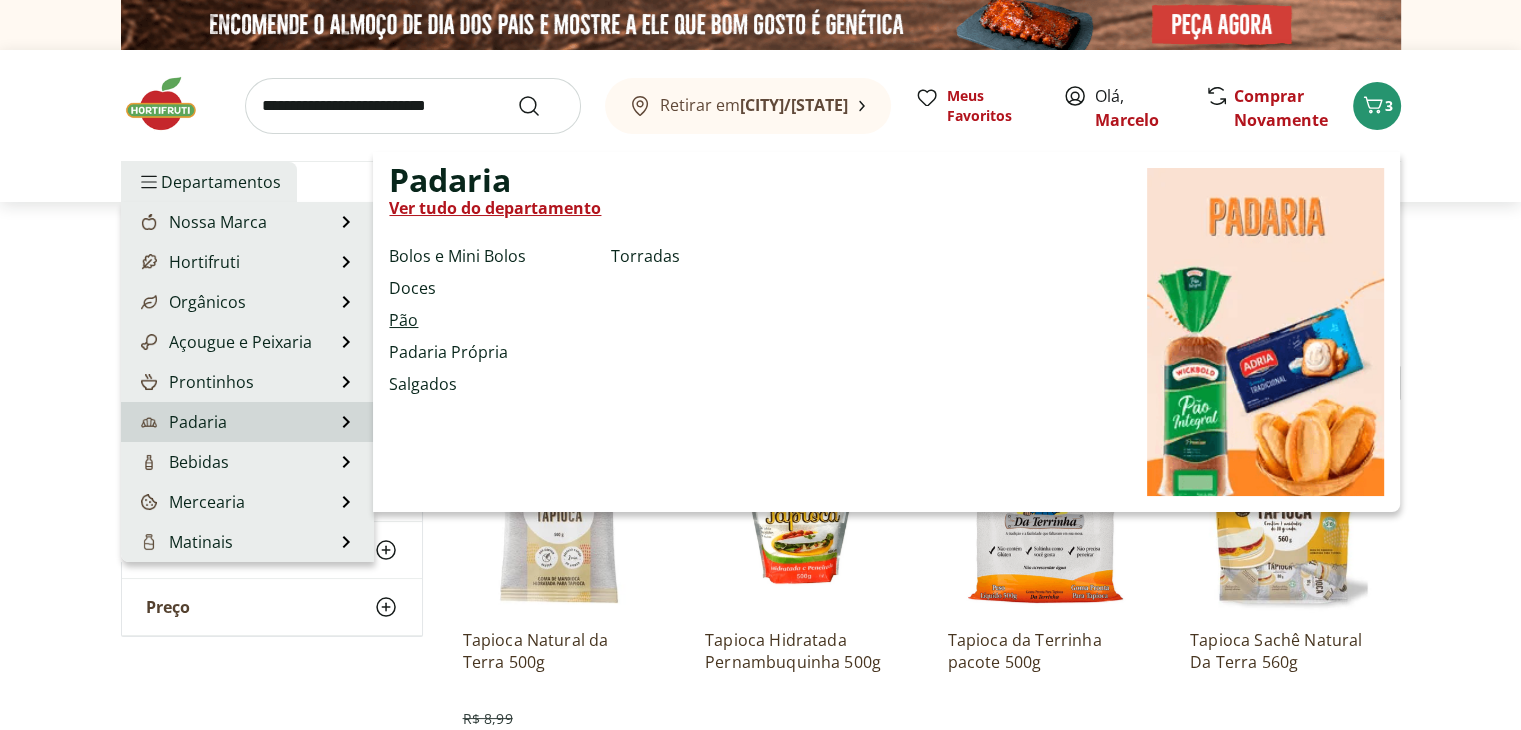 select on "**********" 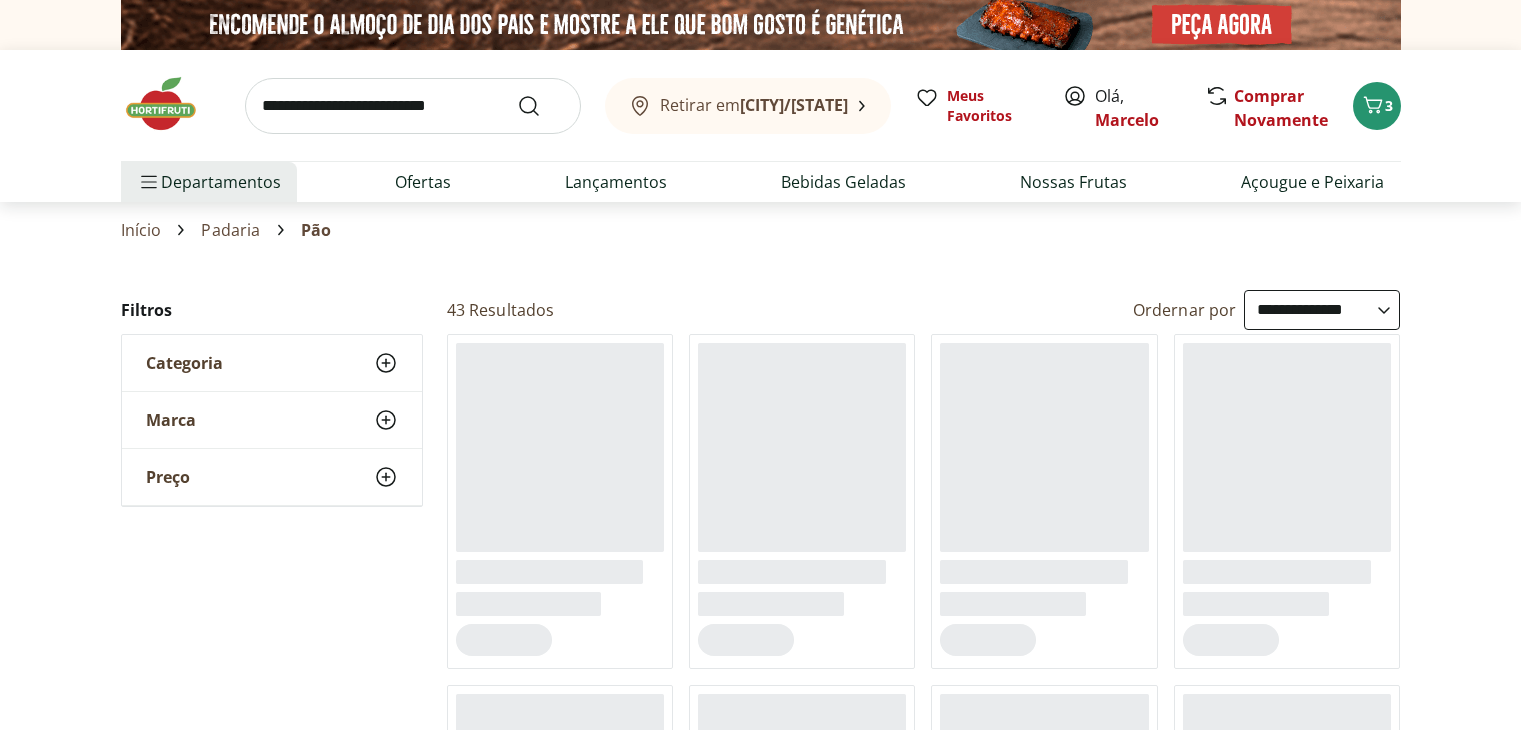 scroll, scrollTop: 0, scrollLeft: 0, axis: both 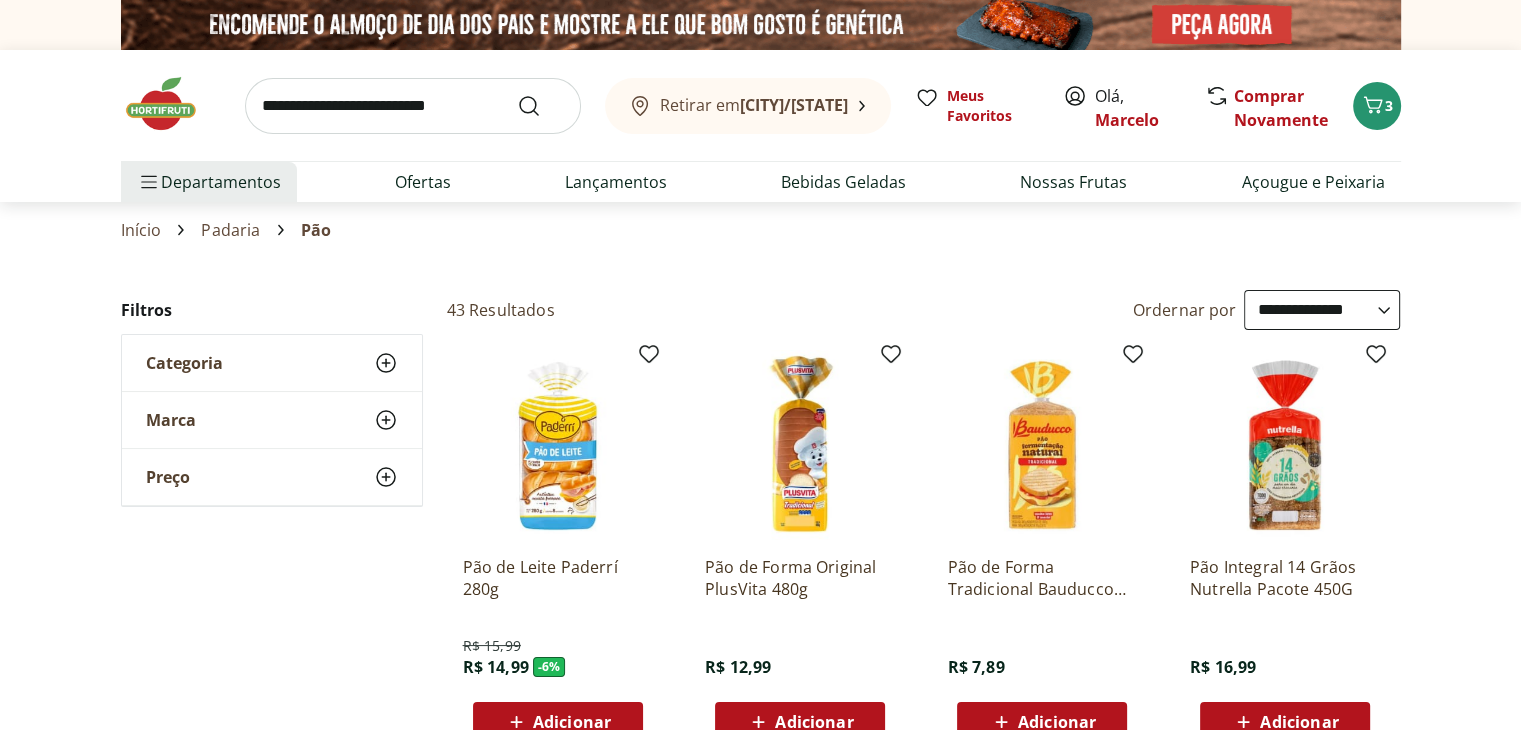 click on "**********" at bounding box center (1322, 310) 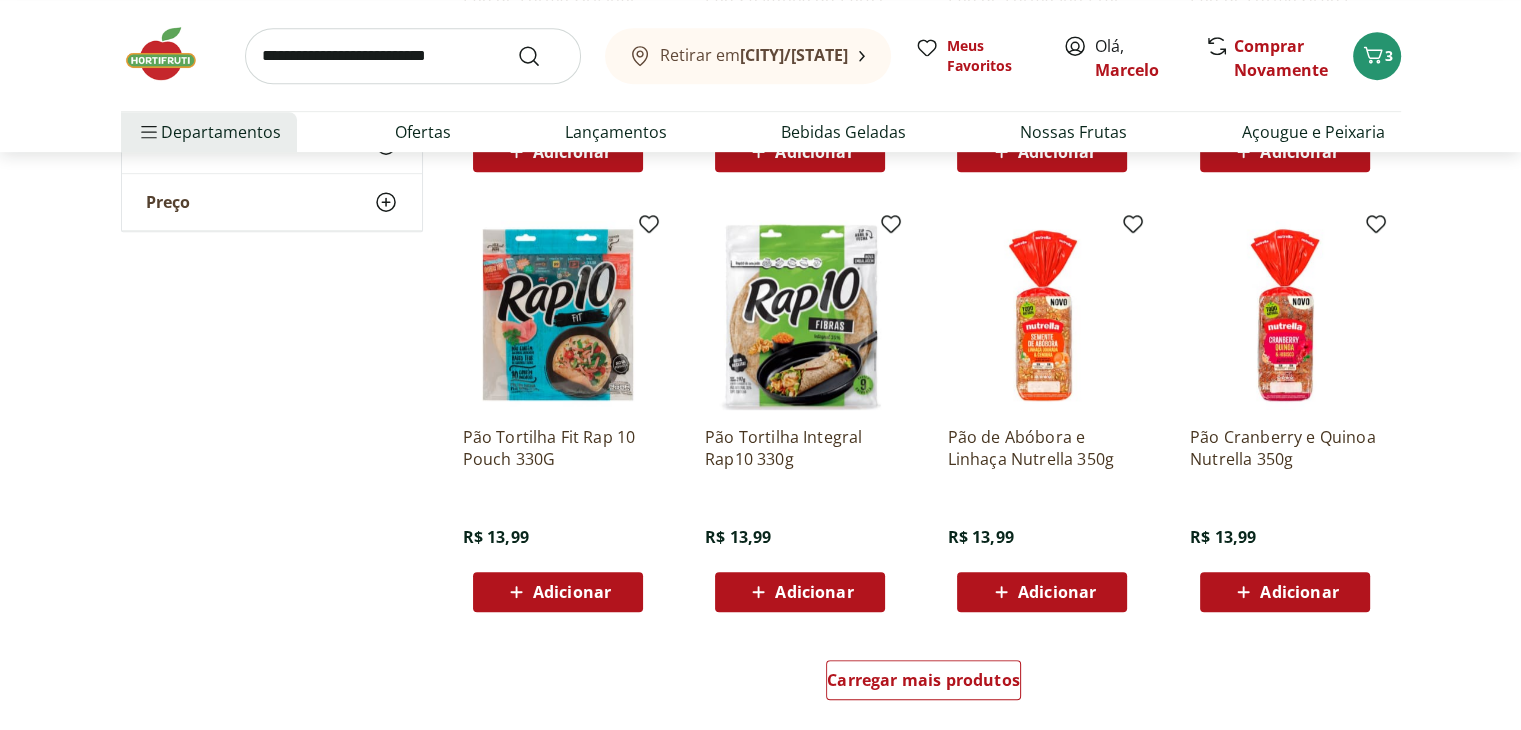 scroll, scrollTop: 1100, scrollLeft: 0, axis: vertical 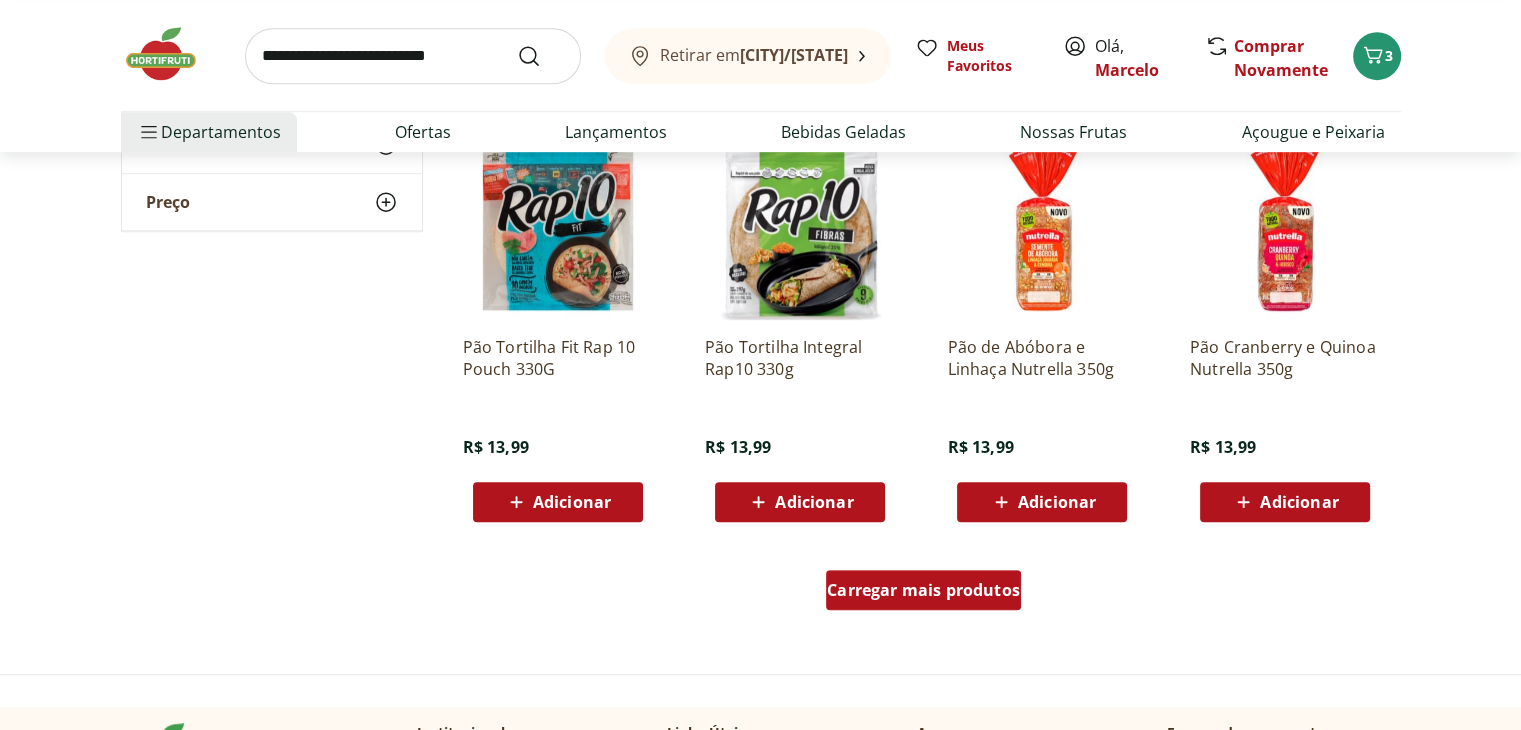 click on "Carregar mais produtos" at bounding box center (923, 590) 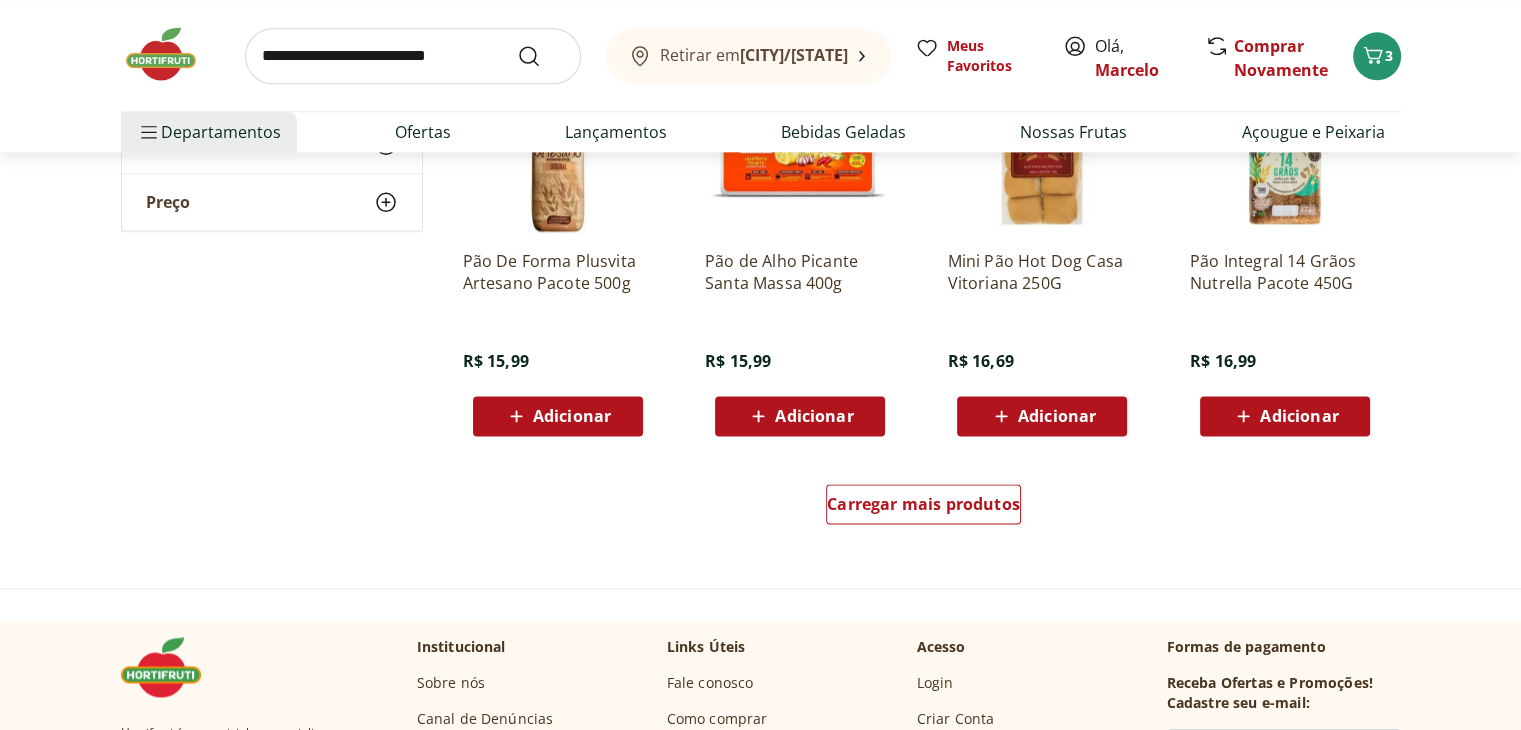 scroll, scrollTop: 2600, scrollLeft: 0, axis: vertical 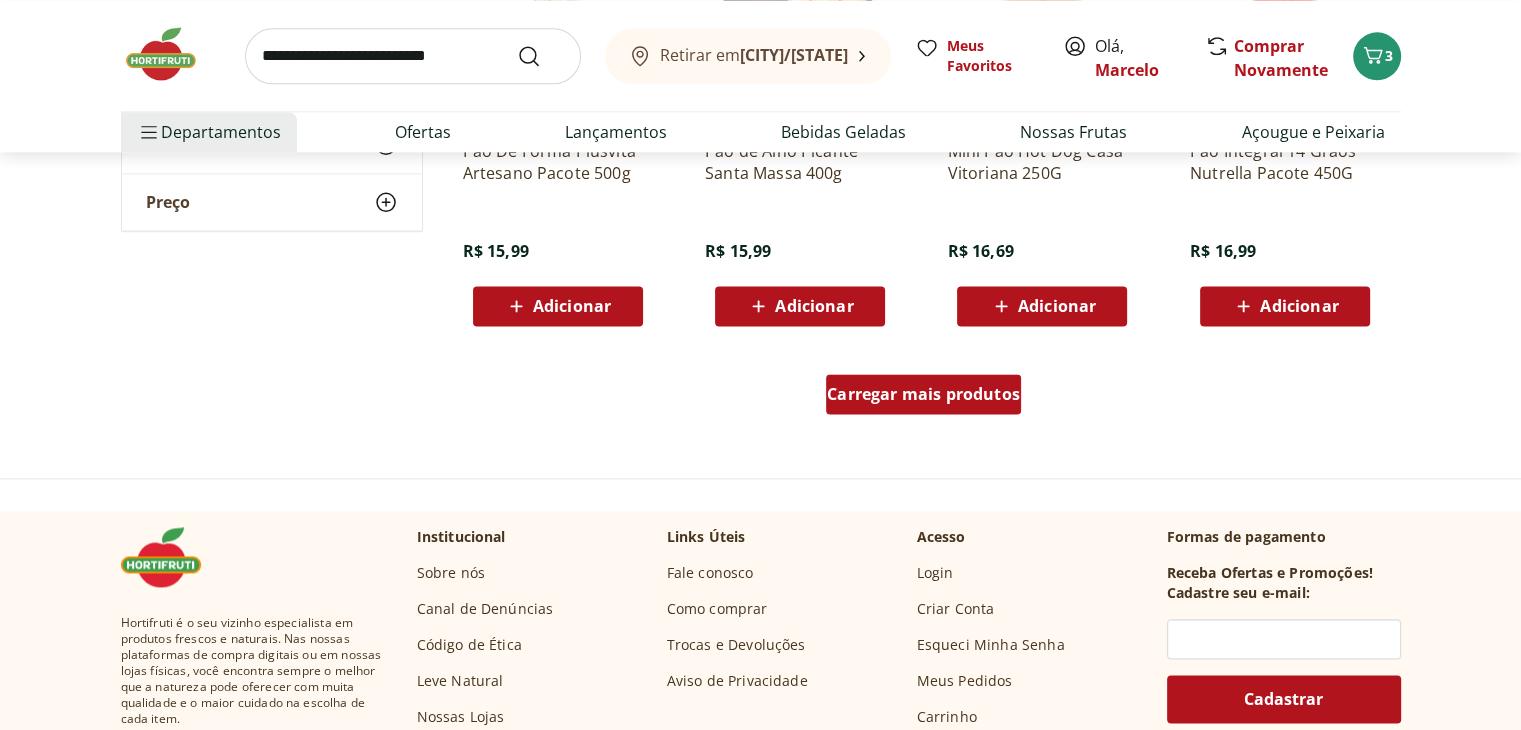 click on "Carregar mais produtos" at bounding box center [923, 394] 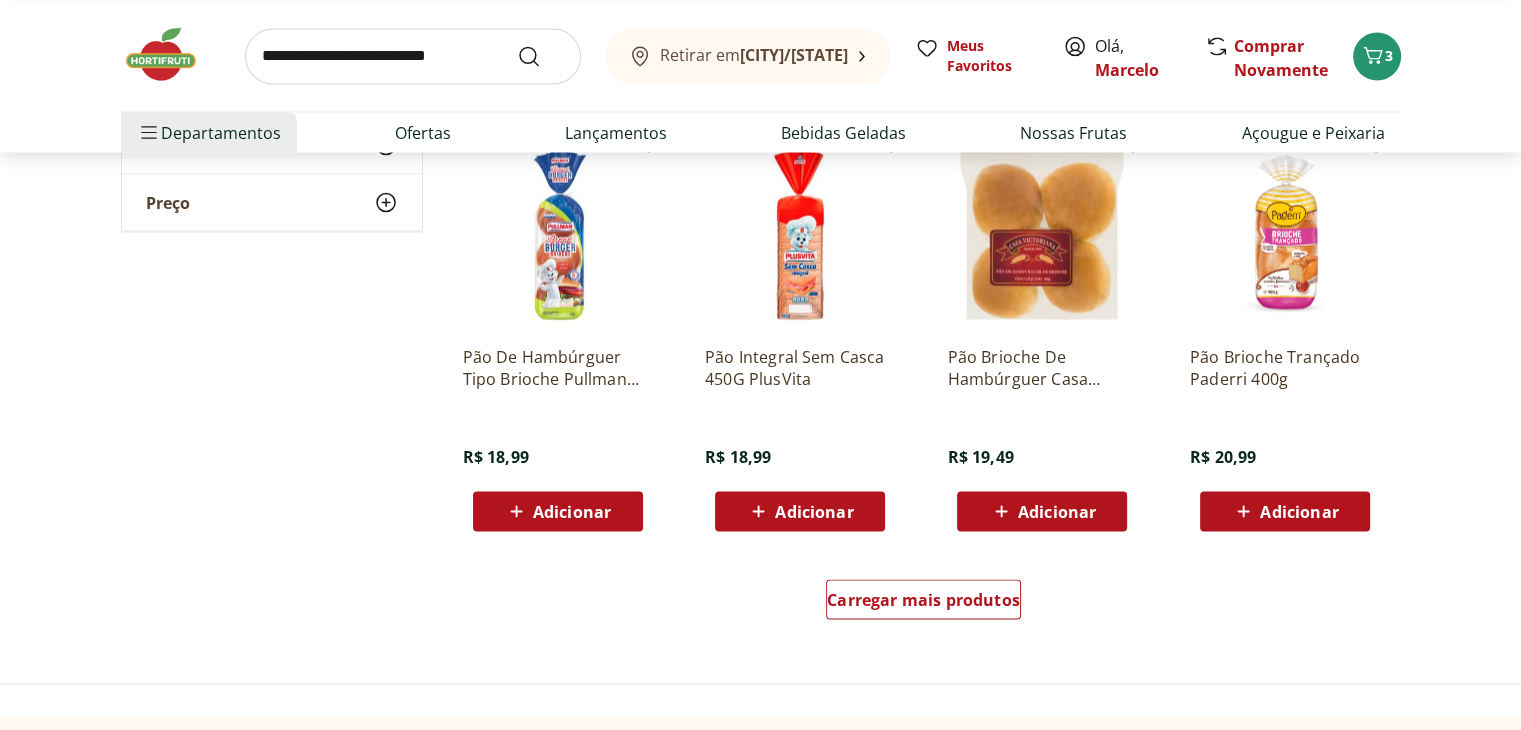 scroll, scrollTop: 3700, scrollLeft: 0, axis: vertical 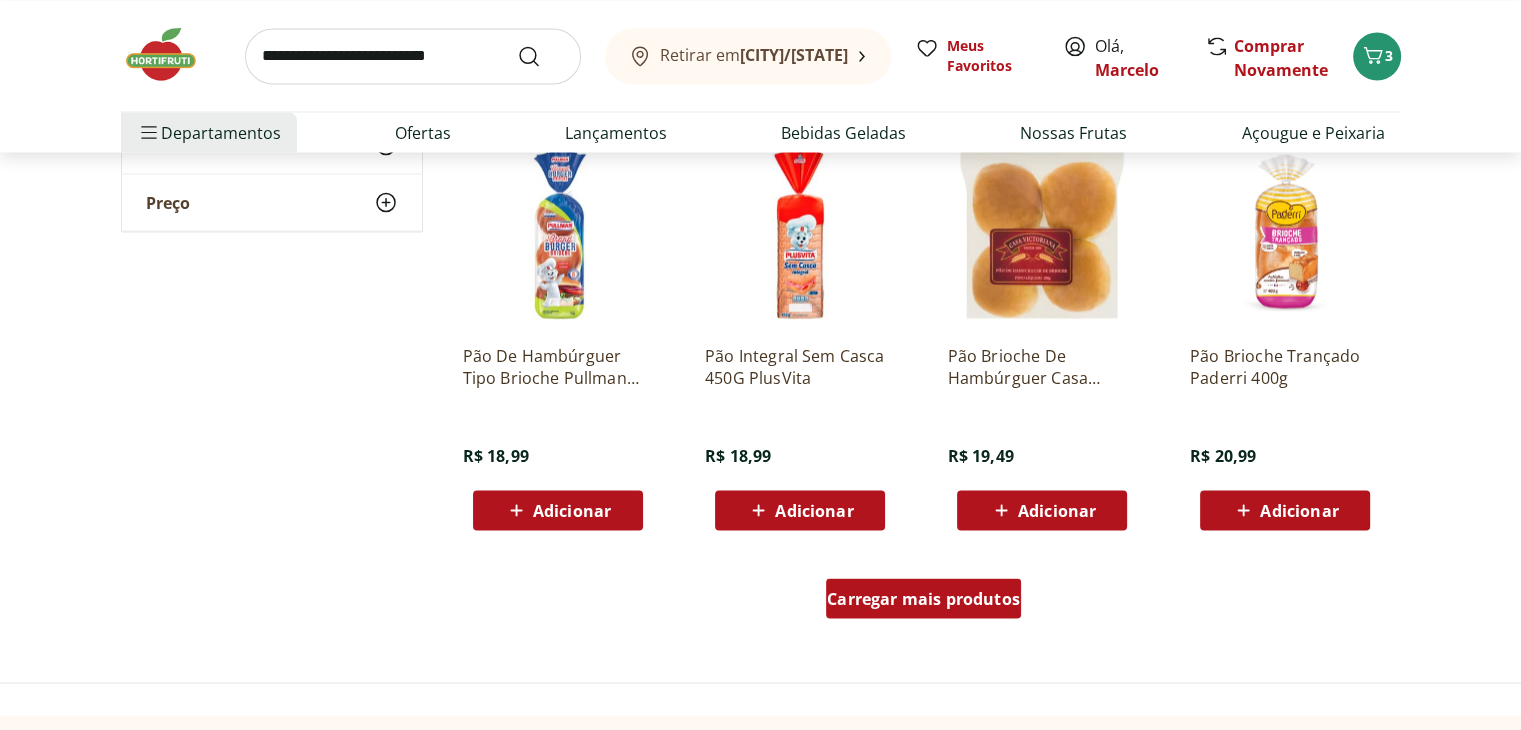 click on "Carregar mais produtos" at bounding box center (923, 598) 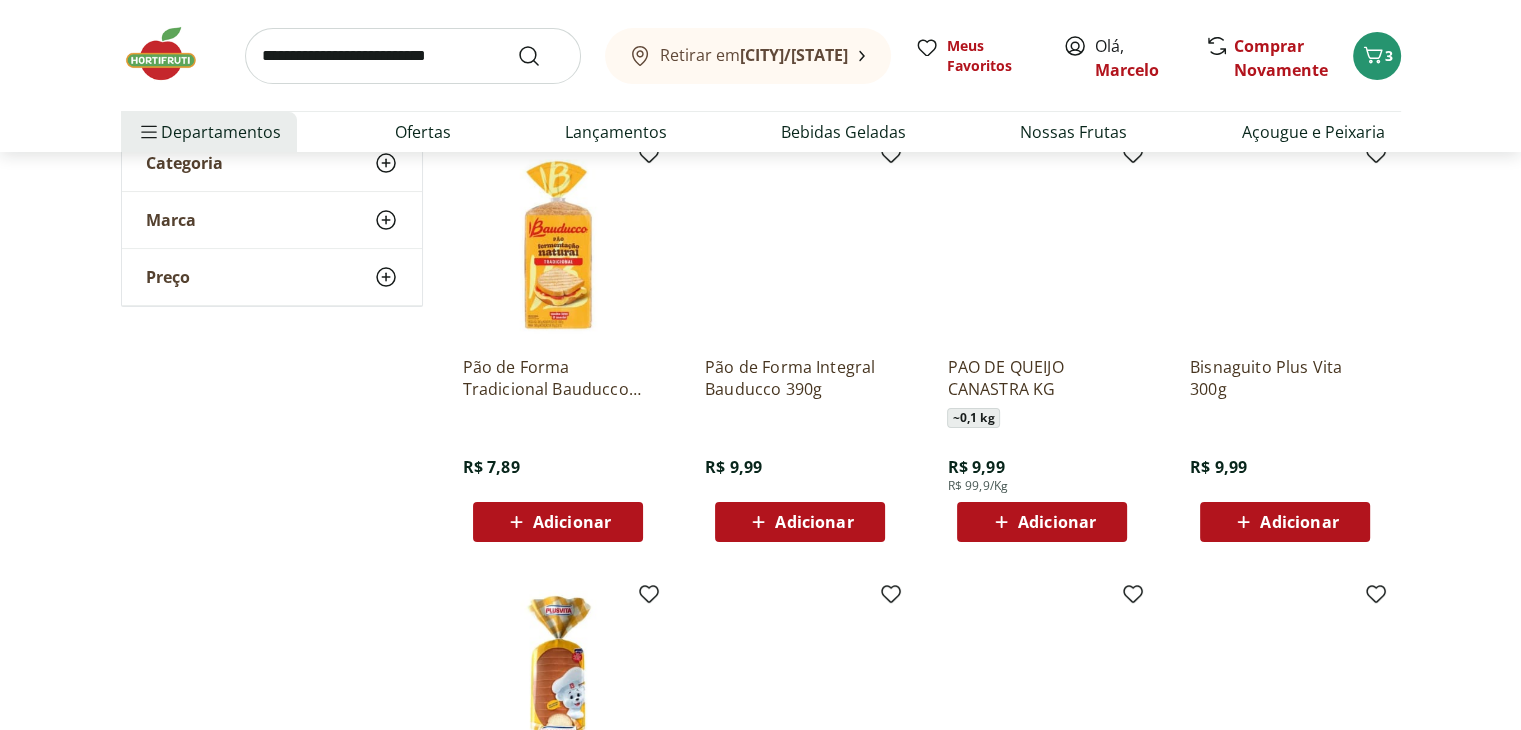 scroll, scrollTop: 0, scrollLeft: 0, axis: both 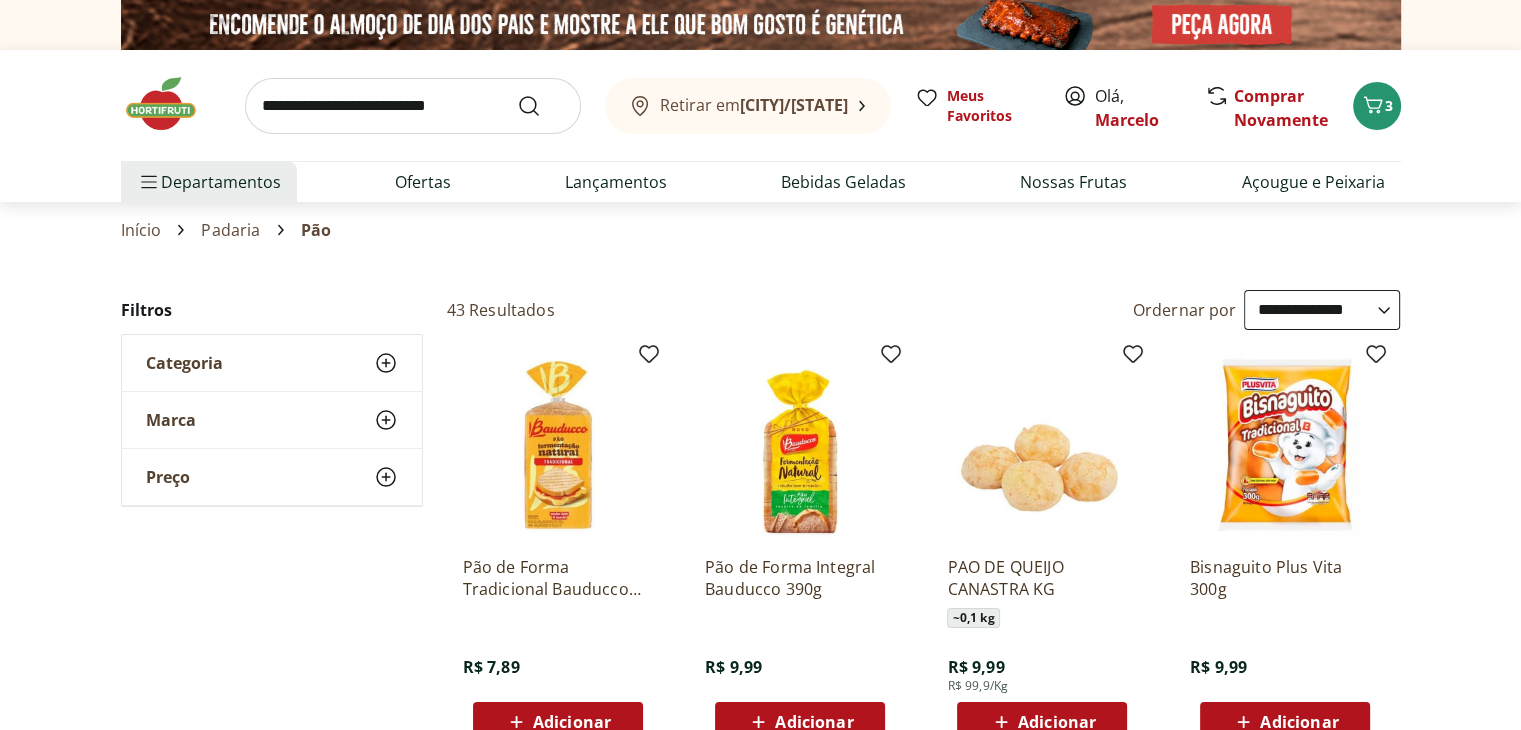 click at bounding box center (413, 106) 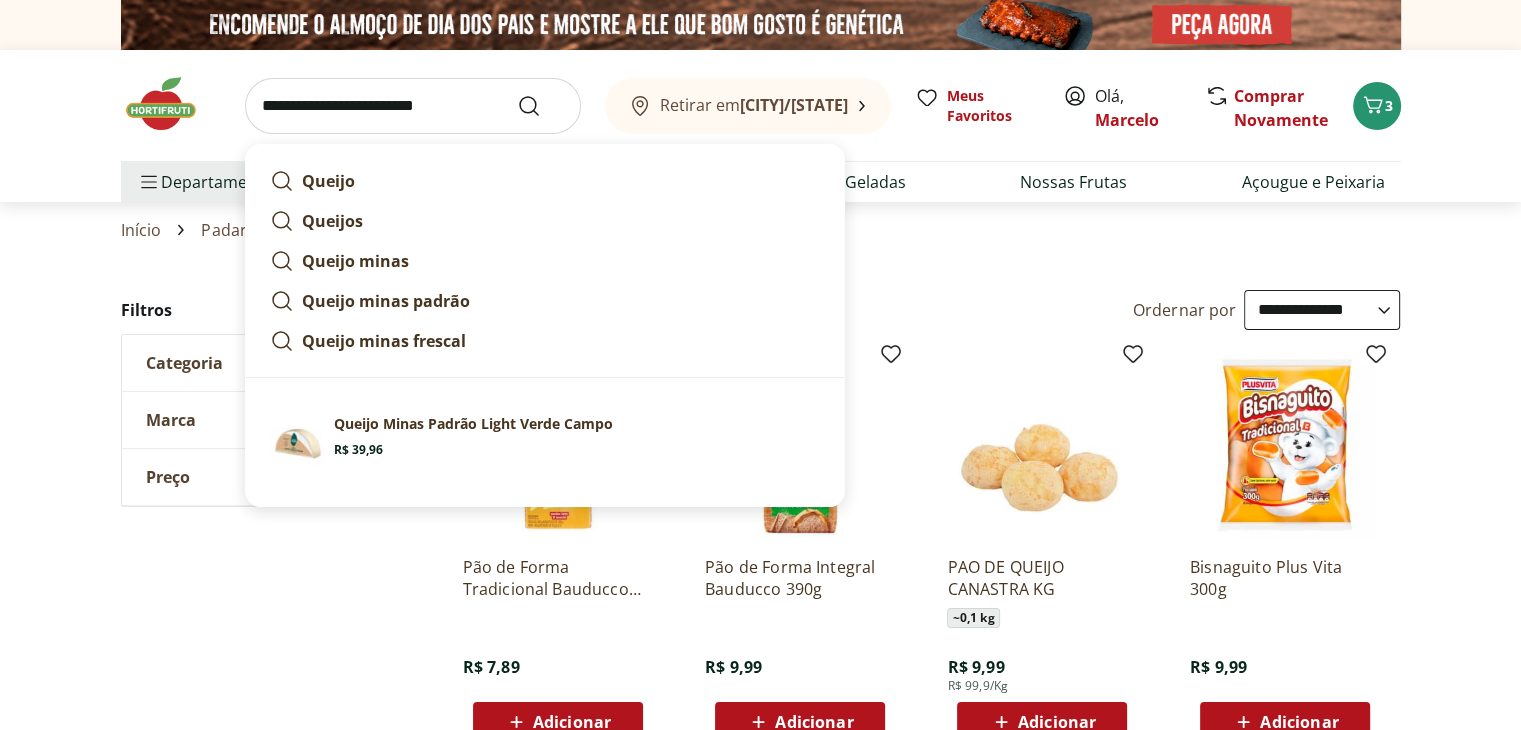 type on "**********" 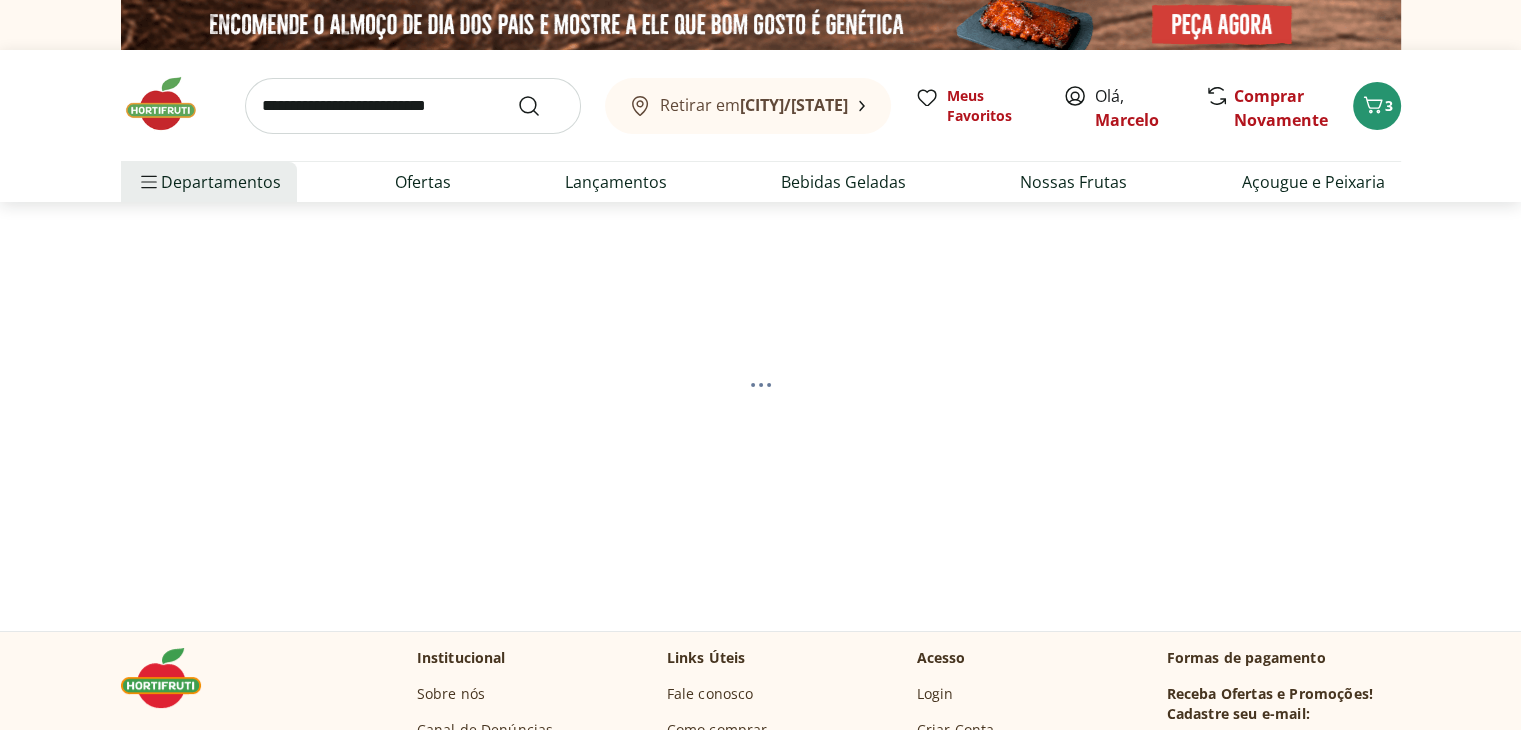 select on "**********" 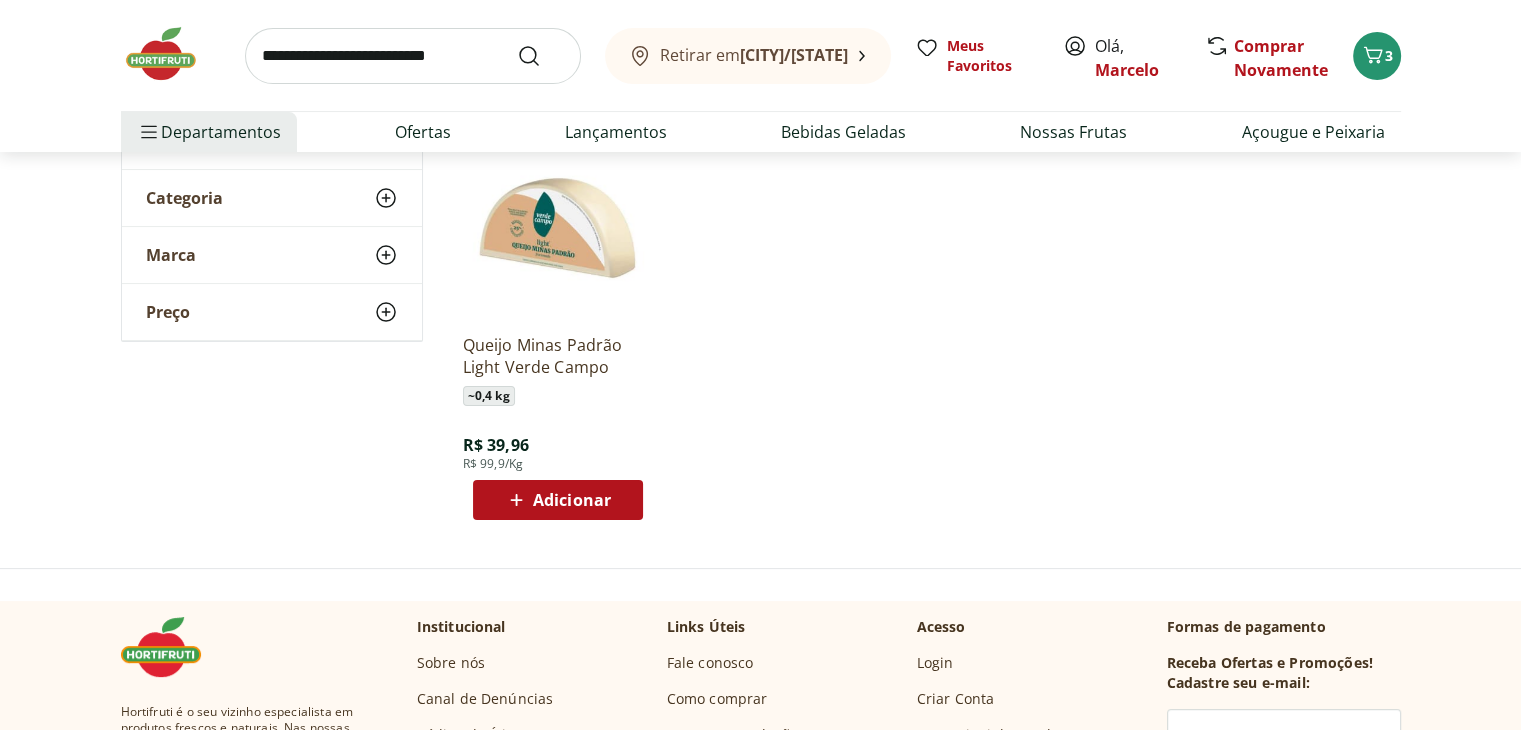 scroll, scrollTop: 300, scrollLeft: 0, axis: vertical 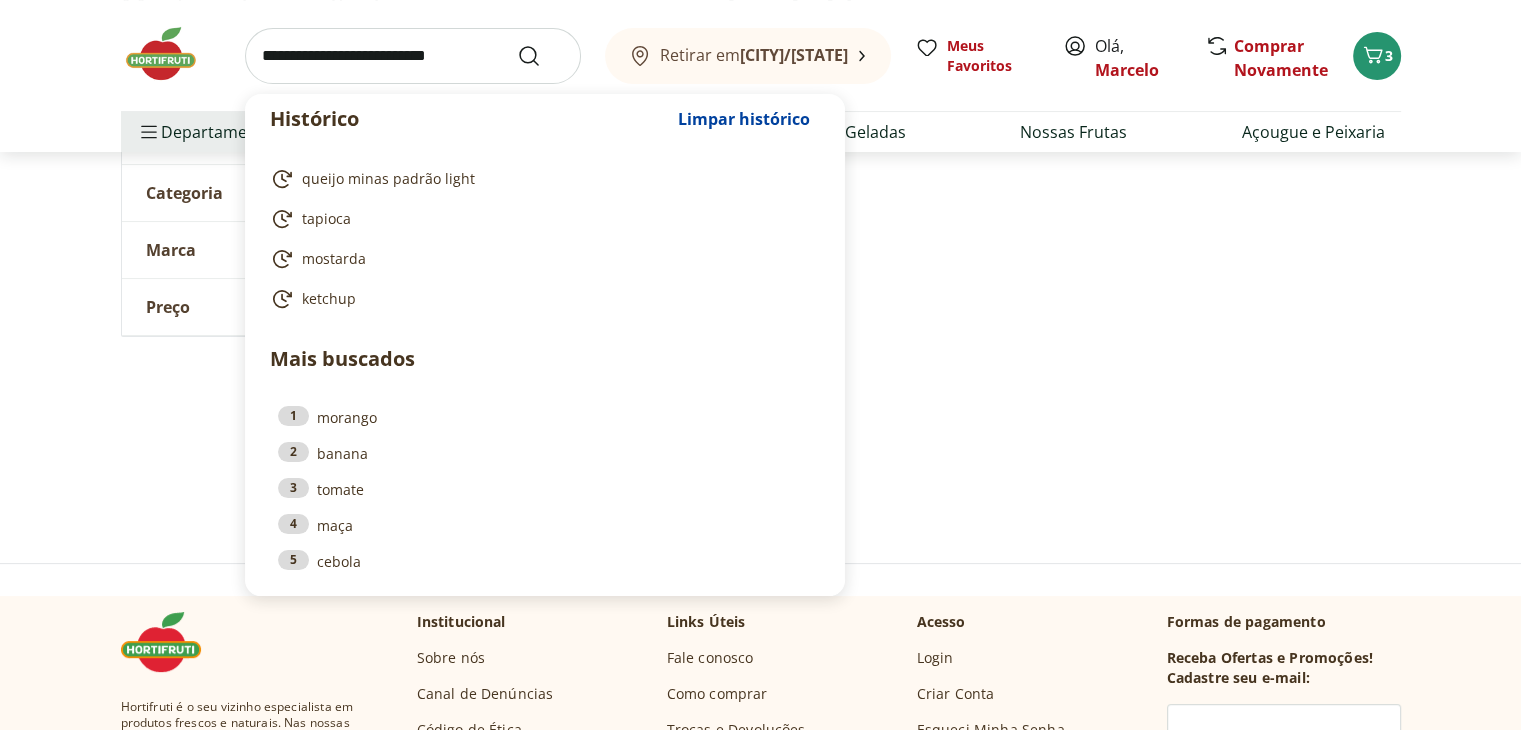 click at bounding box center (413, 56) 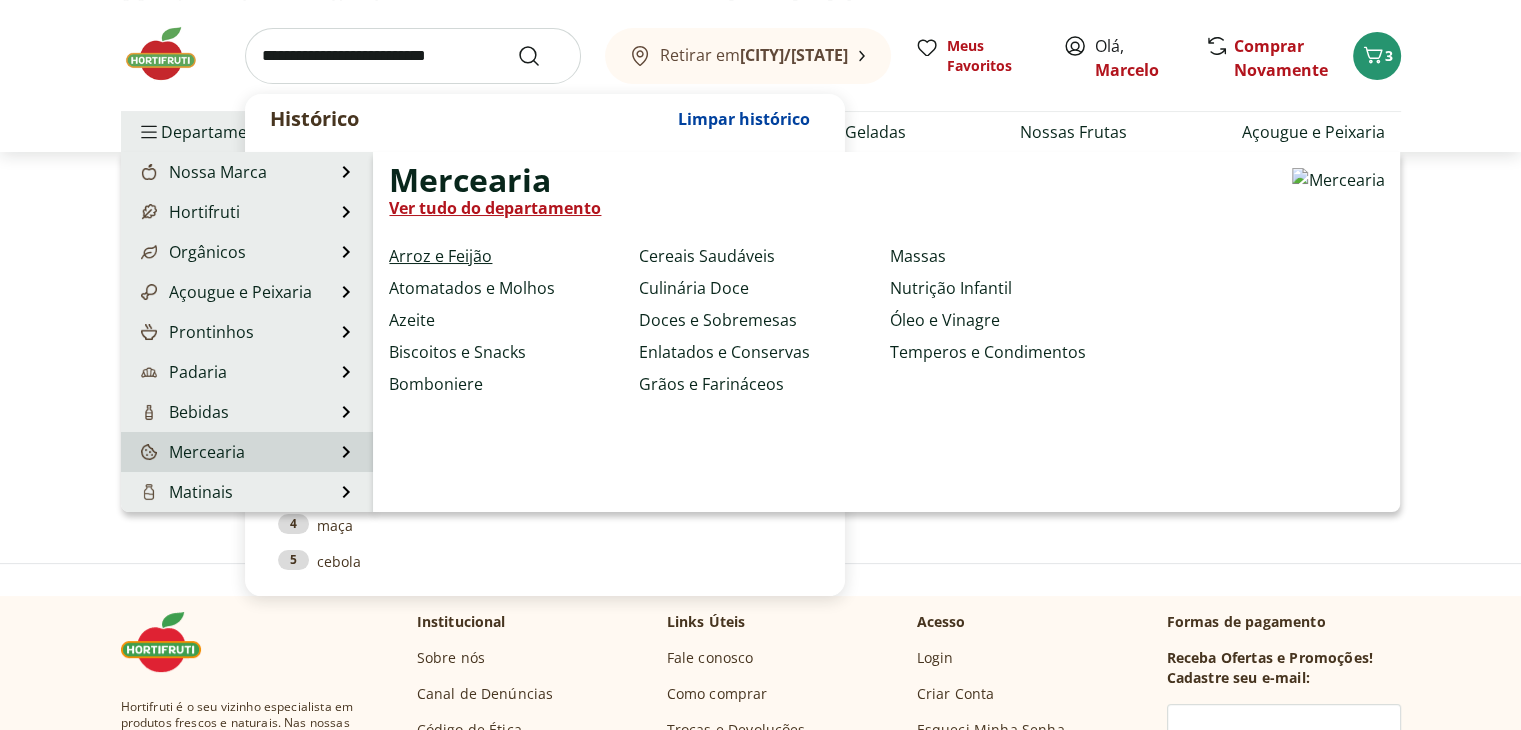 click on "Arroz e Feijão" at bounding box center [440, 256] 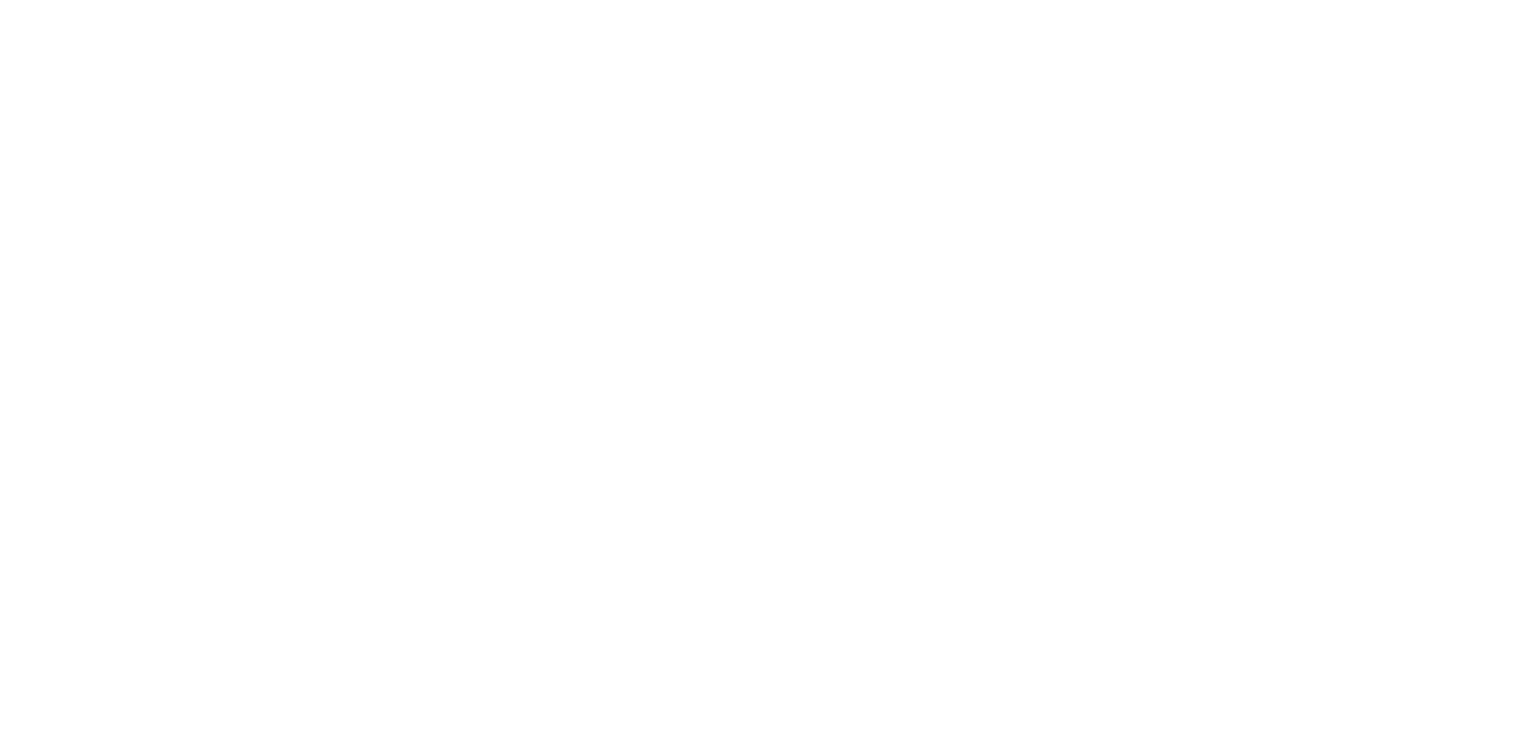 scroll, scrollTop: 0, scrollLeft: 0, axis: both 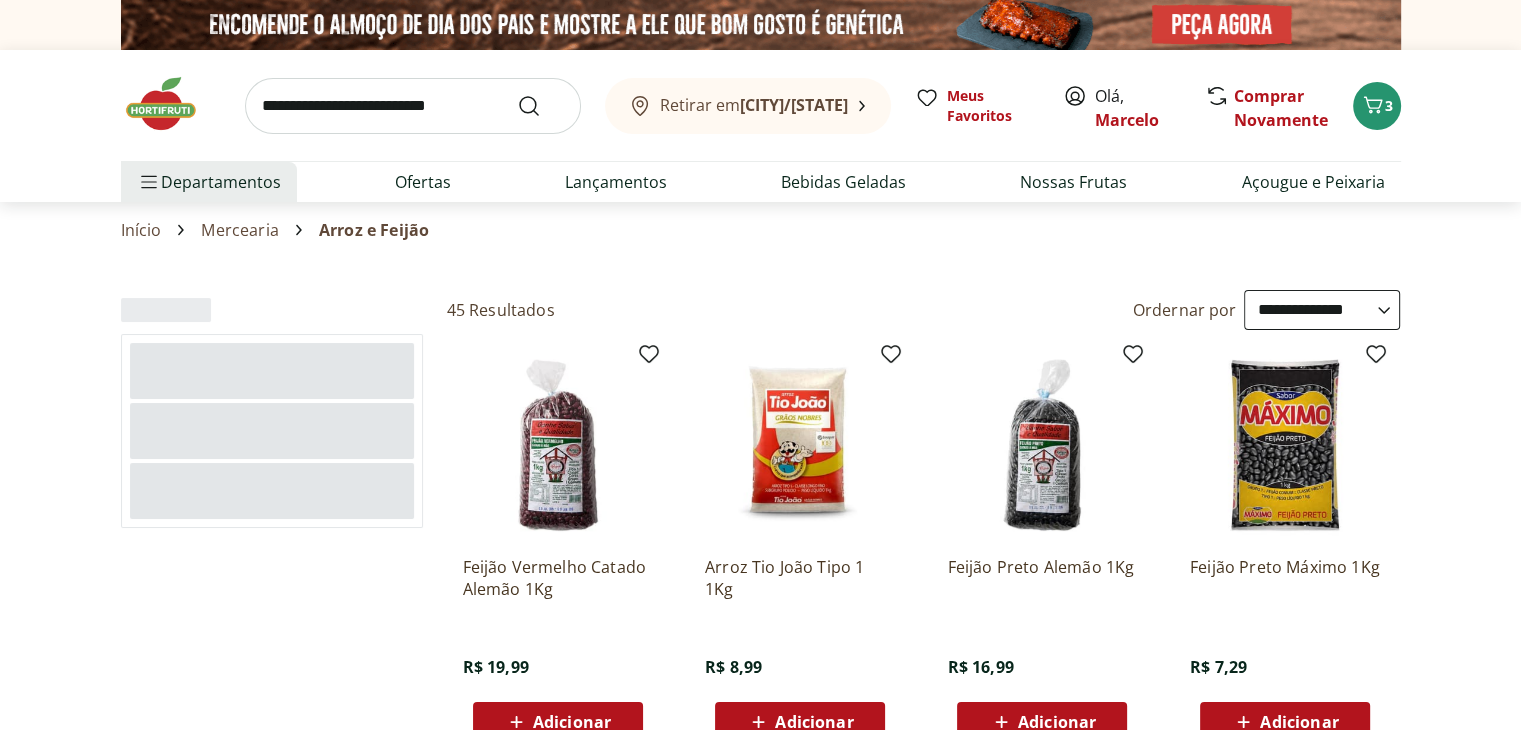 click on "**********" at bounding box center [1322, 310] 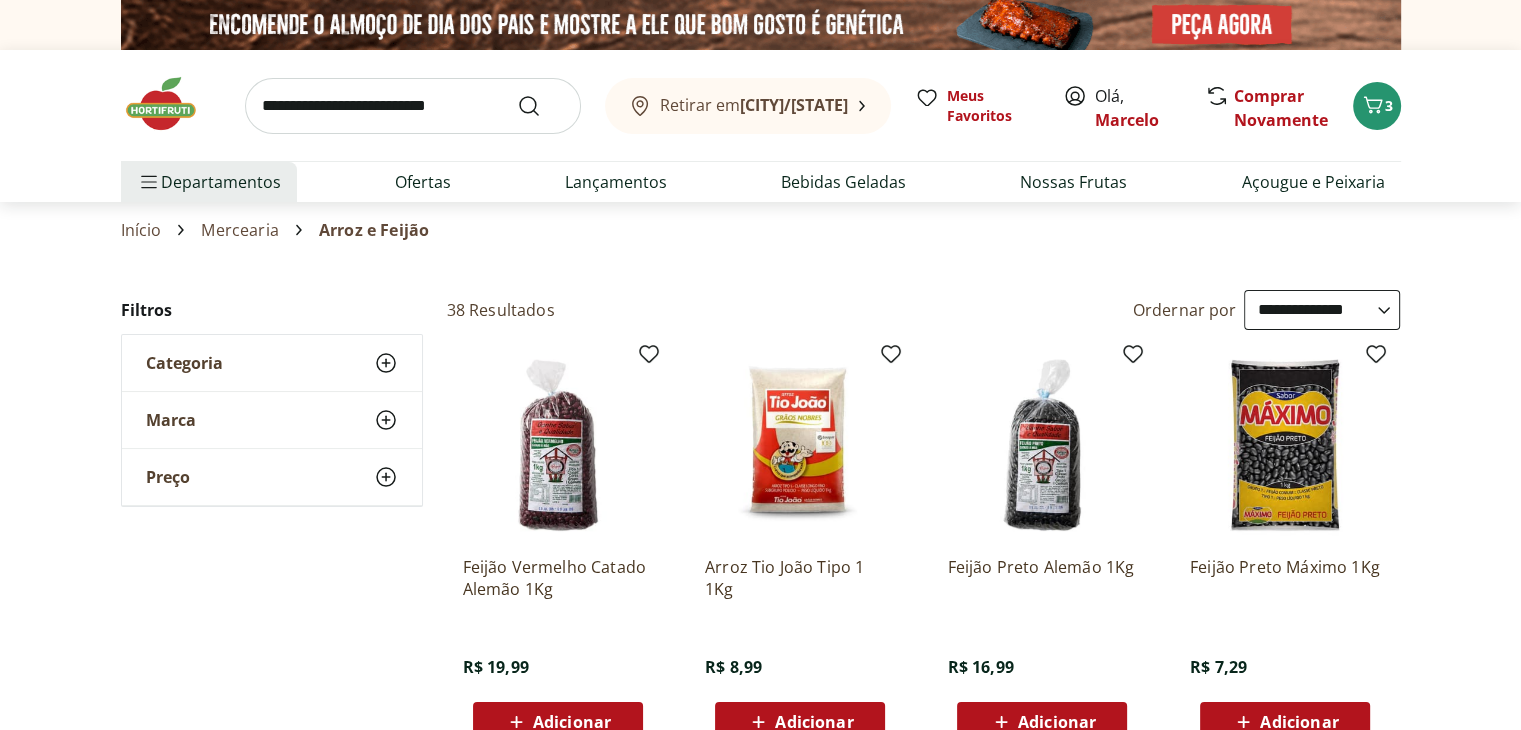 click on "**********" at bounding box center (1322, 310) 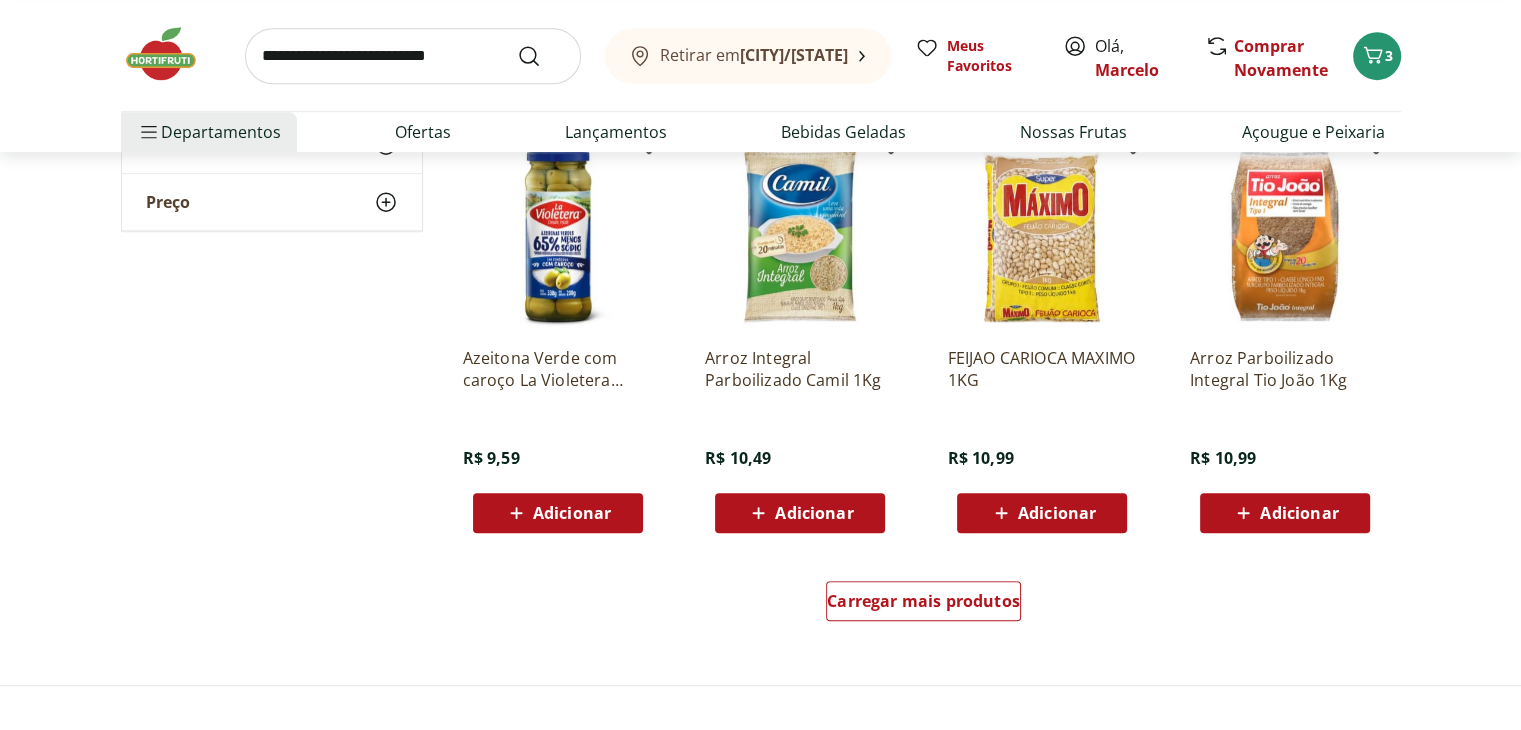 scroll, scrollTop: 1100, scrollLeft: 0, axis: vertical 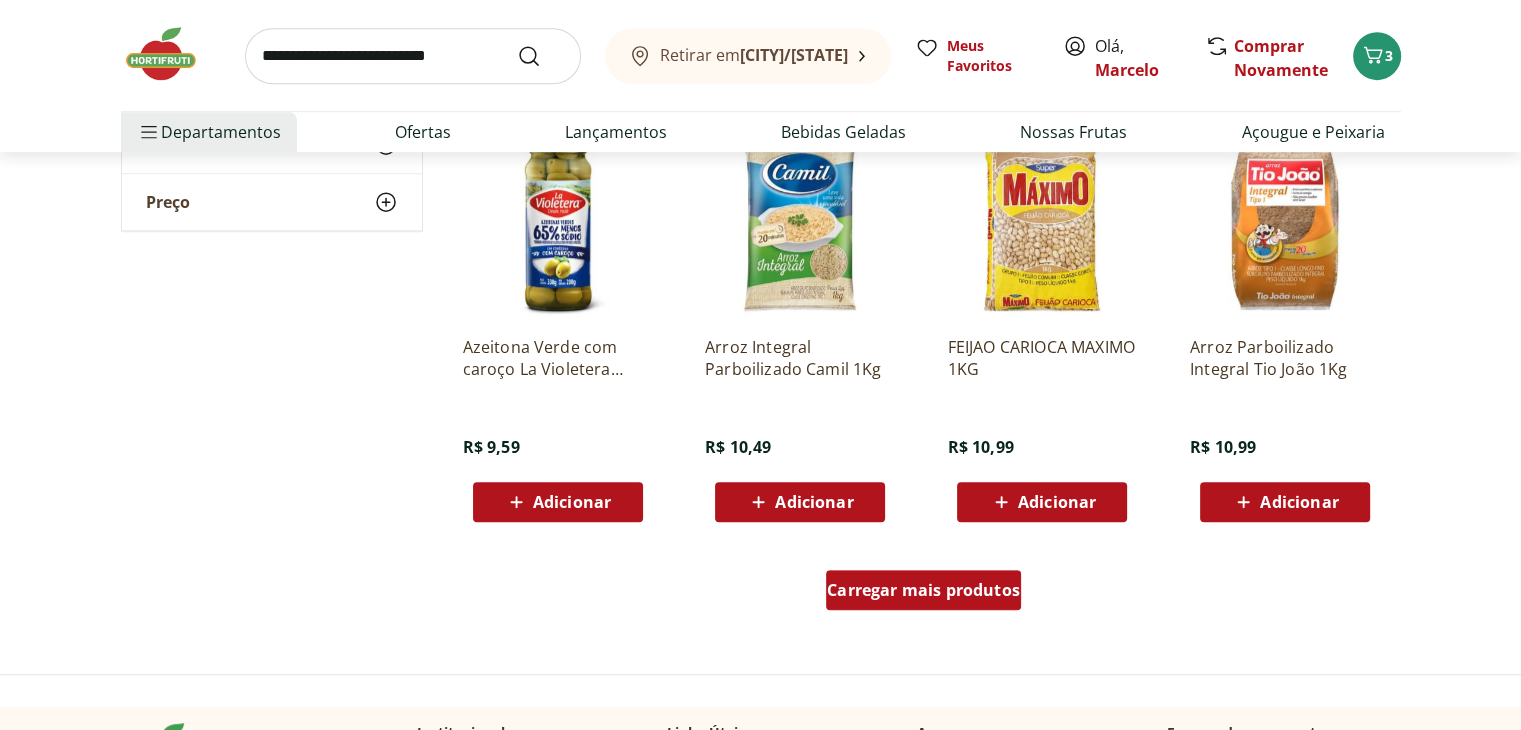 click on "Carregar mais produtos" at bounding box center (923, 590) 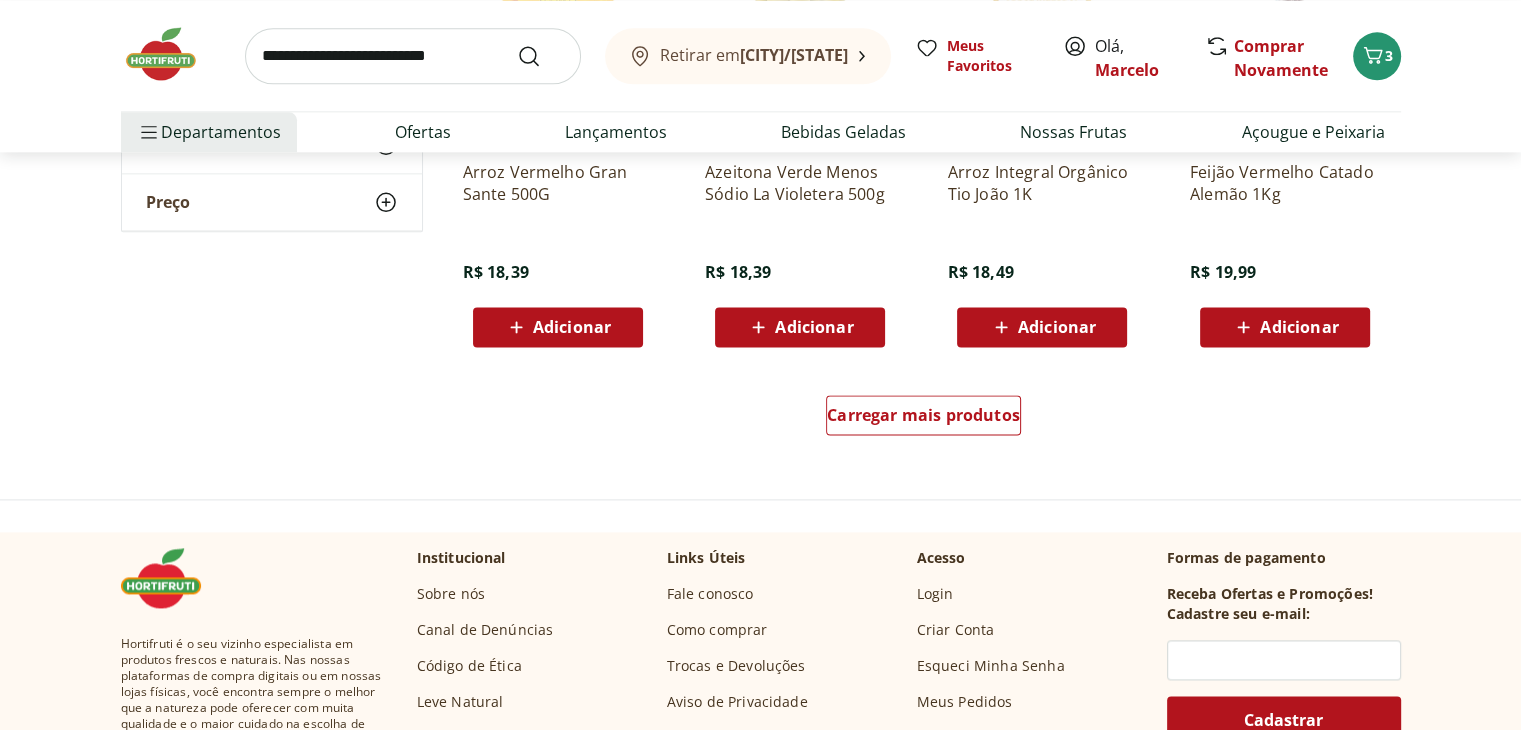 scroll, scrollTop: 2700, scrollLeft: 0, axis: vertical 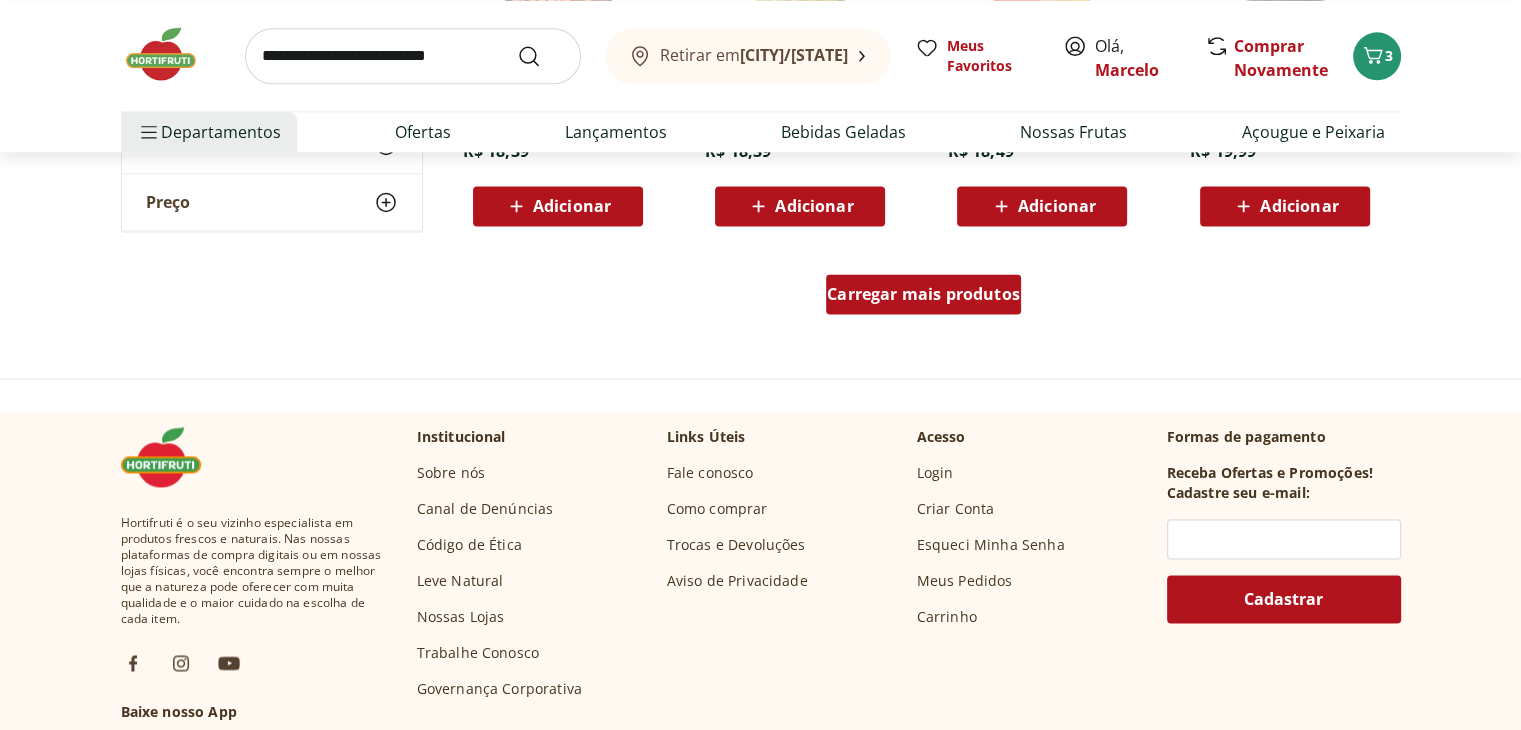 click on "Carregar mais produtos" at bounding box center [923, 294] 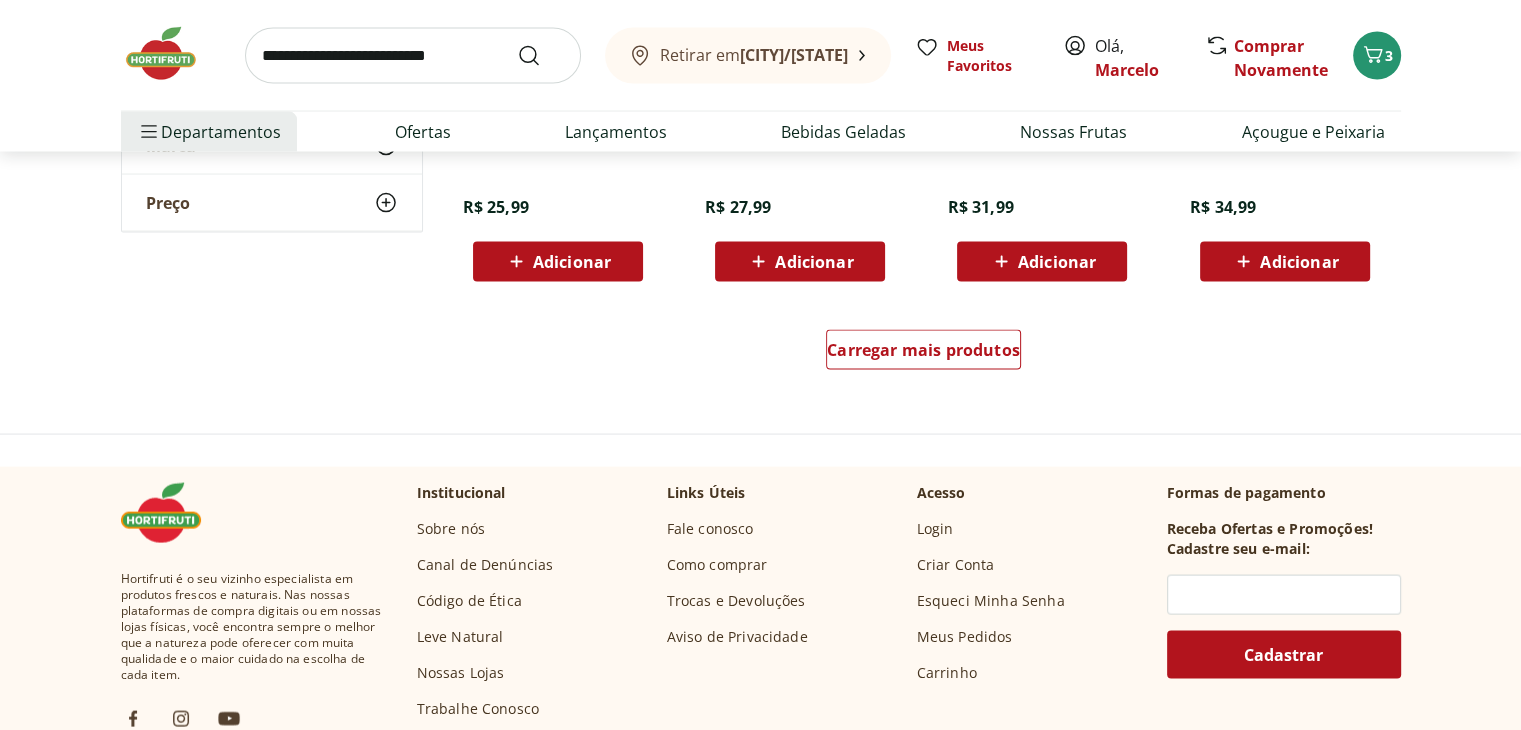 scroll, scrollTop: 3800, scrollLeft: 0, axis: vertical 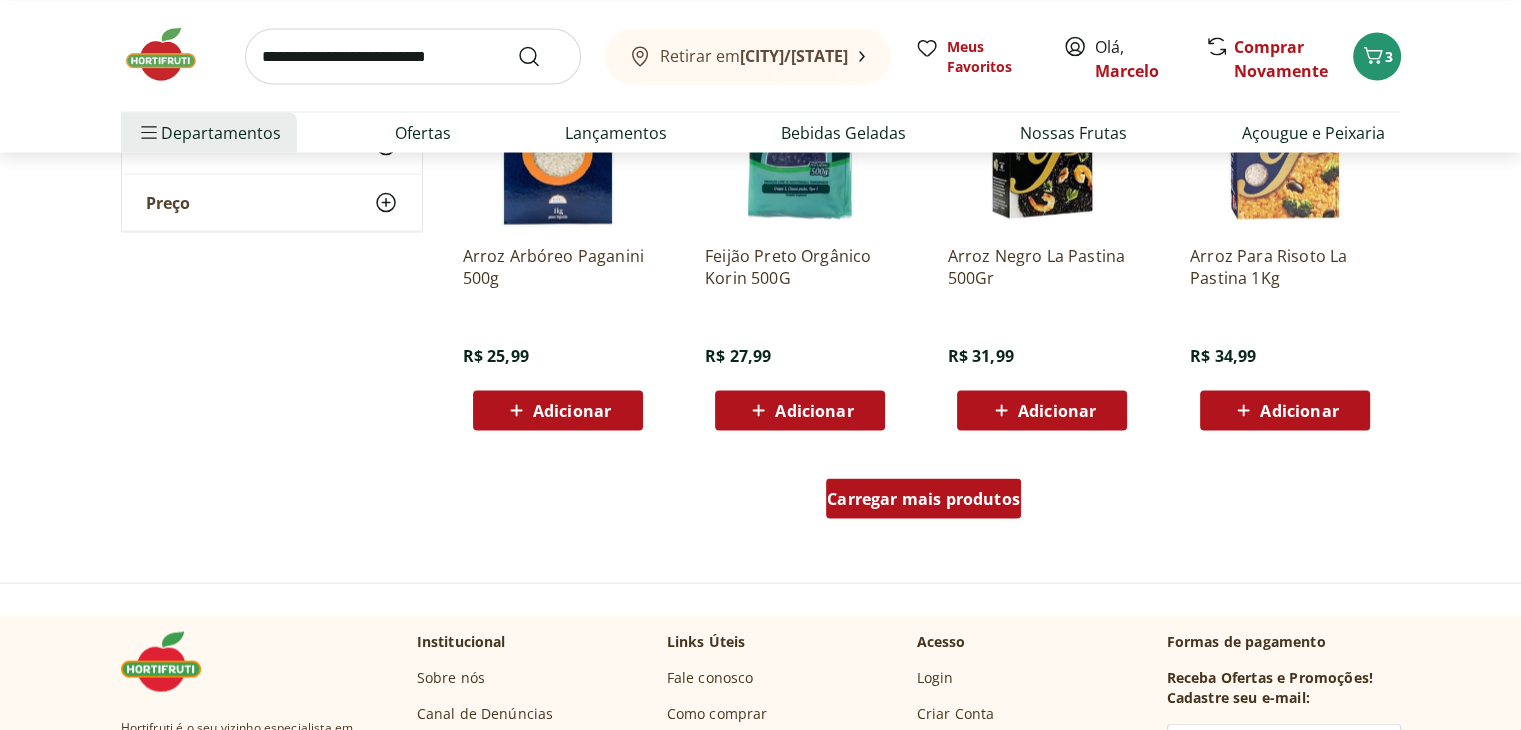 click on "Carregar mais produtos" at bounding box center [923, 498] 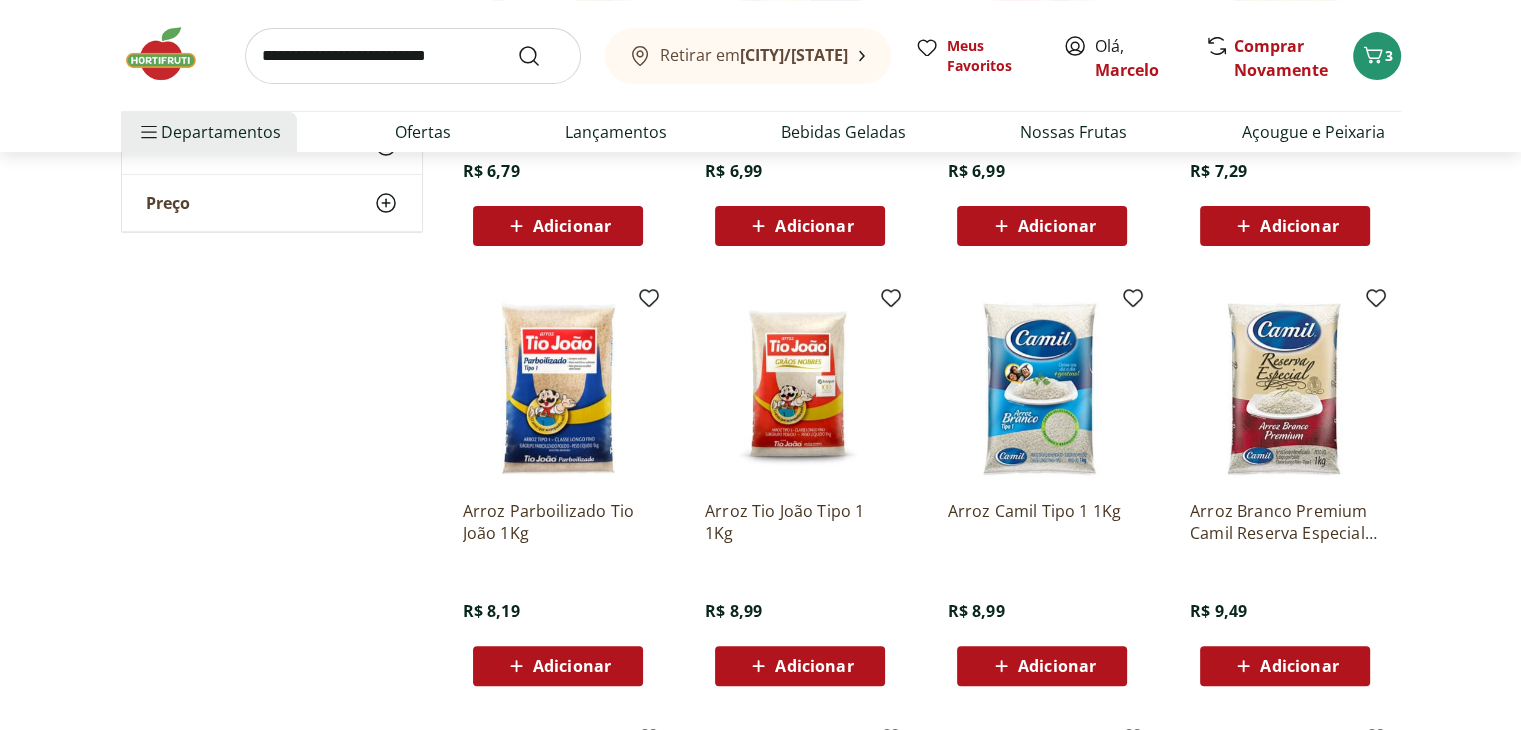 scroll, scrollTop: 500, scrollLeft: 0, axis: vertical 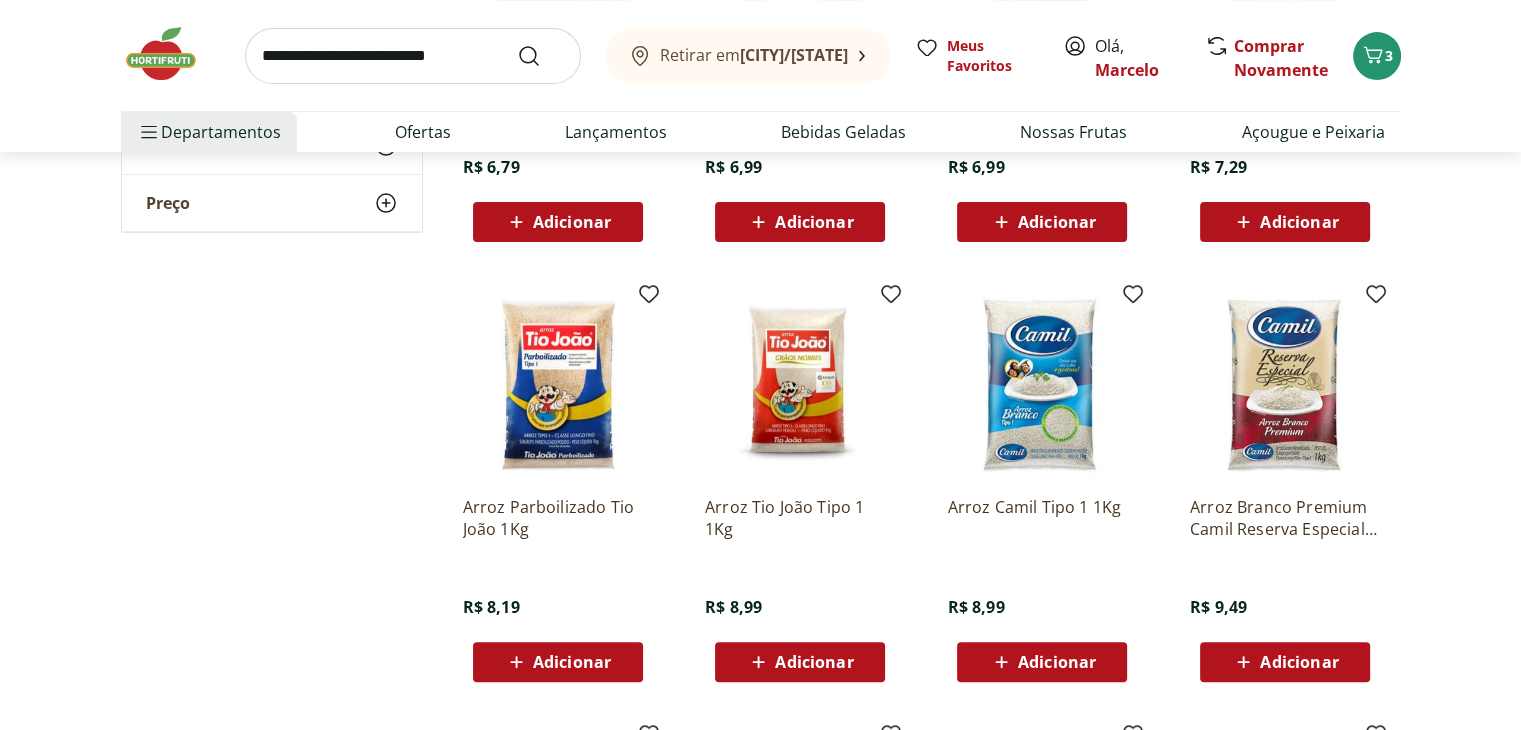 click at bounding box center [413, 56] 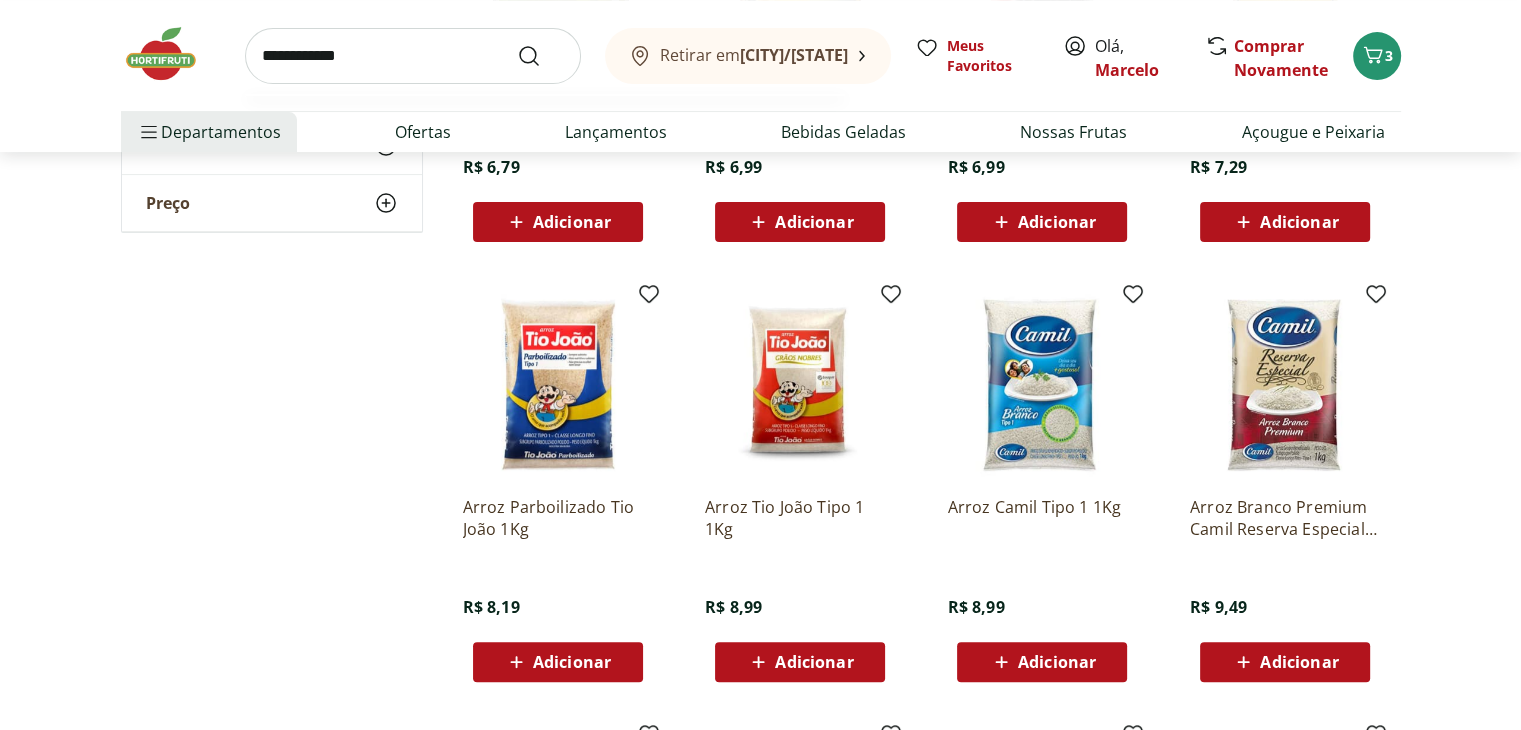 type on "**********" 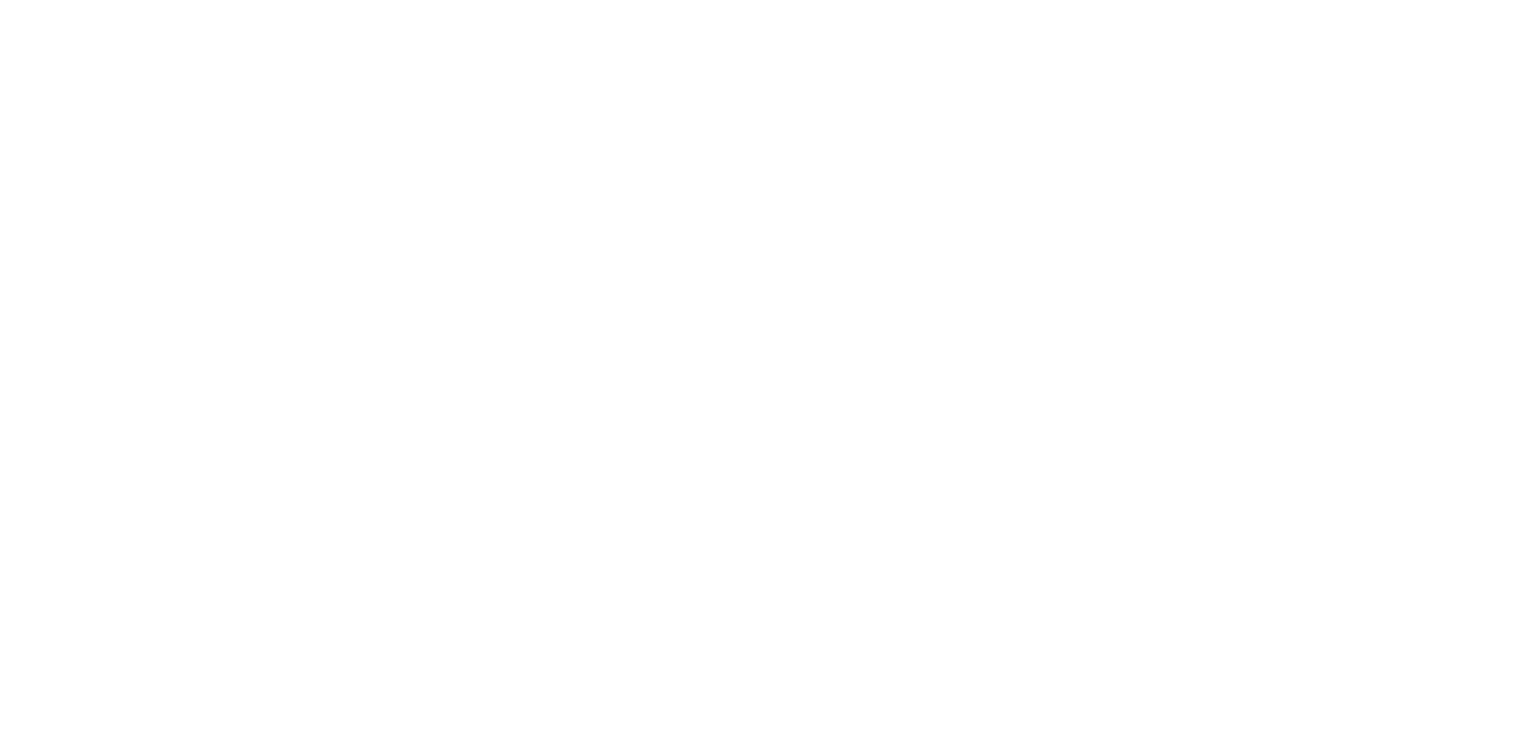 scroll, scrollTop: 0, scrollLeft: 0, axis: both 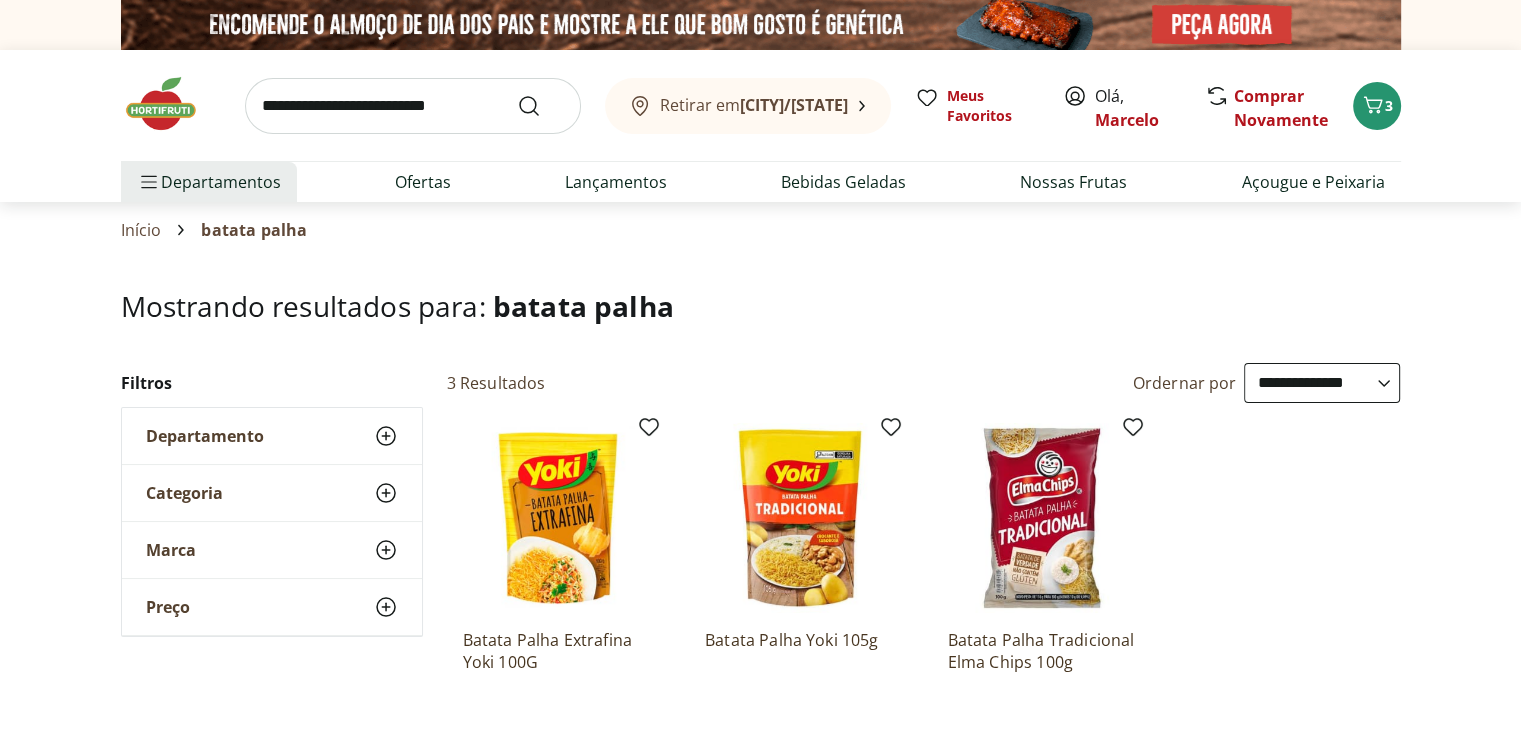 click on "**********" at bounding box center [1322, 383] 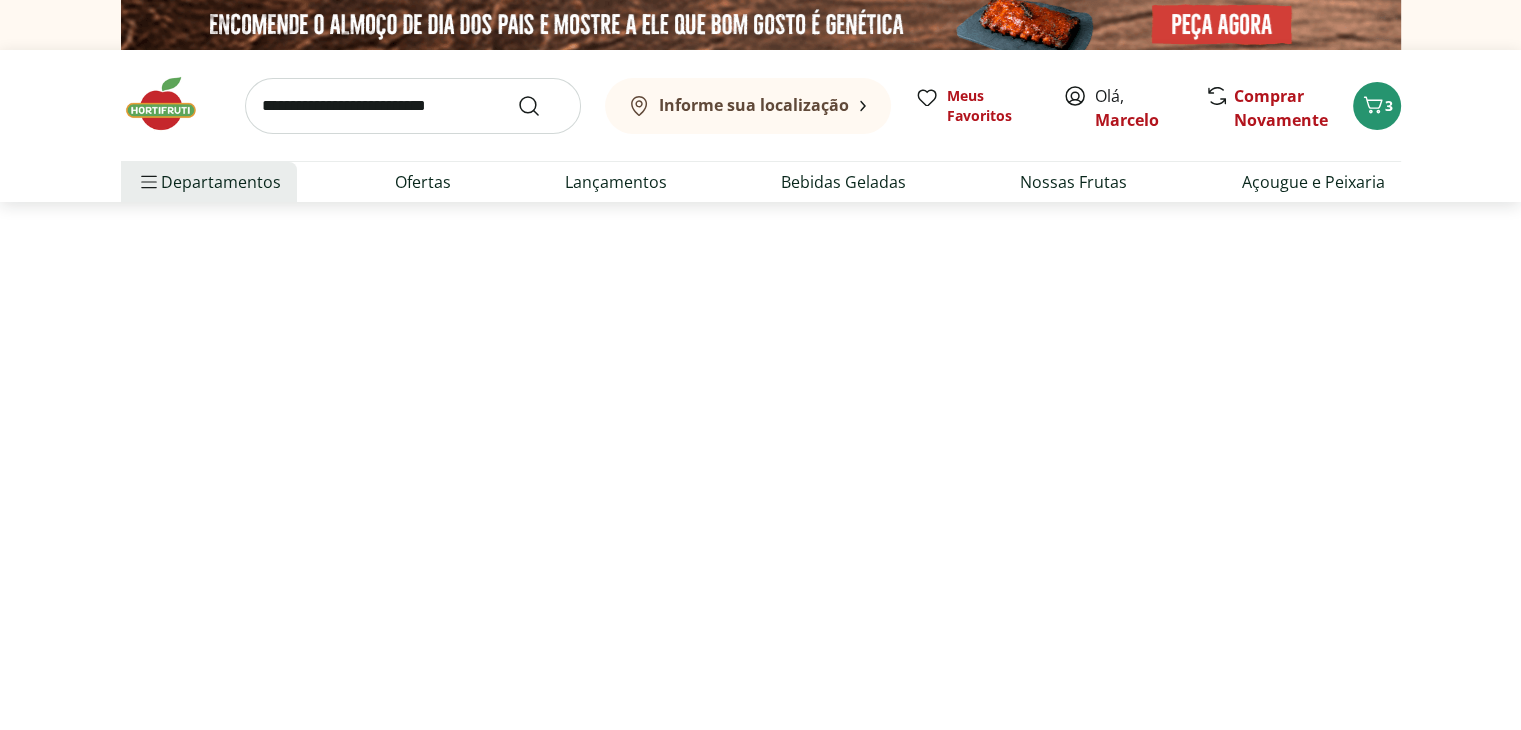 select on "*********" 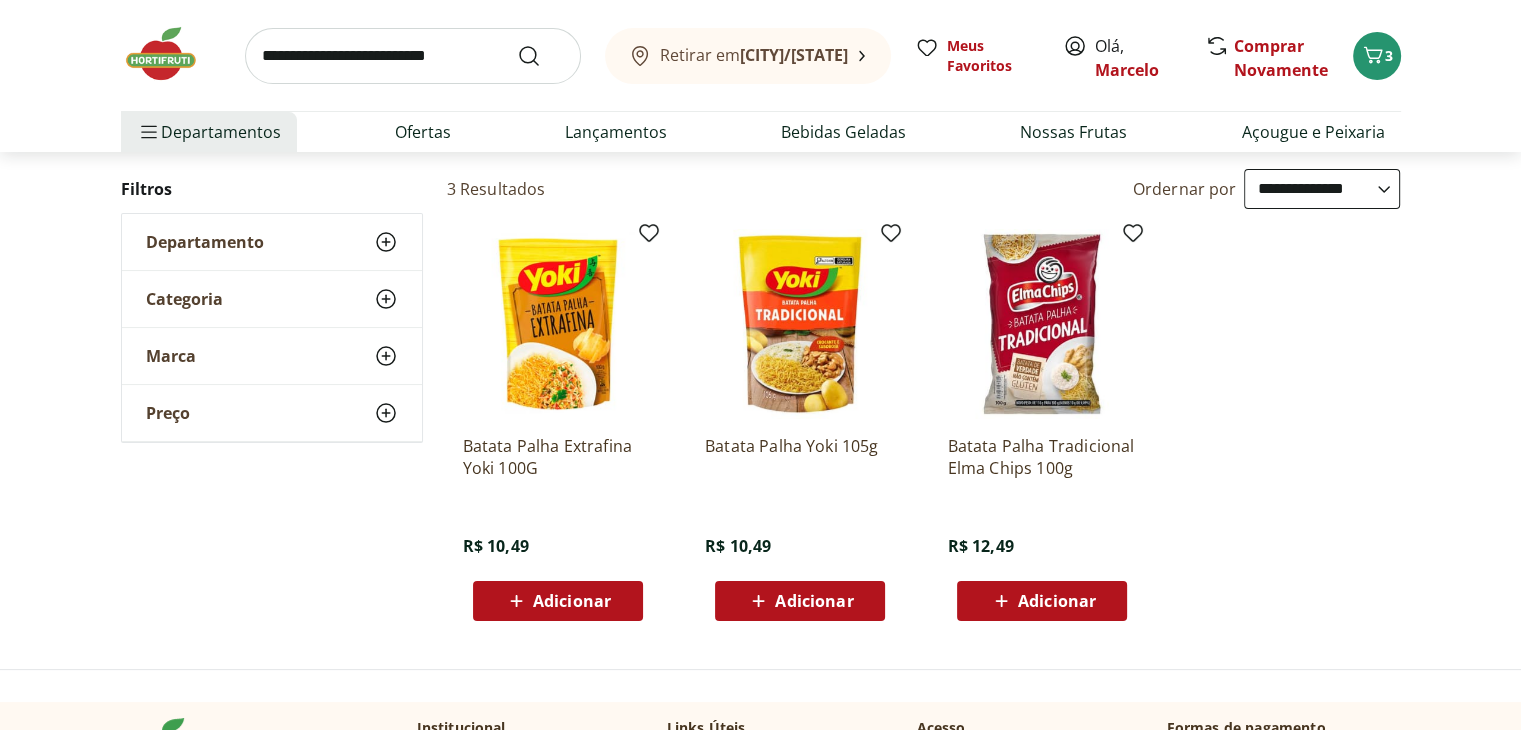 scroll, scrollTop: 200, scrollLeft: 0, axis: vertical 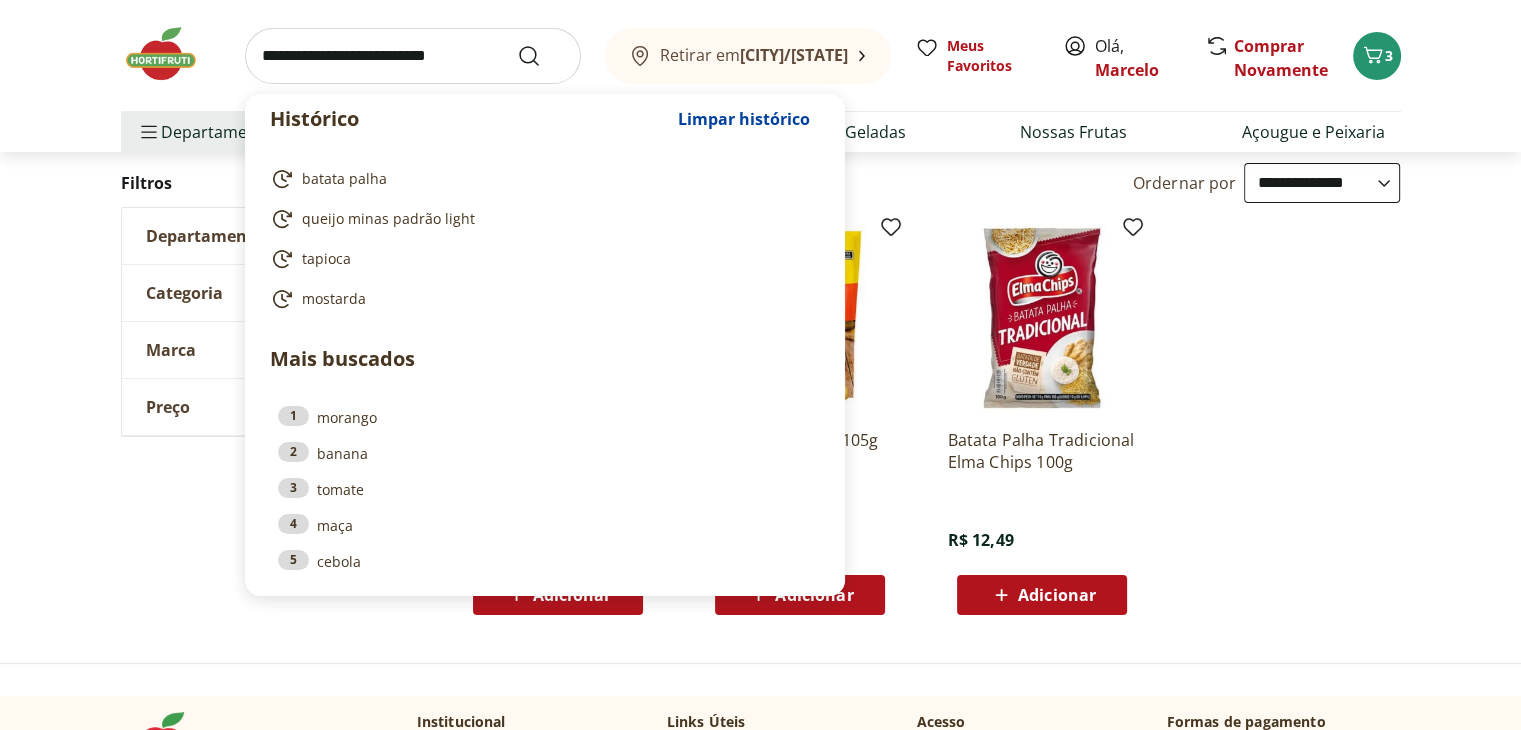 click at bounding box center (413, 56) 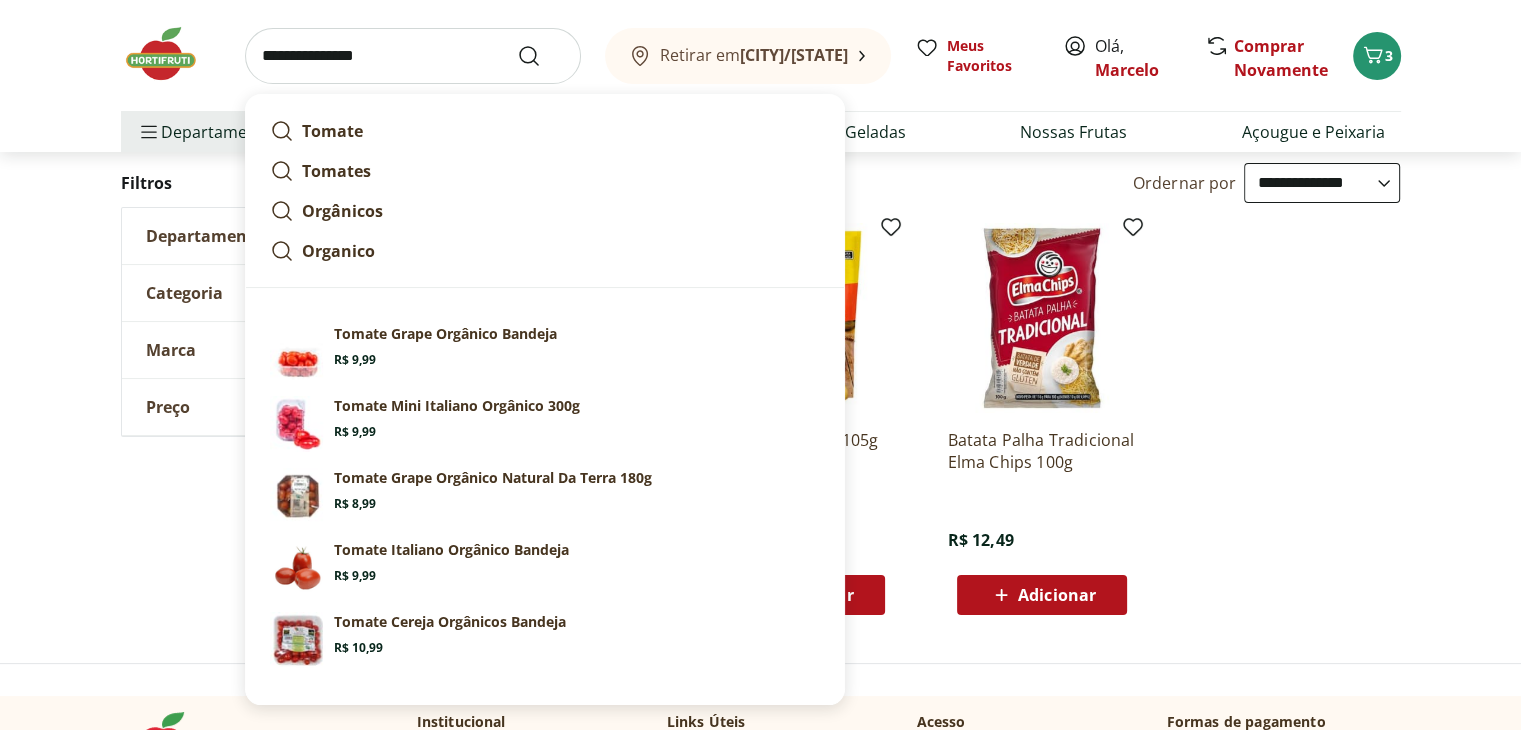 type on "**********" 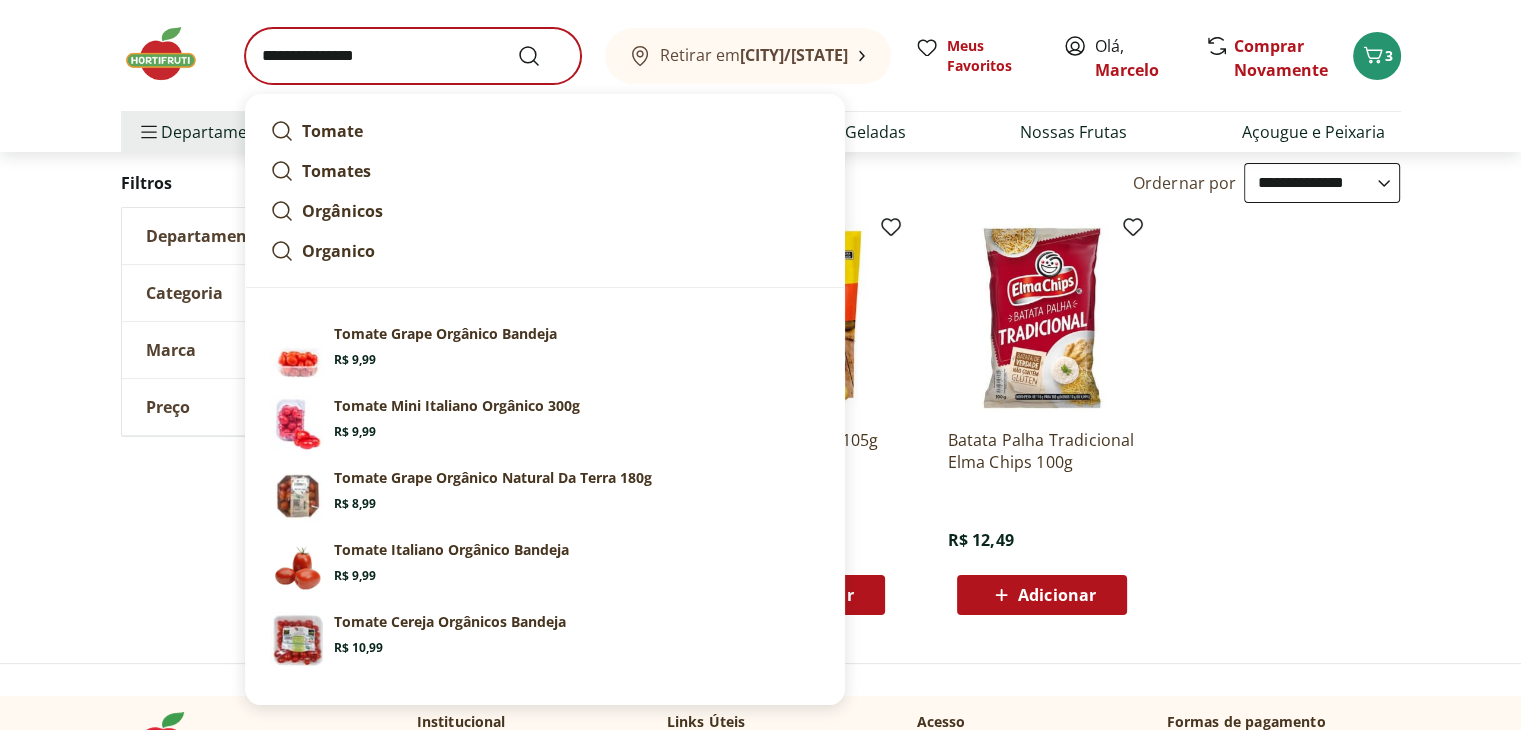 scroll, scrollTop: 0, scrollLeft: 0, axis: both 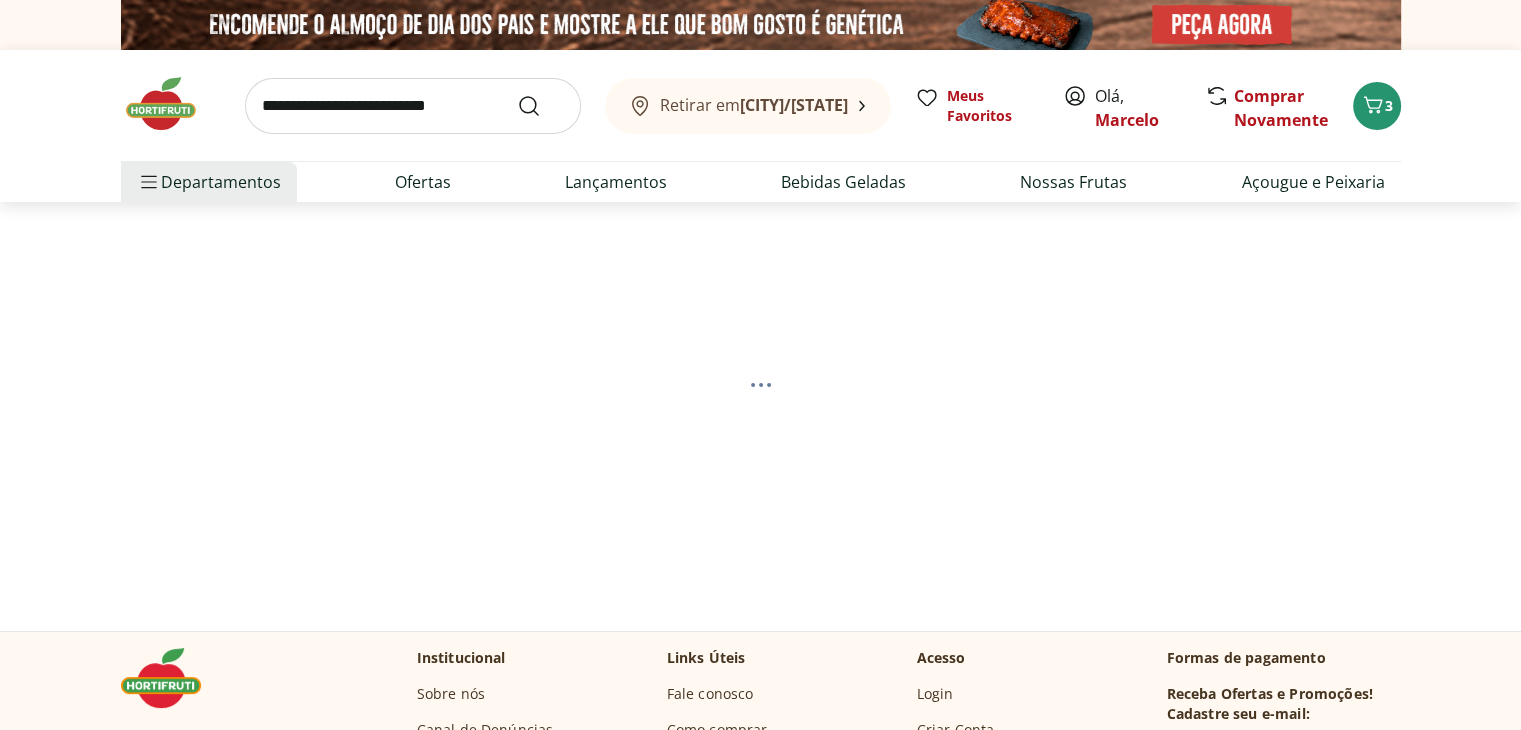 select on "**********" 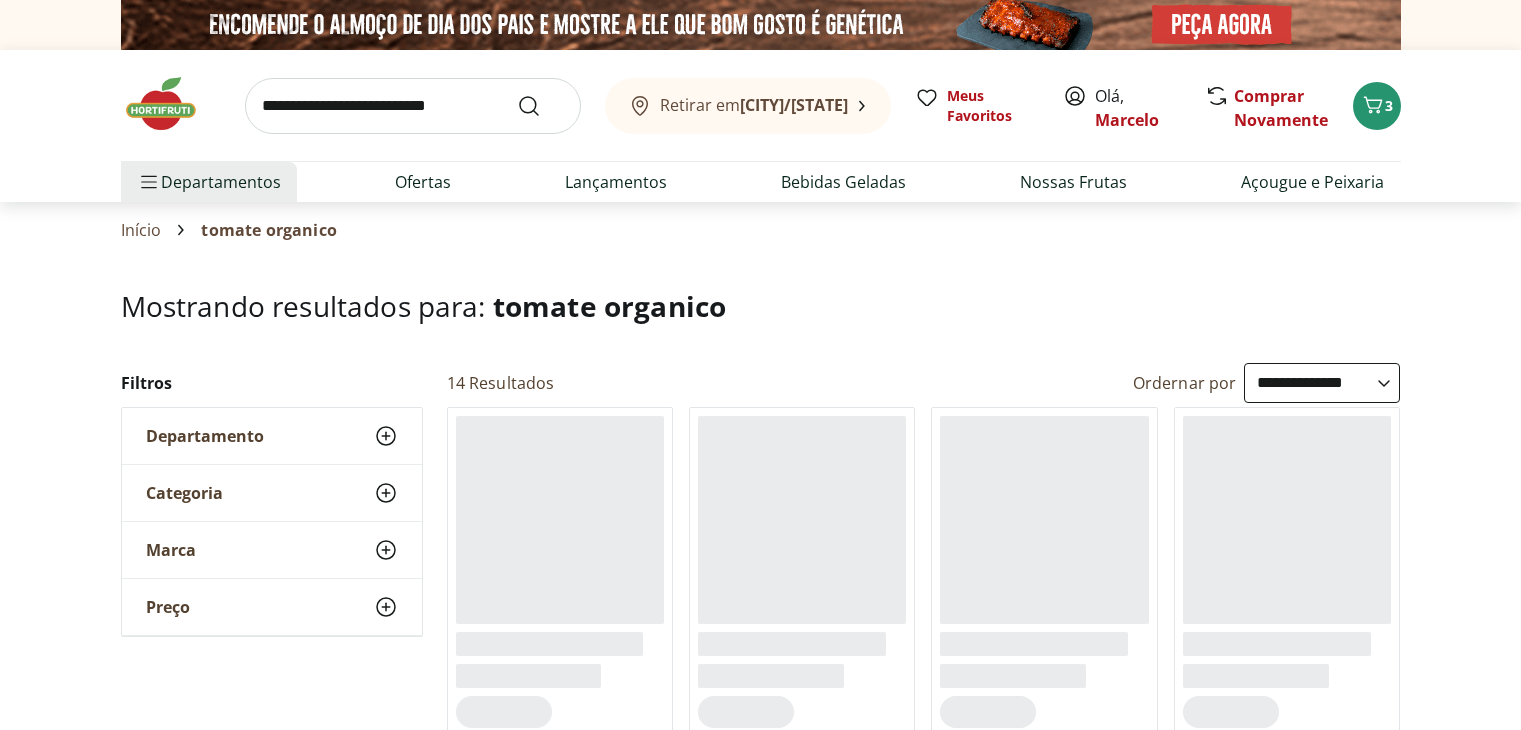 scroll, scrollTop: 0, scrollLeft: 0, axis: both 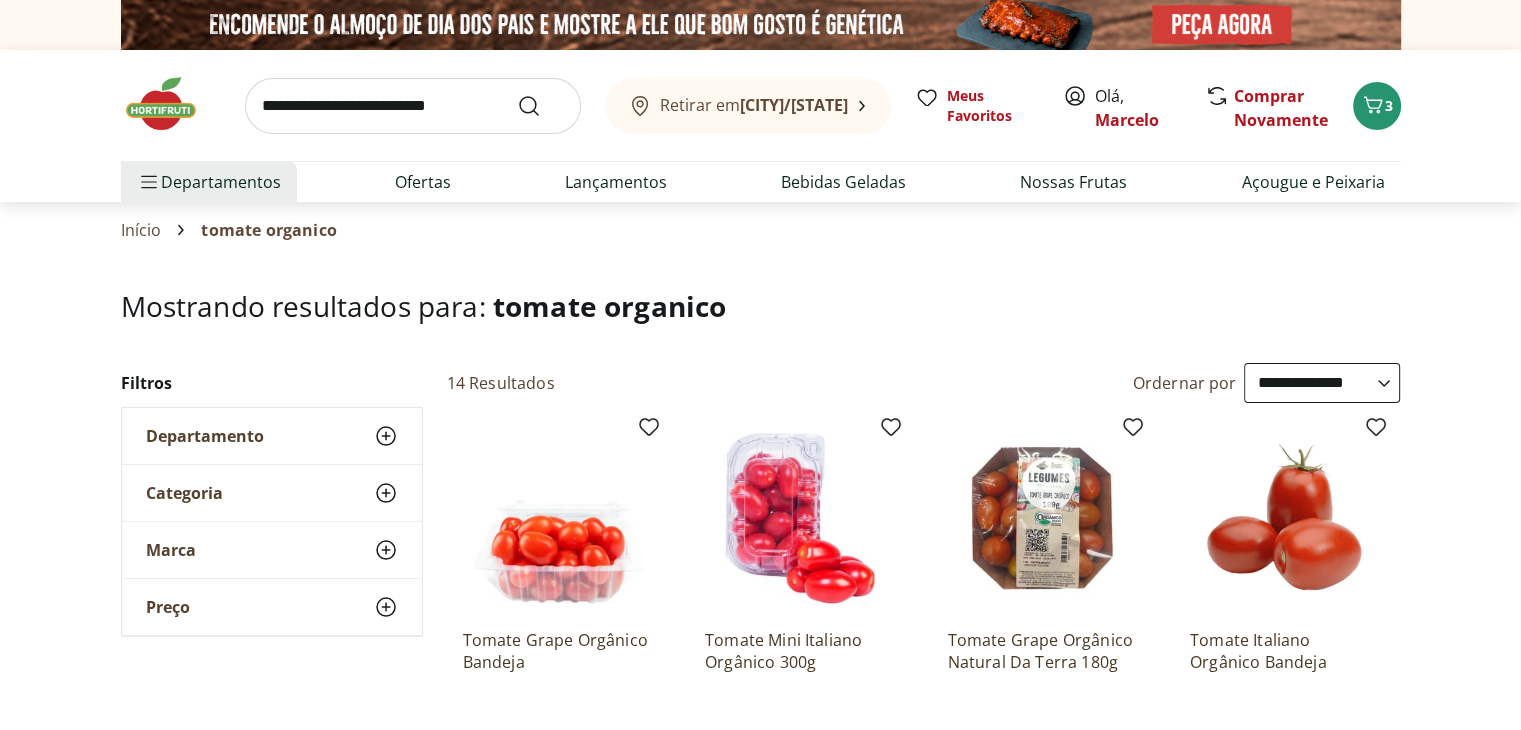 click on "**********" at bounding box center [1322, 383] 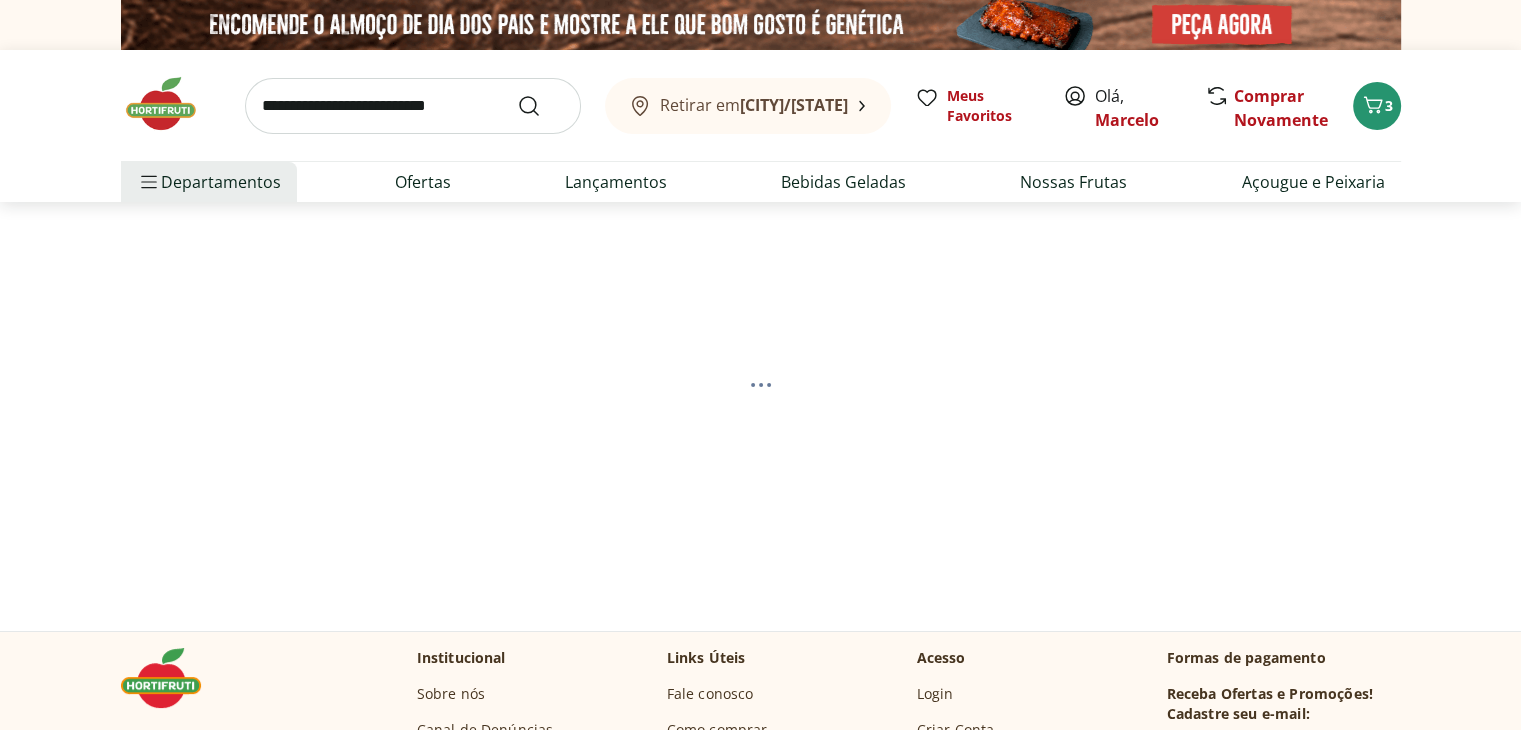 select on "*********" 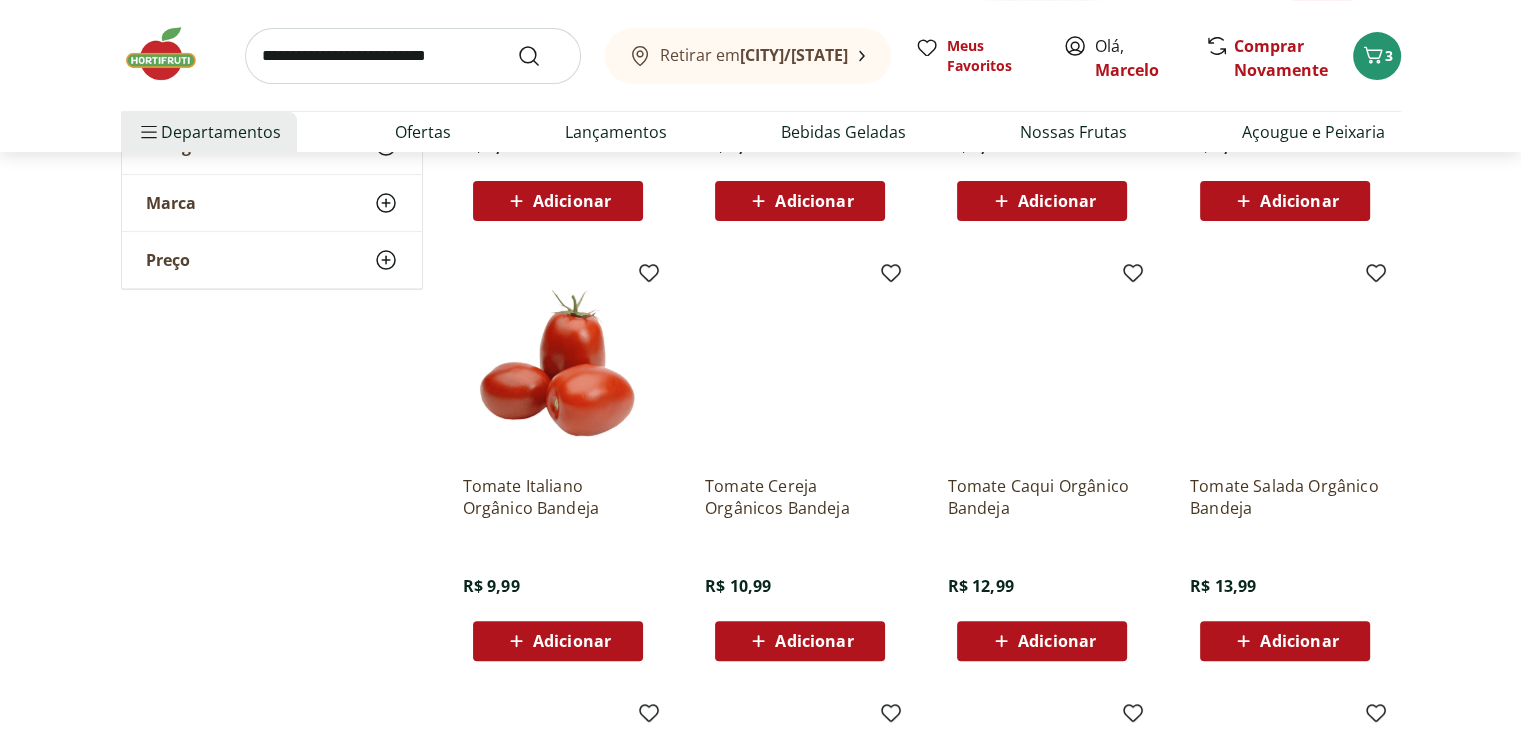scroll, scrollTop: 600, scrollLeft: 0, axis: vertical 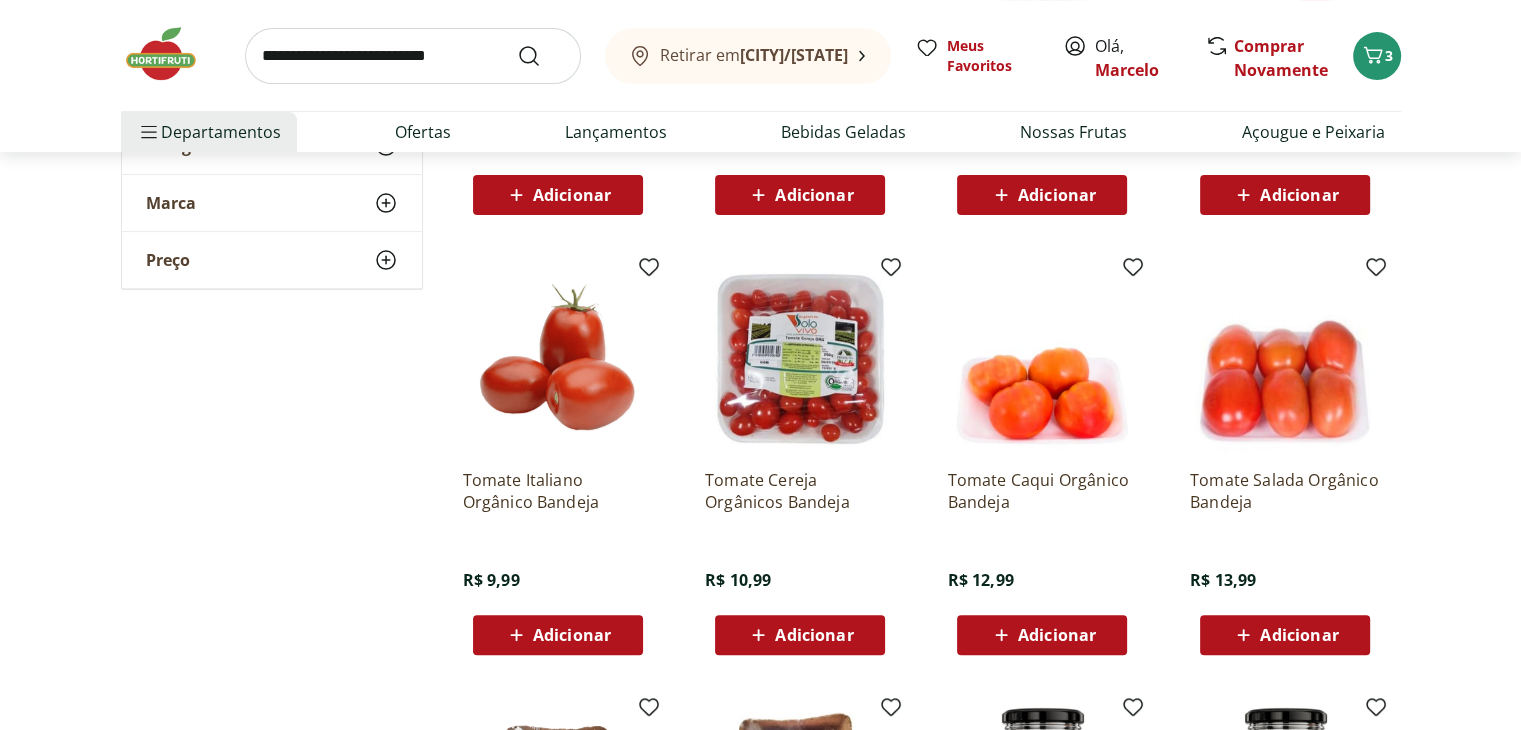 click on "Adicionar" at bounding box center [572, 635] 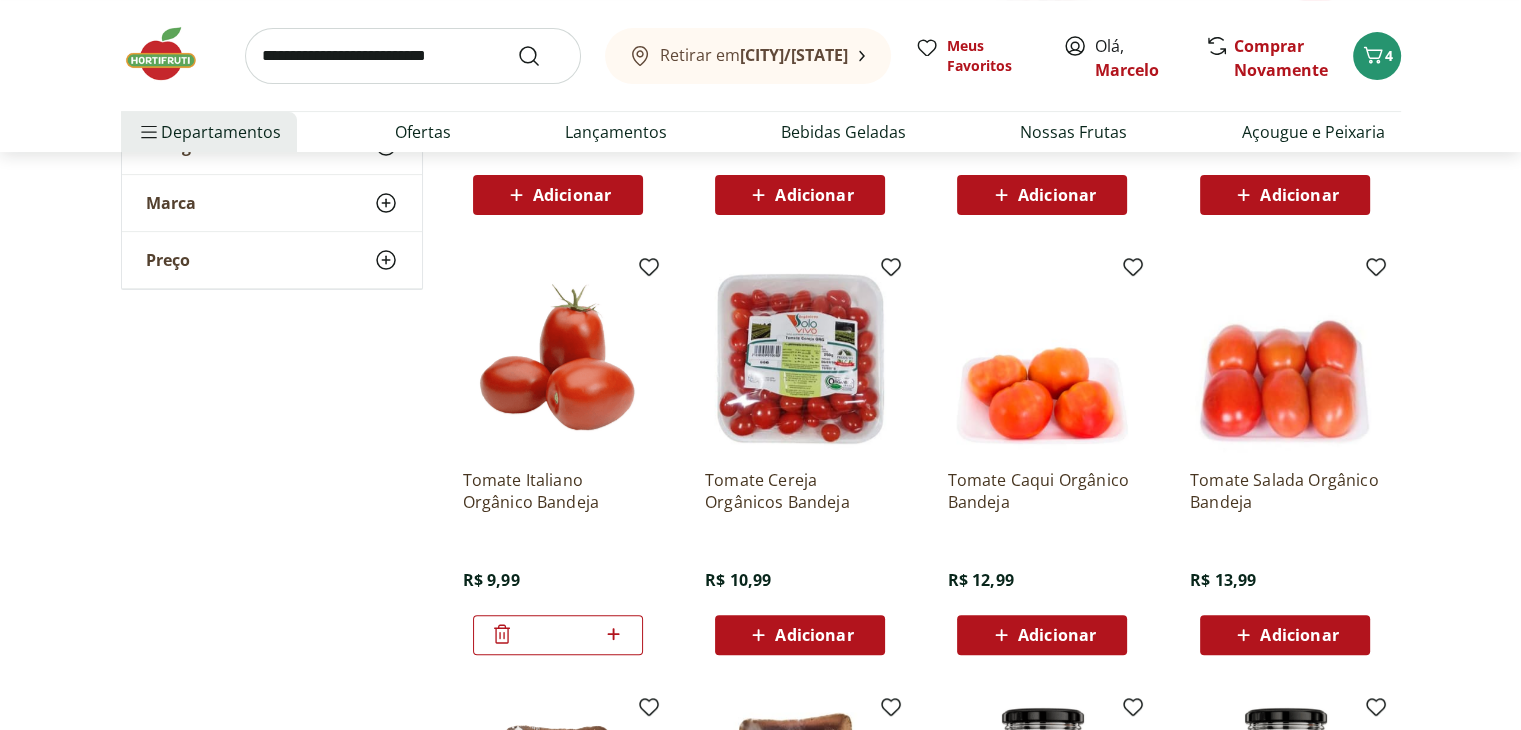 click at bounding box center [413, 56] 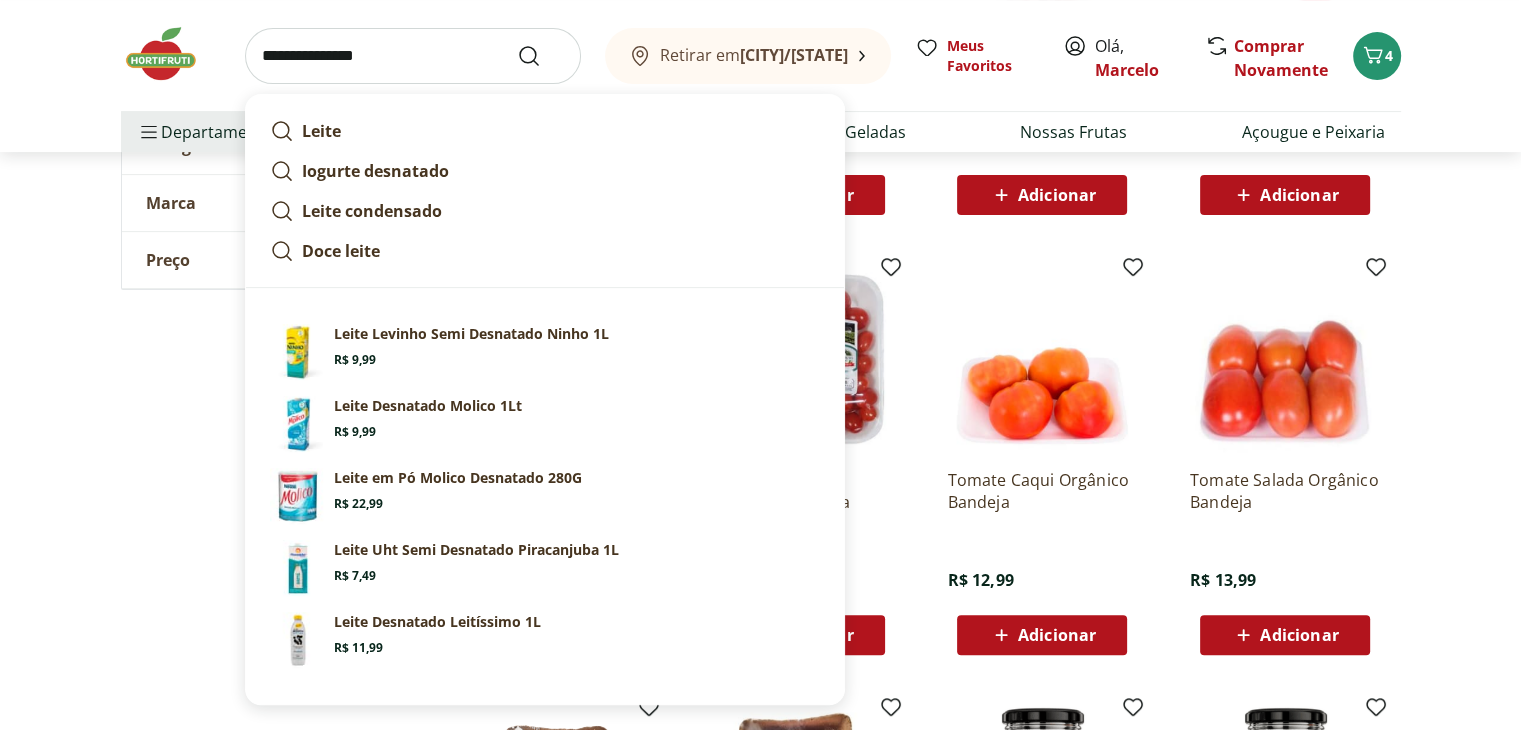type on "**********" 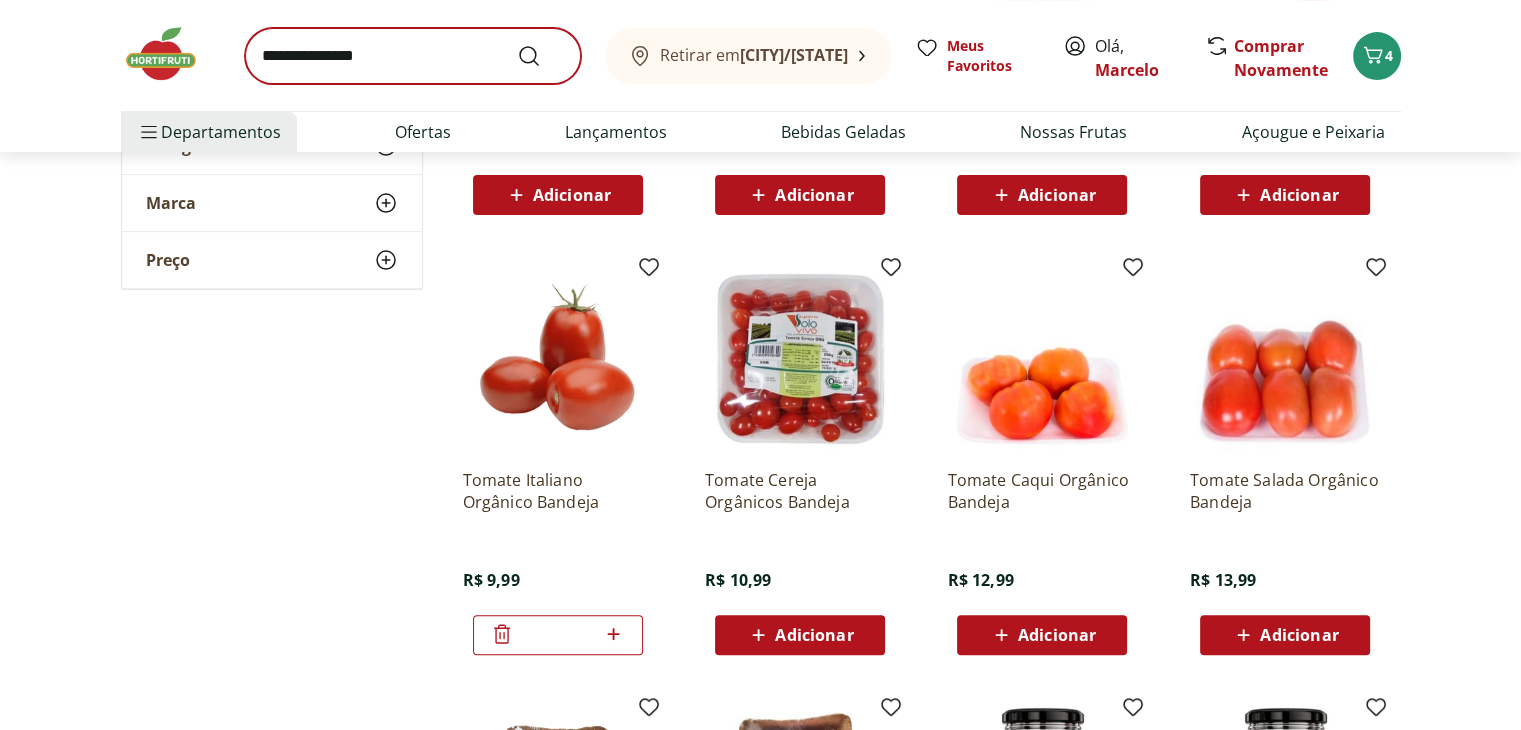 scroll, scrollTop: 0, scrollLeft: 0, axis: both 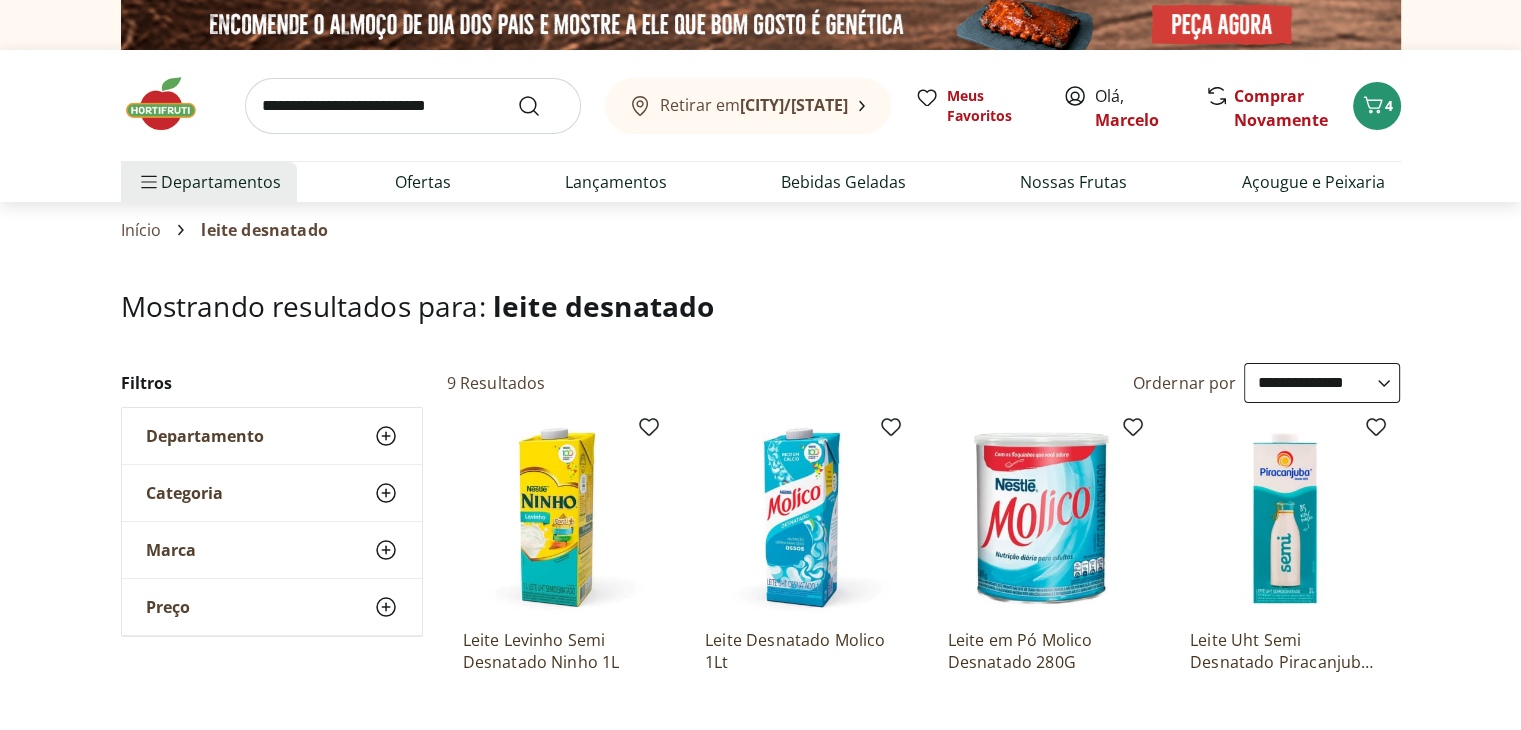 click on "**********" at bounding box center [1322, 383] 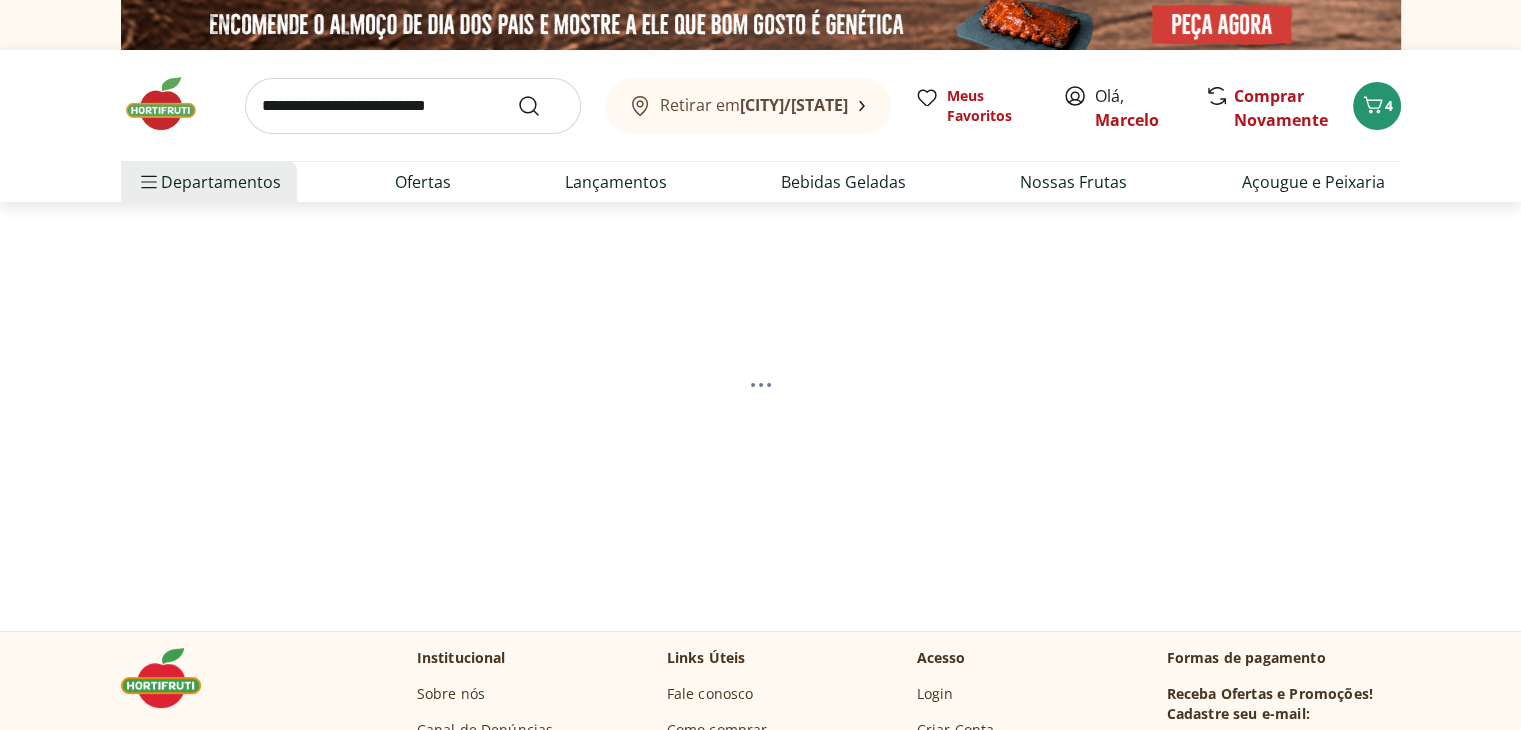 select on "*********" 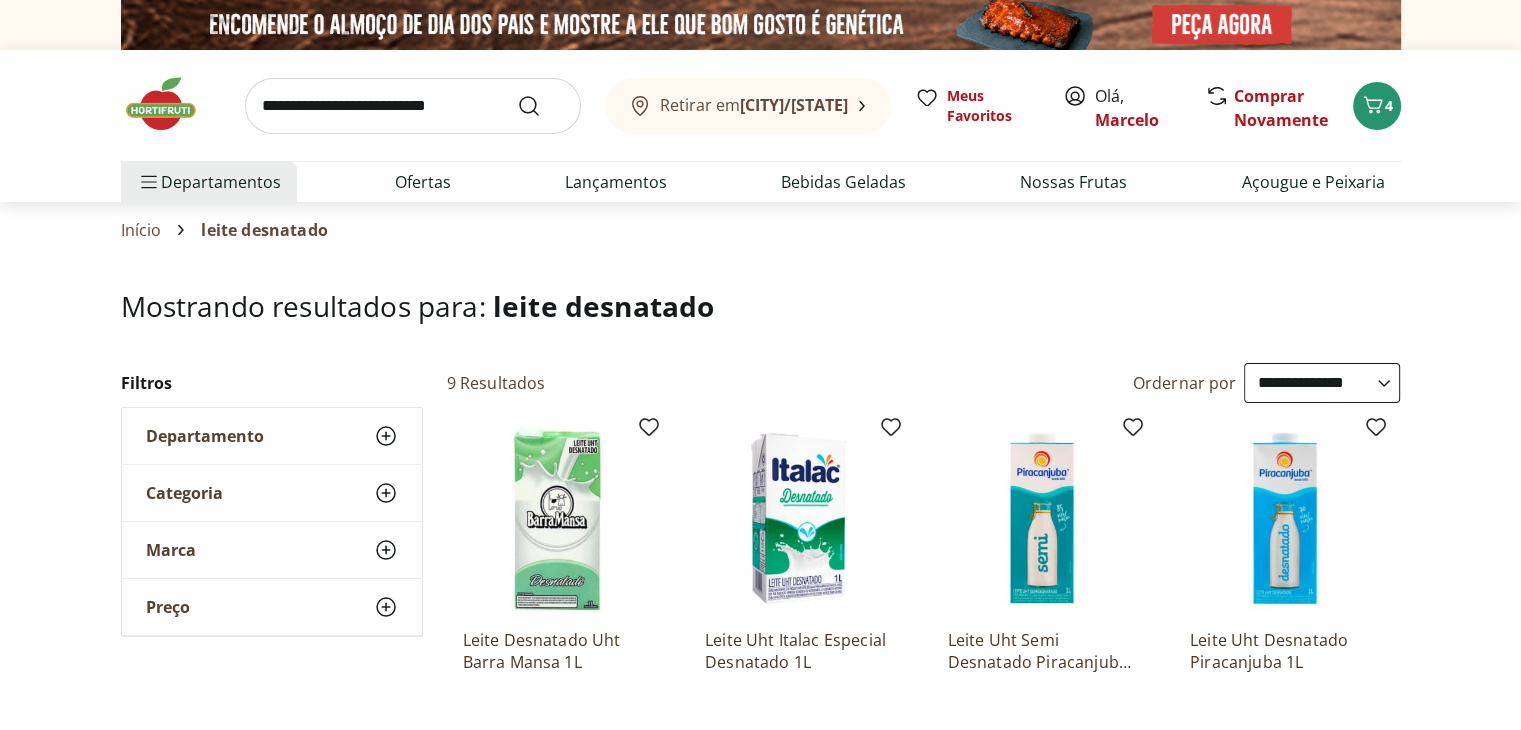 scroll, scrollTop: 100, scrollLeft: 0, axis: vertical 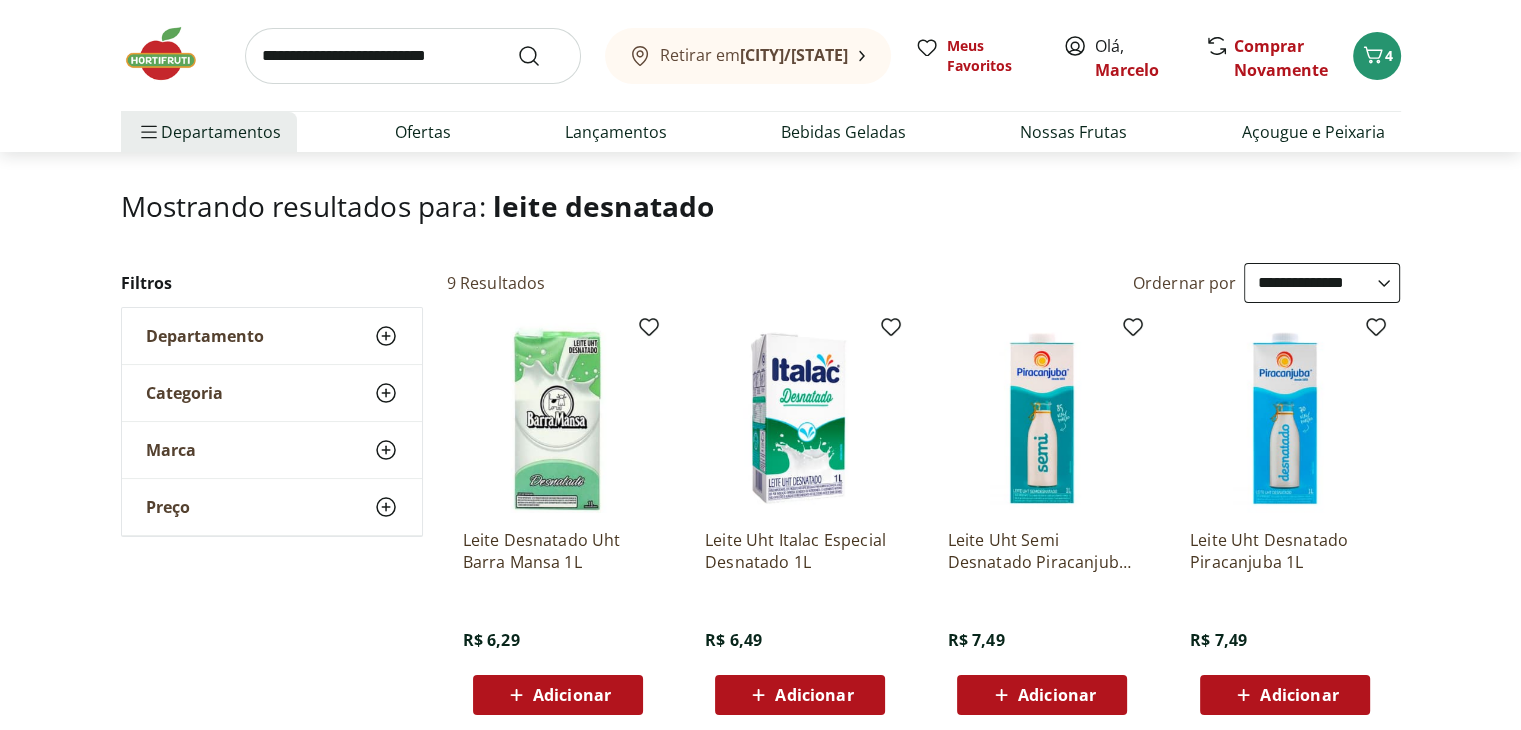 click on "Adicionar" at bounding box center (572, 695) 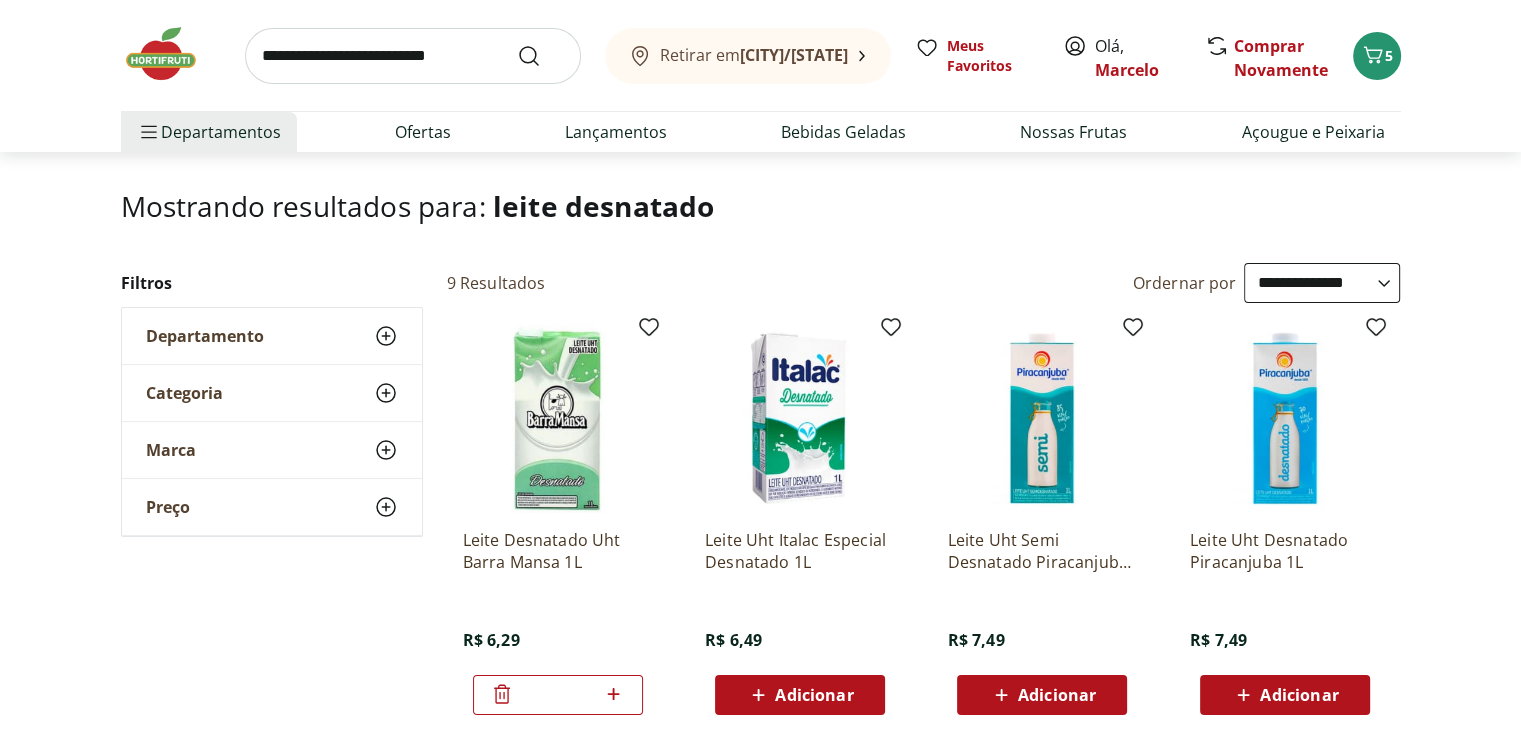 click at bounding box center [413, 56] 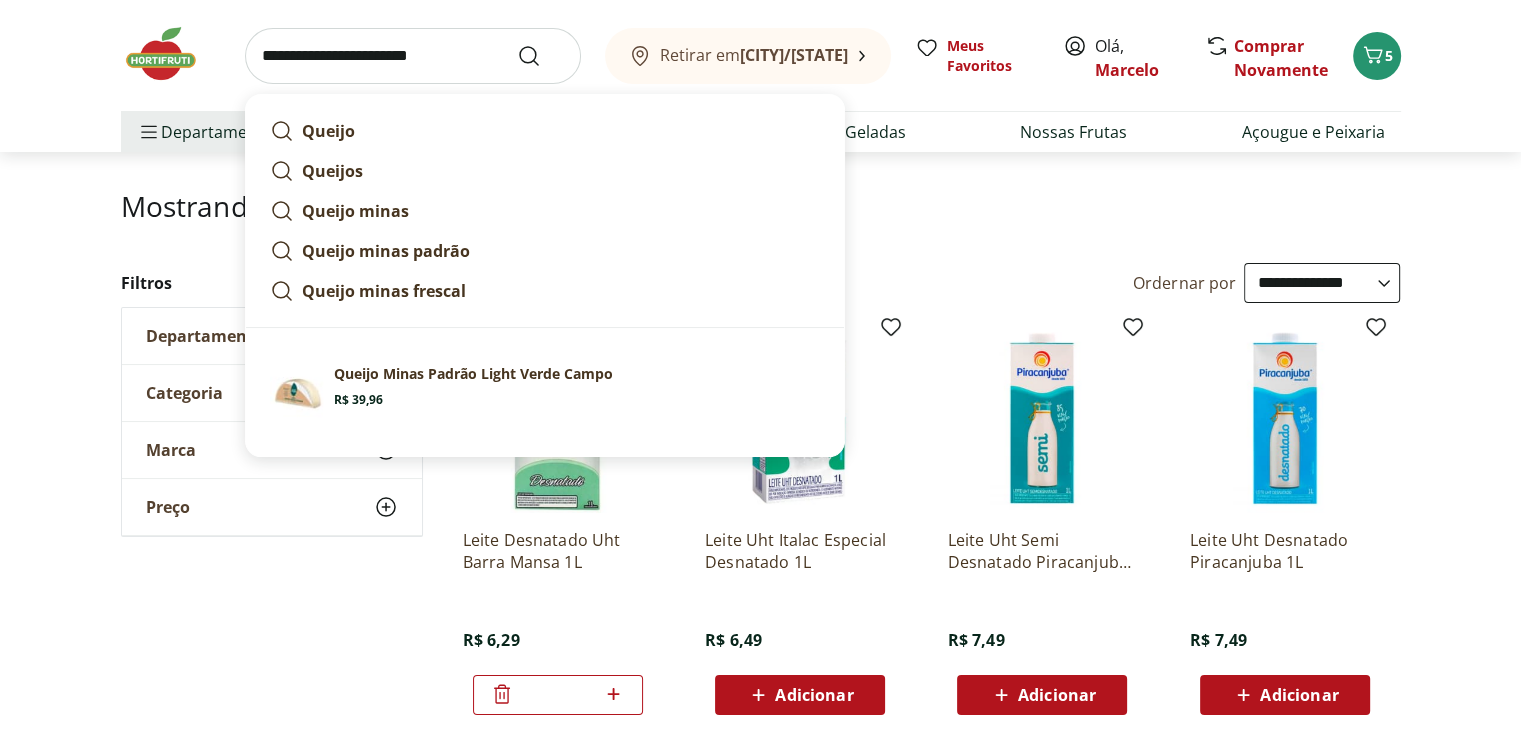 type on "**********" 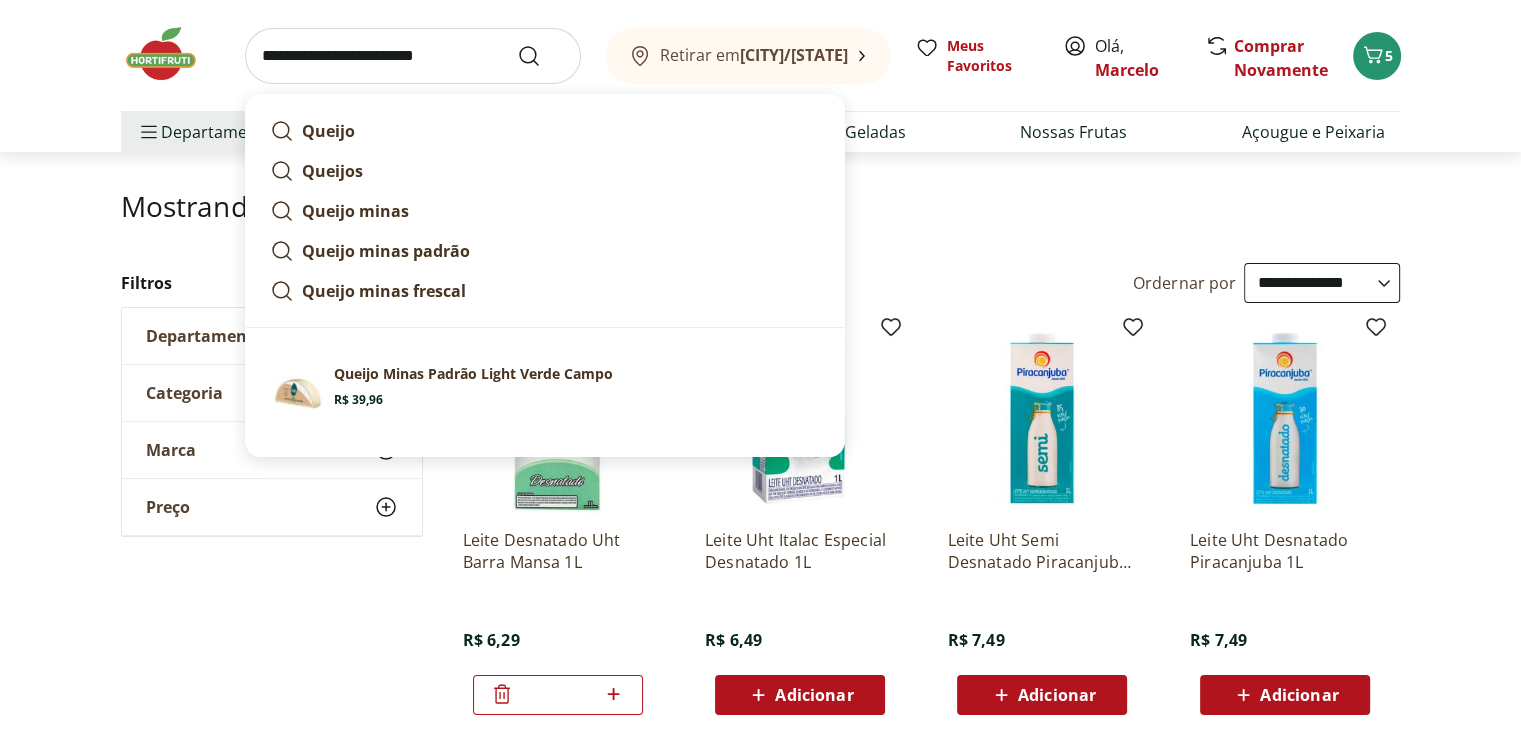 click at bounding box center [541, 56] 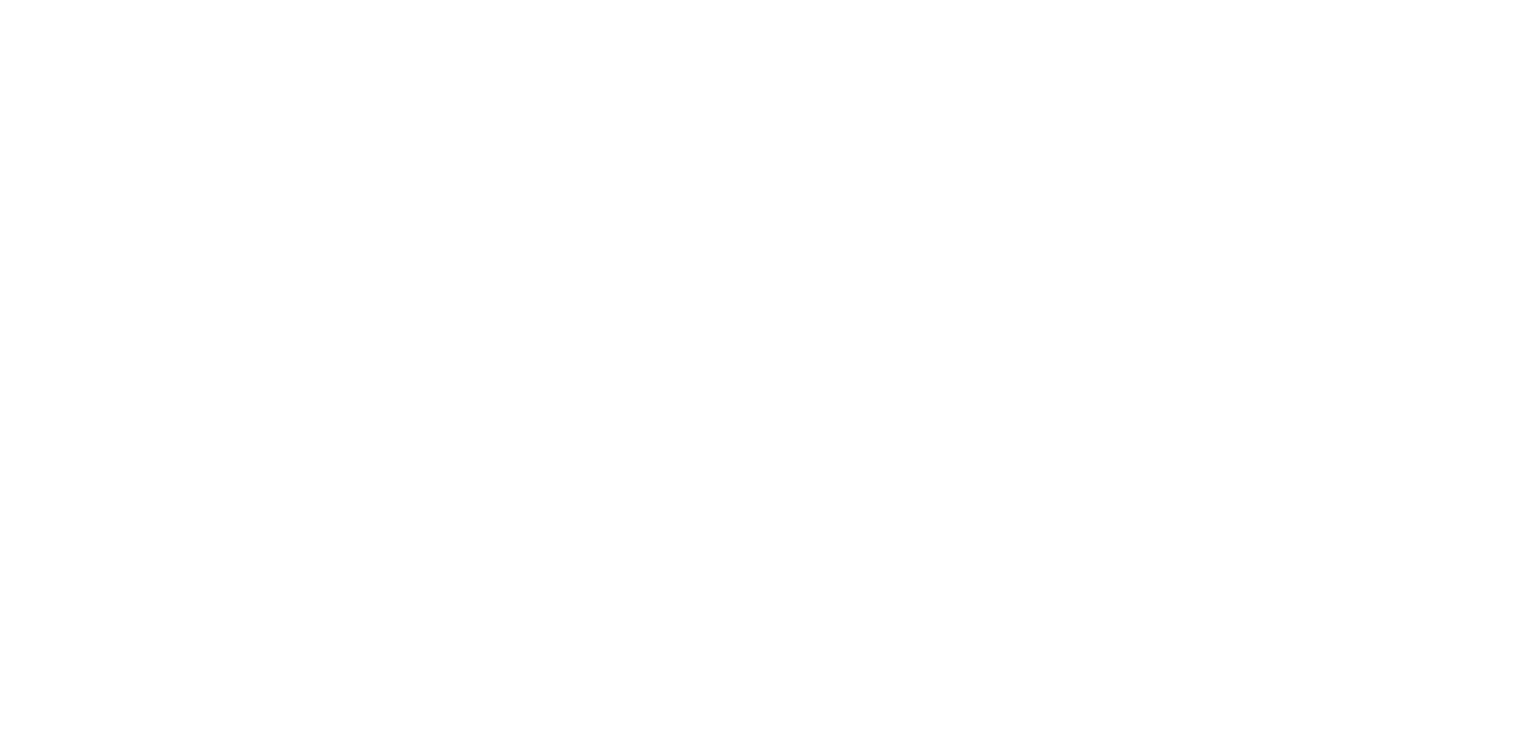 scroll, scrollTop: 0, scrollLeft: 0, axis: both 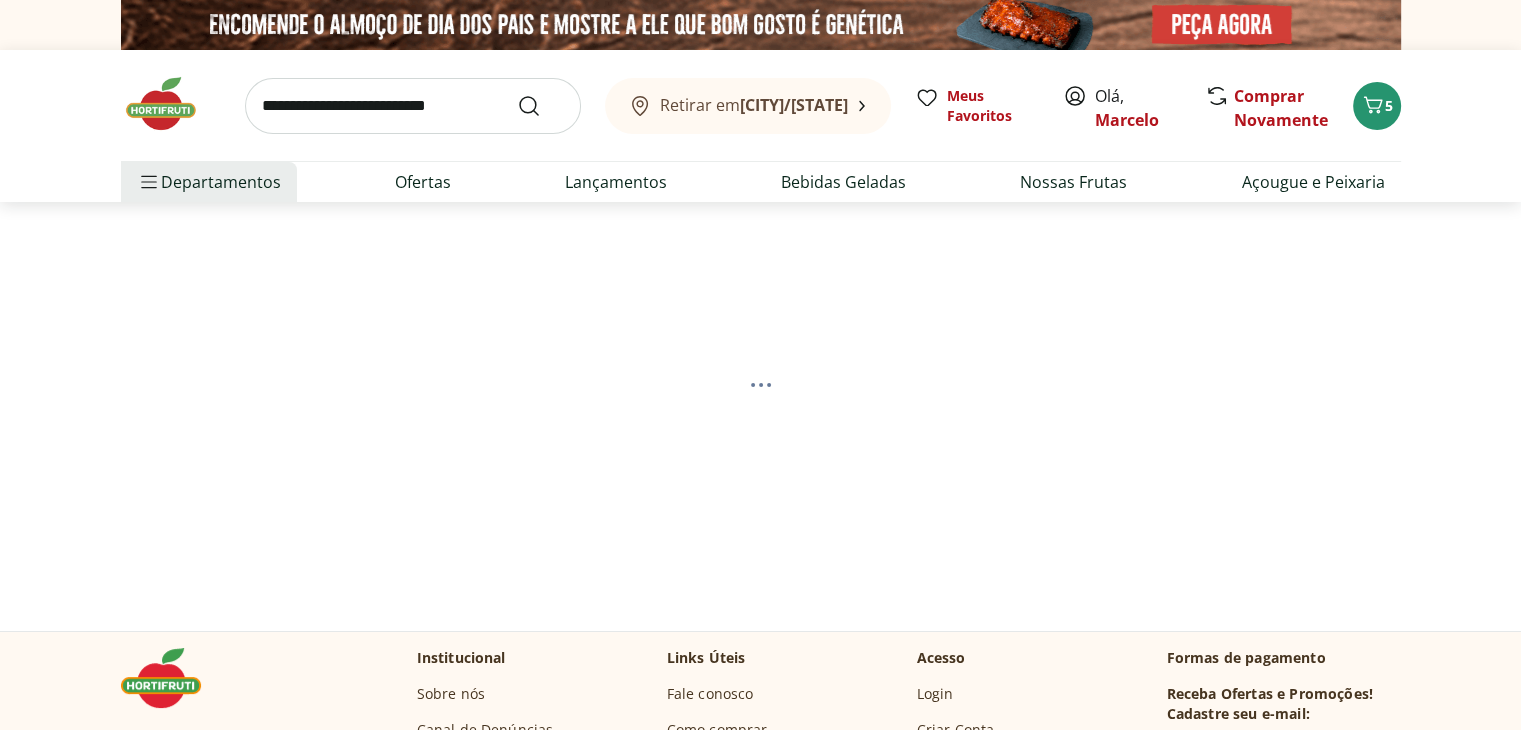 select on "**********" 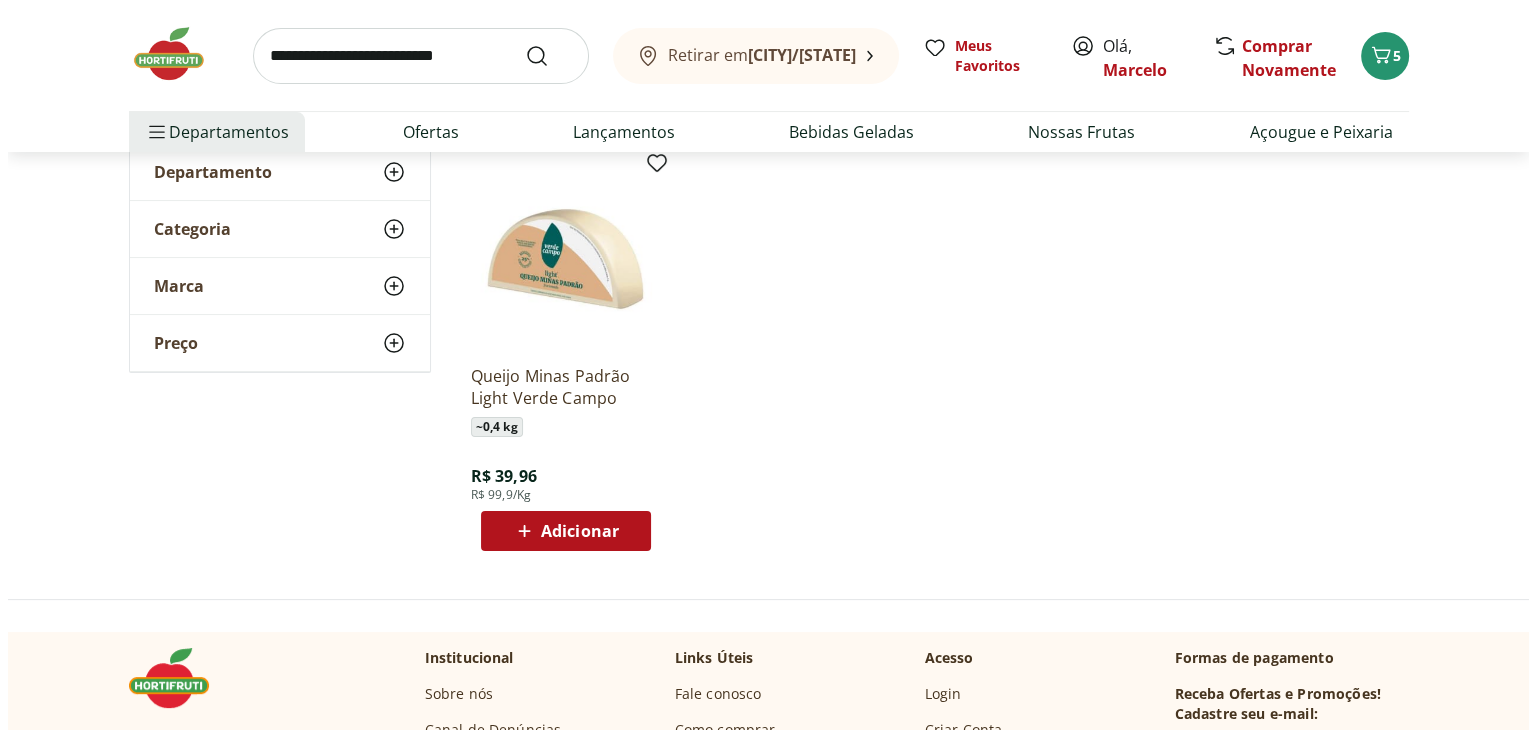 scroll, scrollTop: 300, scrollLeft: 0, axis: vertical 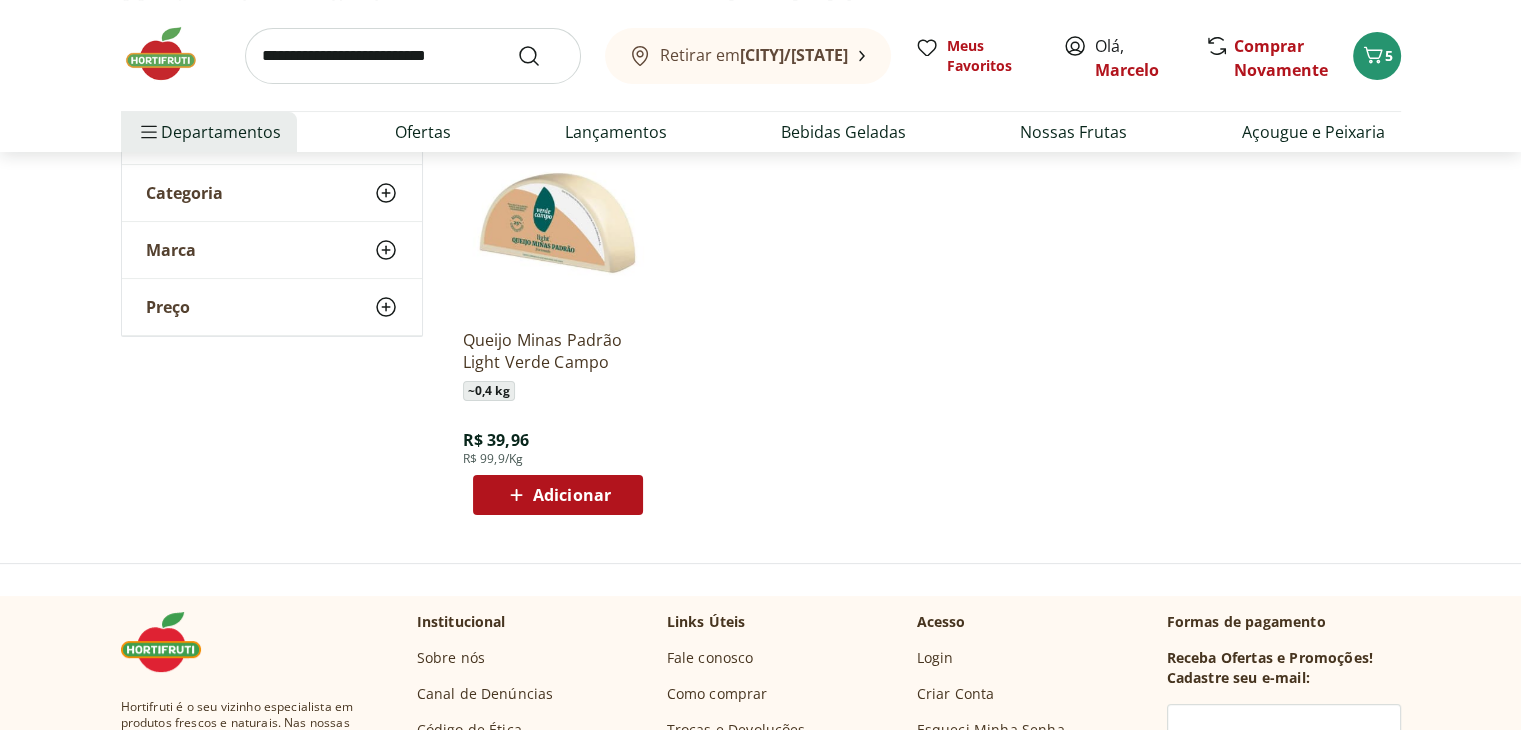 click on "Adicionar" at bounding box center (572, 495) 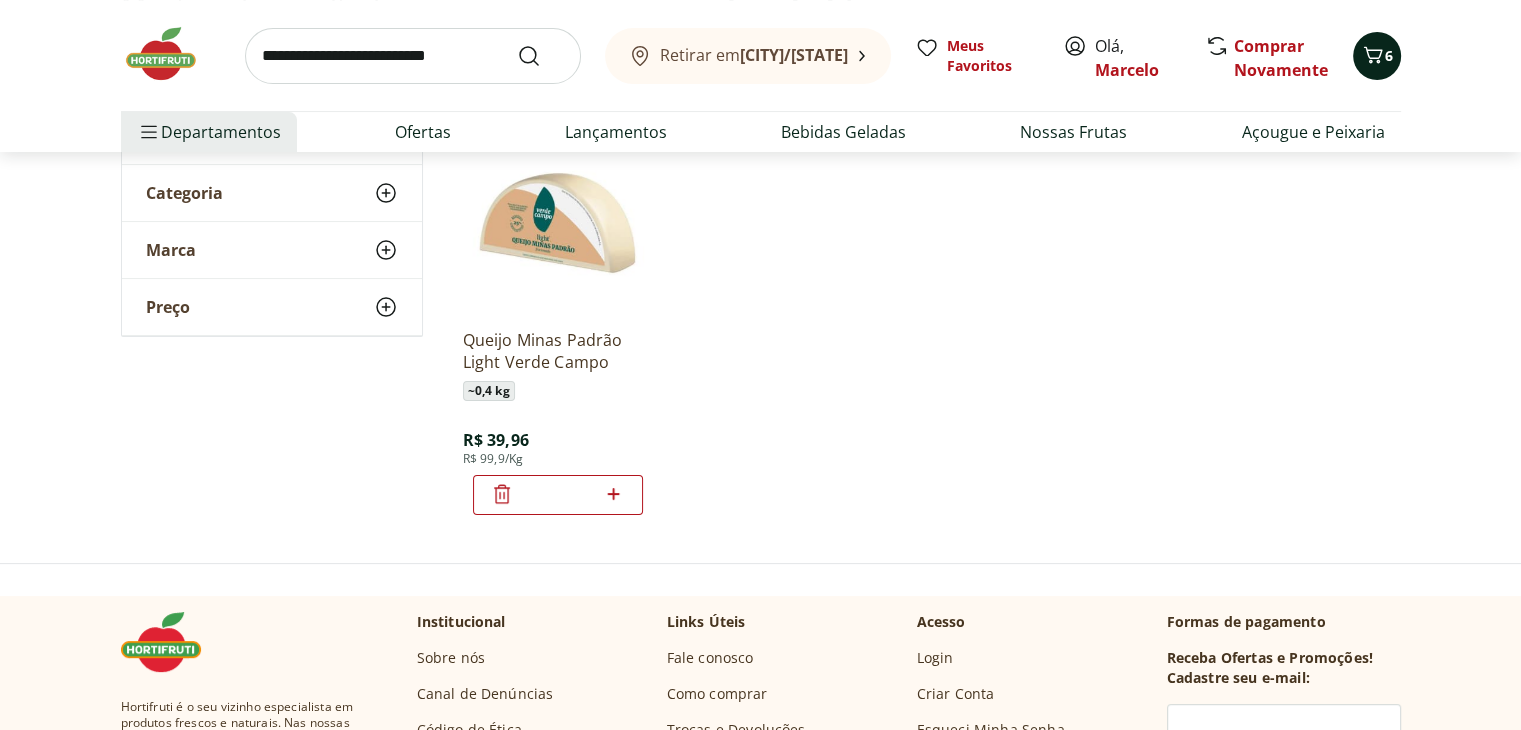 click on "6" at bounding box center (1377, 56) 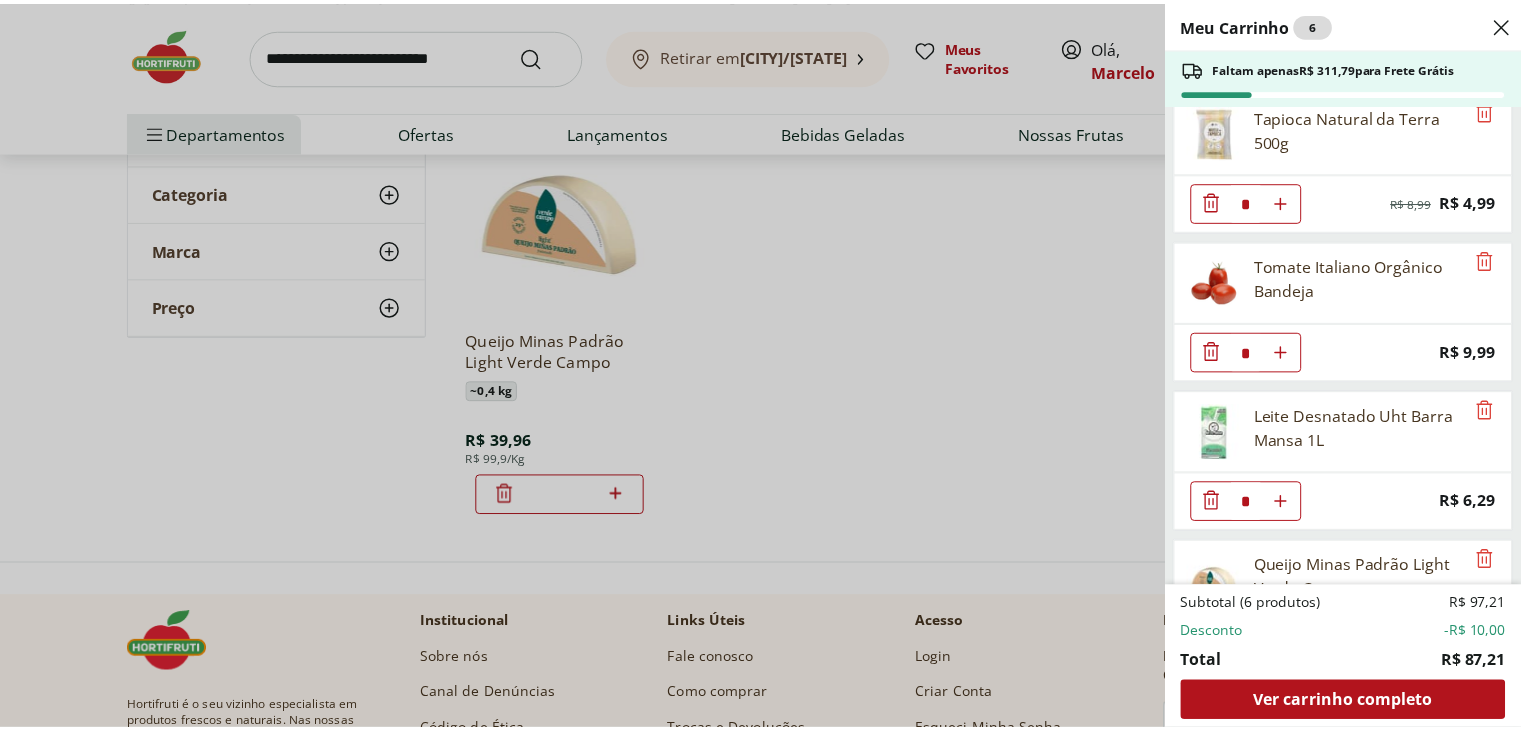 scroll, scrollTop: 319, scrollLeft: 0, axis: vertical 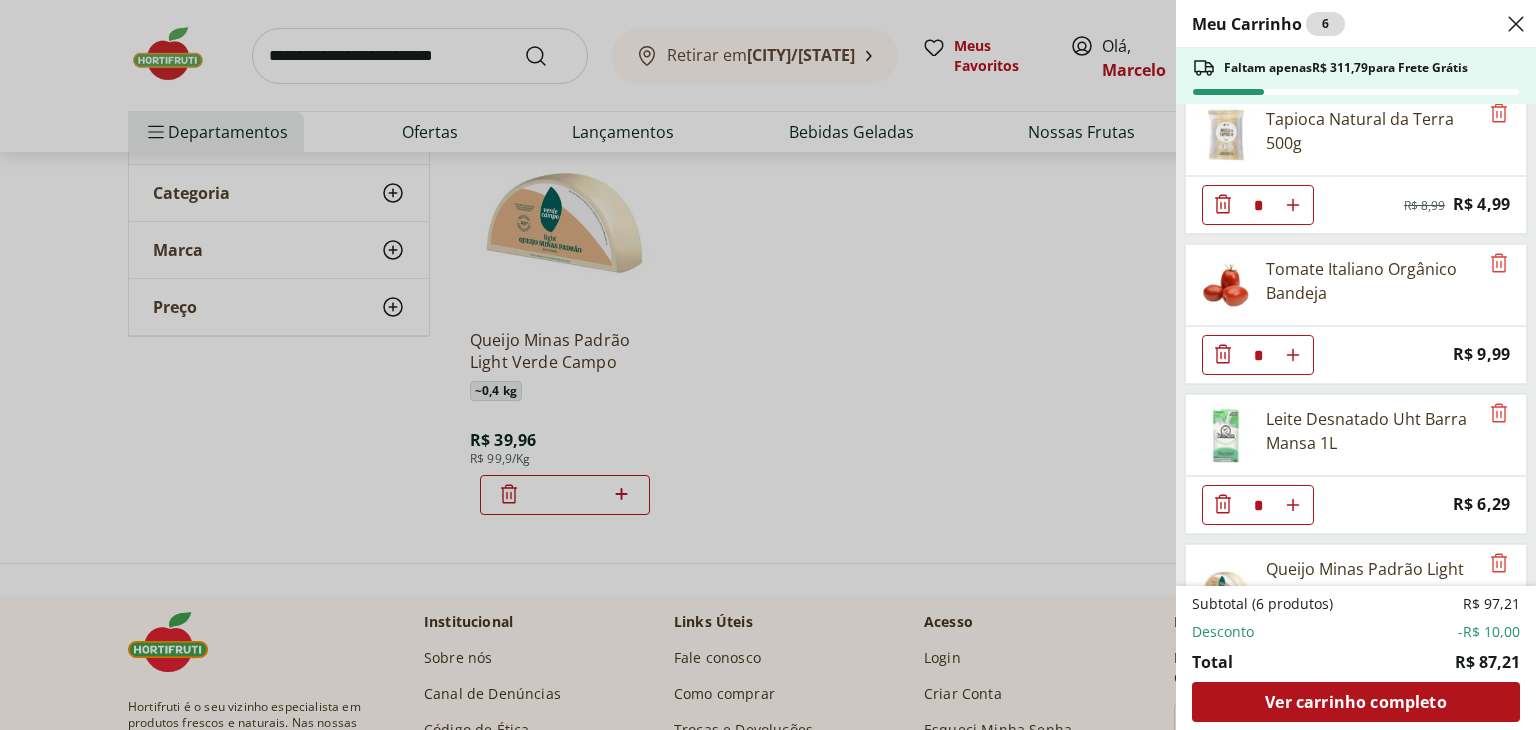 click 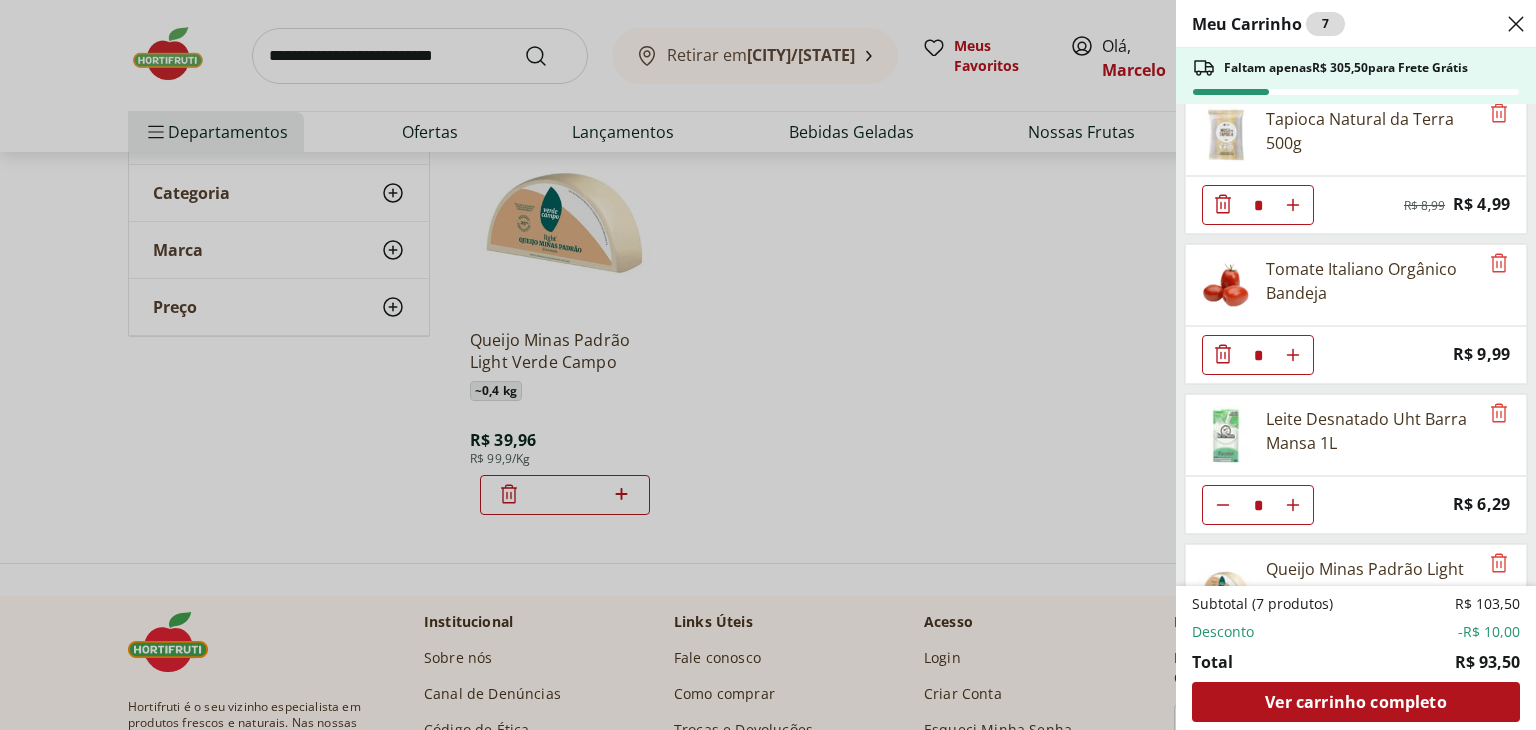 click on "Meu Carrinho 7 Faltam apenas  R$ 305,50  para Frete Grátis FARINHA TRIGO INTEGRAL REGINA 1KG * Price: R$ 8,99 Ovo Caipira Orgânico Grande Raiar com 10un * Original price: R$ 22,99 Price: R$ 16,99 Tapioca Natural da Terra 500g * Original price: R$ 8,99 Price: R$ 4,99 Tomate Italiano Orgânico Bandeja * Price: R$ 9,99 Leite Desnatado Uht Barra Mansa 1L * Price: R$ 6,29 Queijo Minas Padrão Light Verde Campo * Price: R$ 39,96 Subtotal (7 produtos) R$ 103,50 Desconto -R$ 10,00 Total R$ 93,50 Ver carrinho completo" at bounding box center (768, 365) 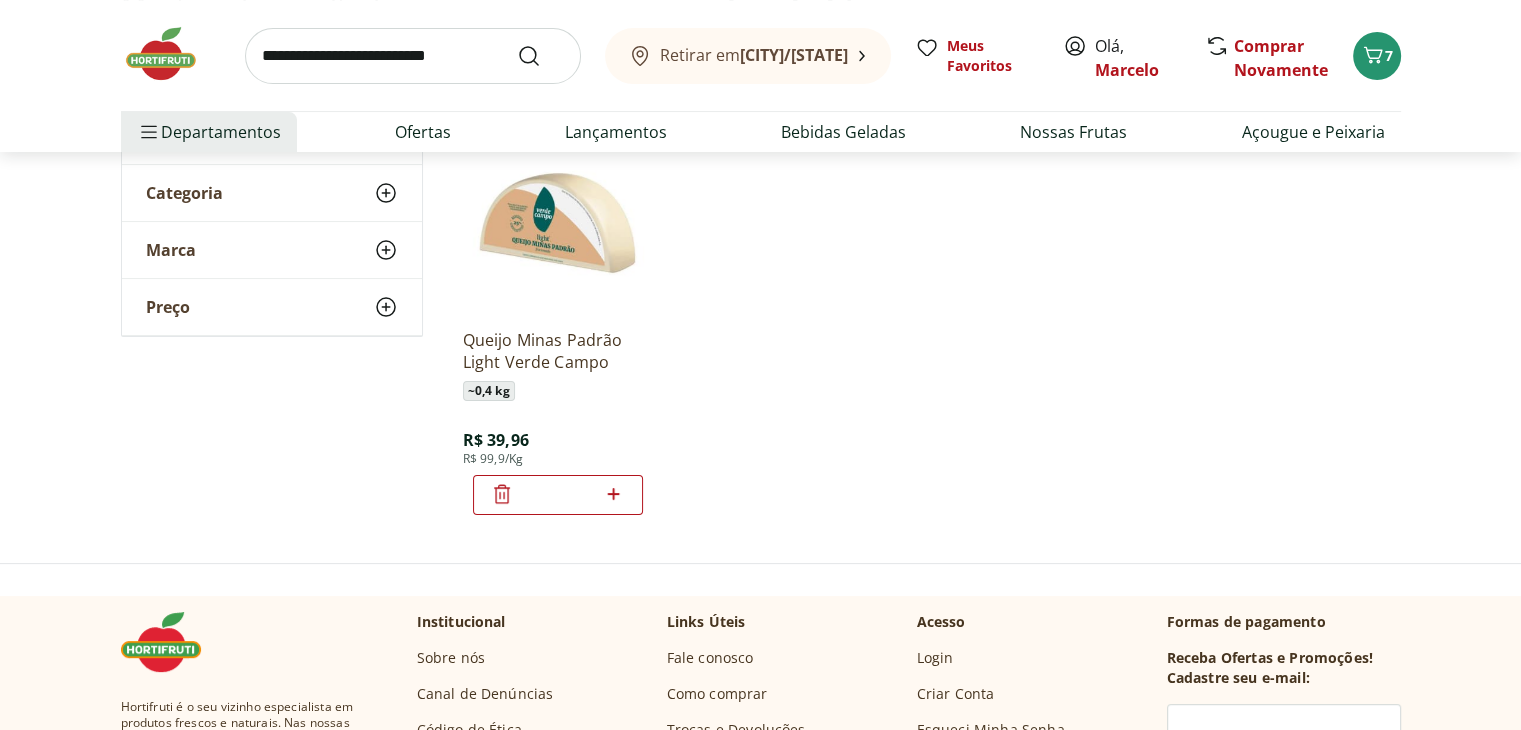 click at bounding box center [413, 56] 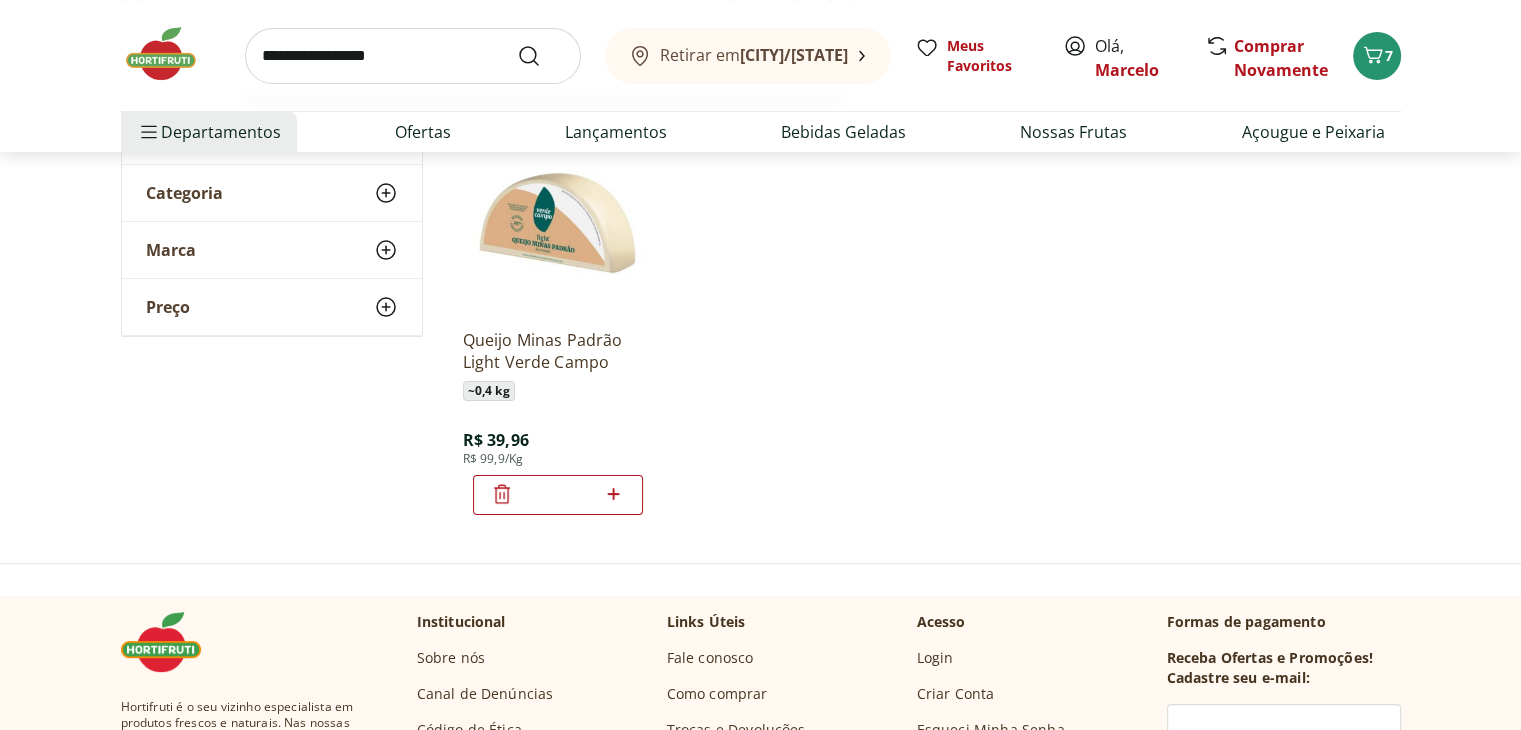type on "**********" 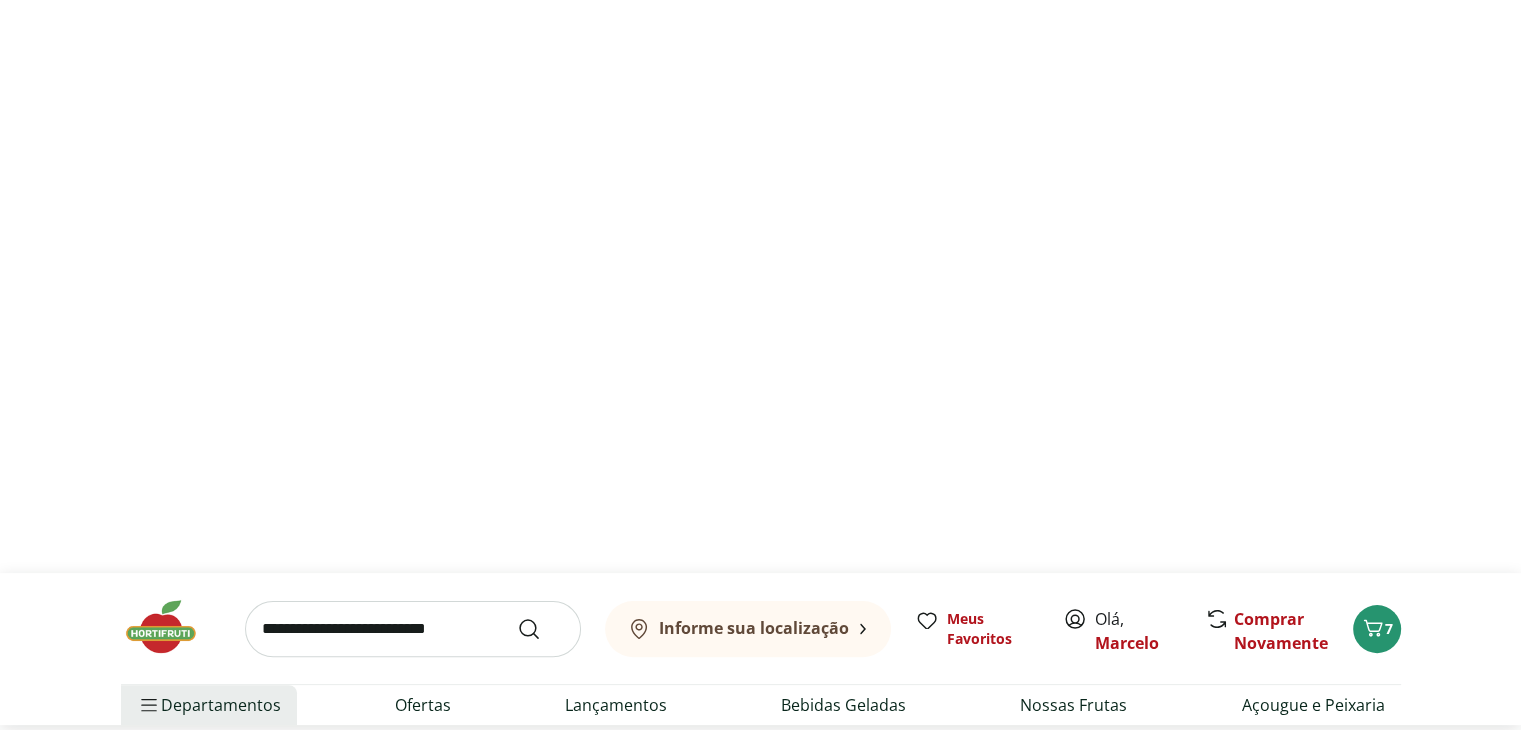 scroll, scrollTop: 0, scrollLeft: 0, axis: both 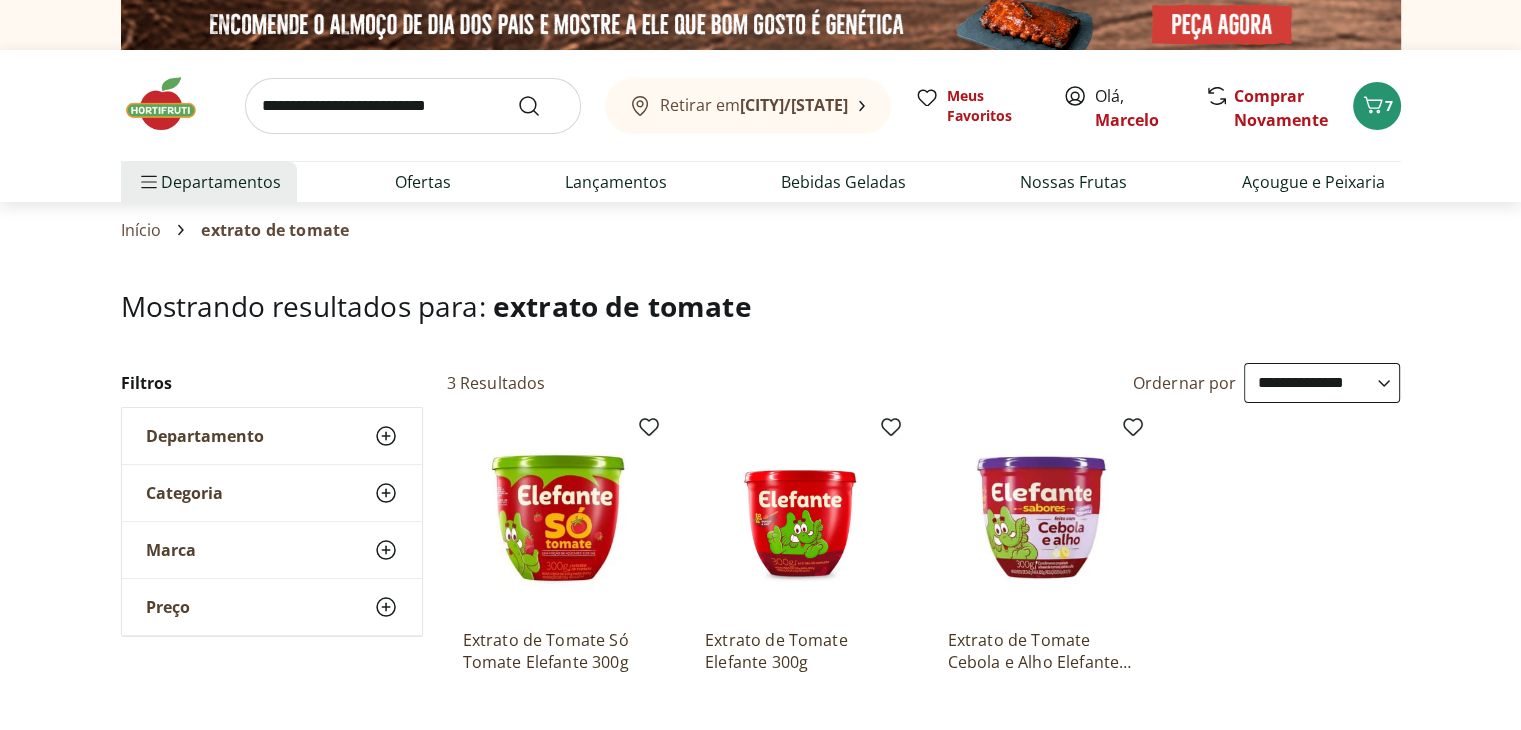 click on "**********" at bounding box center [1322, 383] 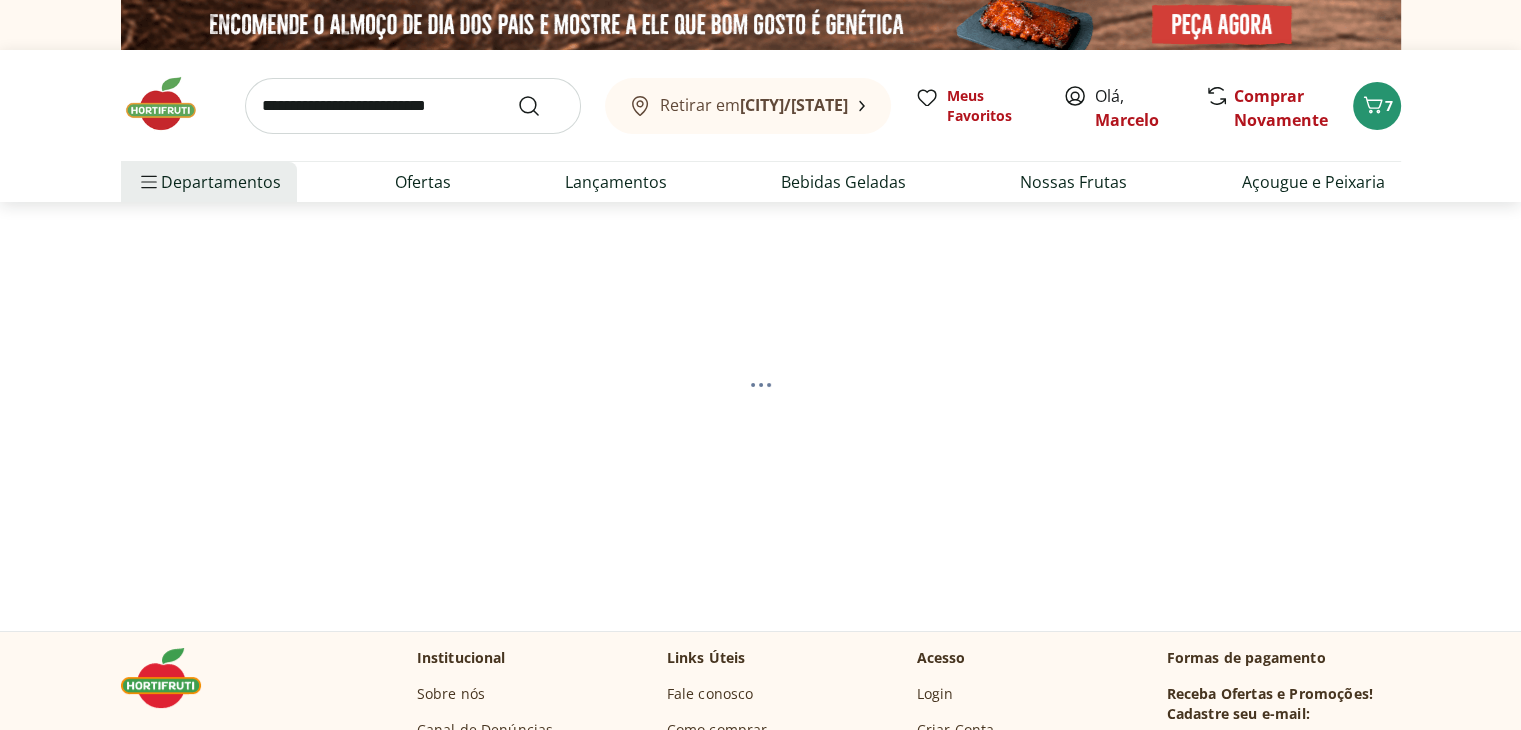 select on "*********" 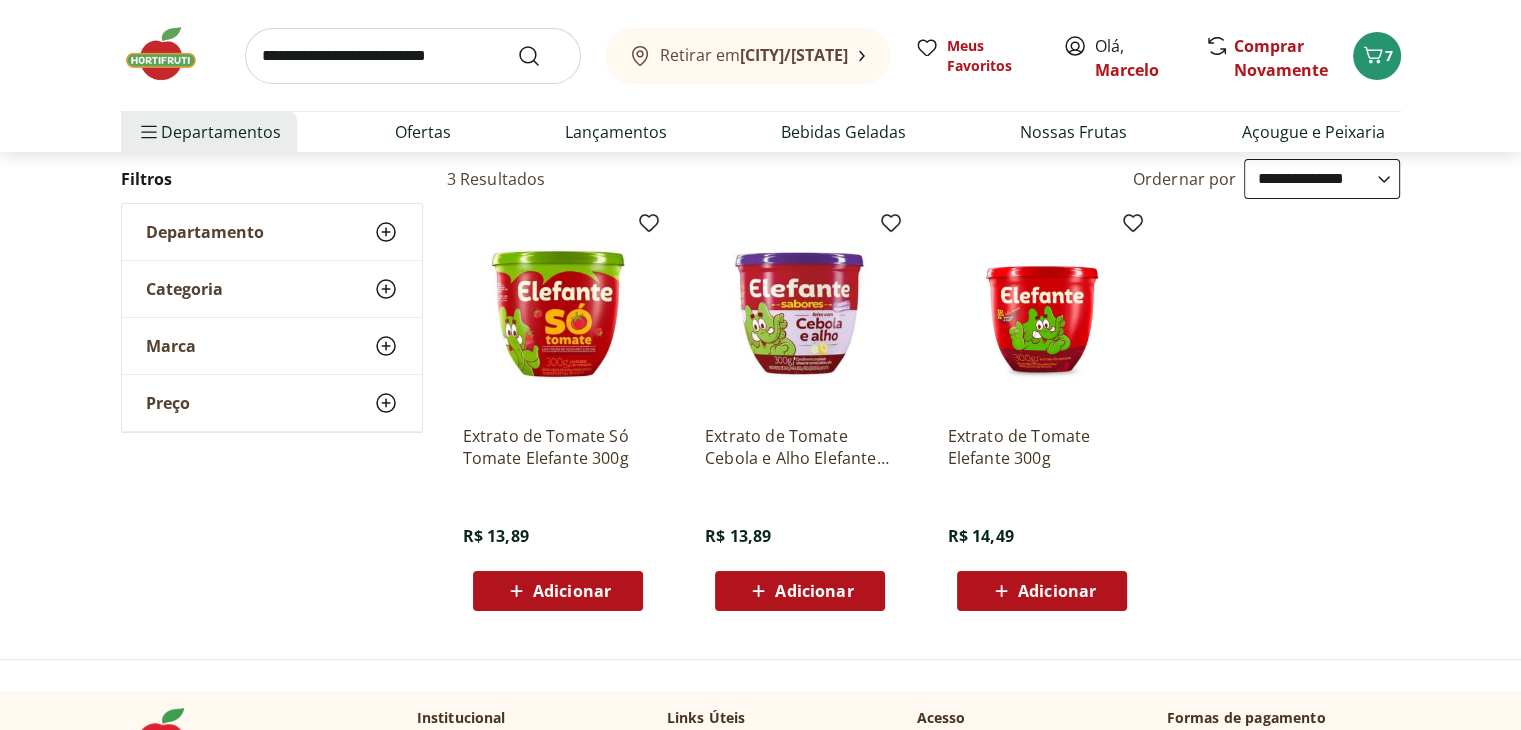 scroll, scrollTop: 200, scrollLeft: 0, axis: vertical 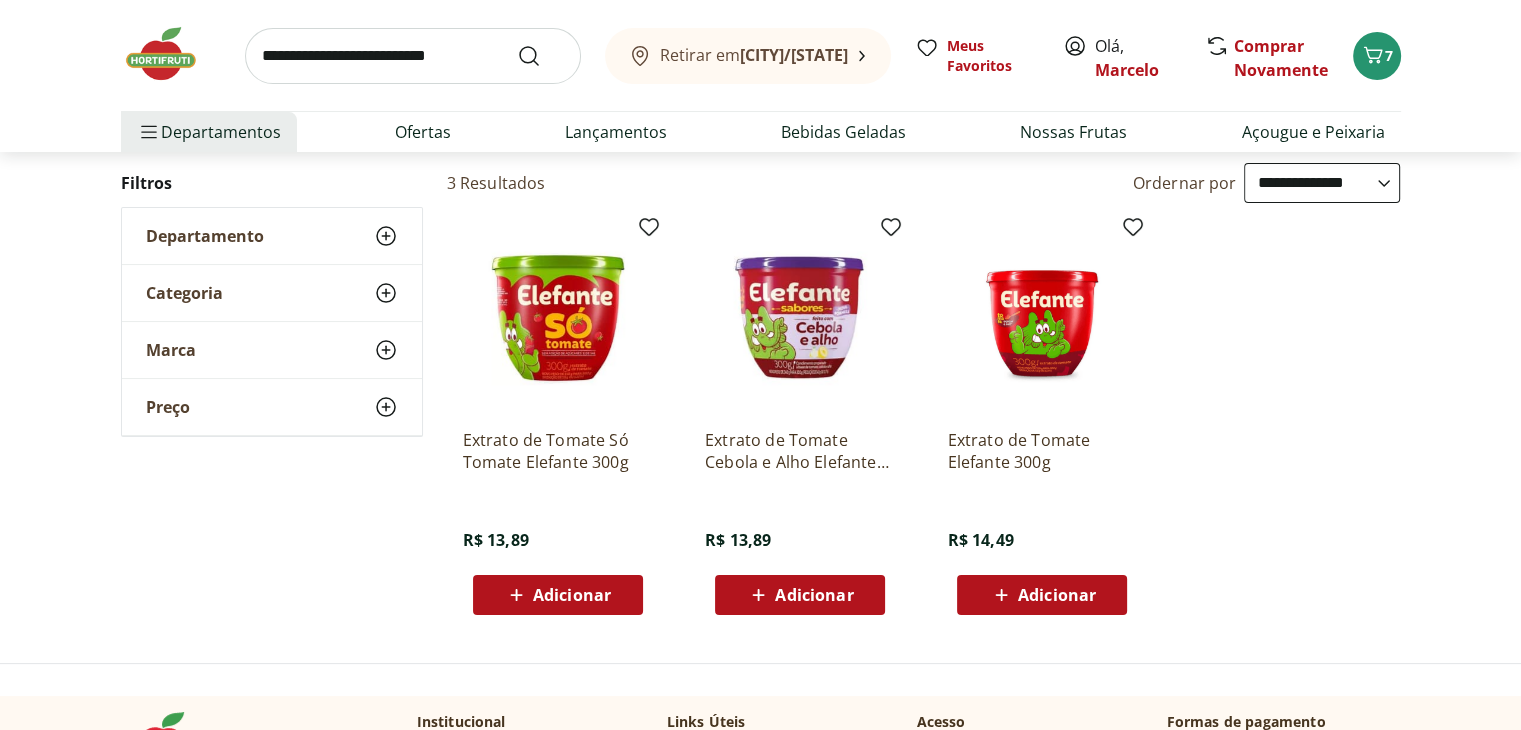 click on "Adicionar" at bounding box center (572, 595) 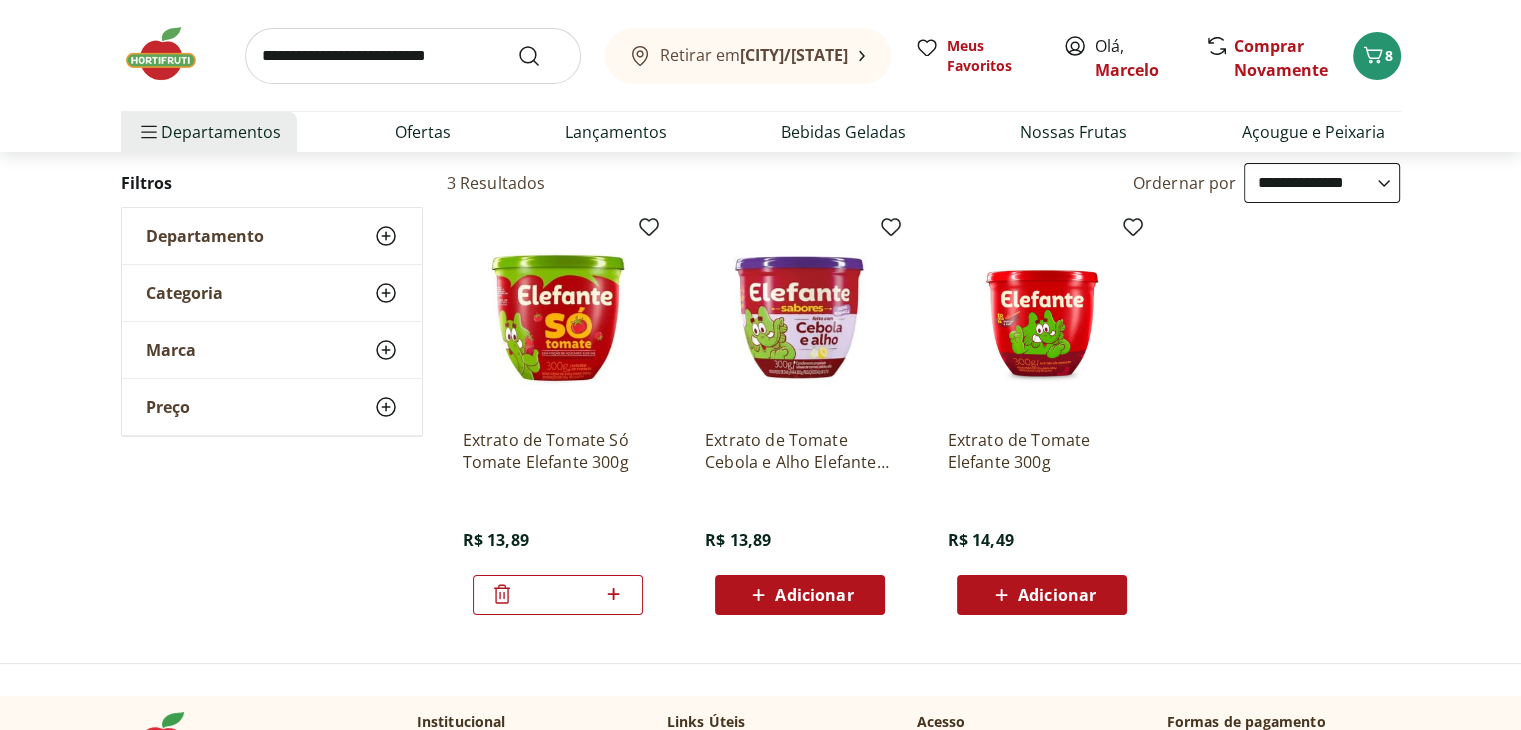 click on "Retirar em  Niterói/RJ Meus Favoritos Olá,  Marcelo Comprar Novamente 8" at bounding box center (761, 55) 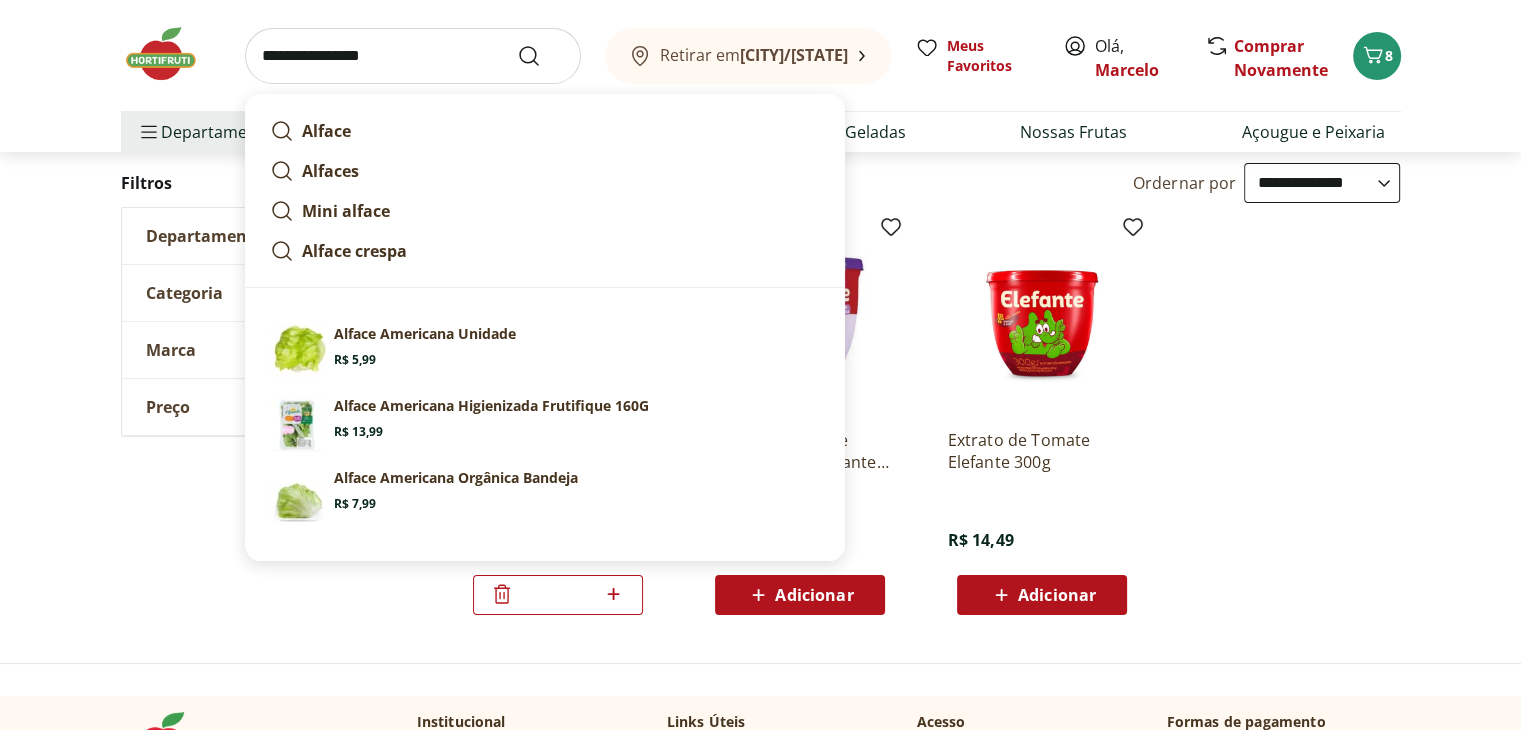 type on "**********" 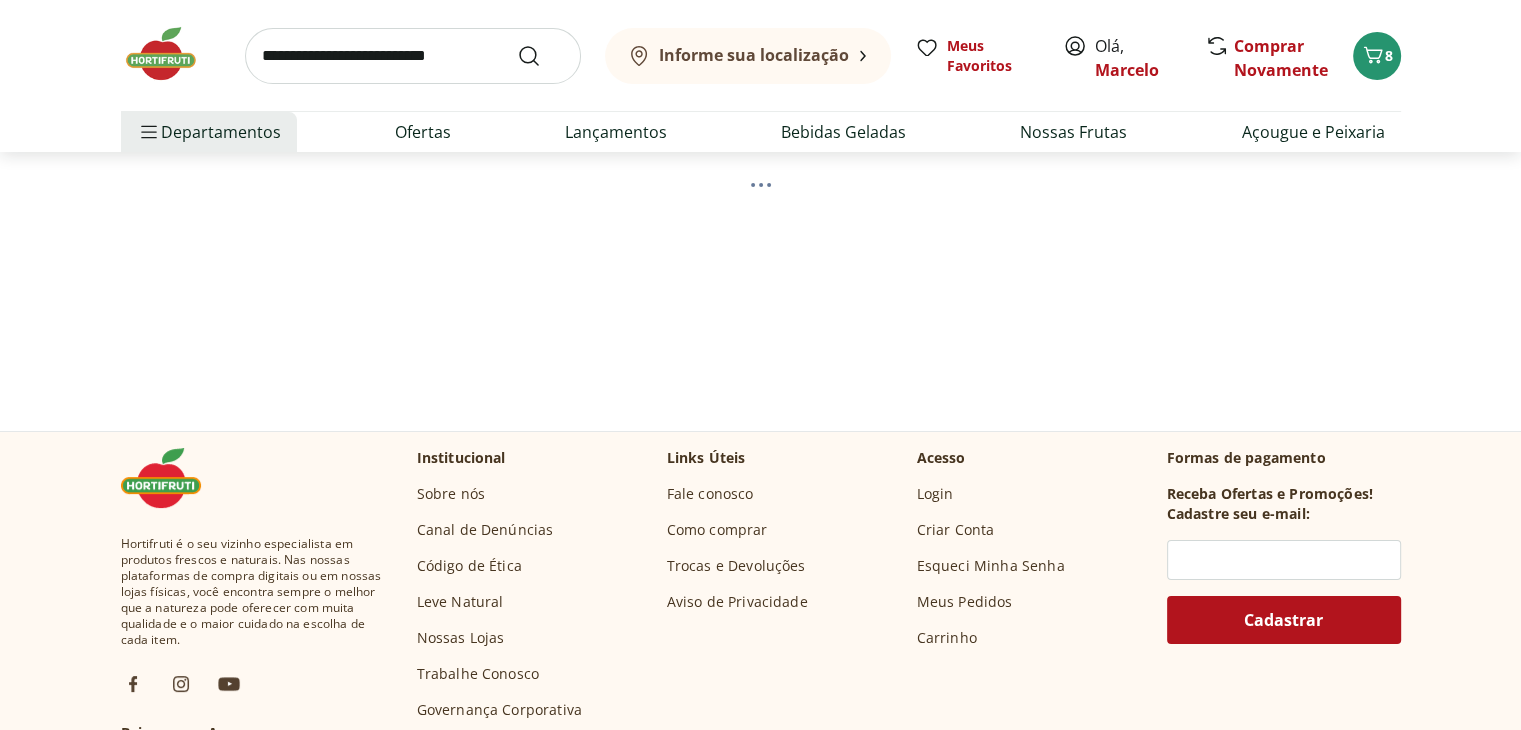 scroll, scrollTop: 0, scrollLeft: 0, axis: both 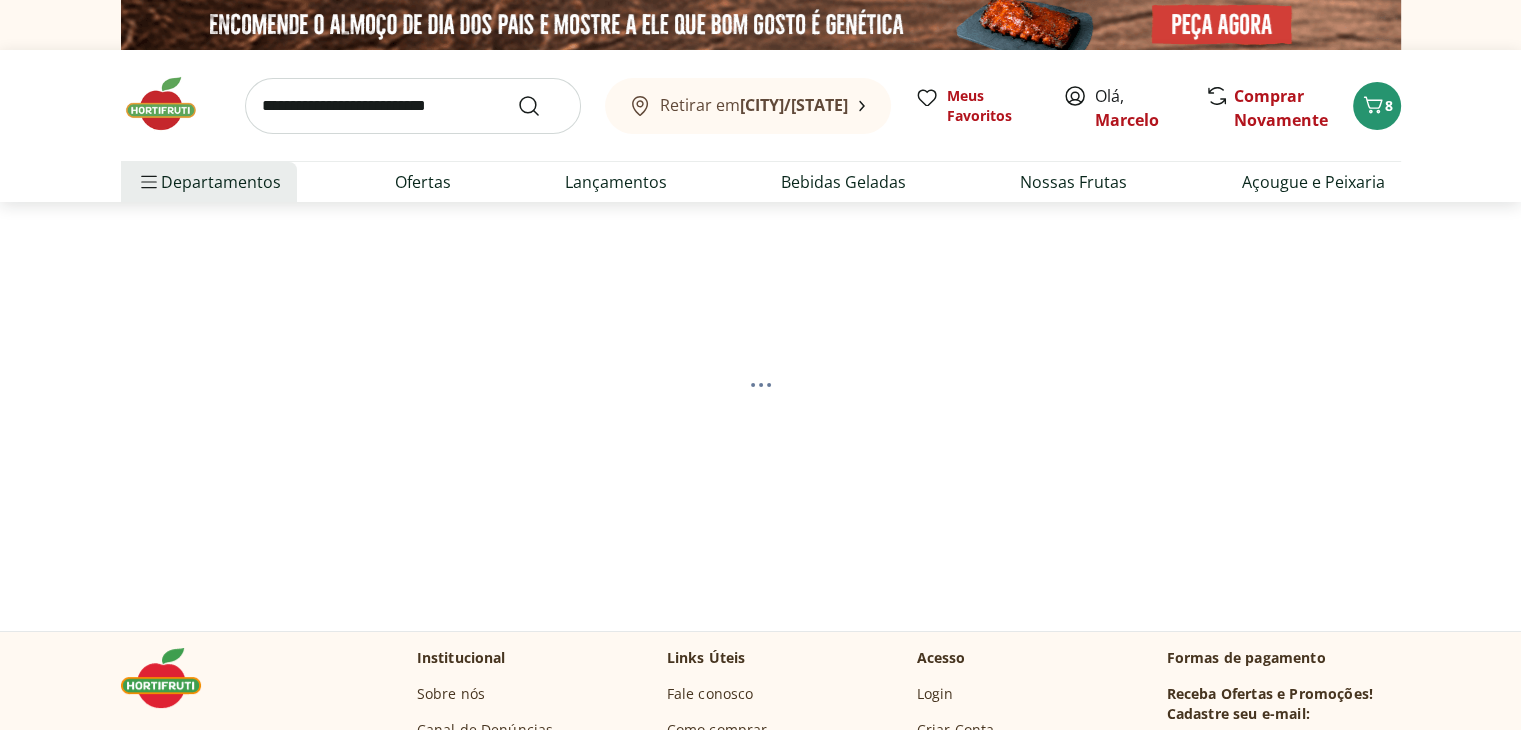 select on "**********" 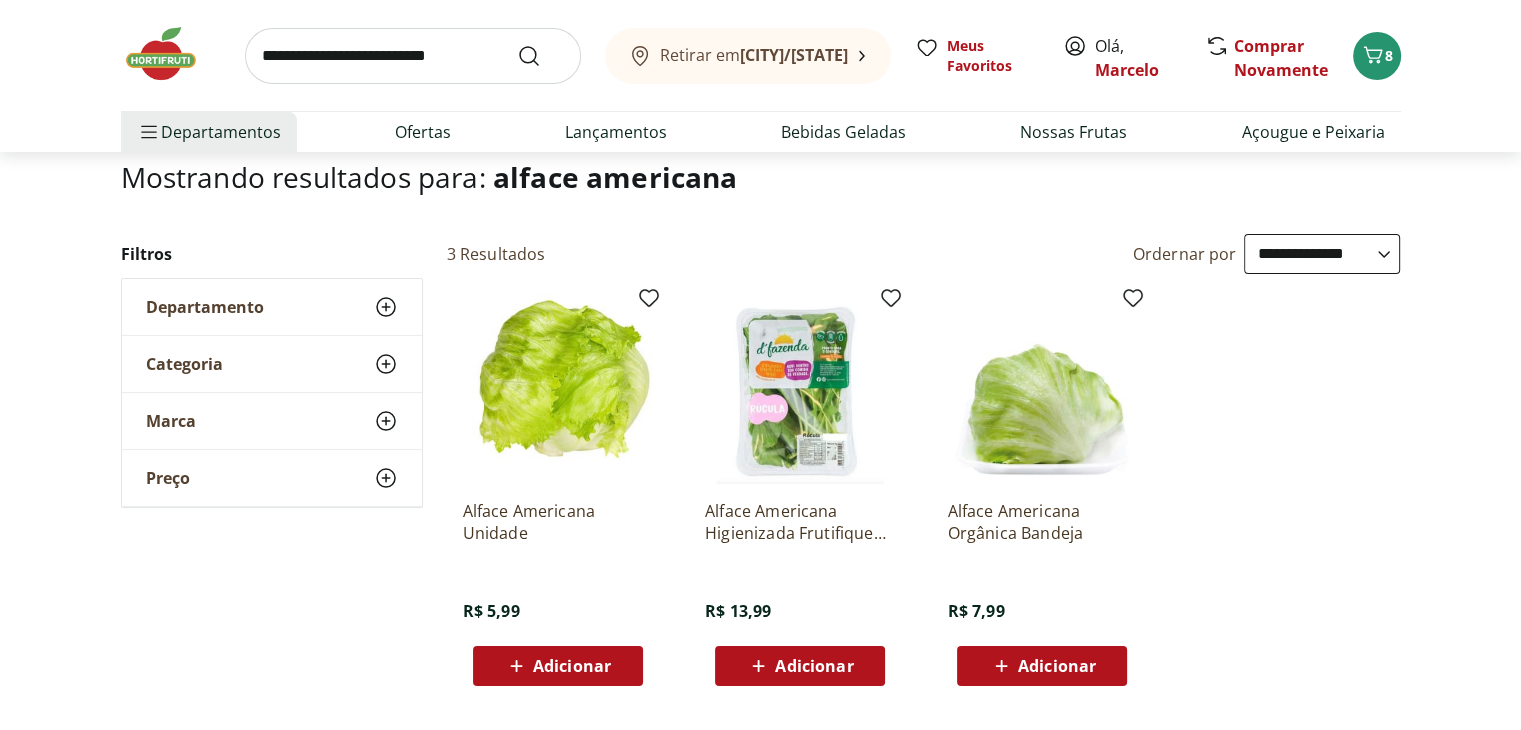 scroll, scrollTop: 200, scrollLeft: 0, axis: vertical 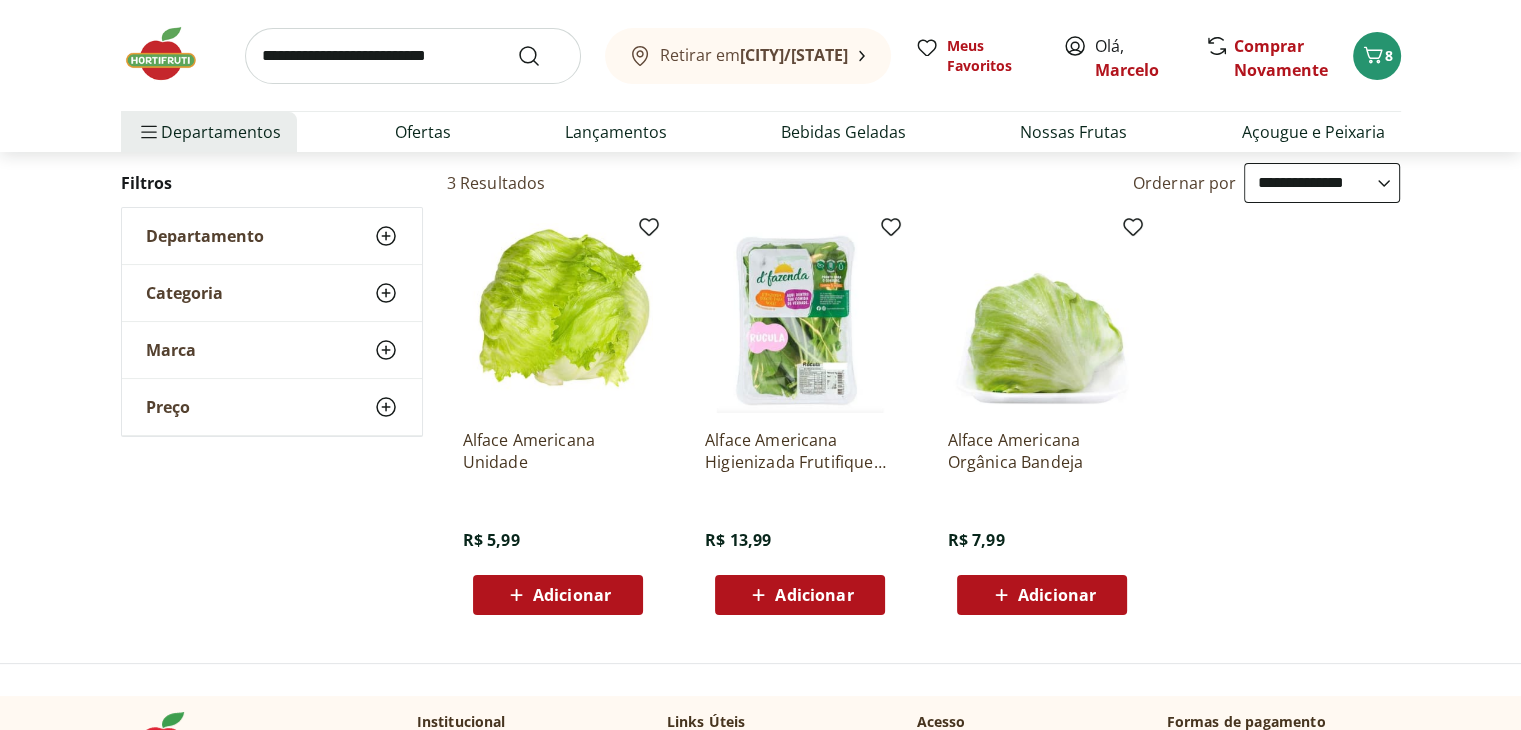 click on "Adicionar" at bounding box center [1057, 595] 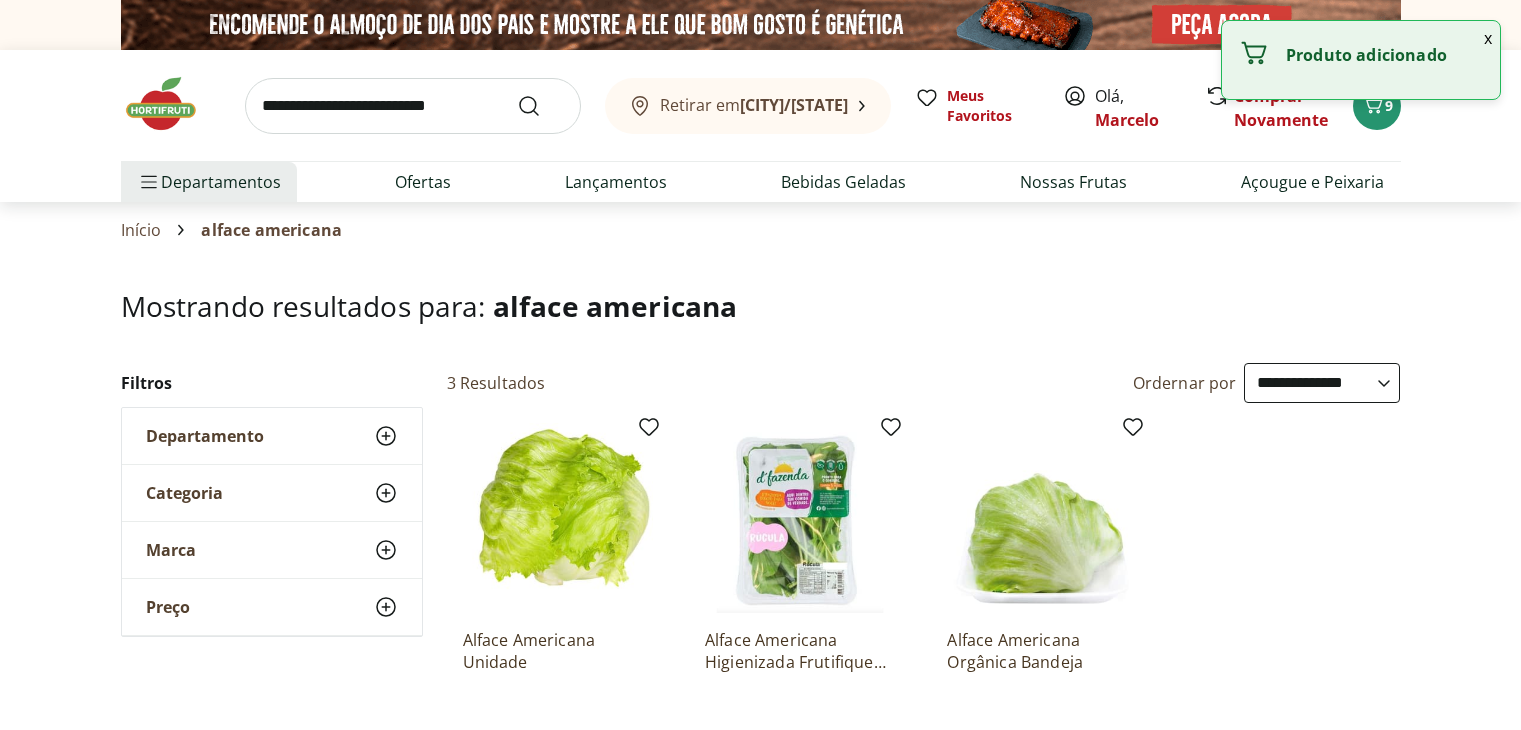 select on "**********" 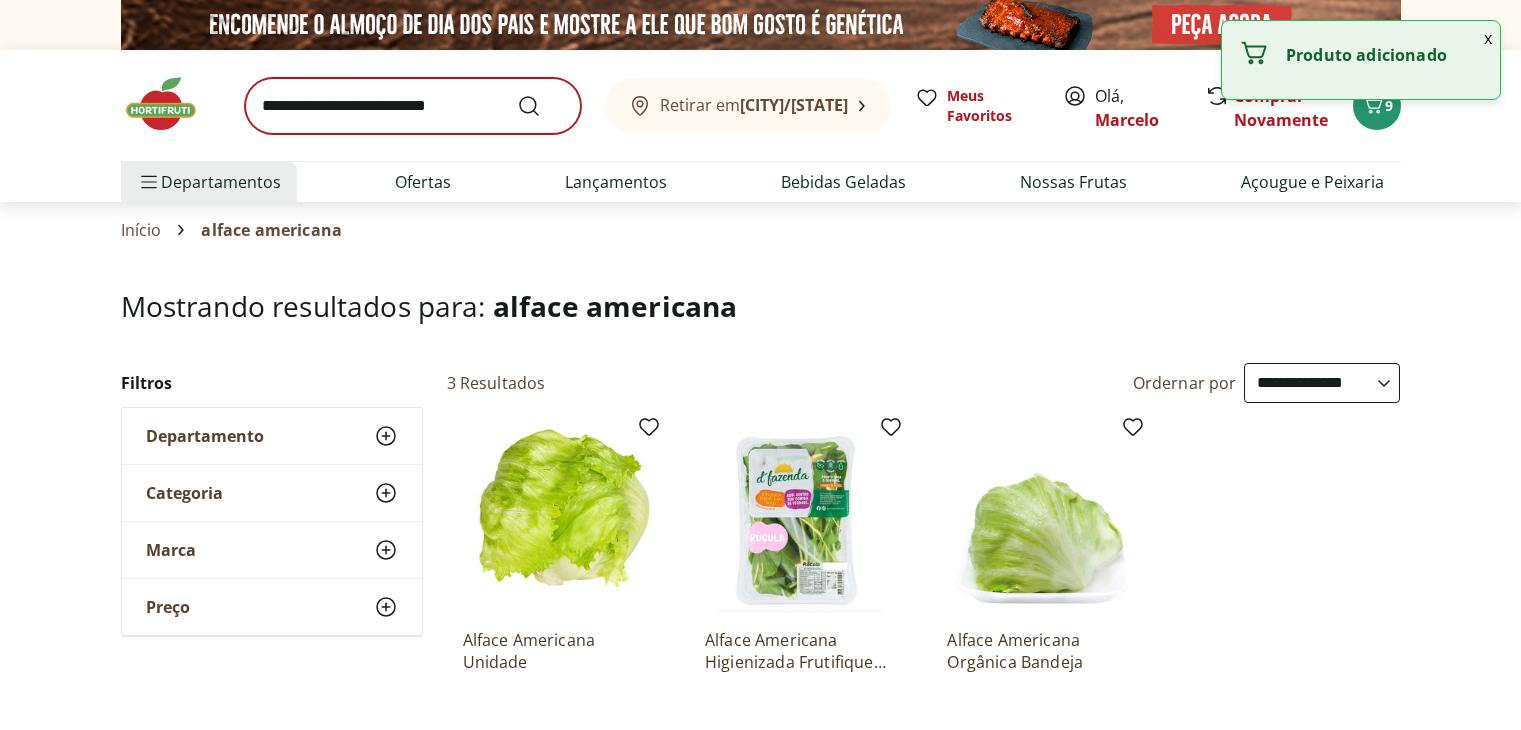 scroll, scrollTop: 200, scrollLeft: 0, axis: vertical 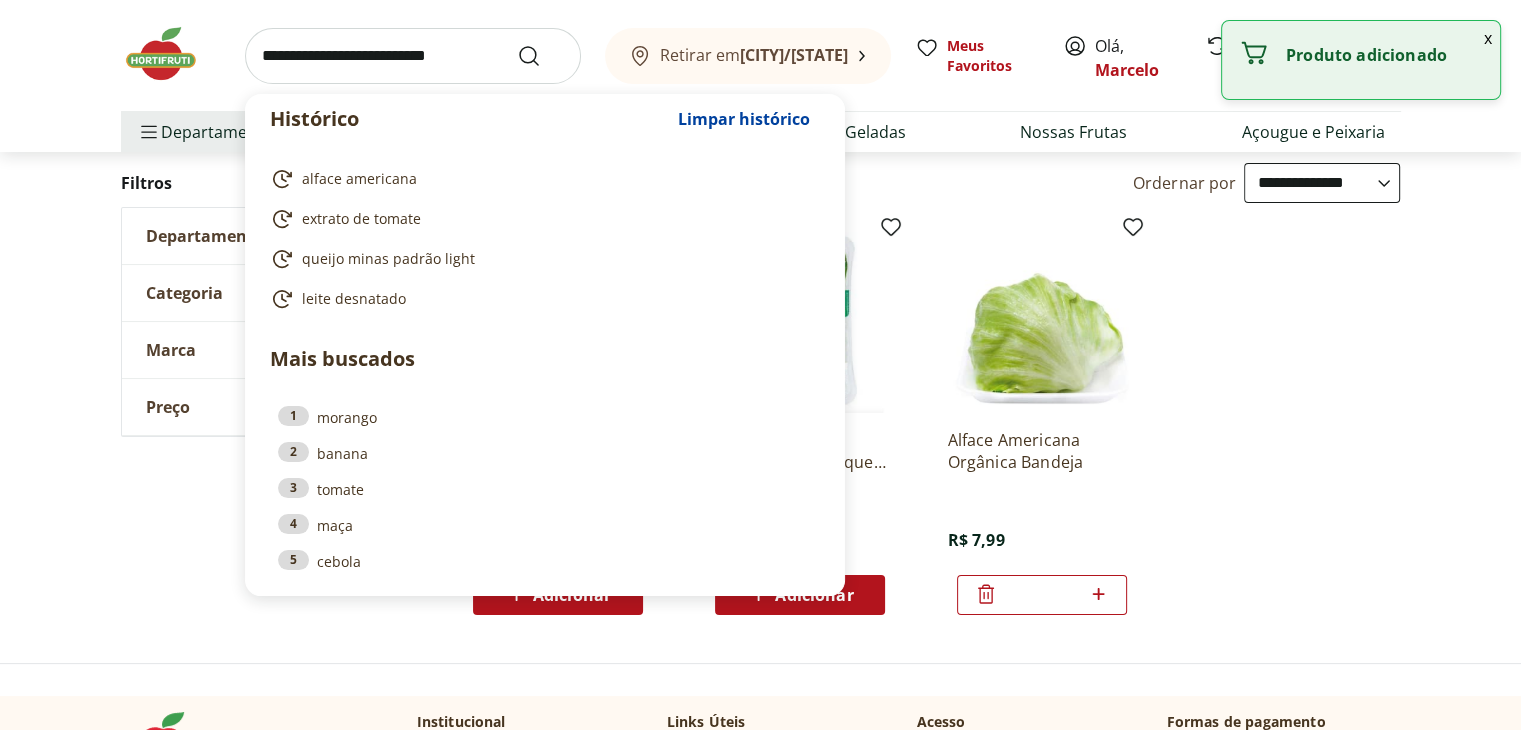 click at bounding box center [413, 56] 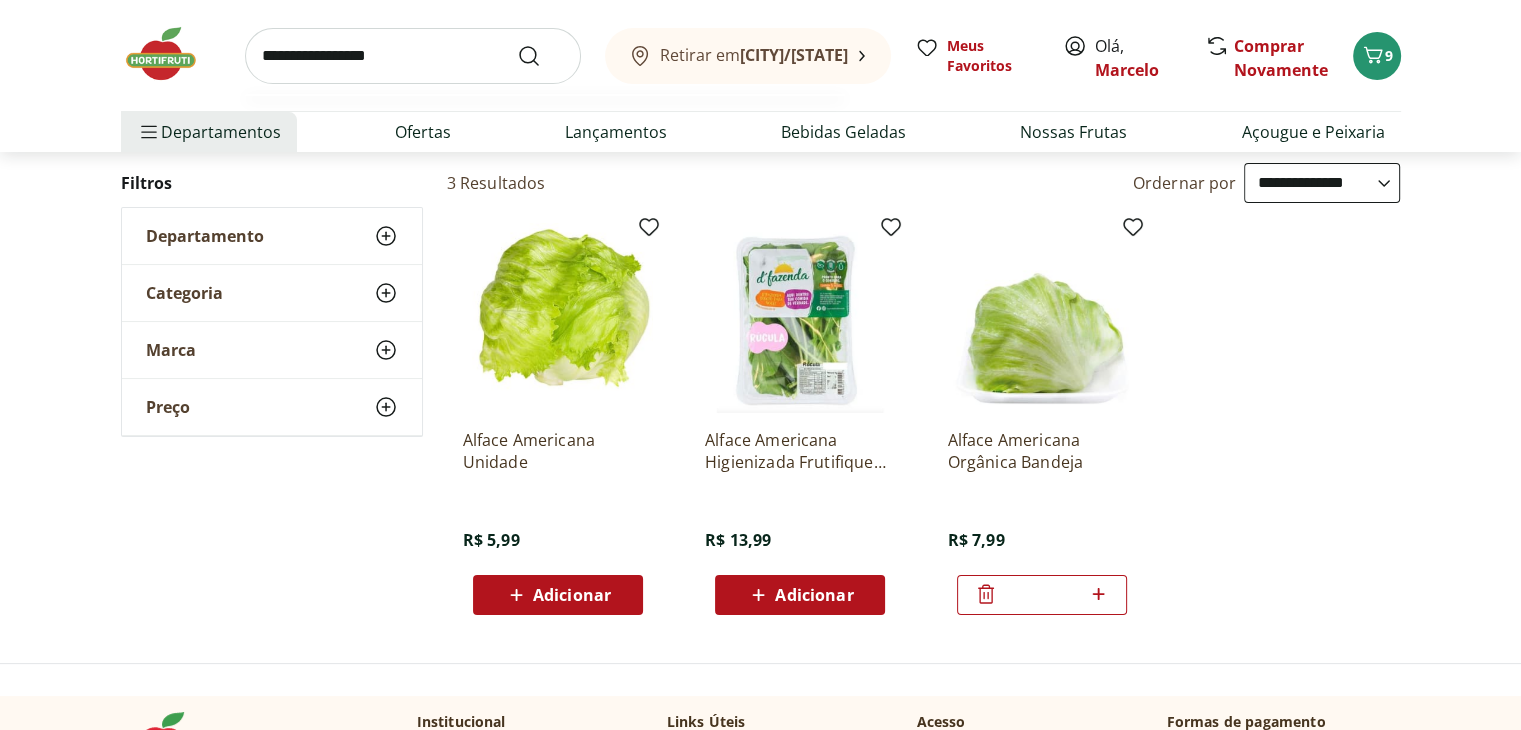 type on "**********" 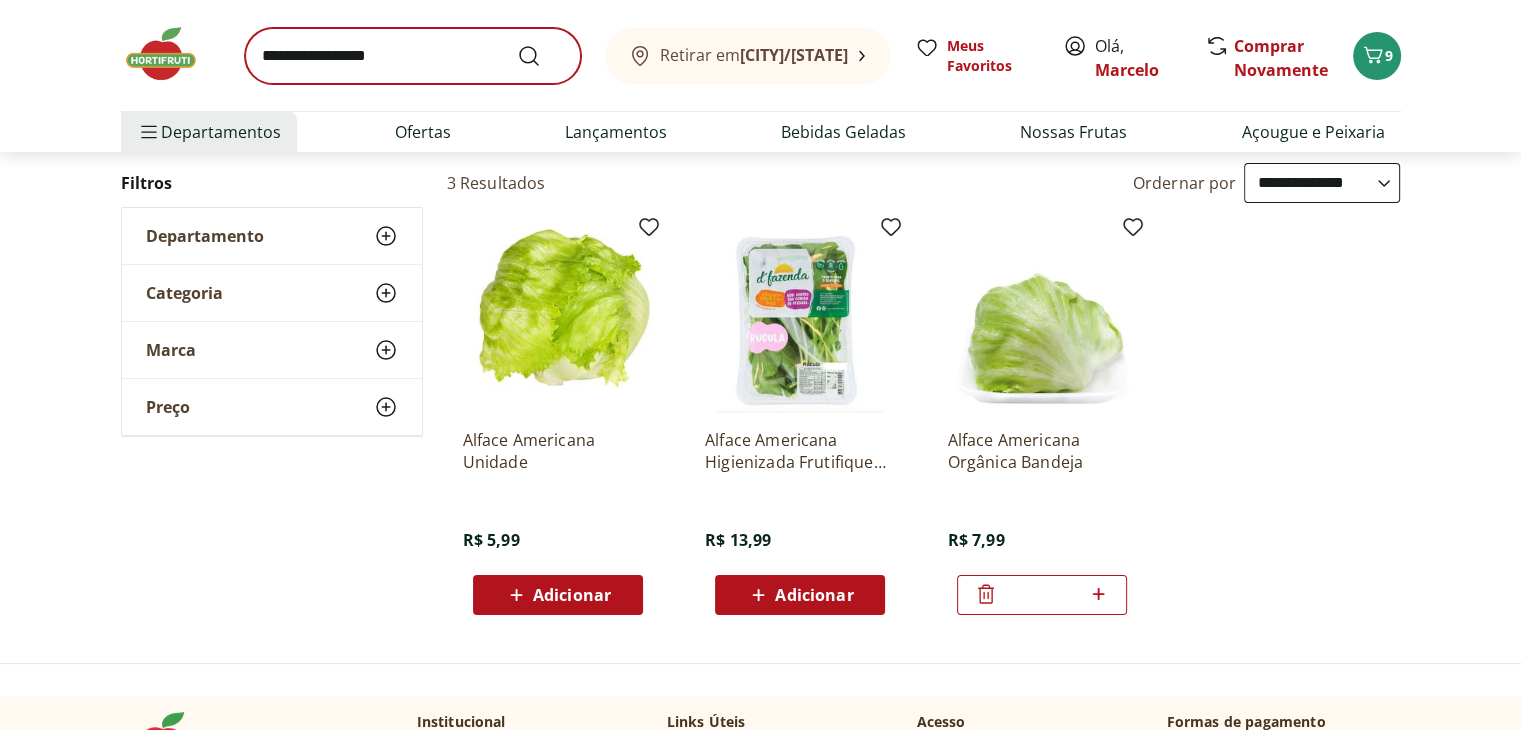 scroll, scrollTop: 0, scrollLeft: 0, axis: both 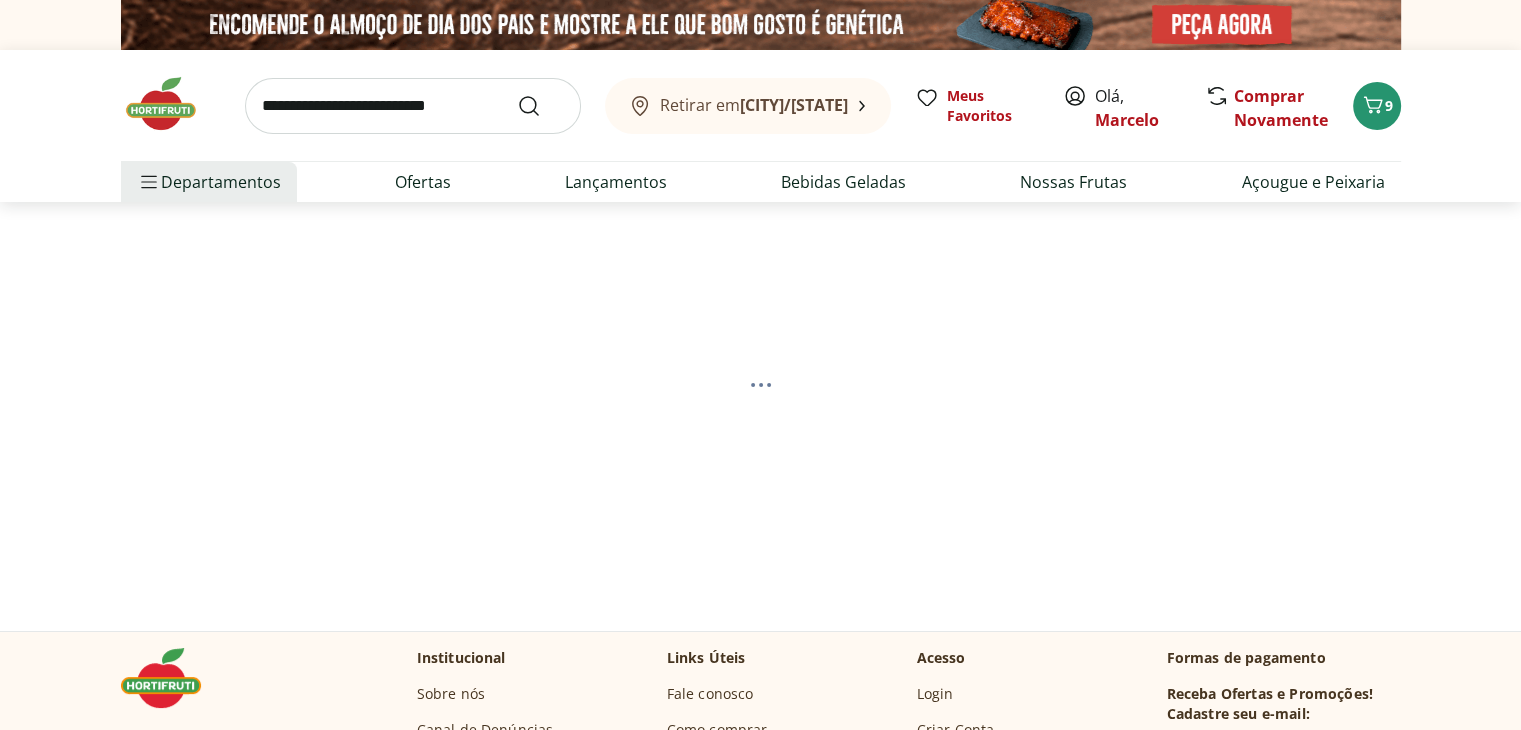 select on "**********" 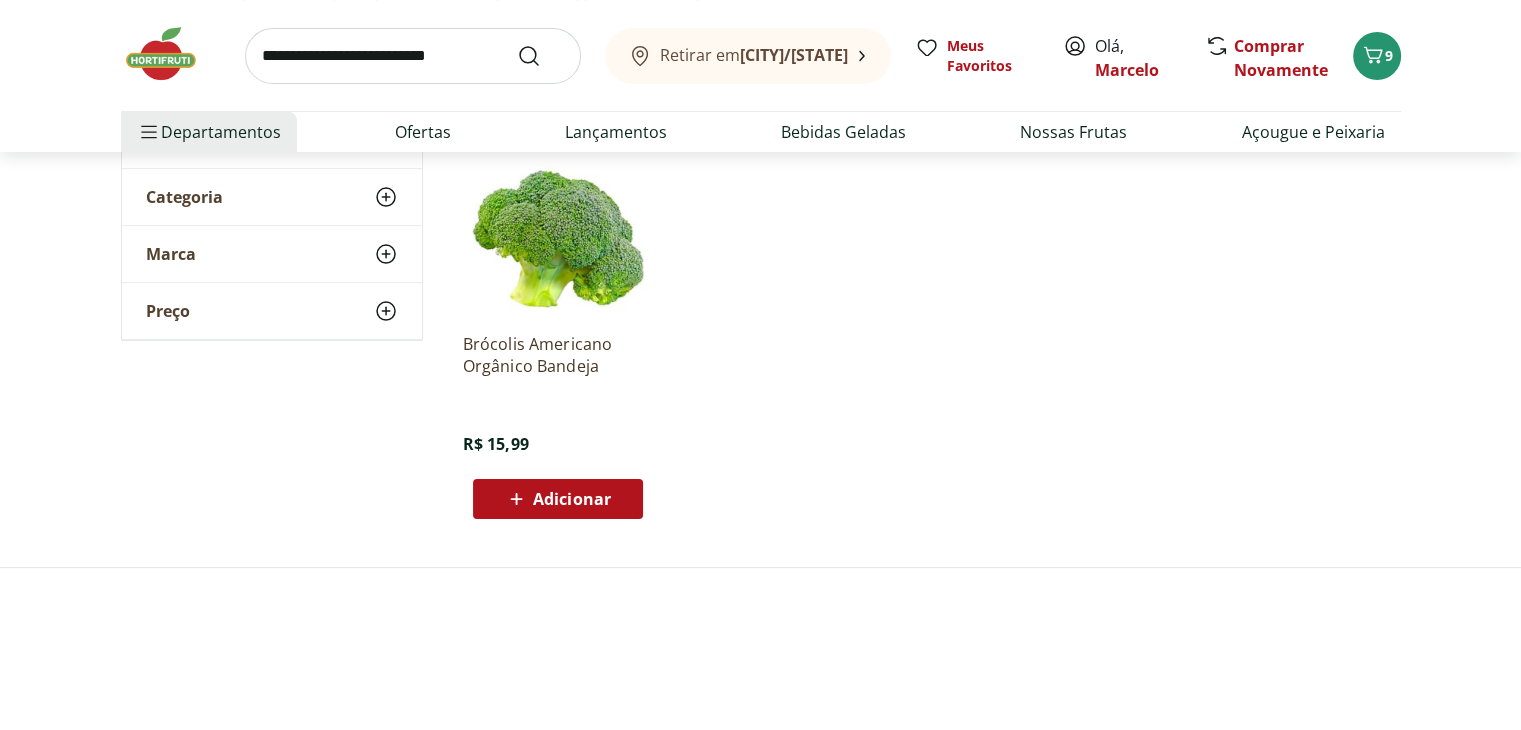 scroll, scrollTop: 300, scrollLeft: 0, axis: vertical 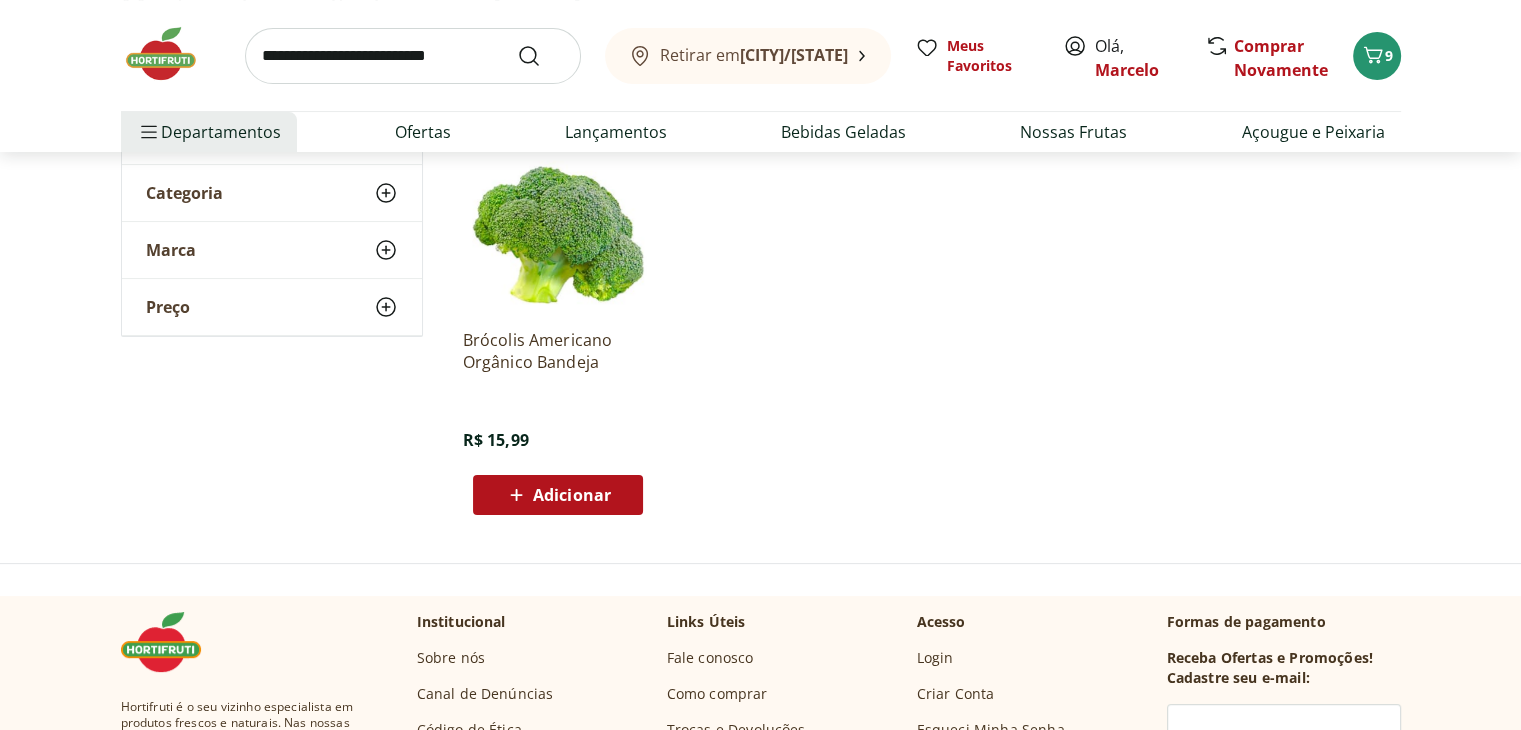 click on "Adicionar" at bounding box center [572, 495] 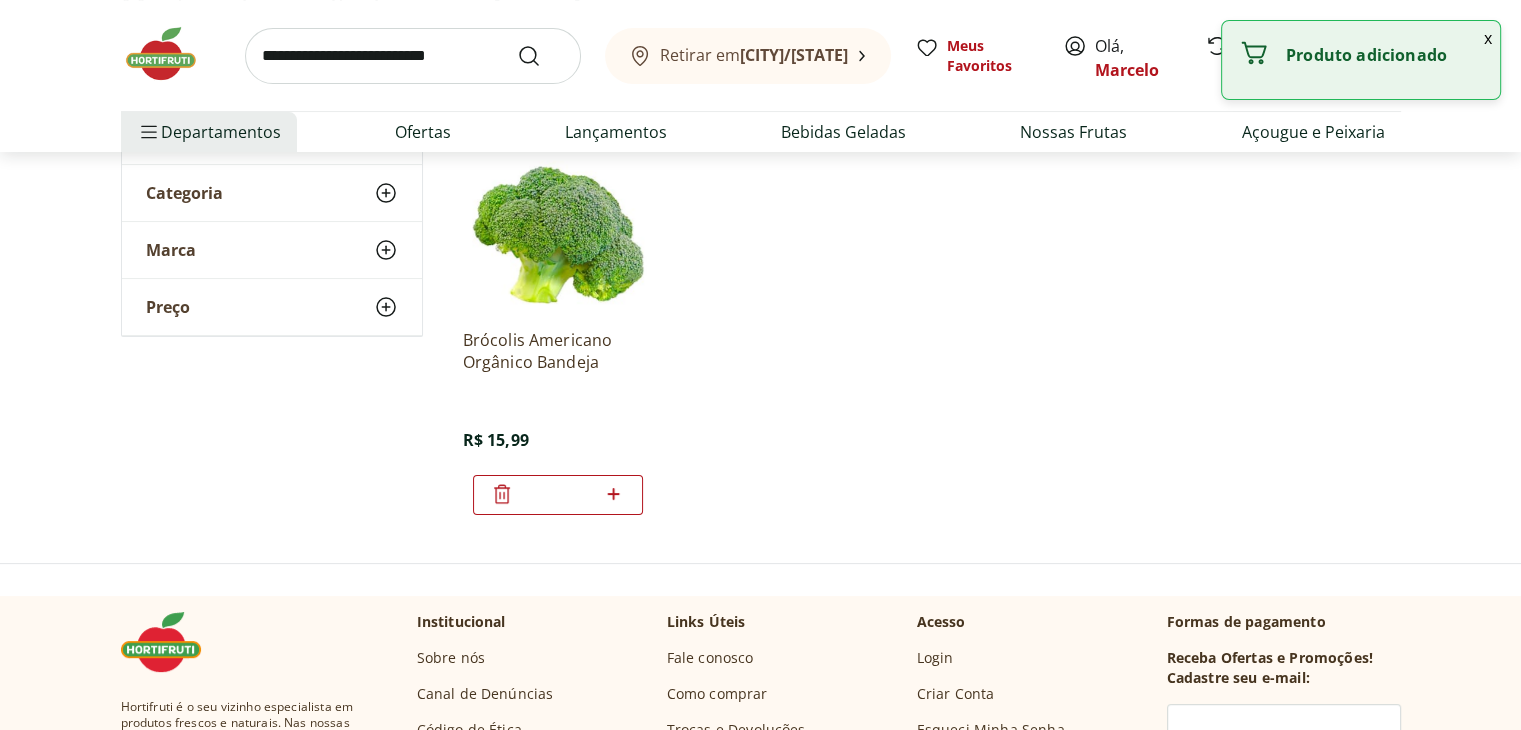 click on "Retirar em  [CITY]/[STATE] Meus Favoritos Olá,  [FIRST] Comprar Novamente 10" at bounding box center (761, 55) 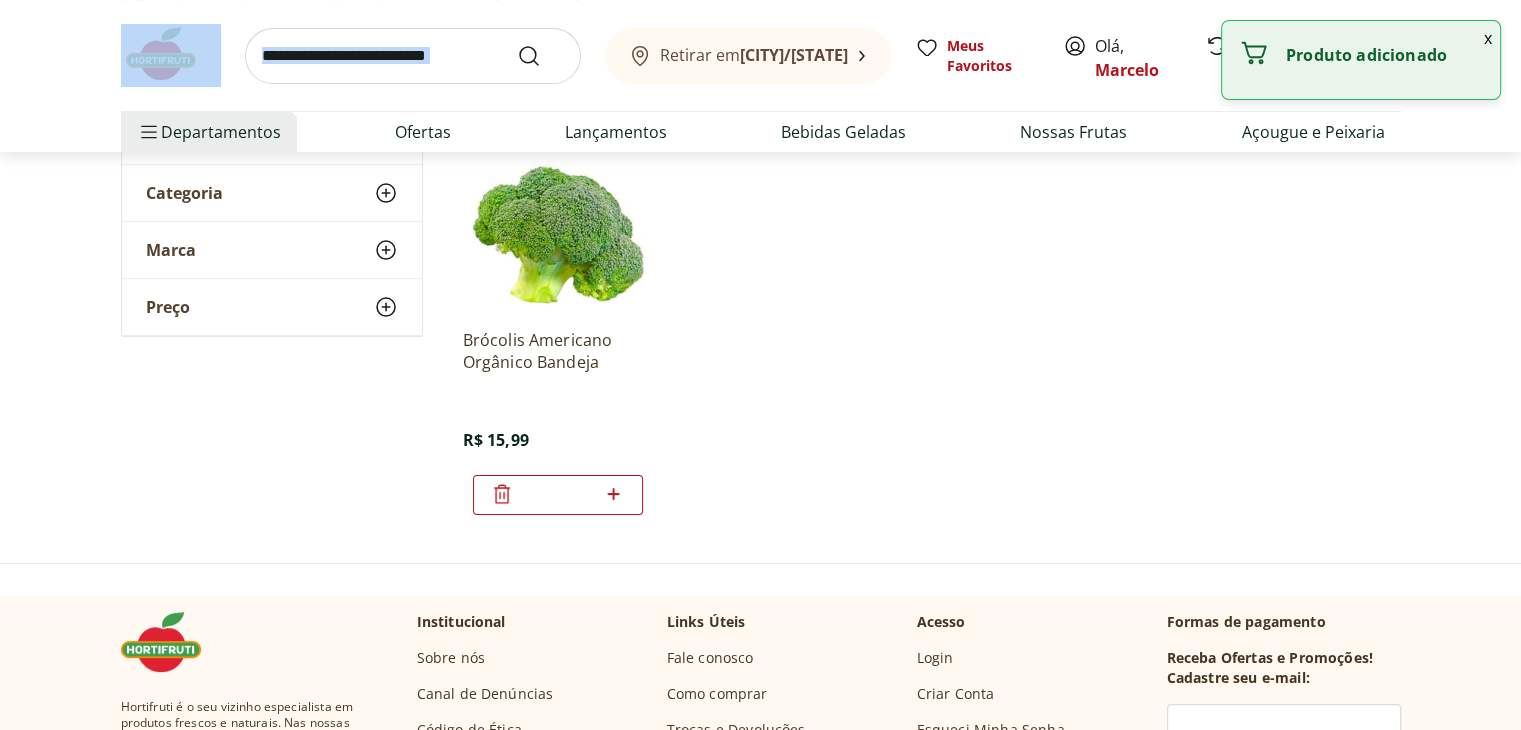 click on "Retirar em  [CITY]/[STATE] Meus Favoritos Olá,  [FIRST] Comprar Novamente 10" at bounding box center (761, 55) 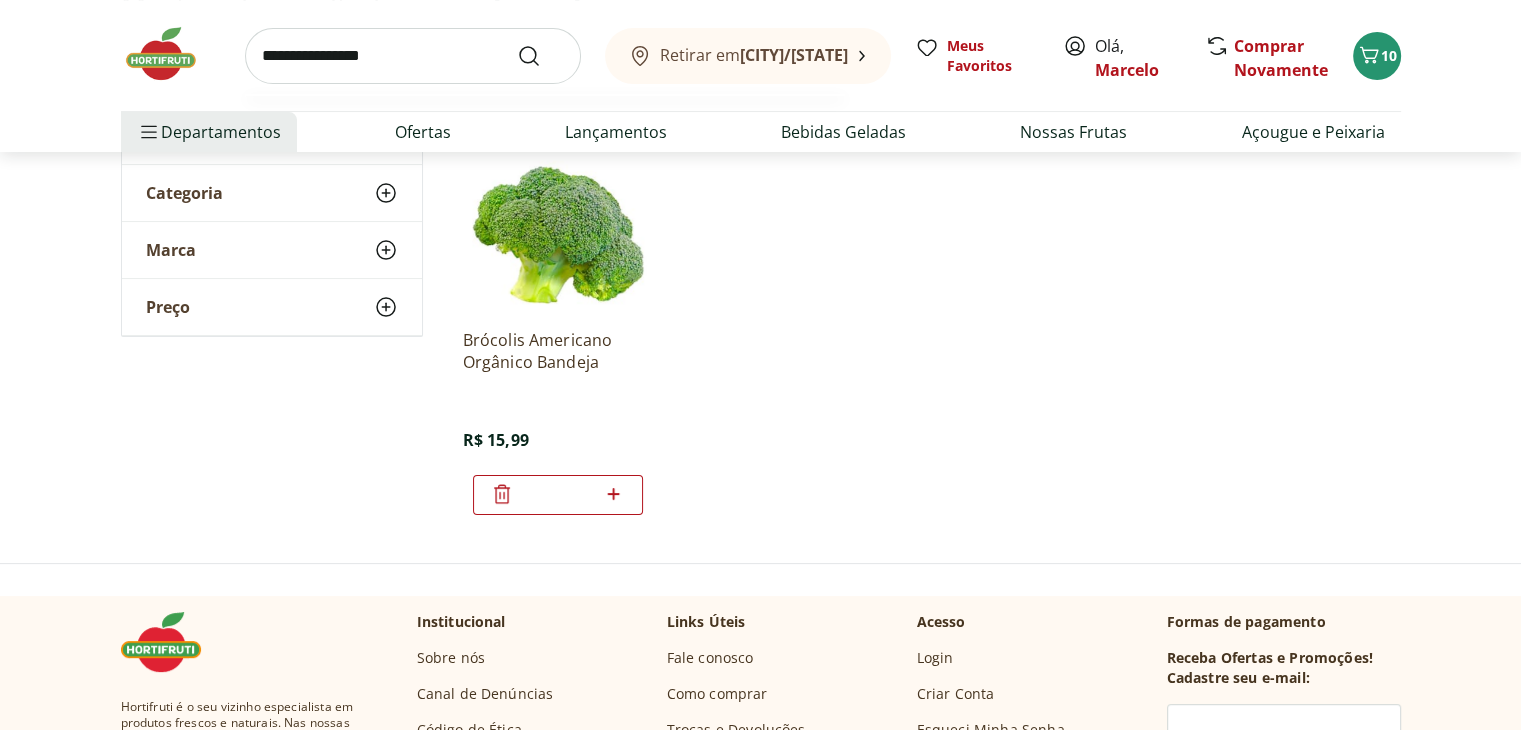 type on "**********" 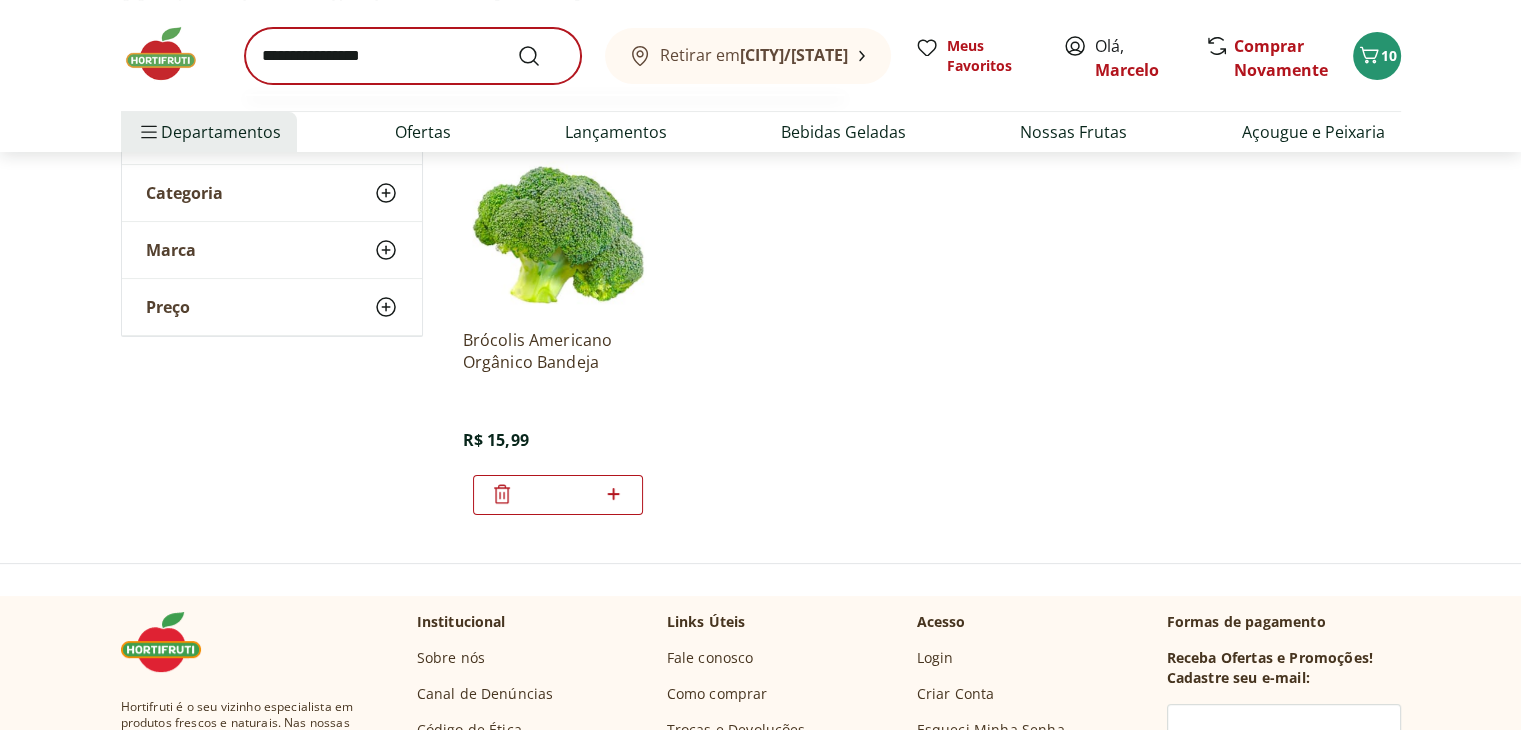 scroll, scrollTop: 0, scrollLeft: 0, axis: both 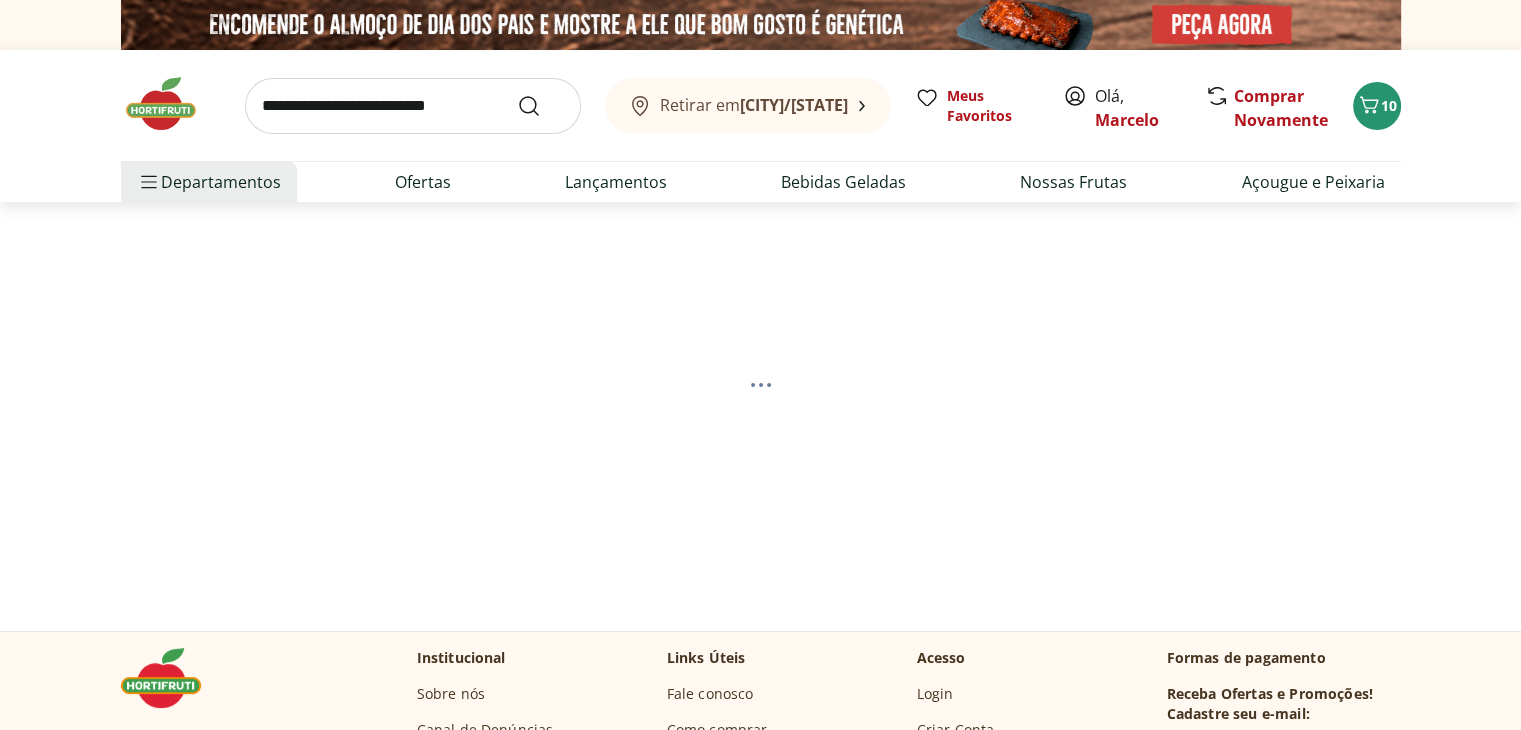 select on "**********" 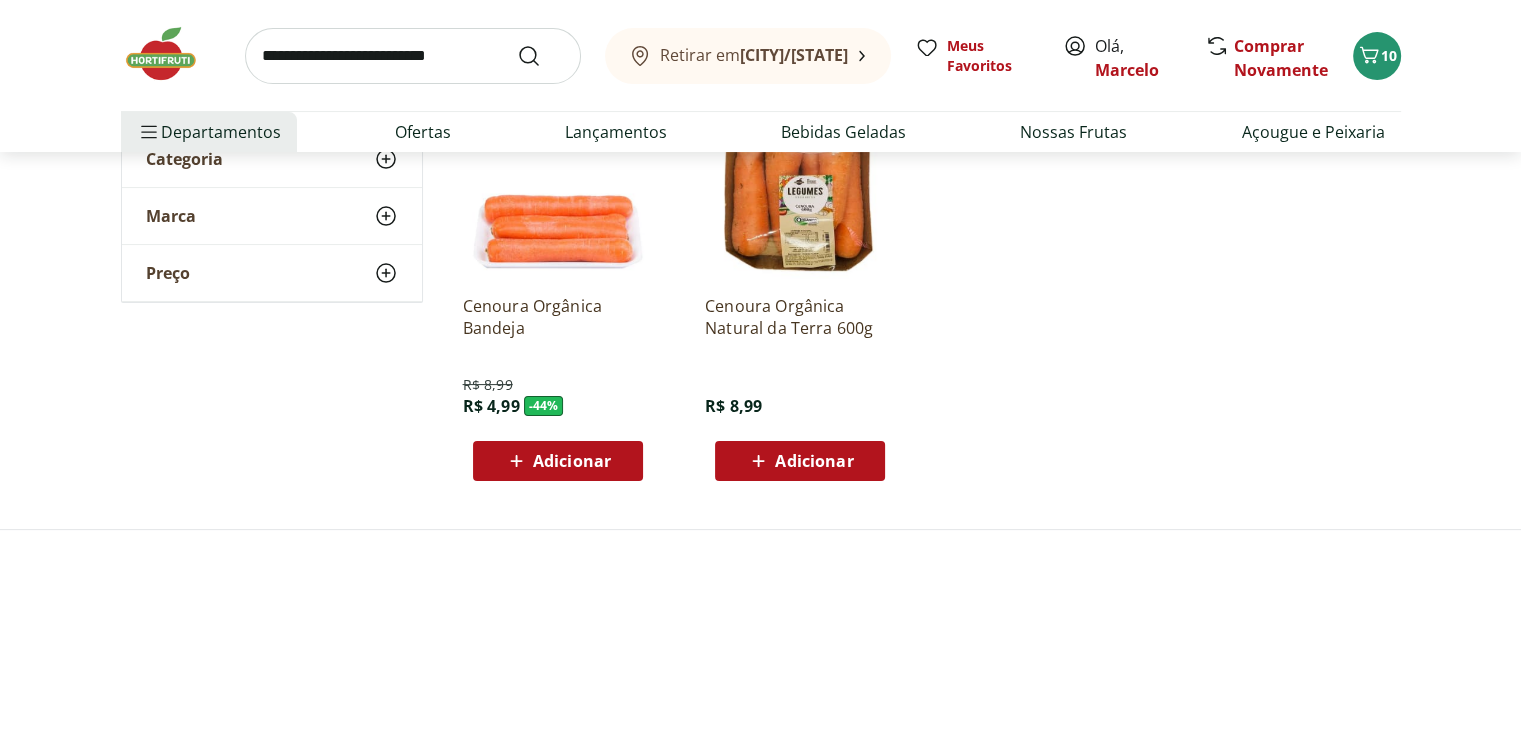 scroll, scrollTop: 400, scrollLeft: 0, axis: vertical 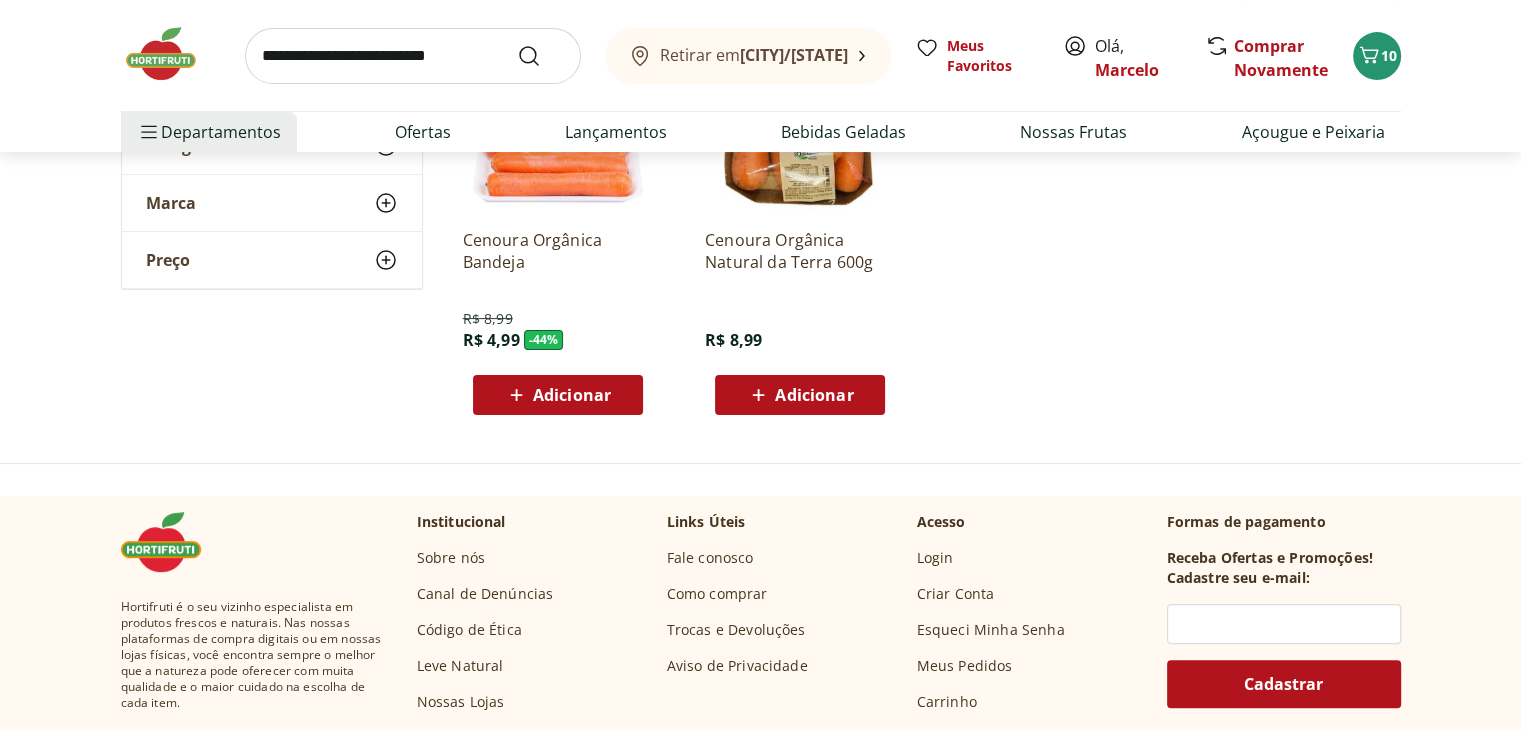 click on "Adicionar" at bounding box center [572, 395] 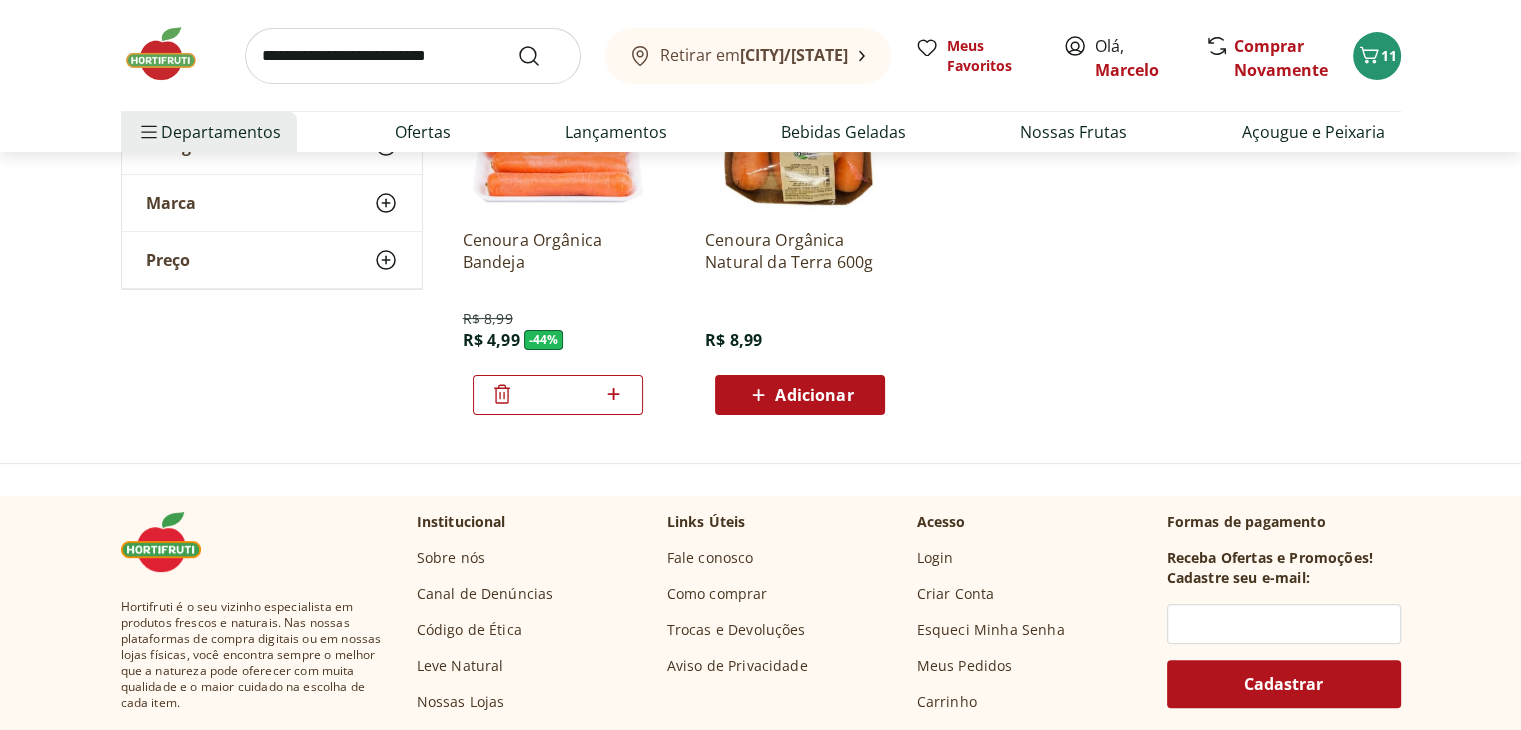 click at bounding box center (413, 56) 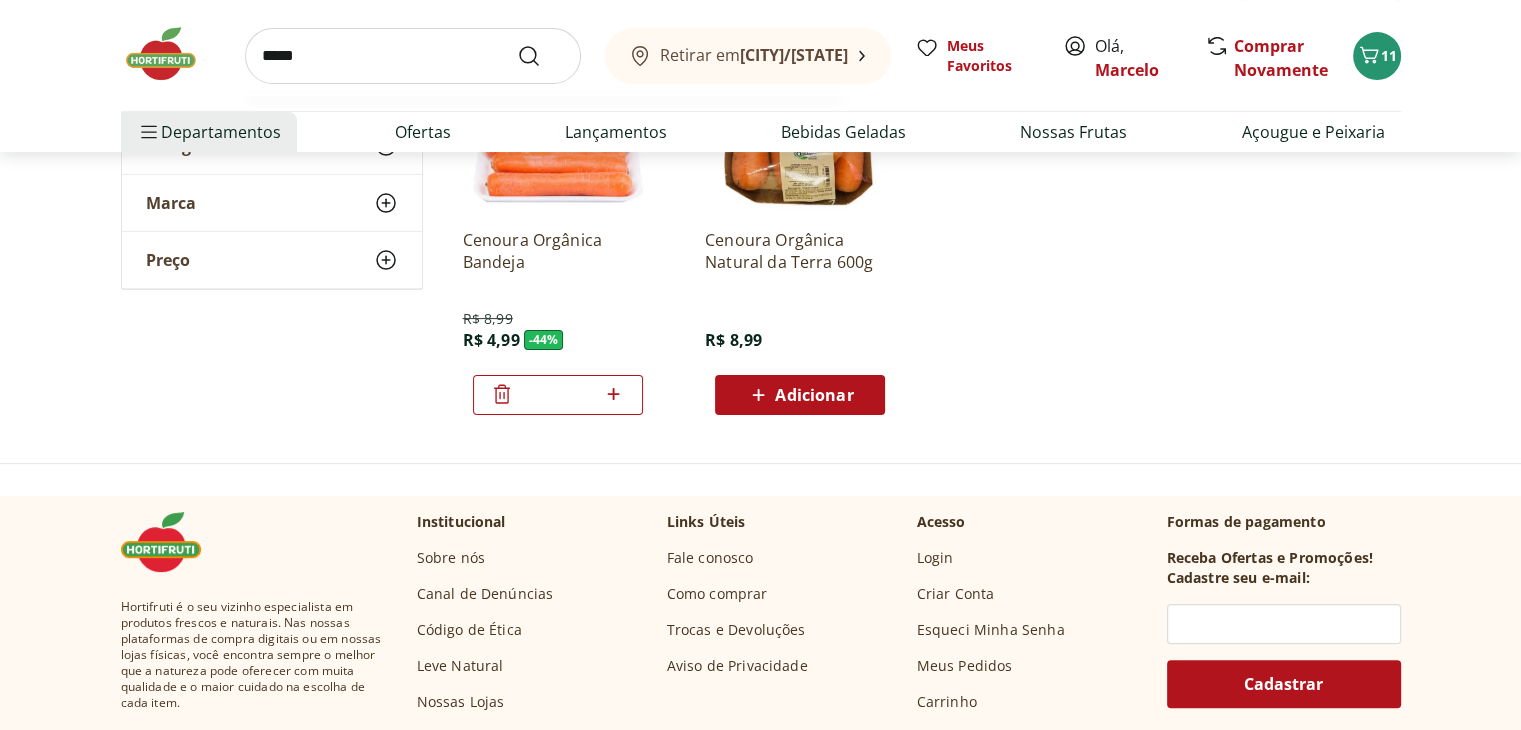 type on "*****" 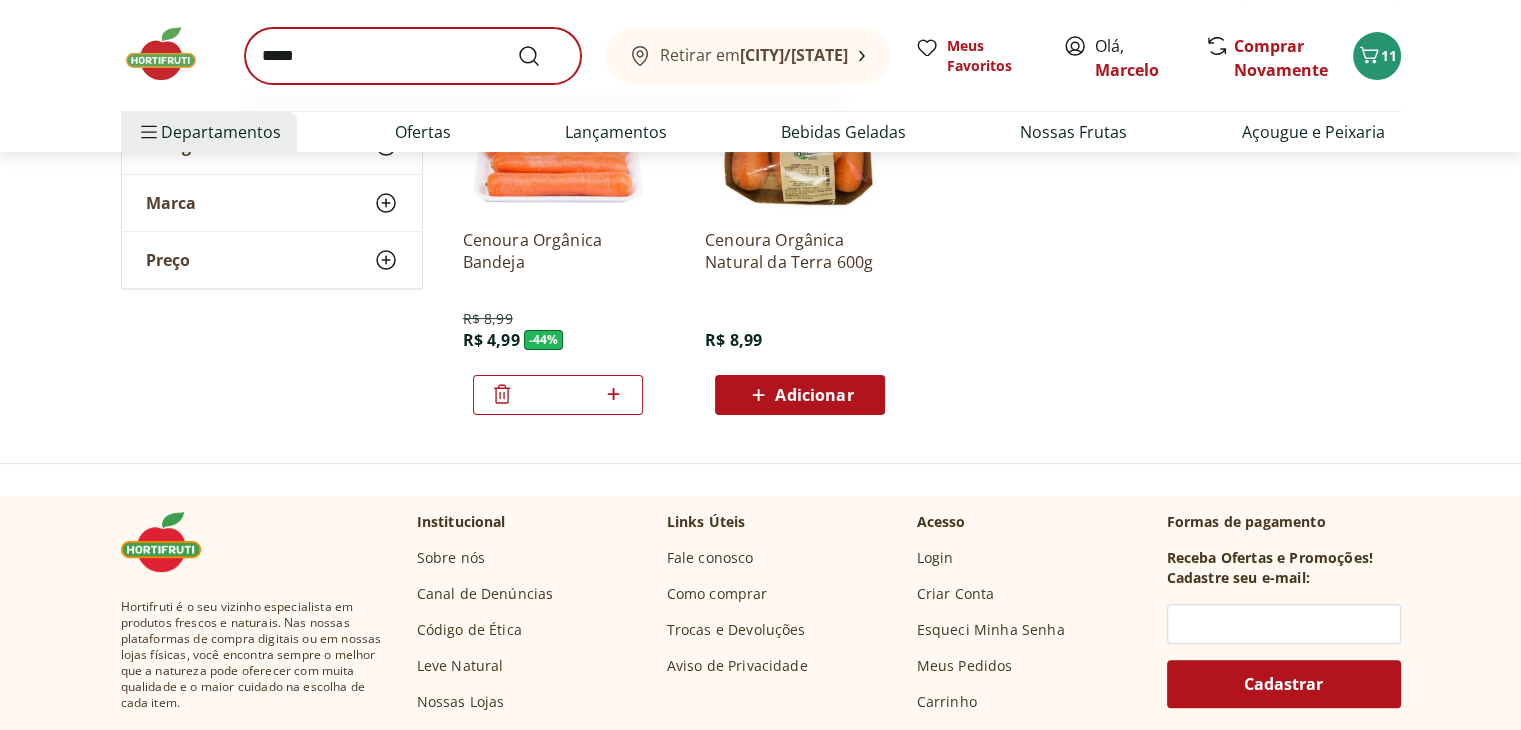 scroll, scrollTop: 0, scrollLeft: 0, axis: both 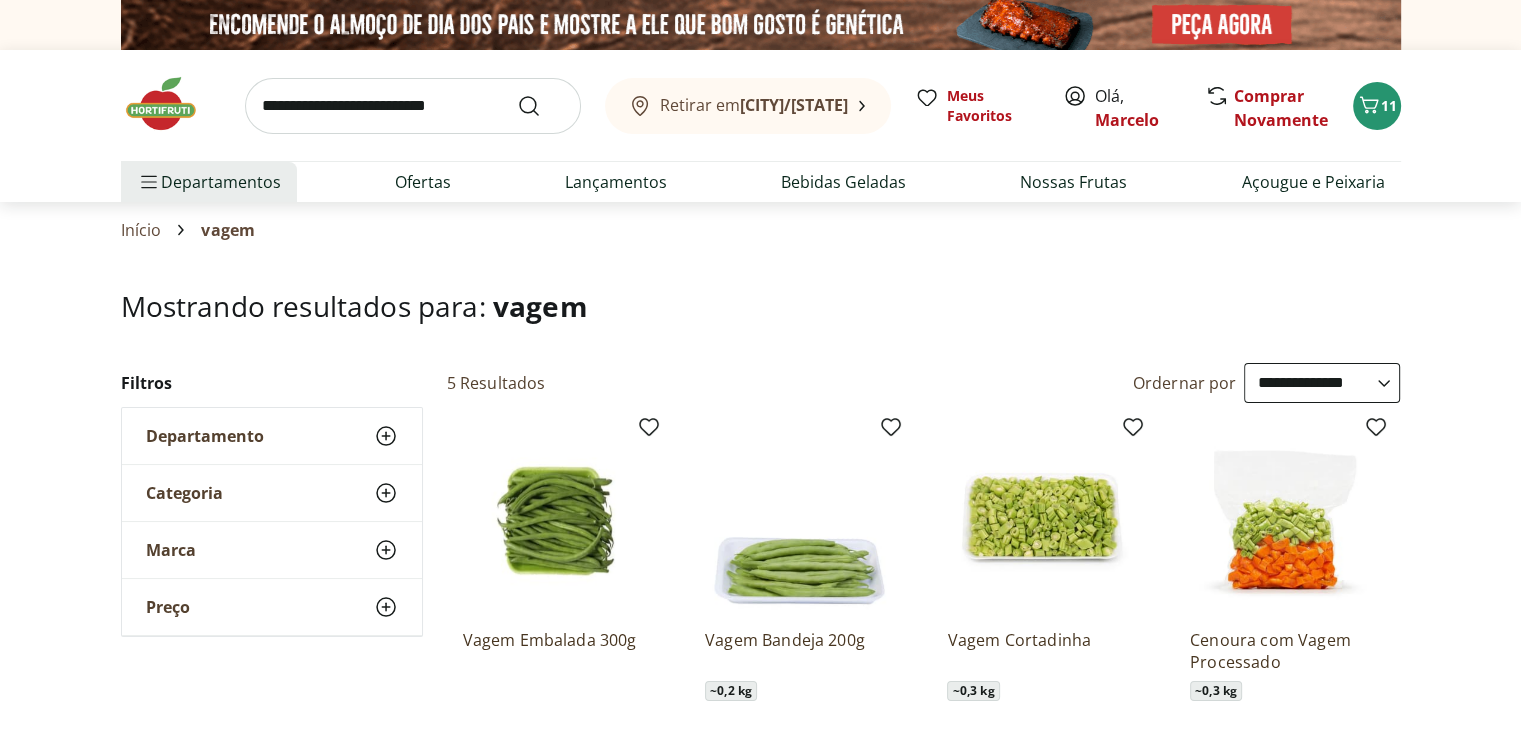 click on "**********" at bounding box center (1322, 383) 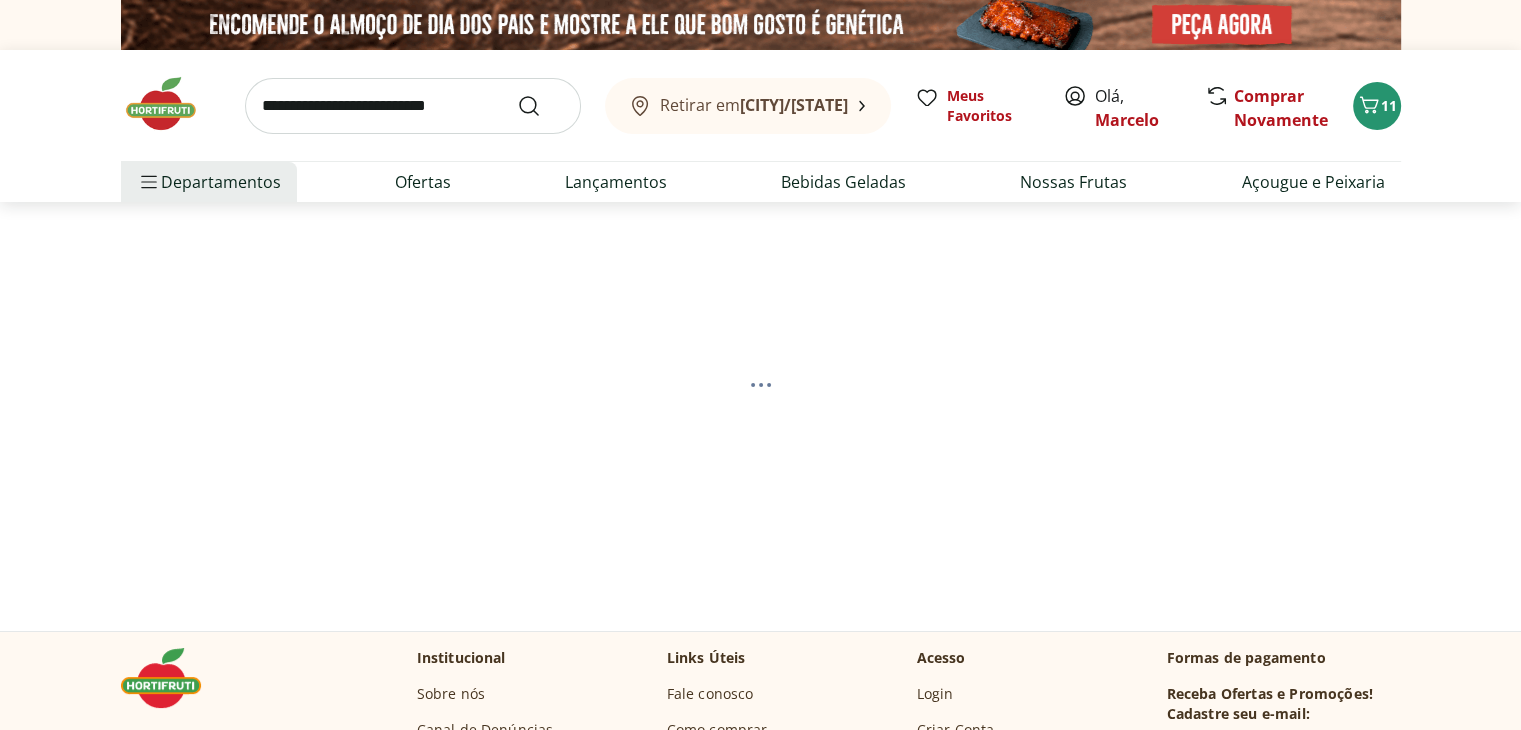 select on "*********" 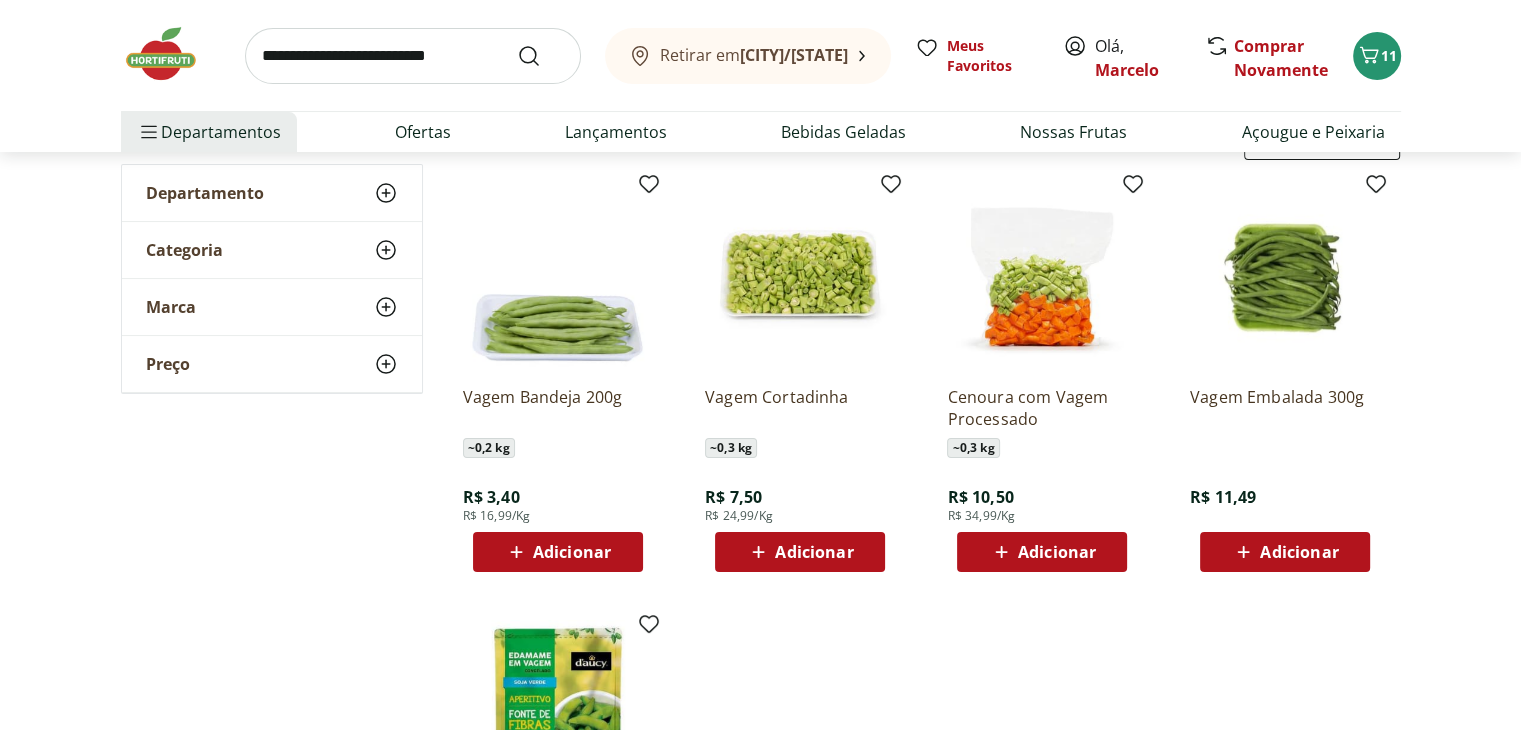 scroll, scrollTop: 300, scrollLeft: 0, axis: vertical 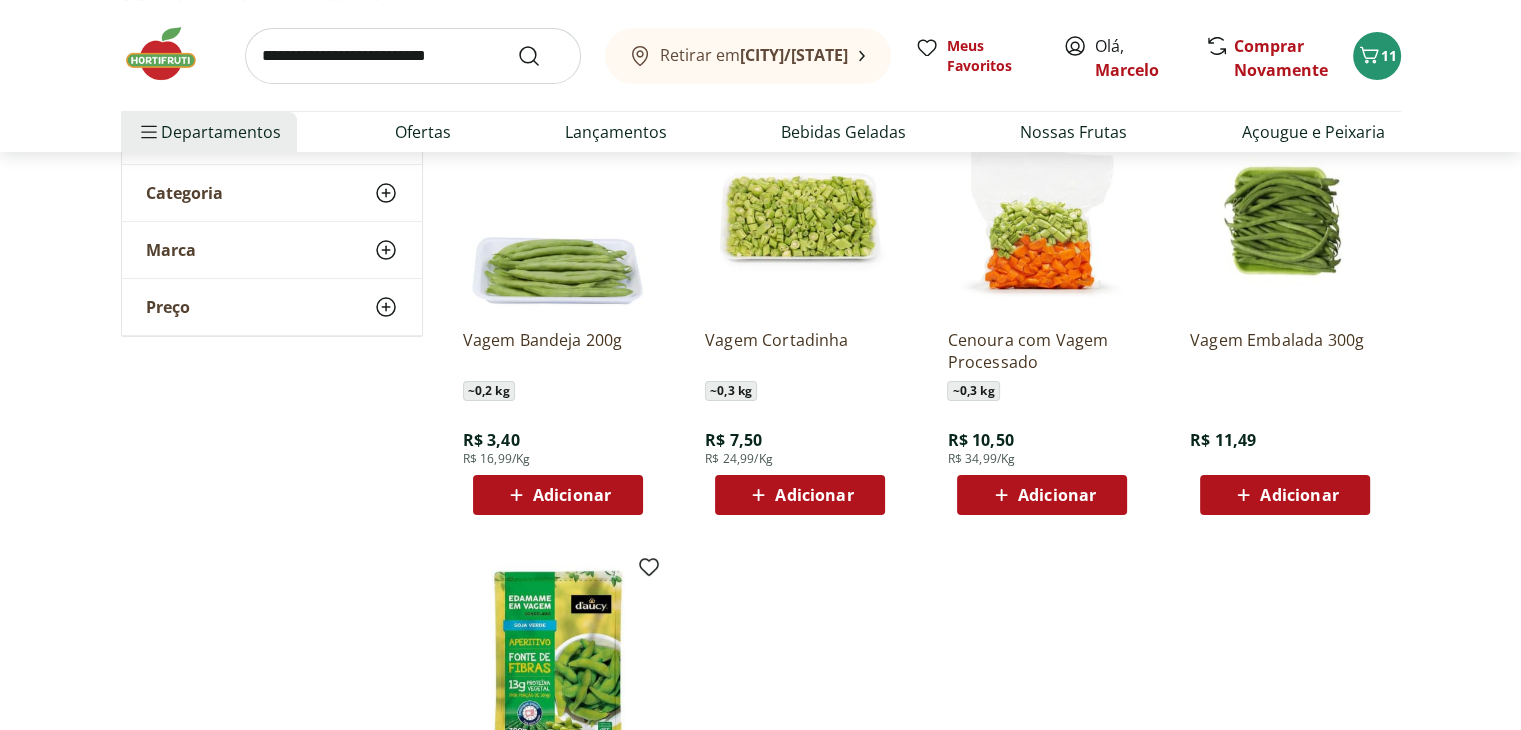 click 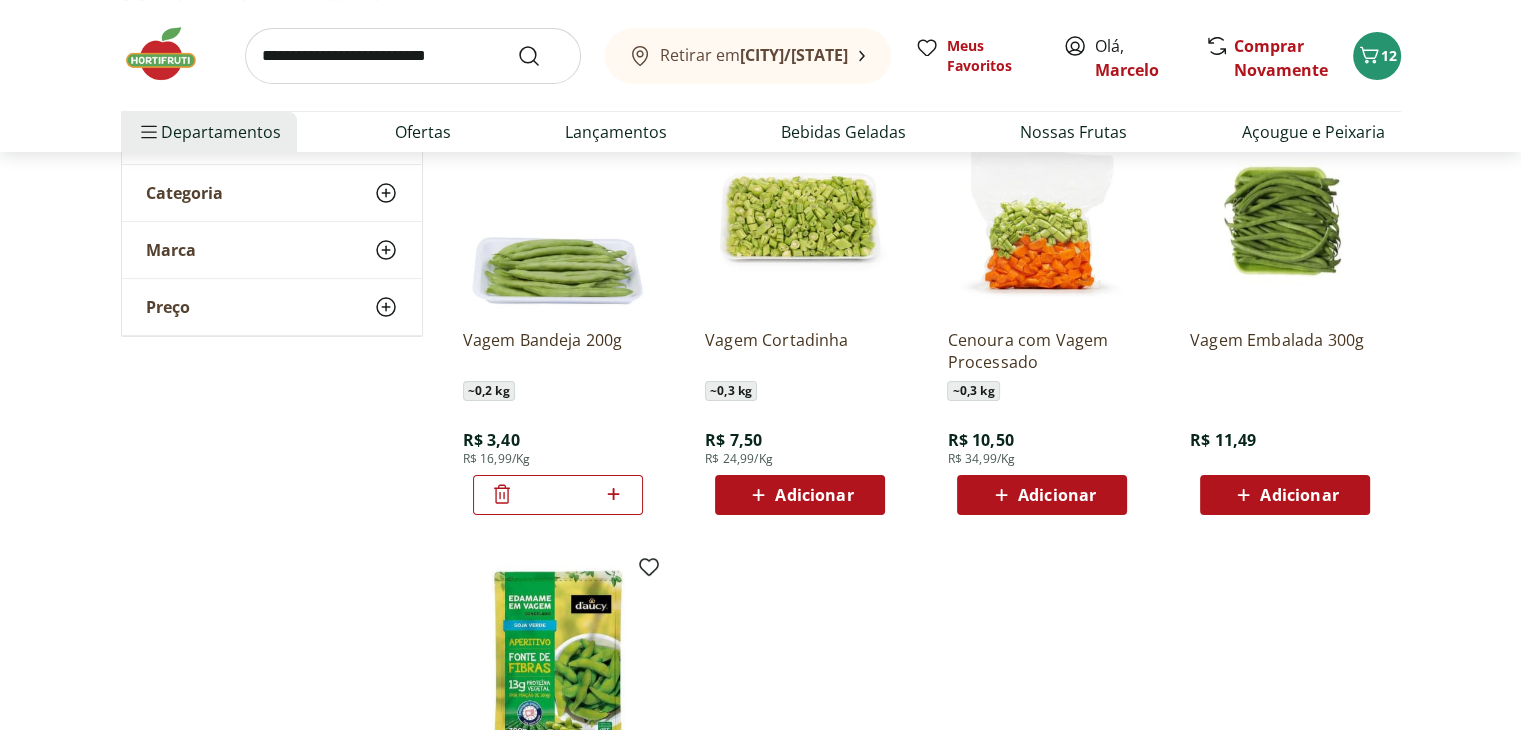click at bounding box center [413, 56] 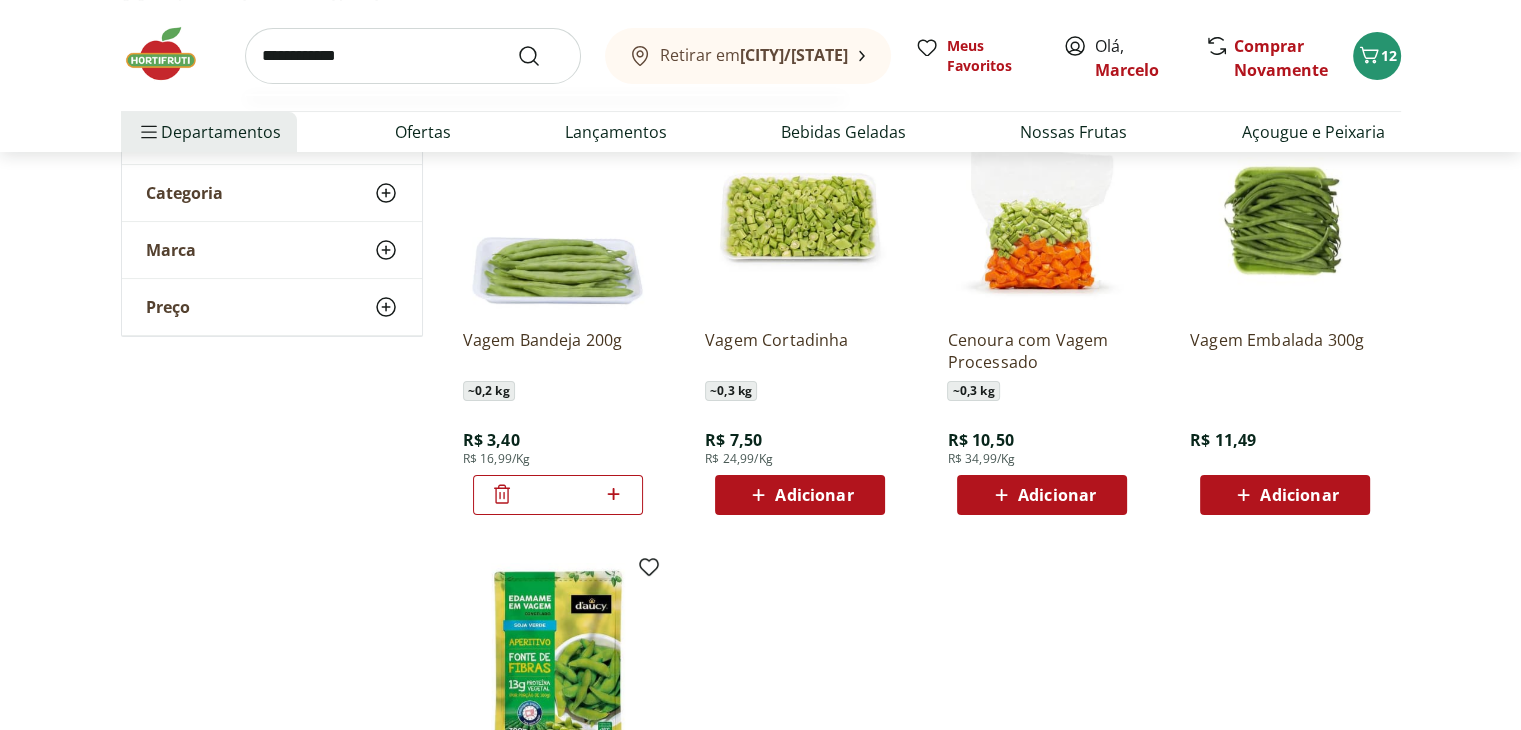 type on "**********" 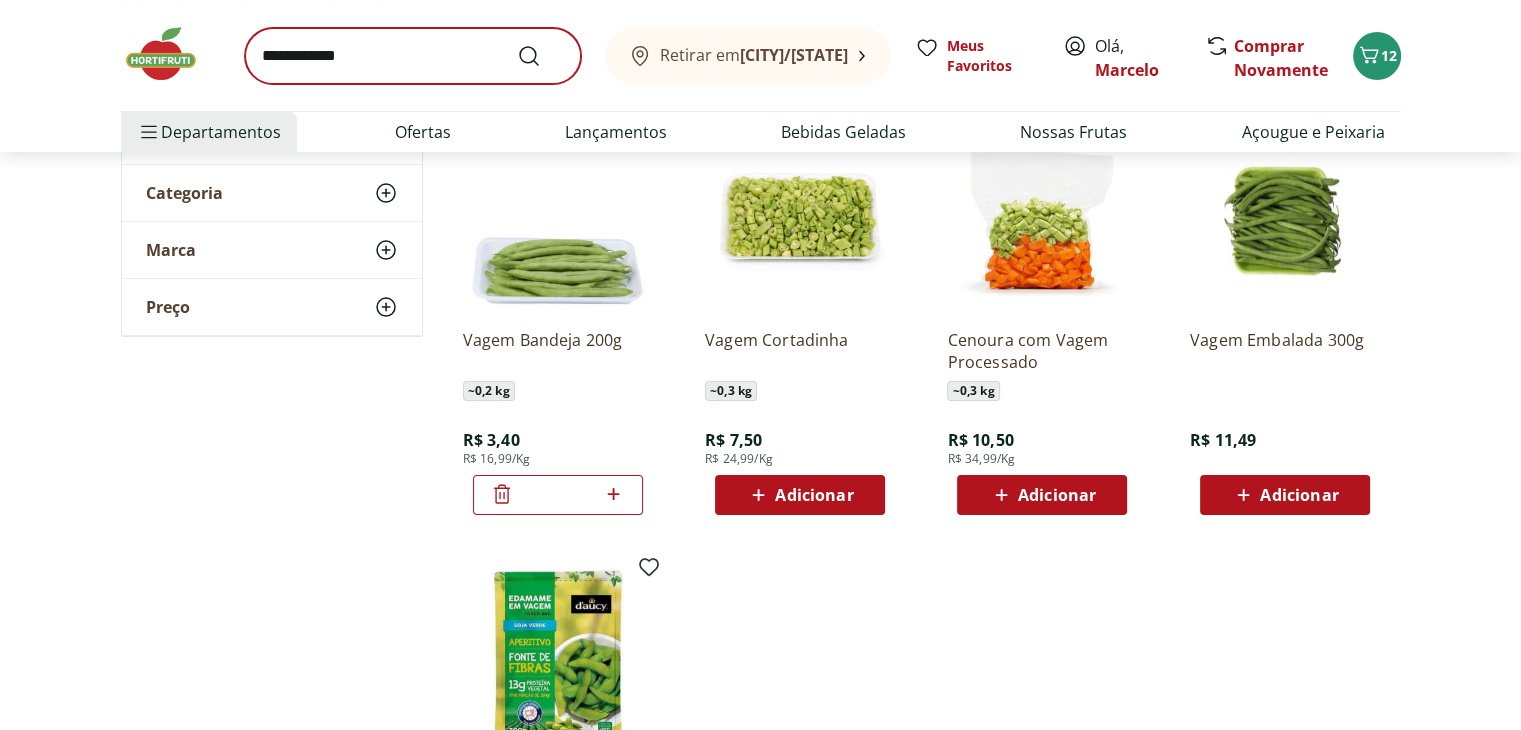 scroll, scrollTop: 0, scrollLeft: 0, axis: both 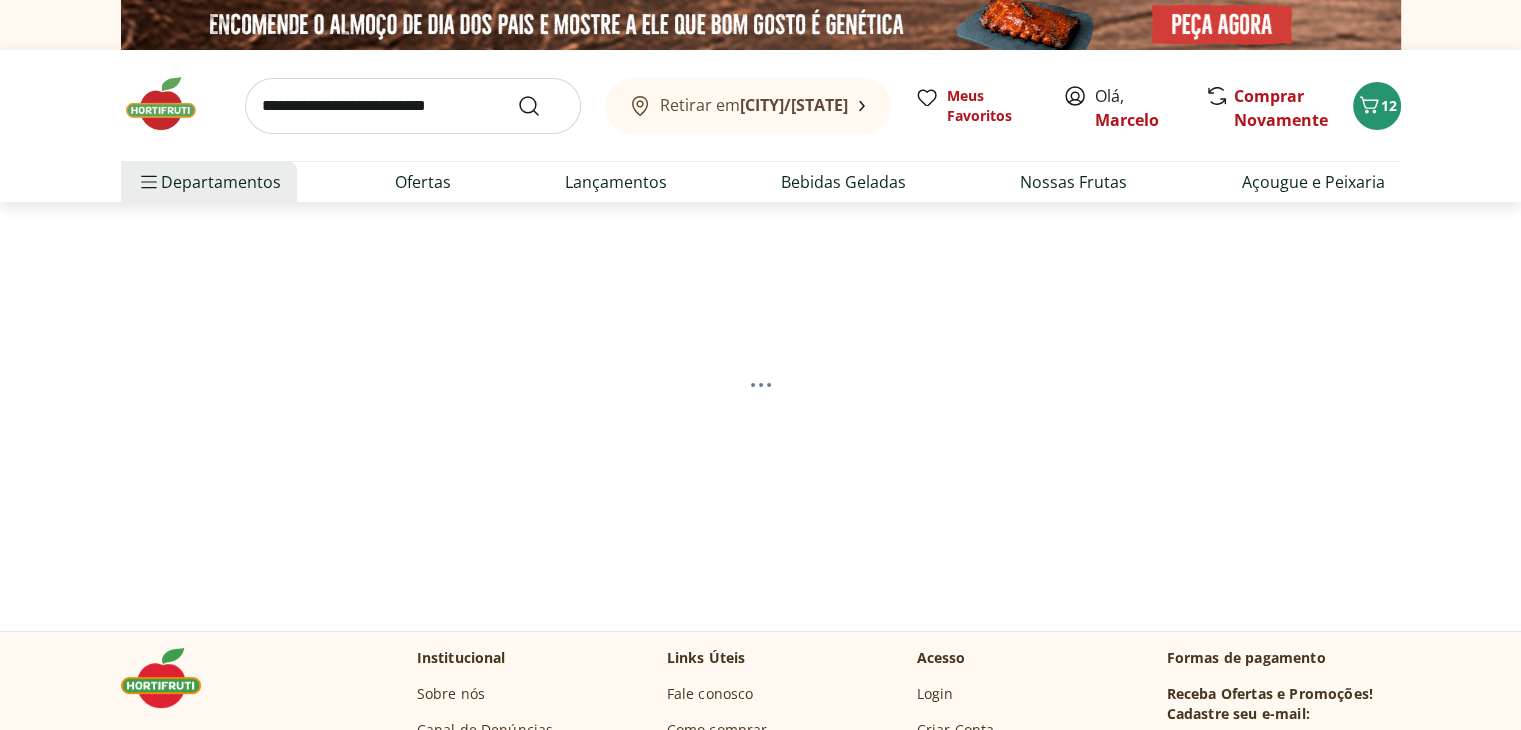 select on "**********" 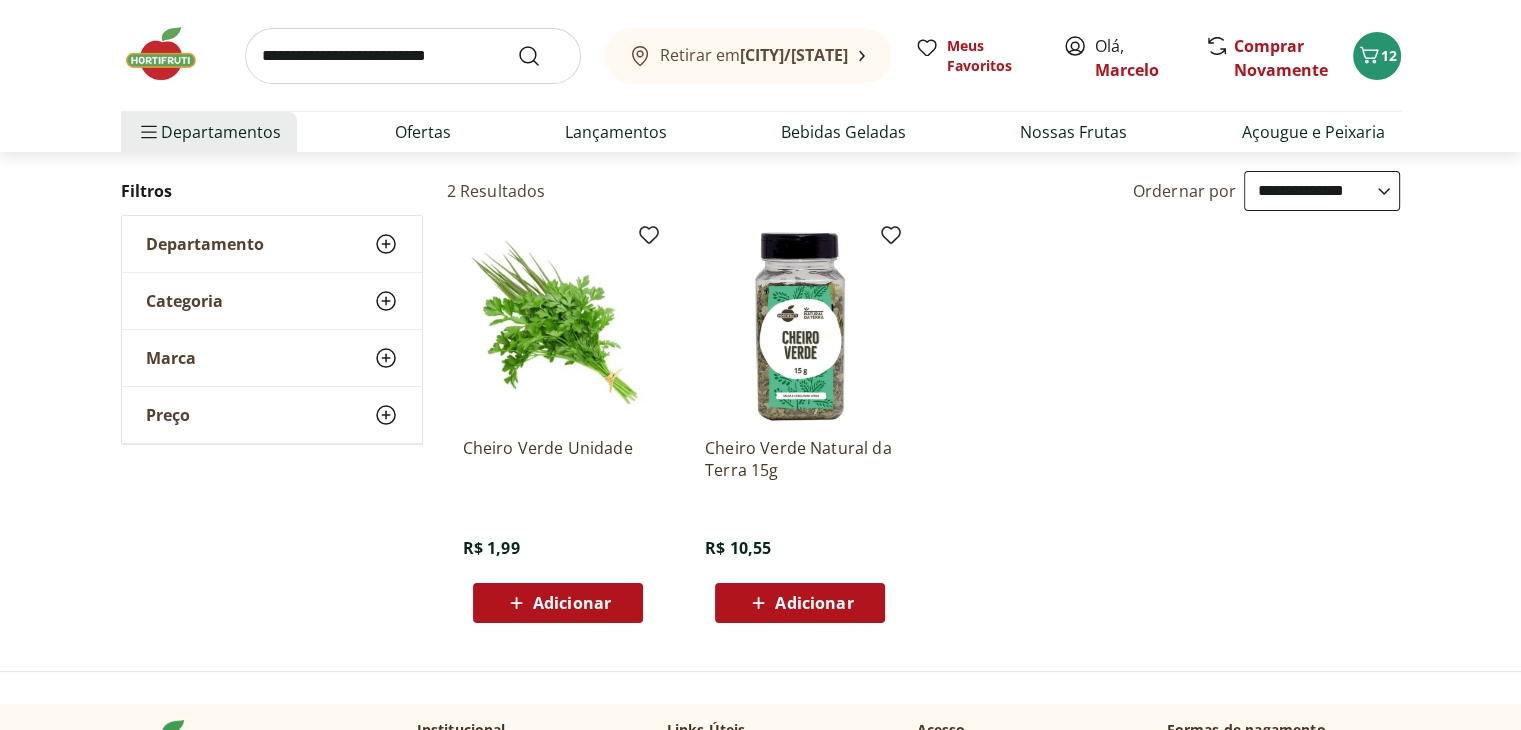 scroll, scrollTop: 200, scrollLeft: 0, axis: vertical 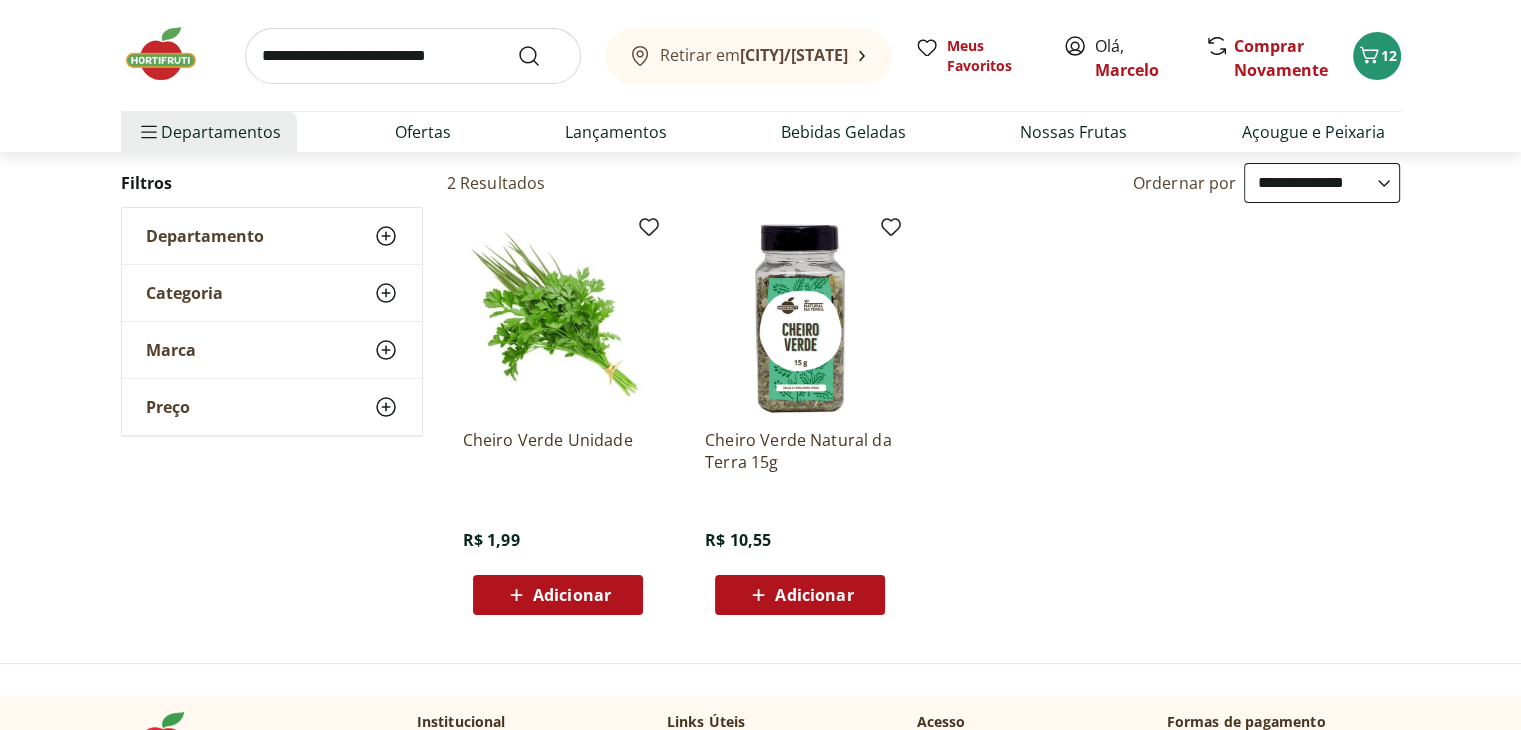 click on "Adicionar" at bounding box center [572, 595] 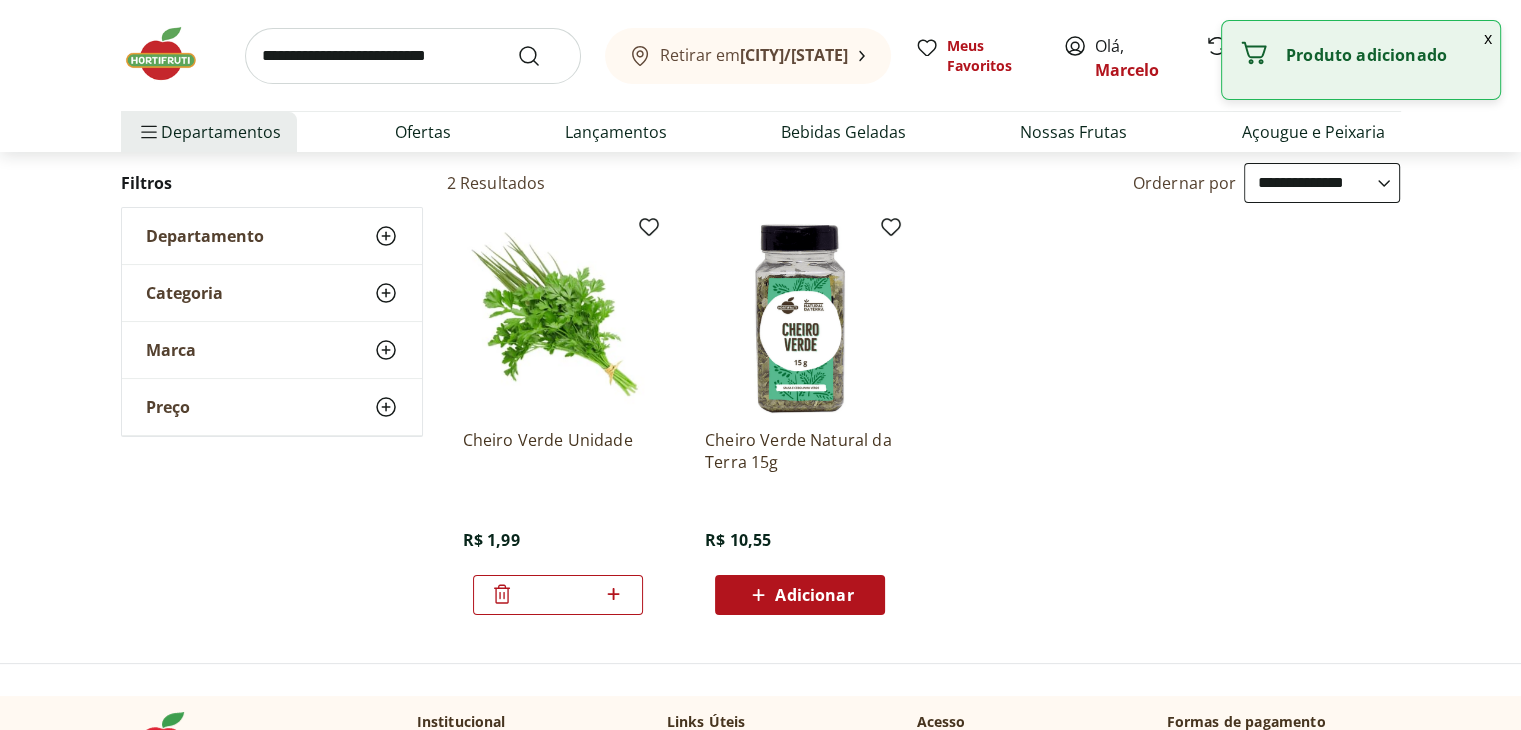 click at bounding box center [413, 56] 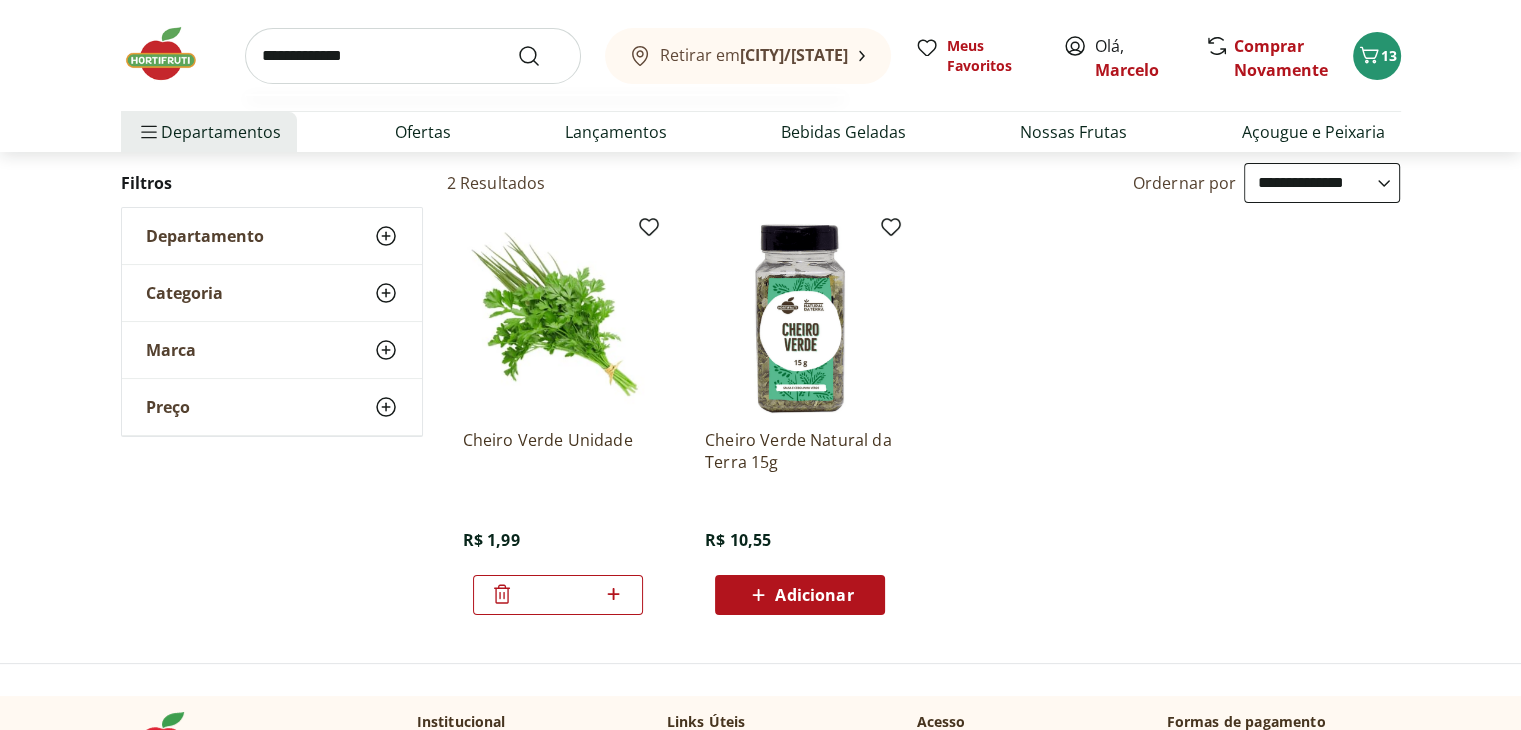 type on "**********" 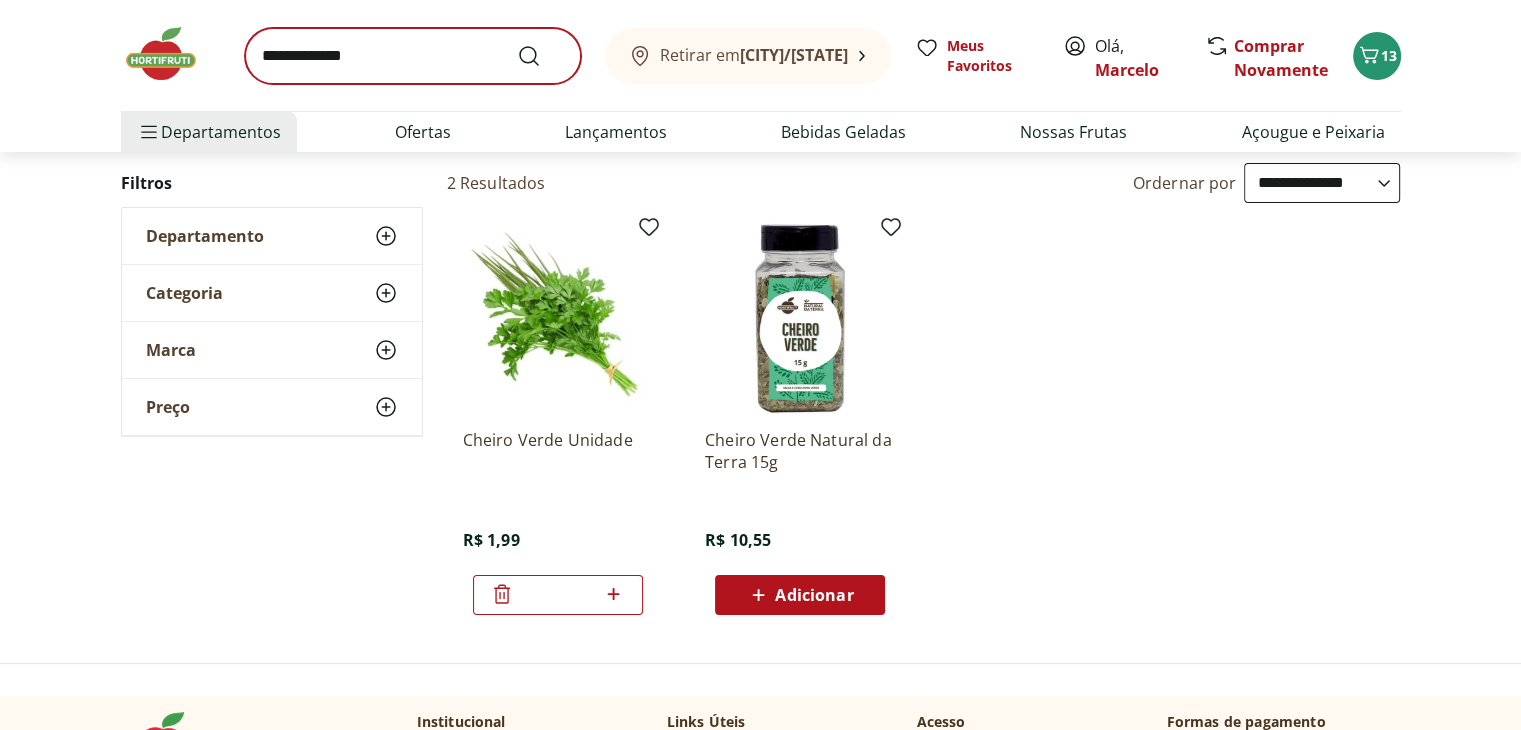 scroll, scrollTop: 0, scrollLeft: 0, axis: both 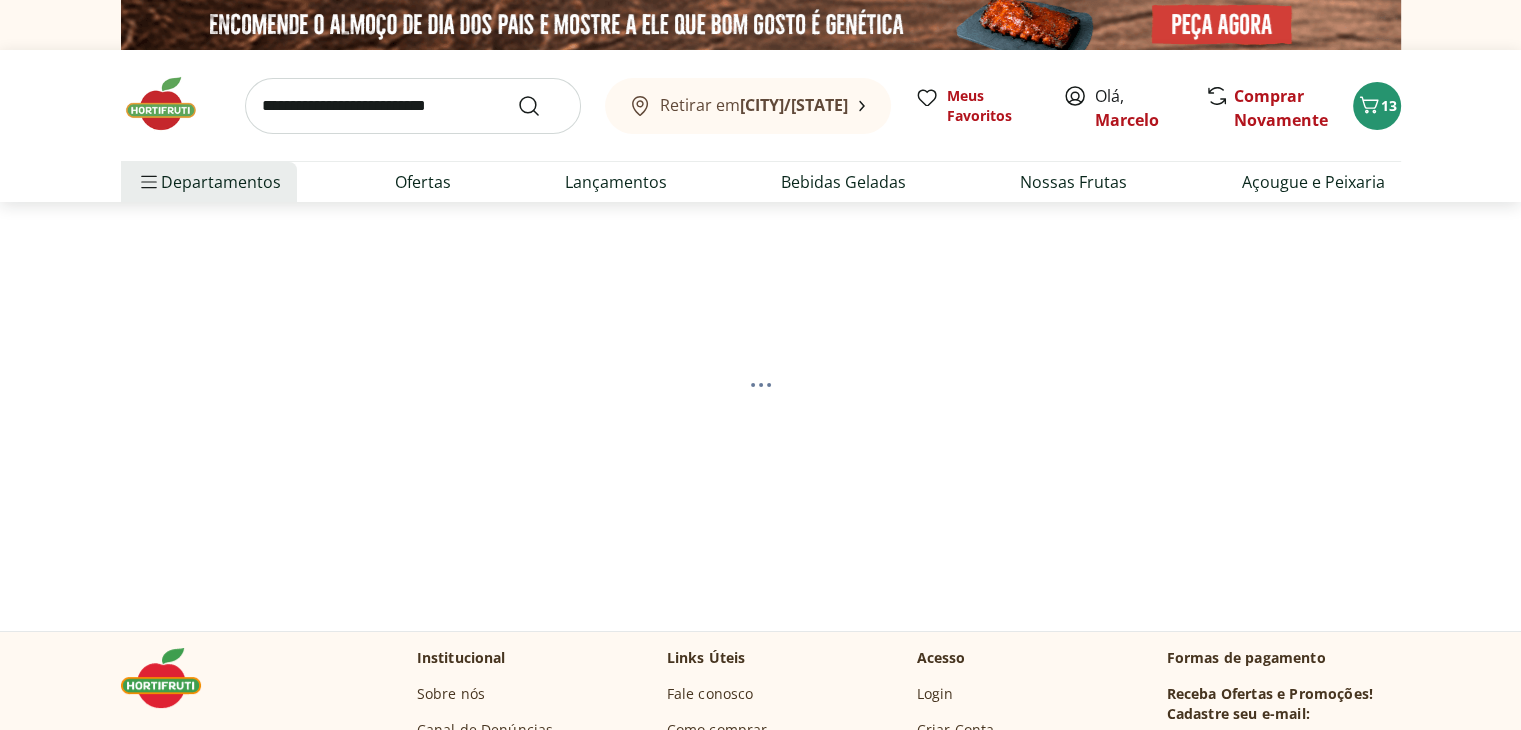 select on "**********" 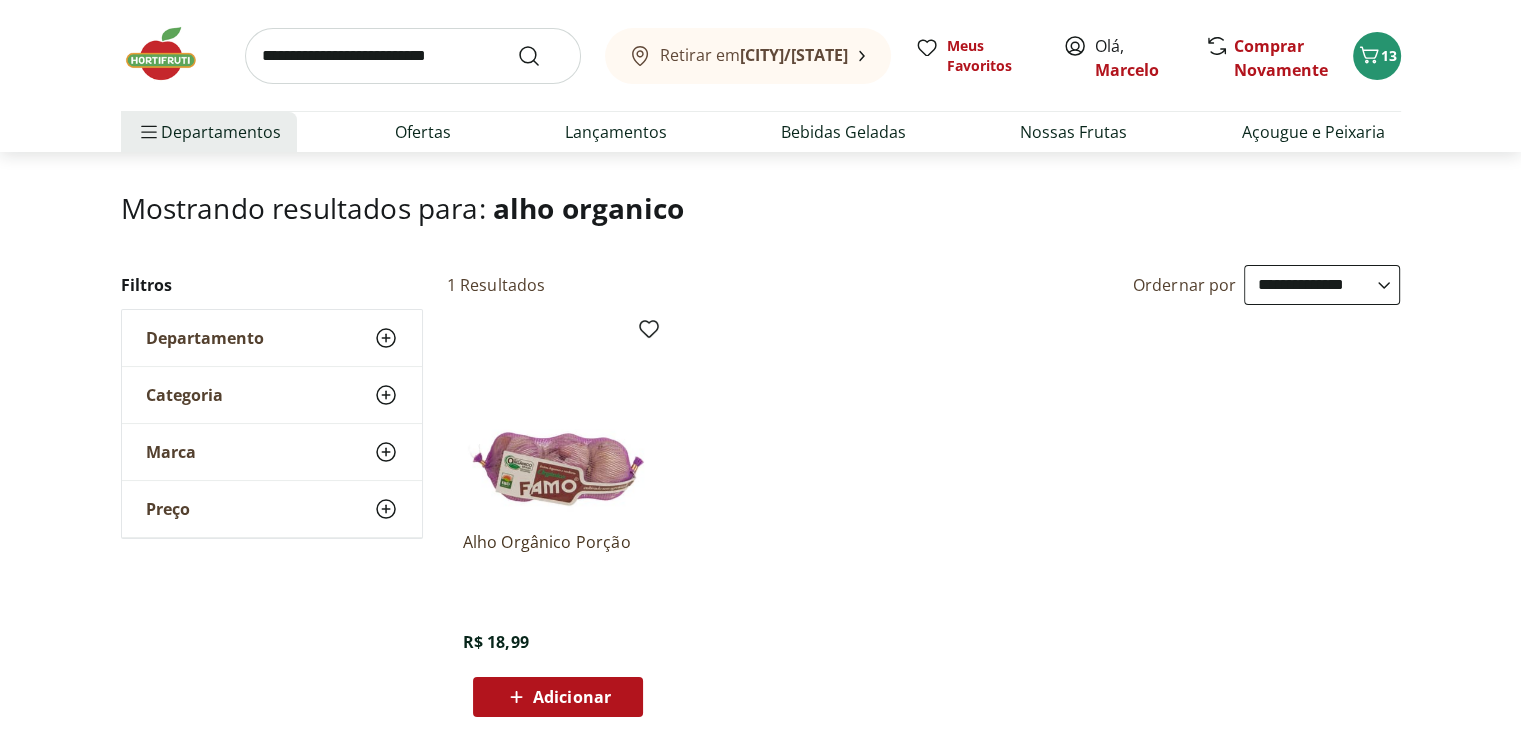 scroll, scrollTop: 100, scrollLeft: 0, axis: vertical 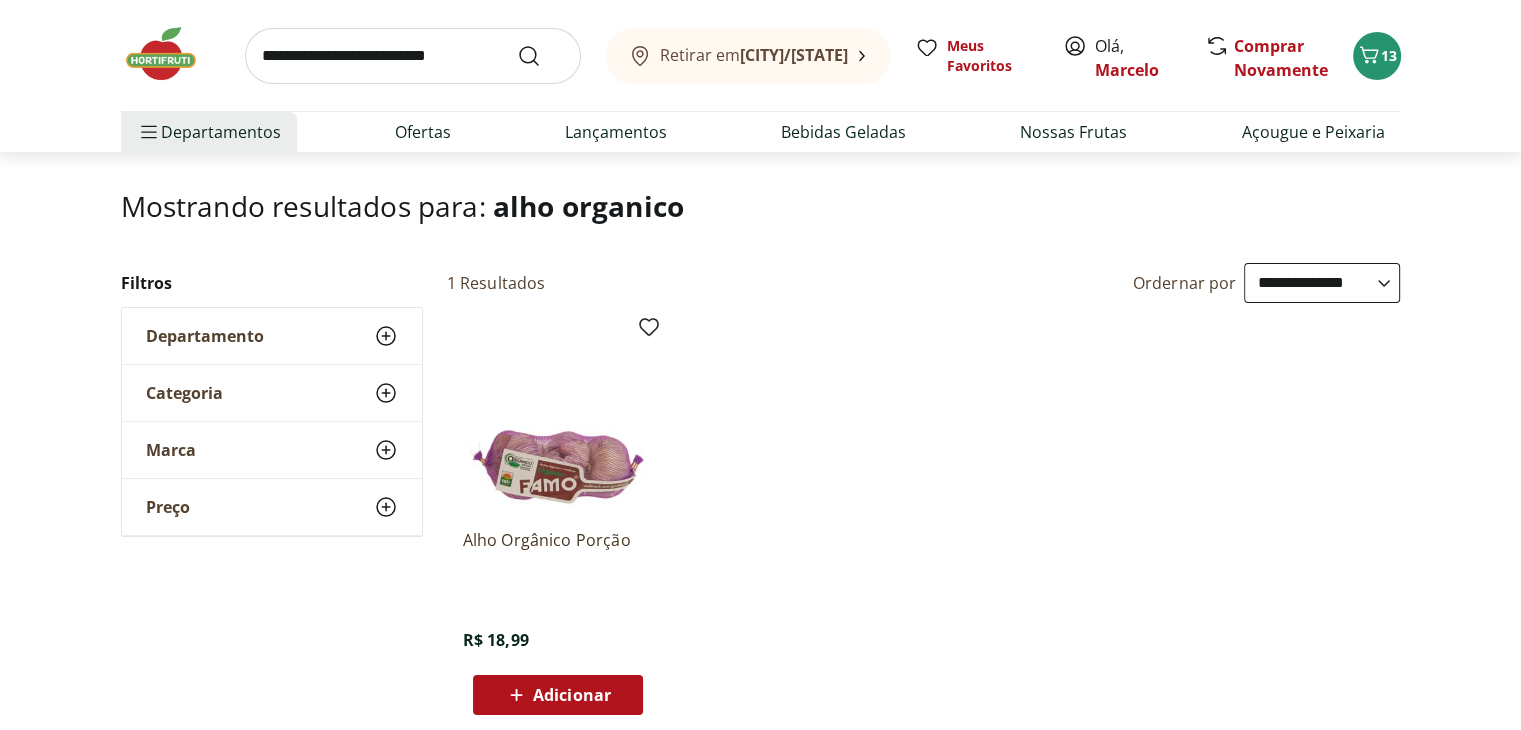click on "Adicionar" at bounding box center [572, 695] 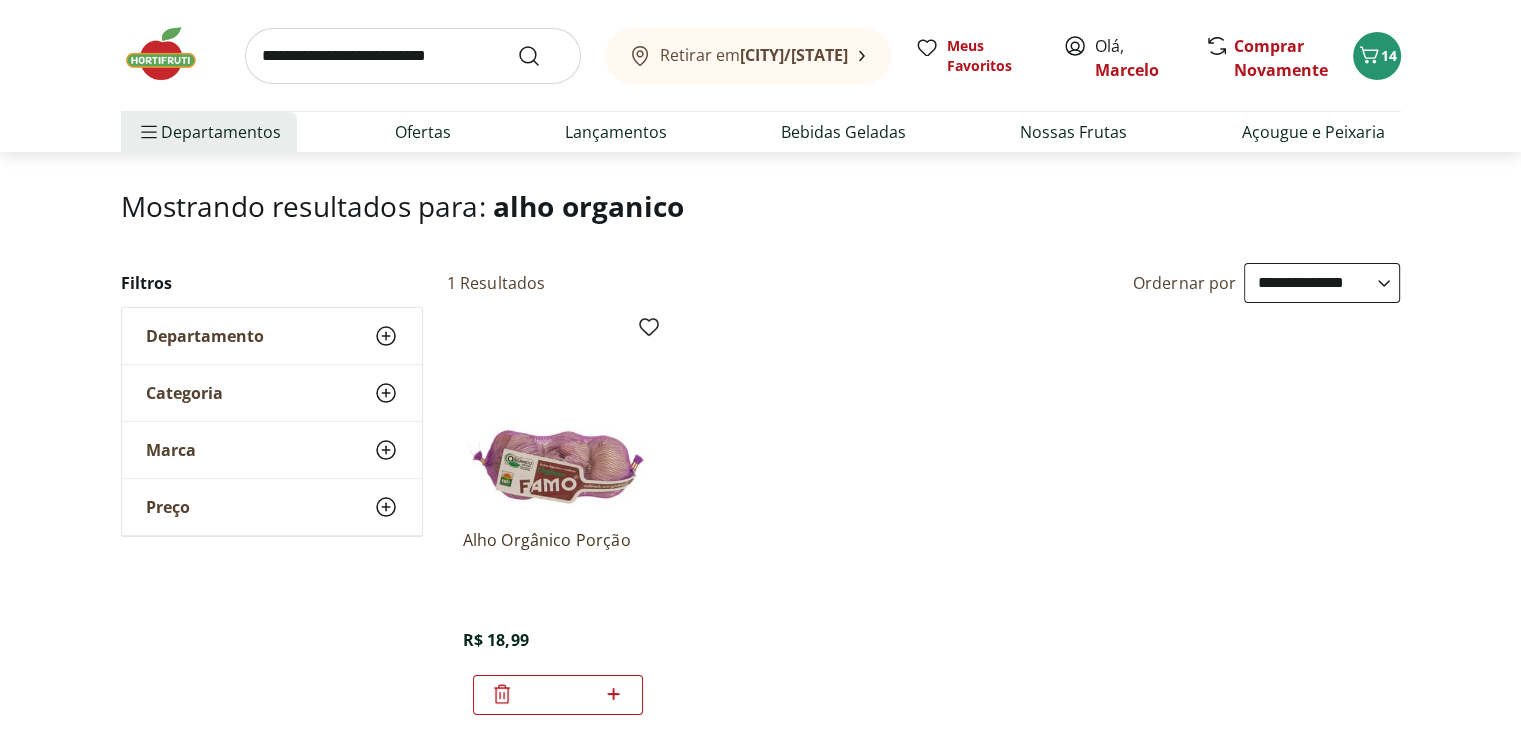 click at bounding box center [413, 56] 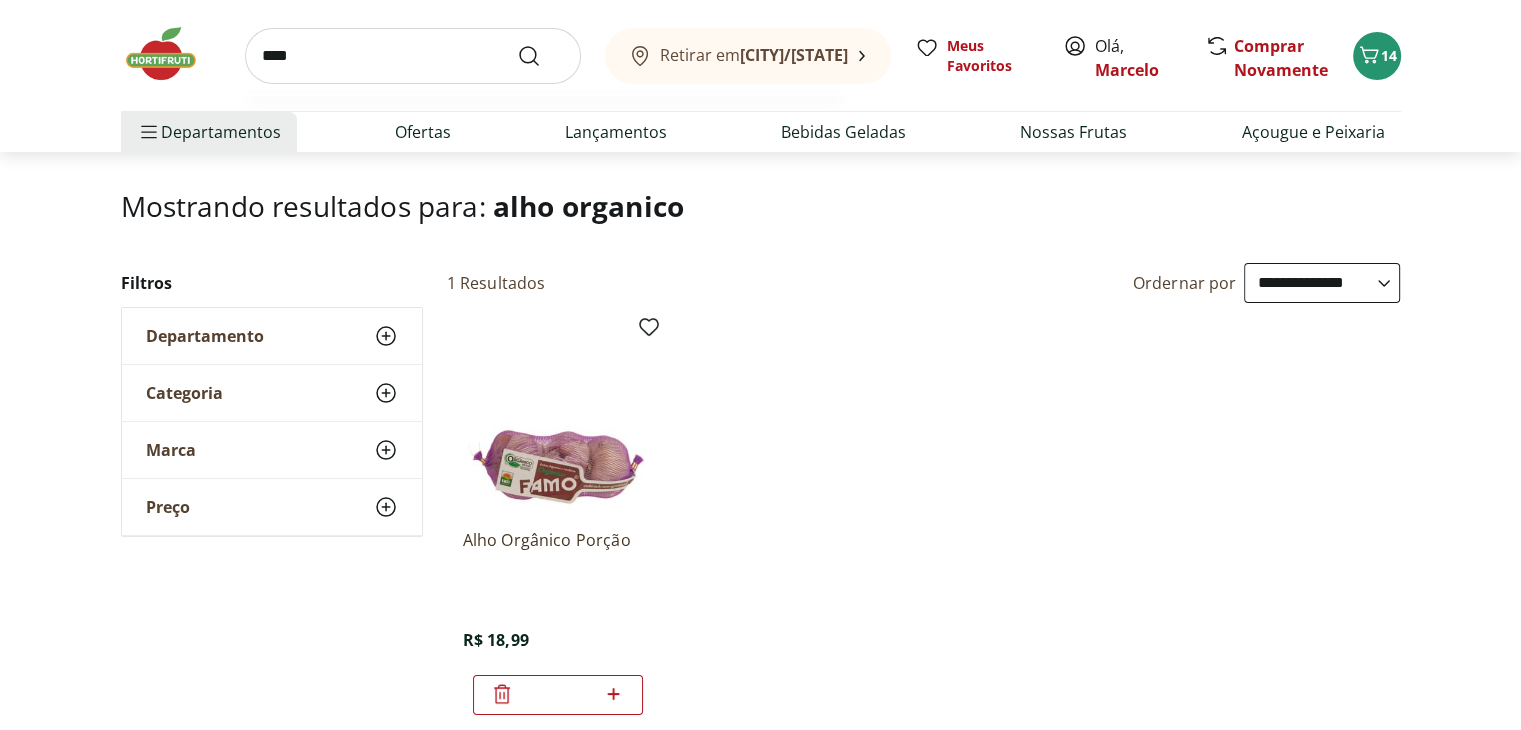 type on "****" 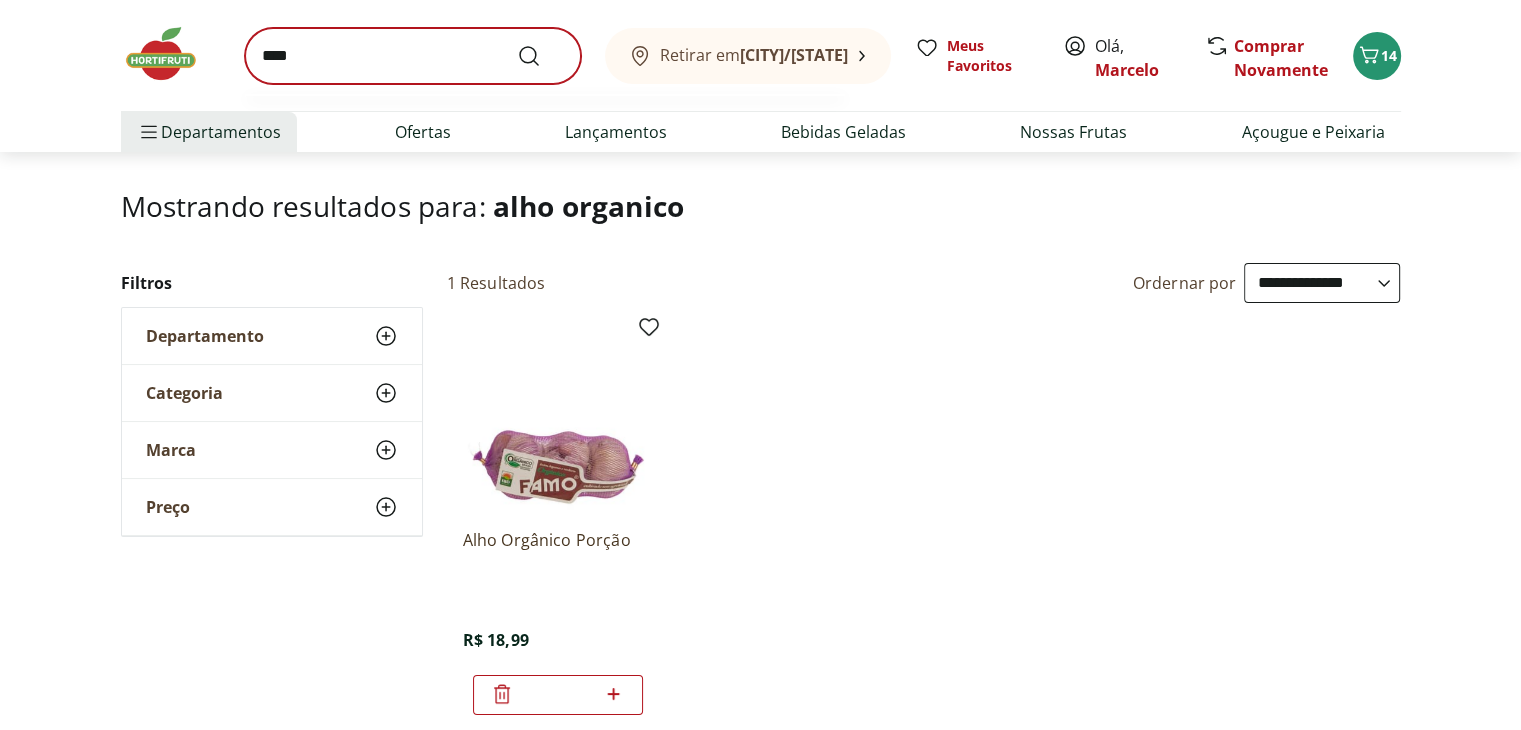 scroll, scrollTop: 0, scrollLeft: 0, axis: both 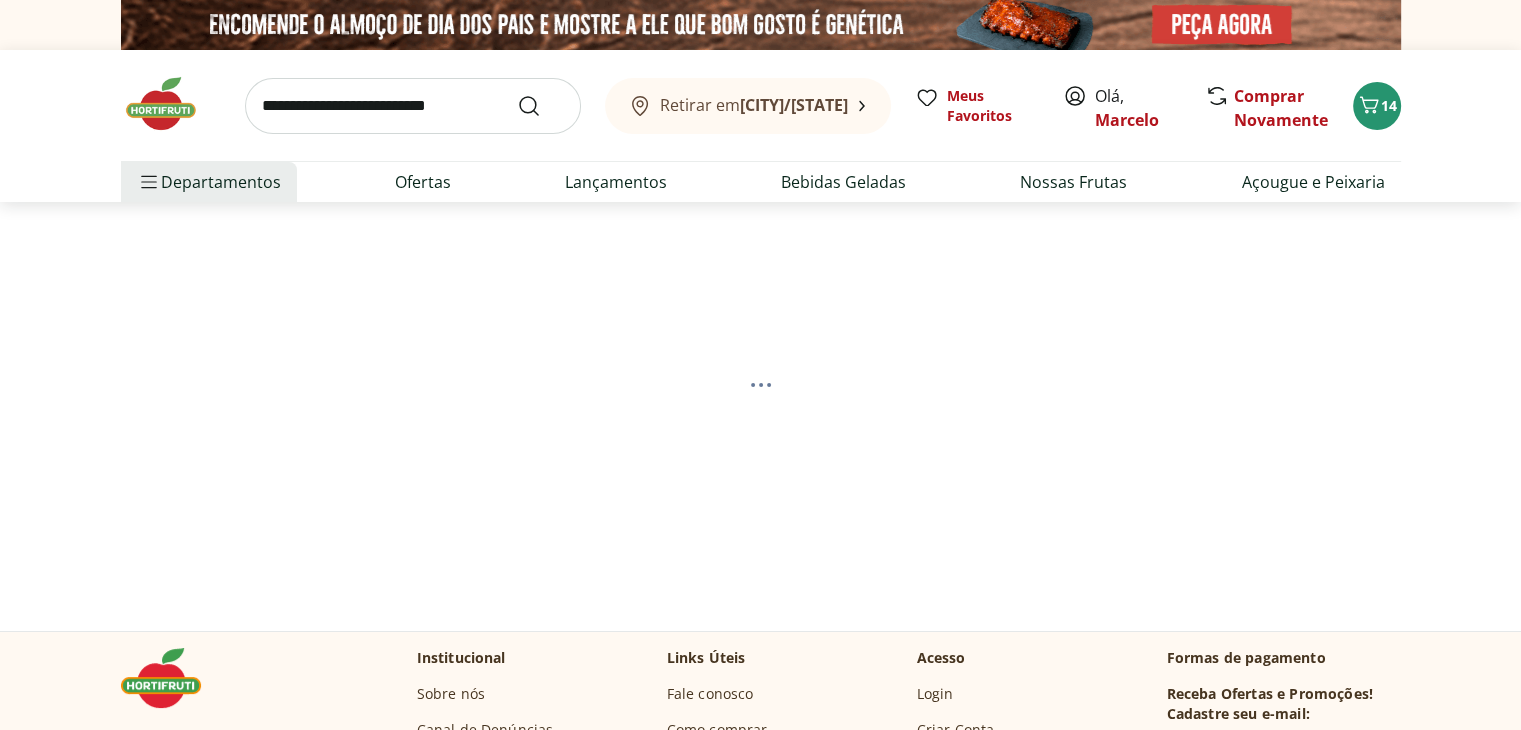 select on "**********" 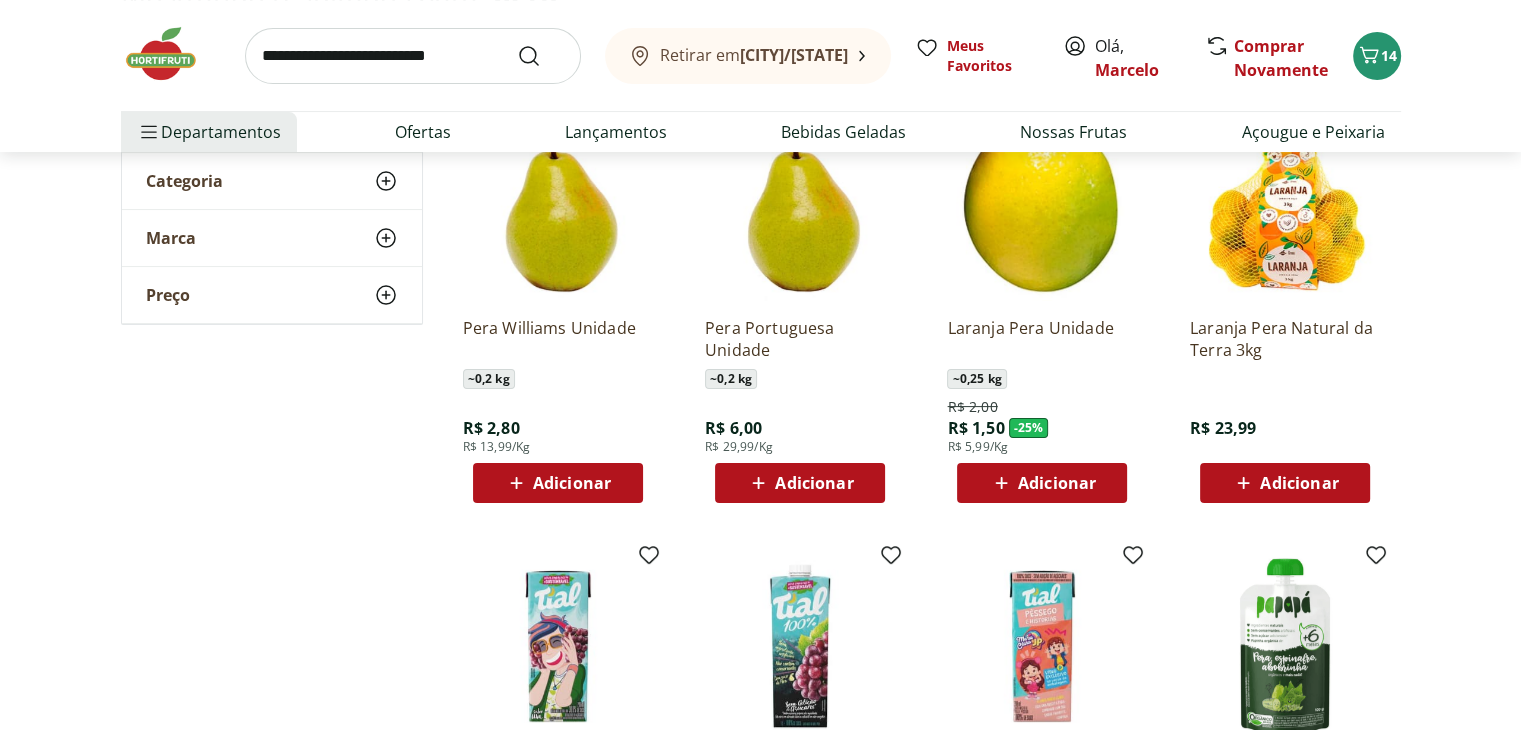 scroll, scrollTop: 400, scrollLeft: 0, axis: vertical 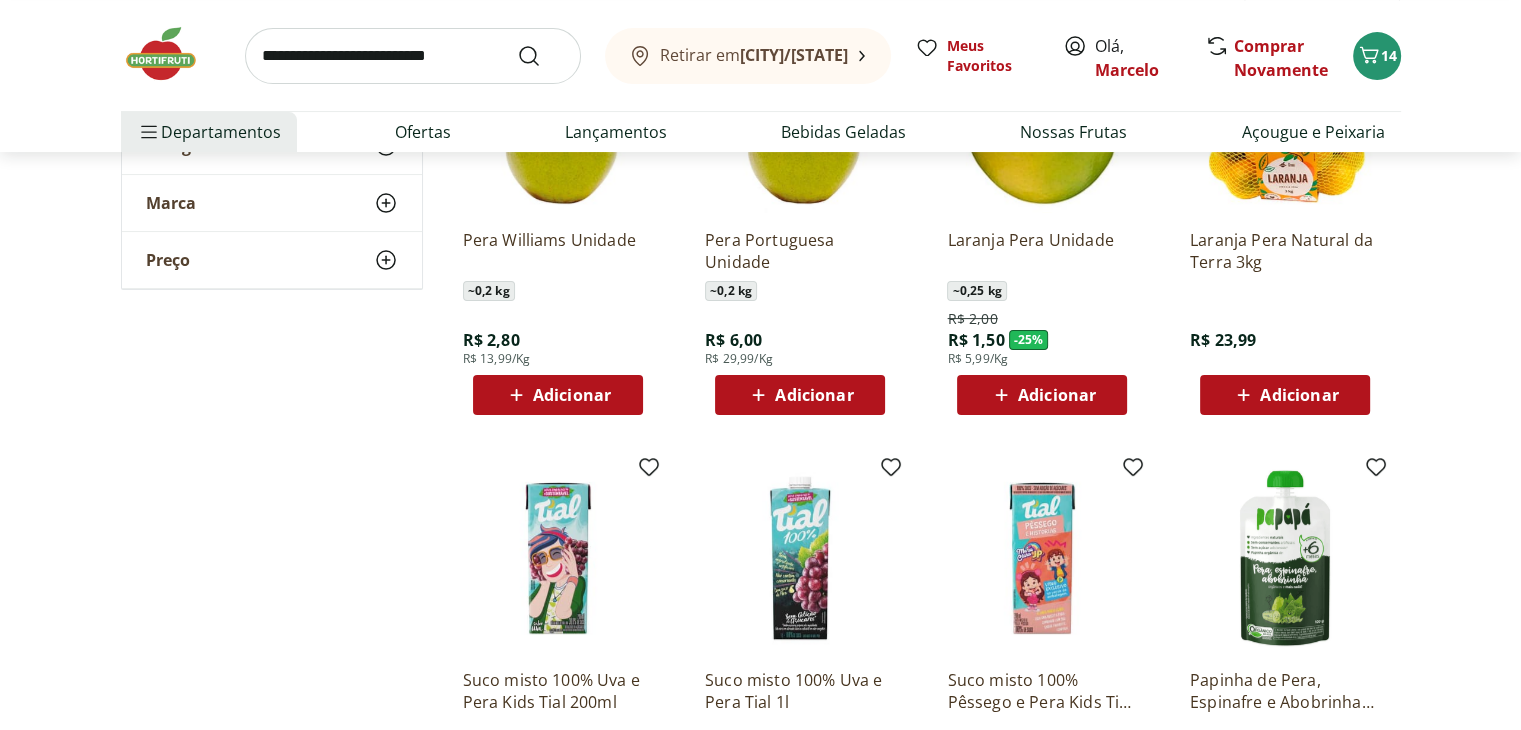 click on "Adicionar" at bounding box center (572, 395) 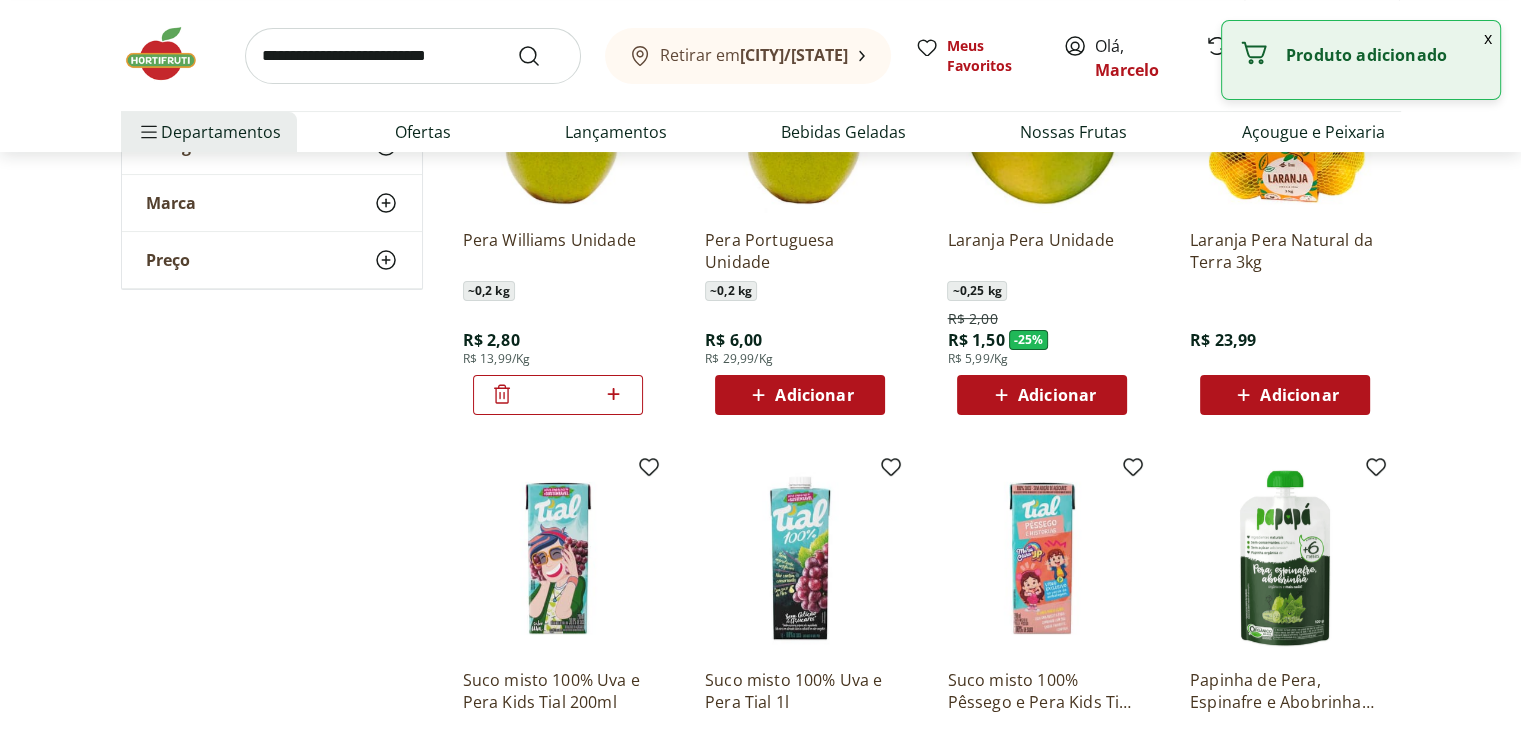 click 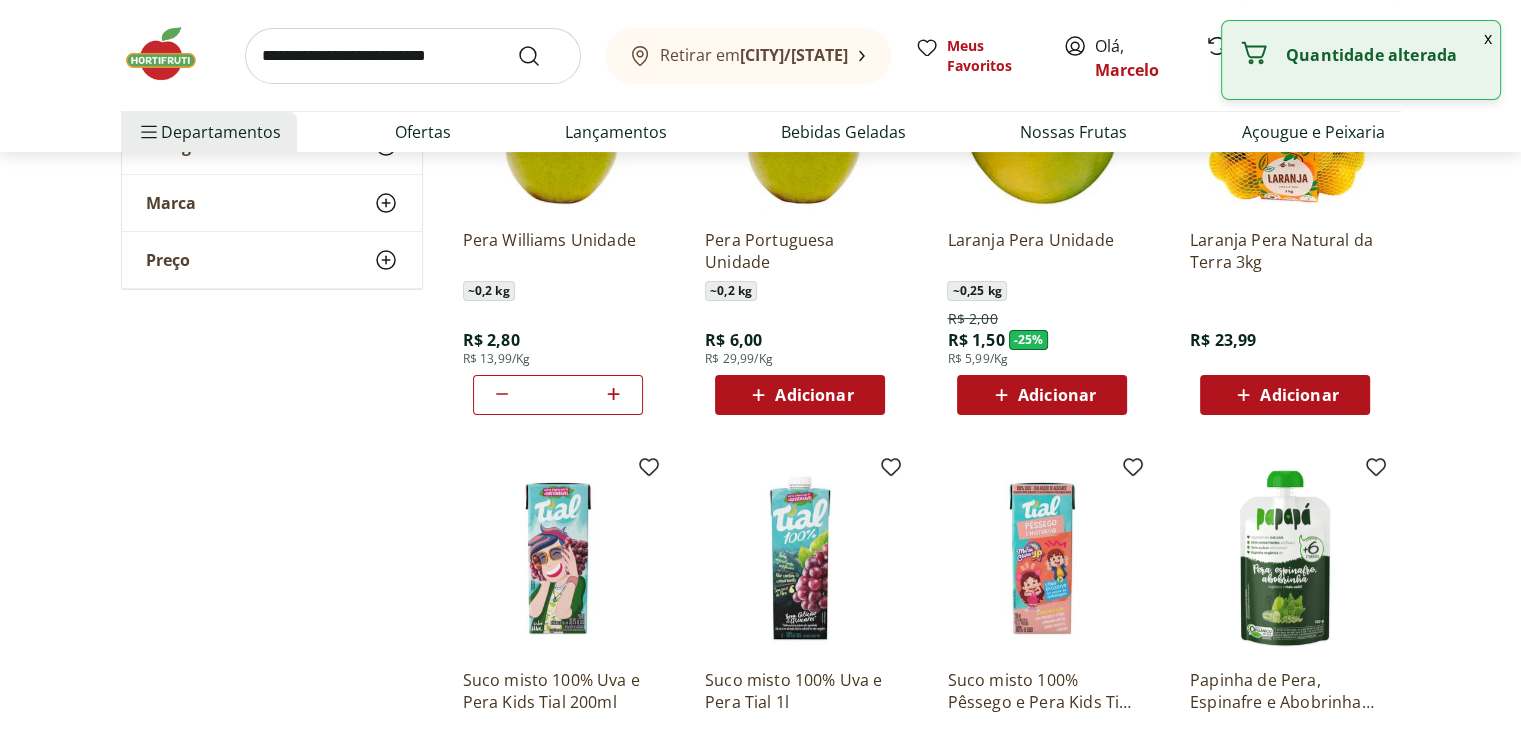 click 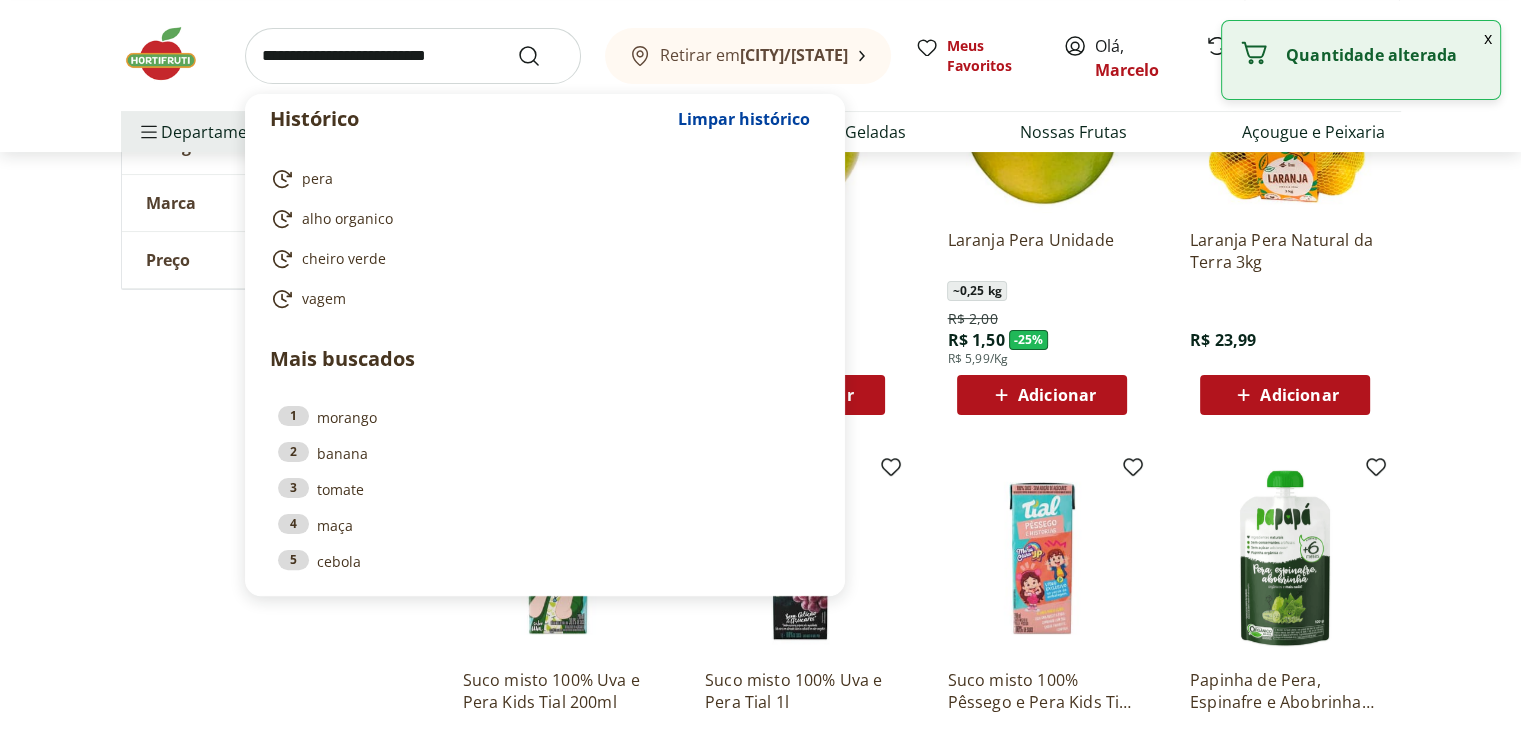 click at bounding box center (413, 56) 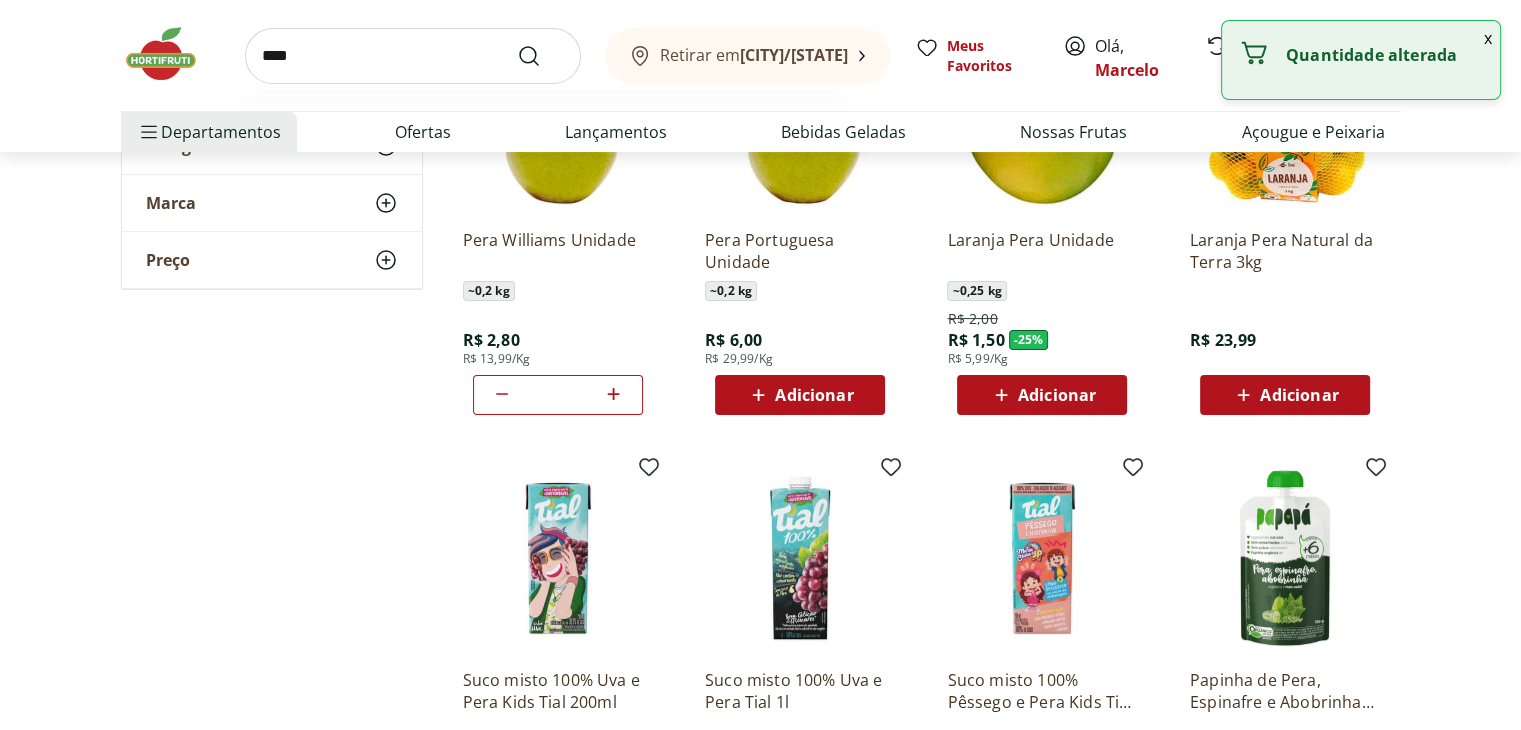 type on "****" 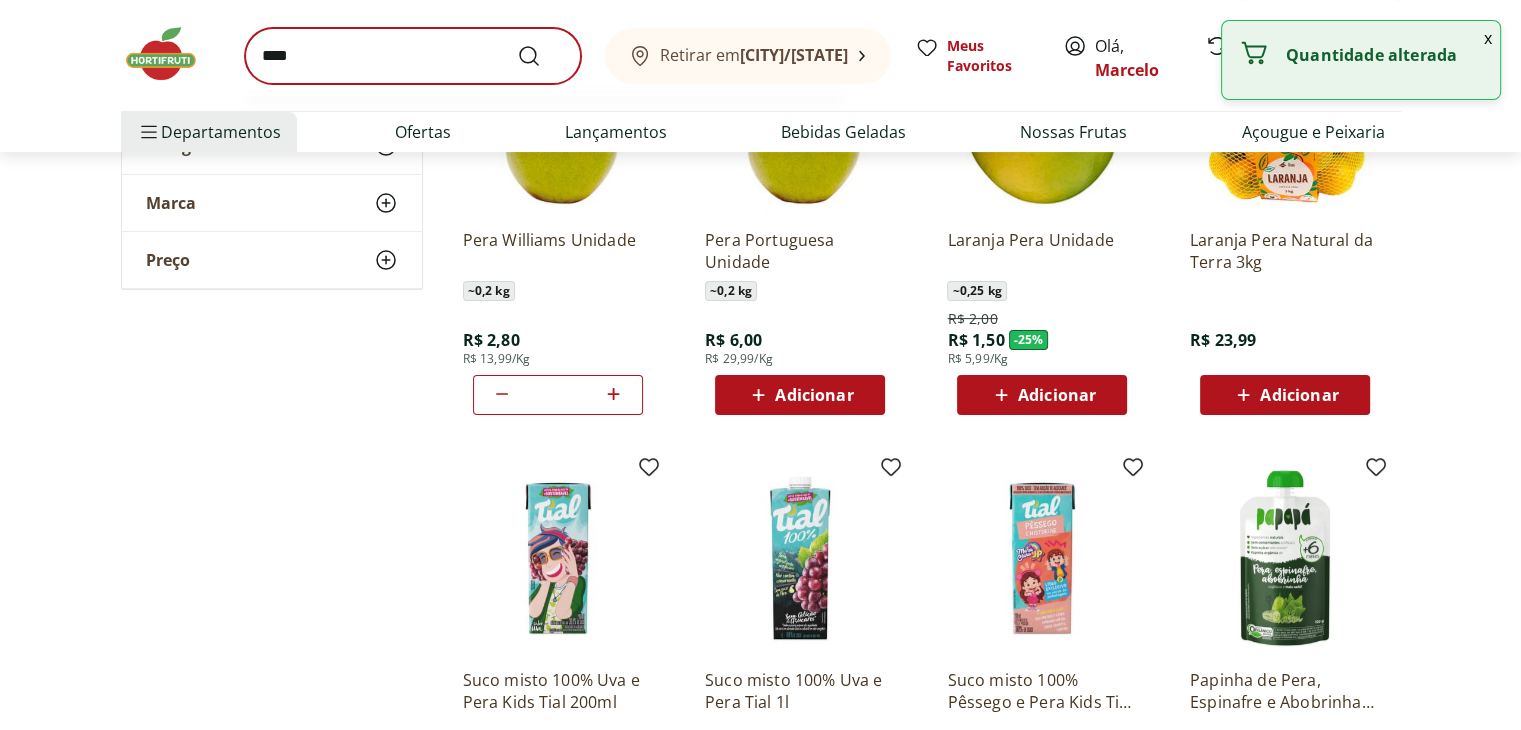 scroll, scrollTop: 0, scrollLeft: 0, axis: both 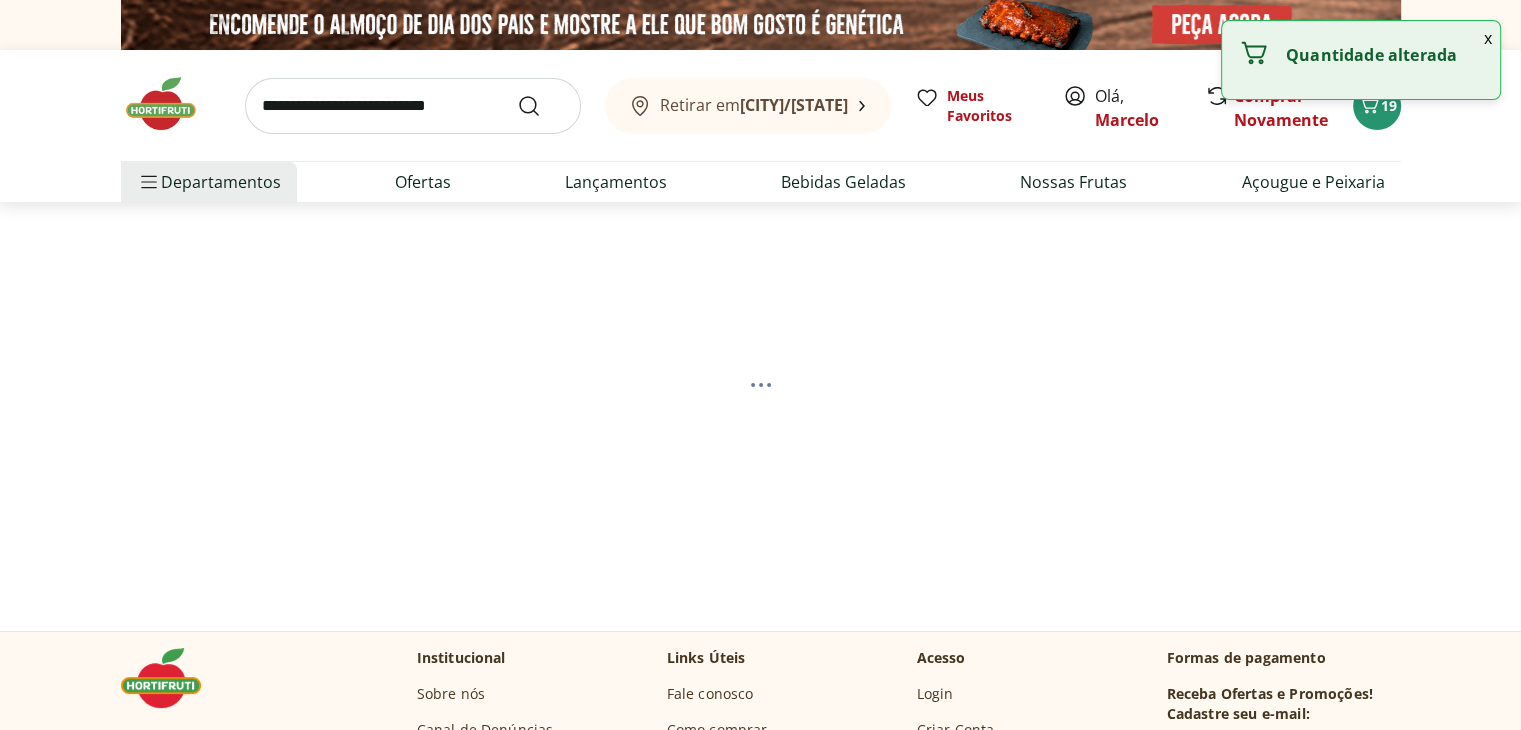 select on "**********" 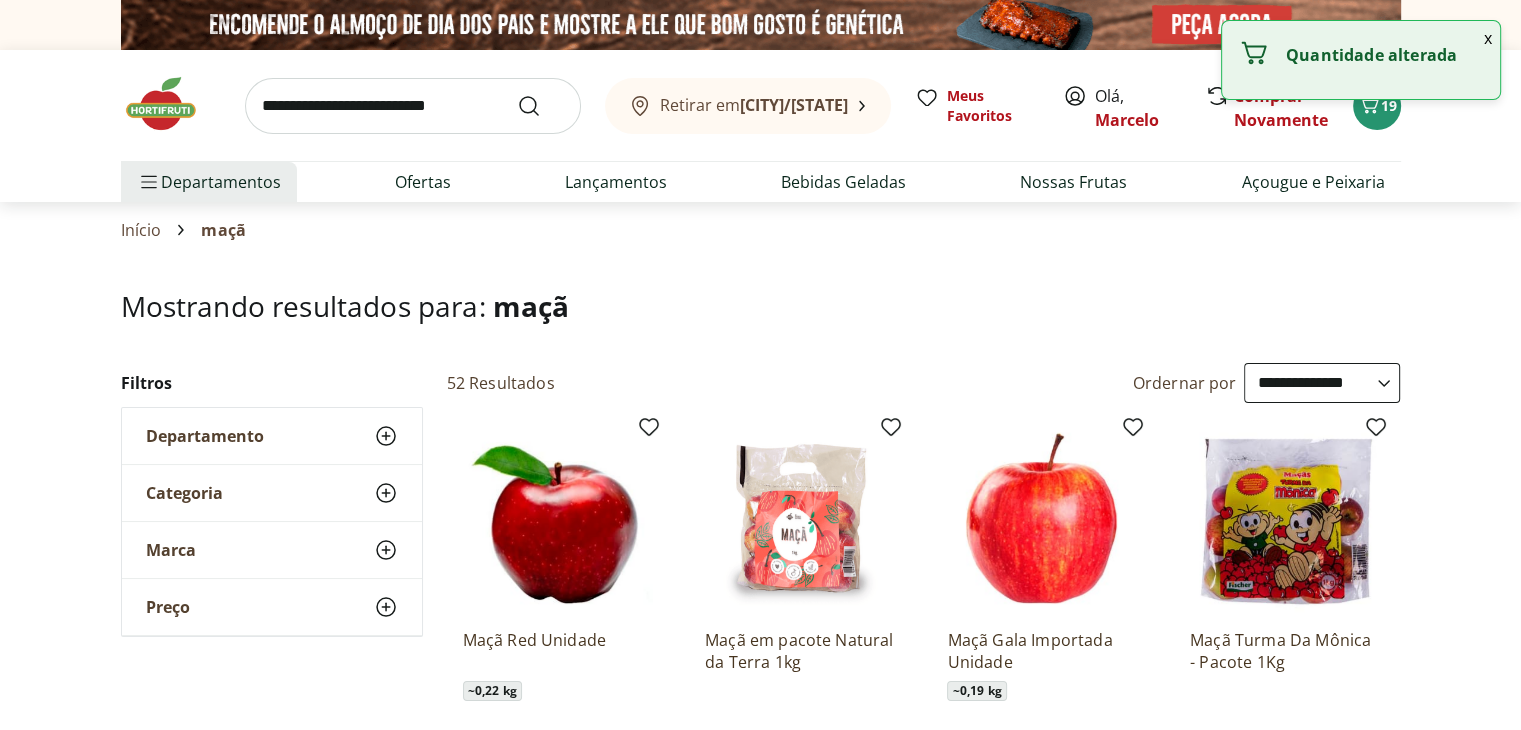 scroll, scrollTop: 300, scrollLeft: 0, axis: vertical 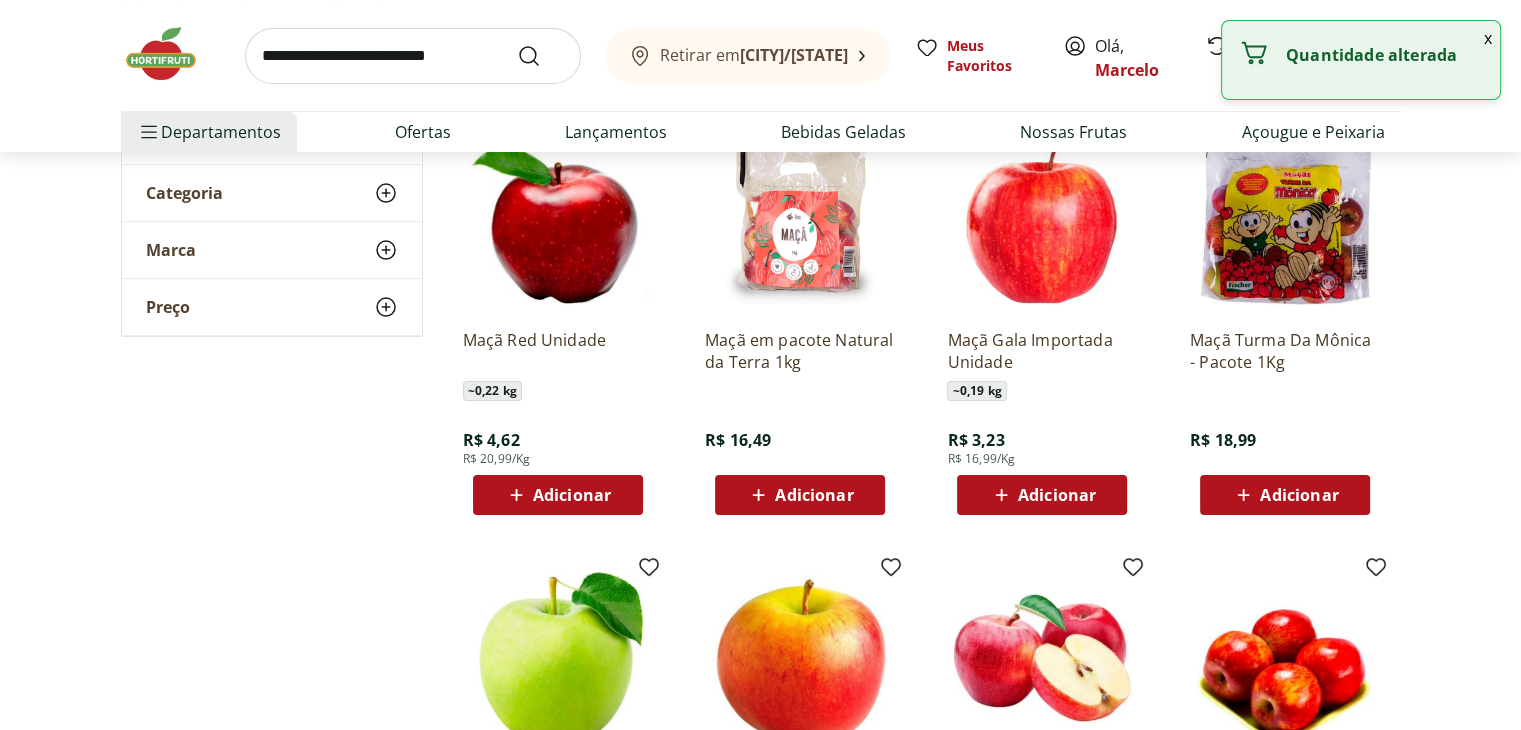 click on "Adicionar" at bounding box center [1057, 495] 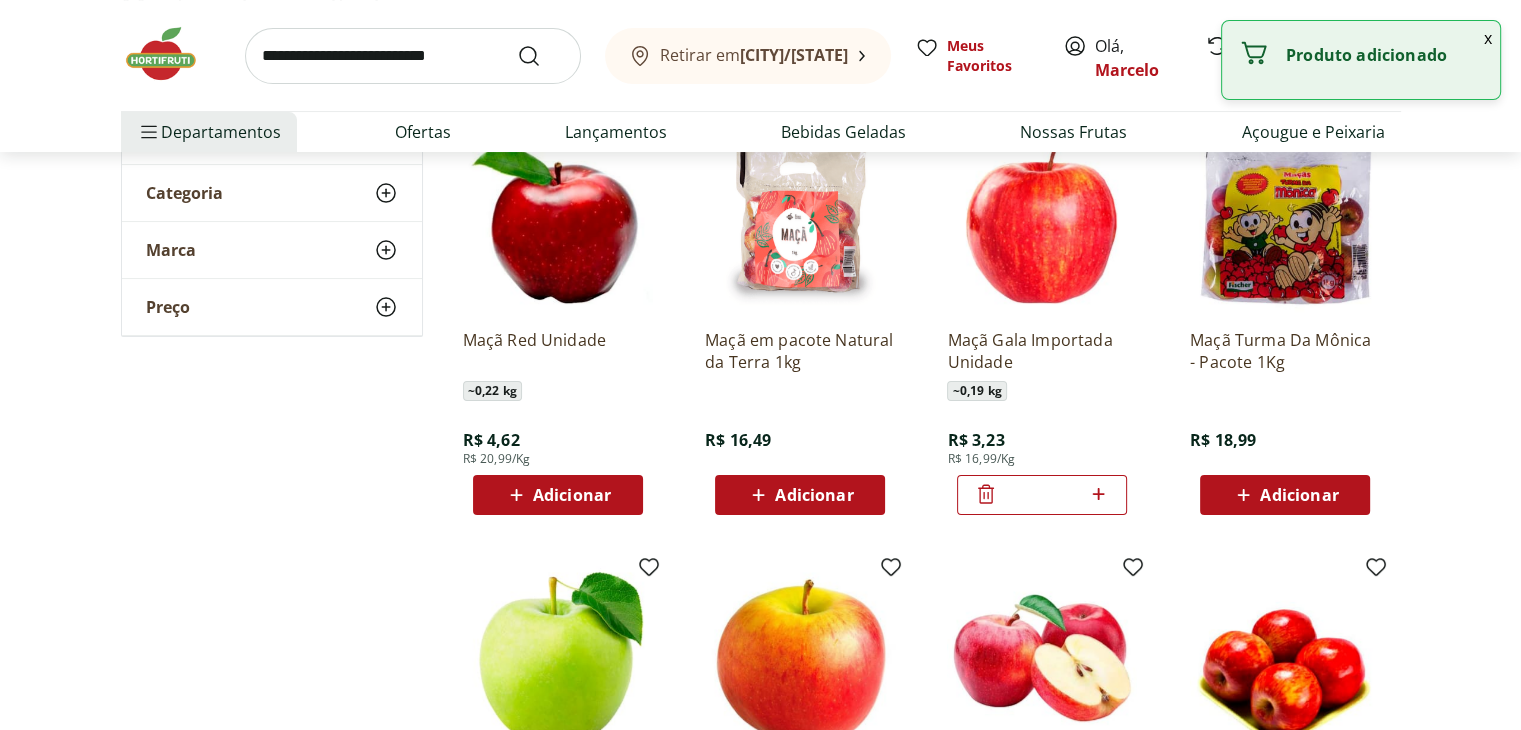 click 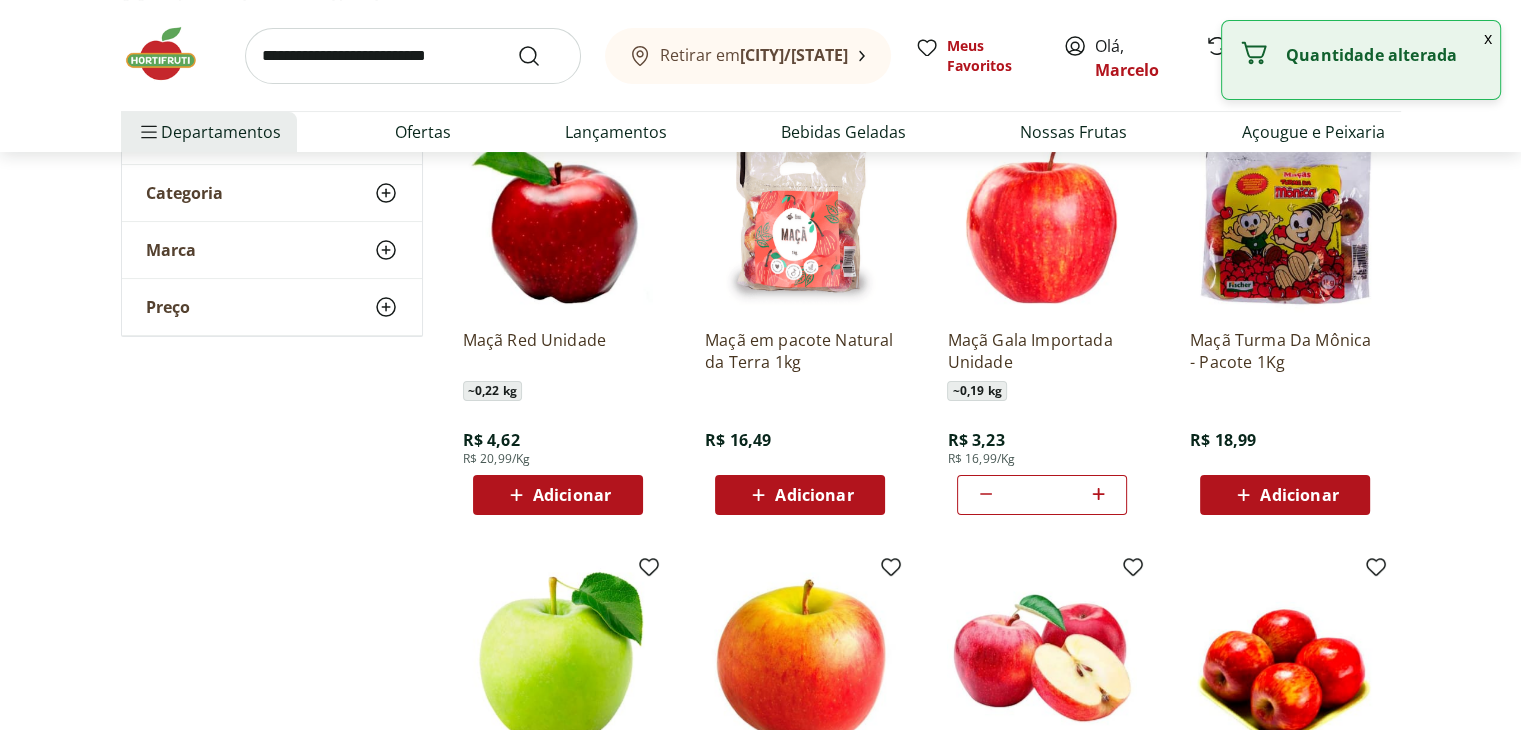 click 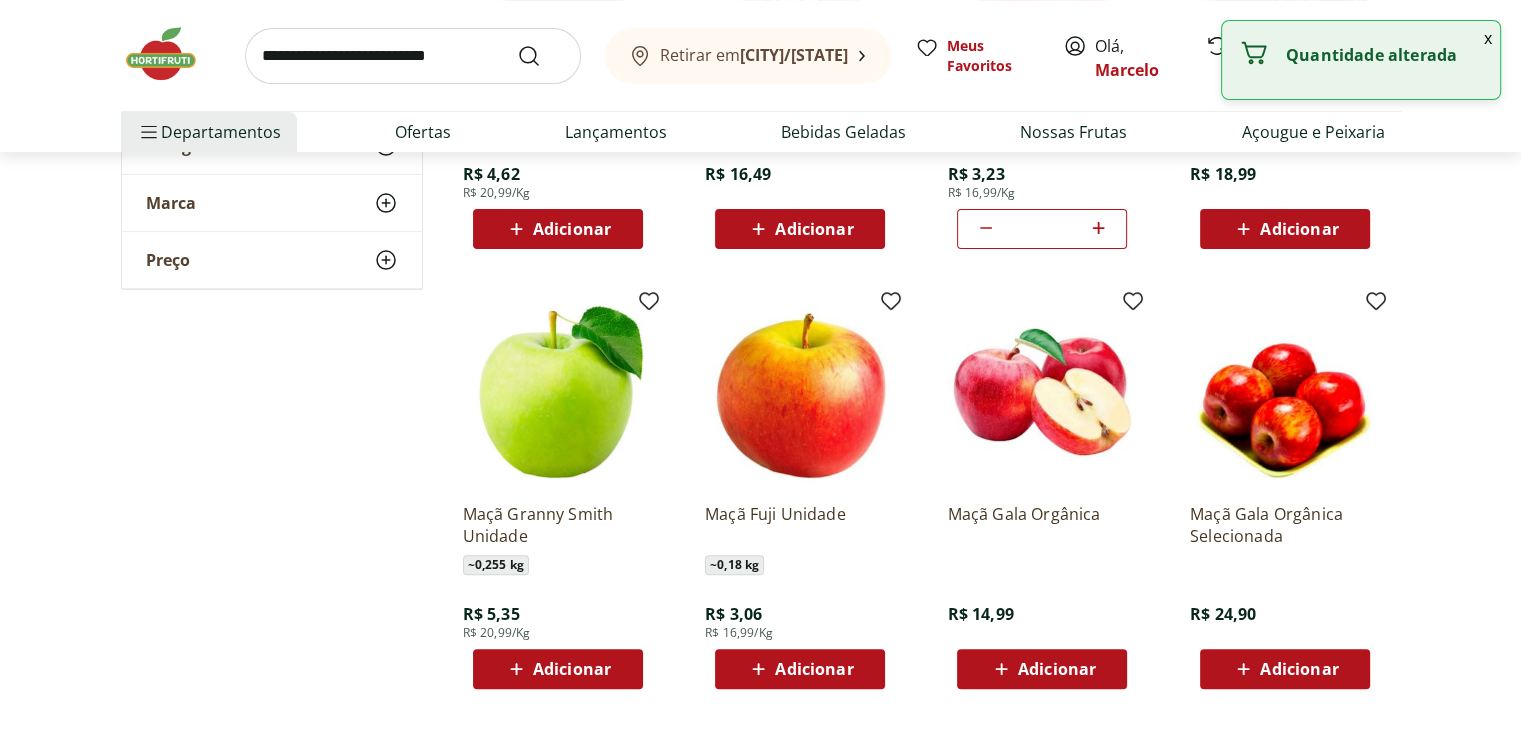 scroll, scrollTop: 600, scrollLeft: 0, axis: vertical 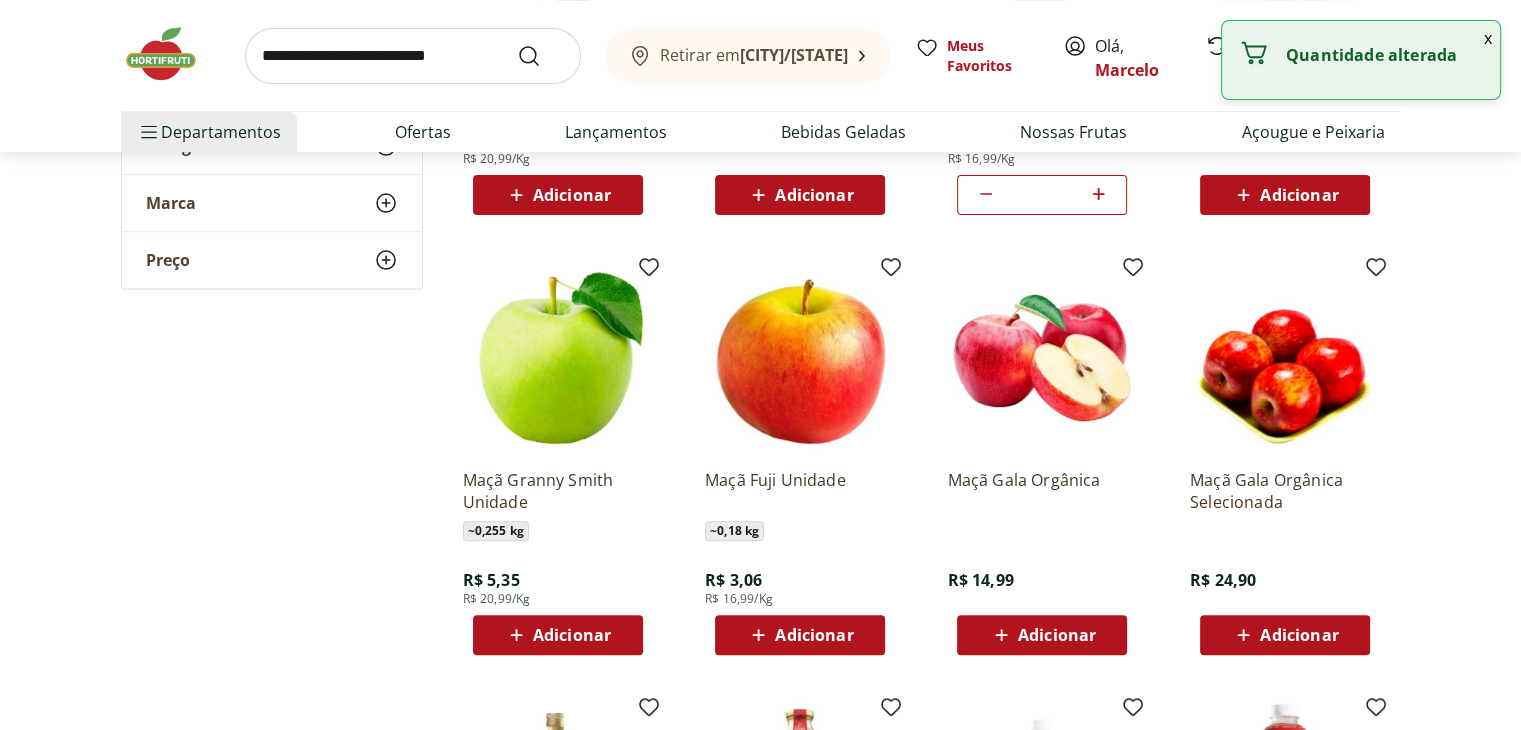 click on "Adicionar" at bounding box center (572, 635) 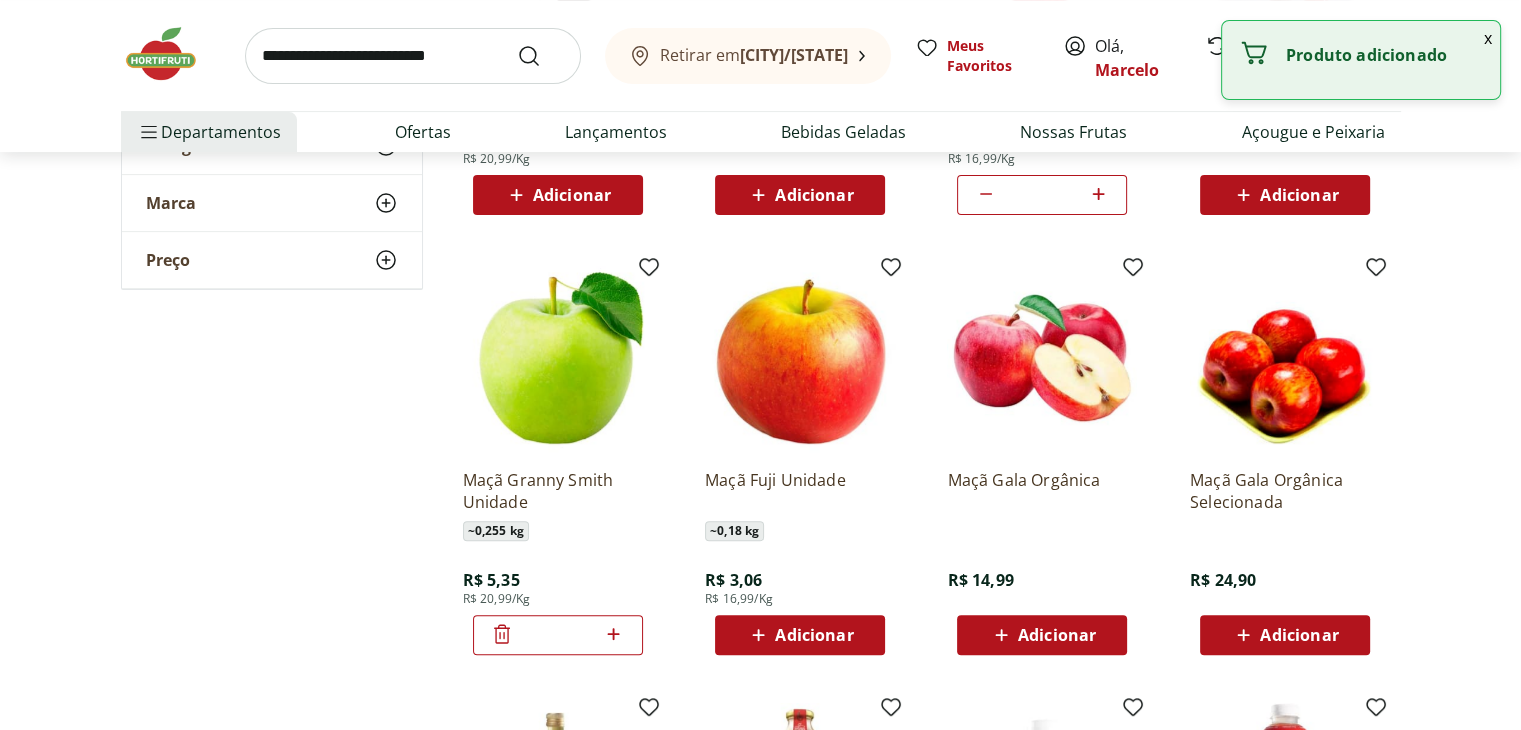 click 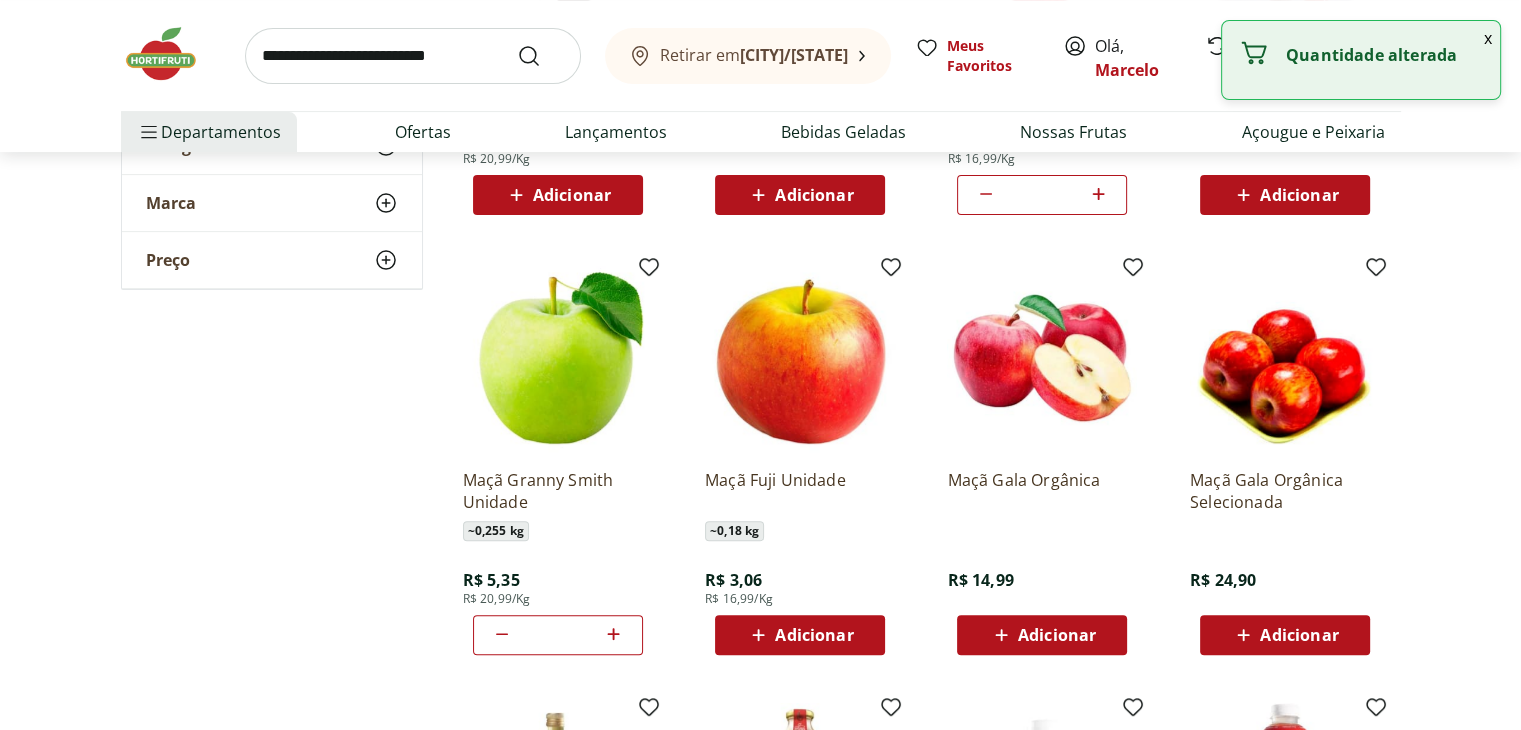 click 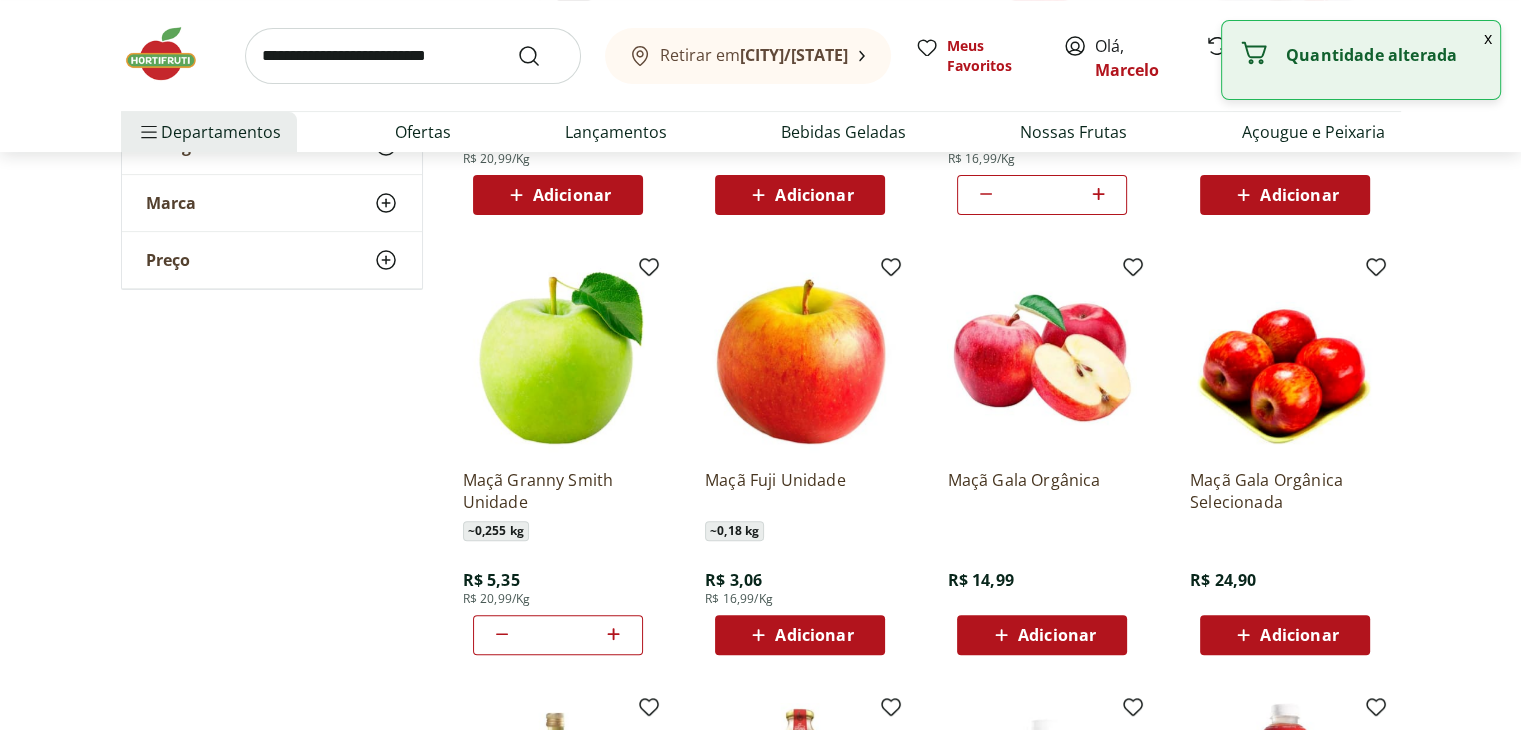 click at bounding box center (413, 56) 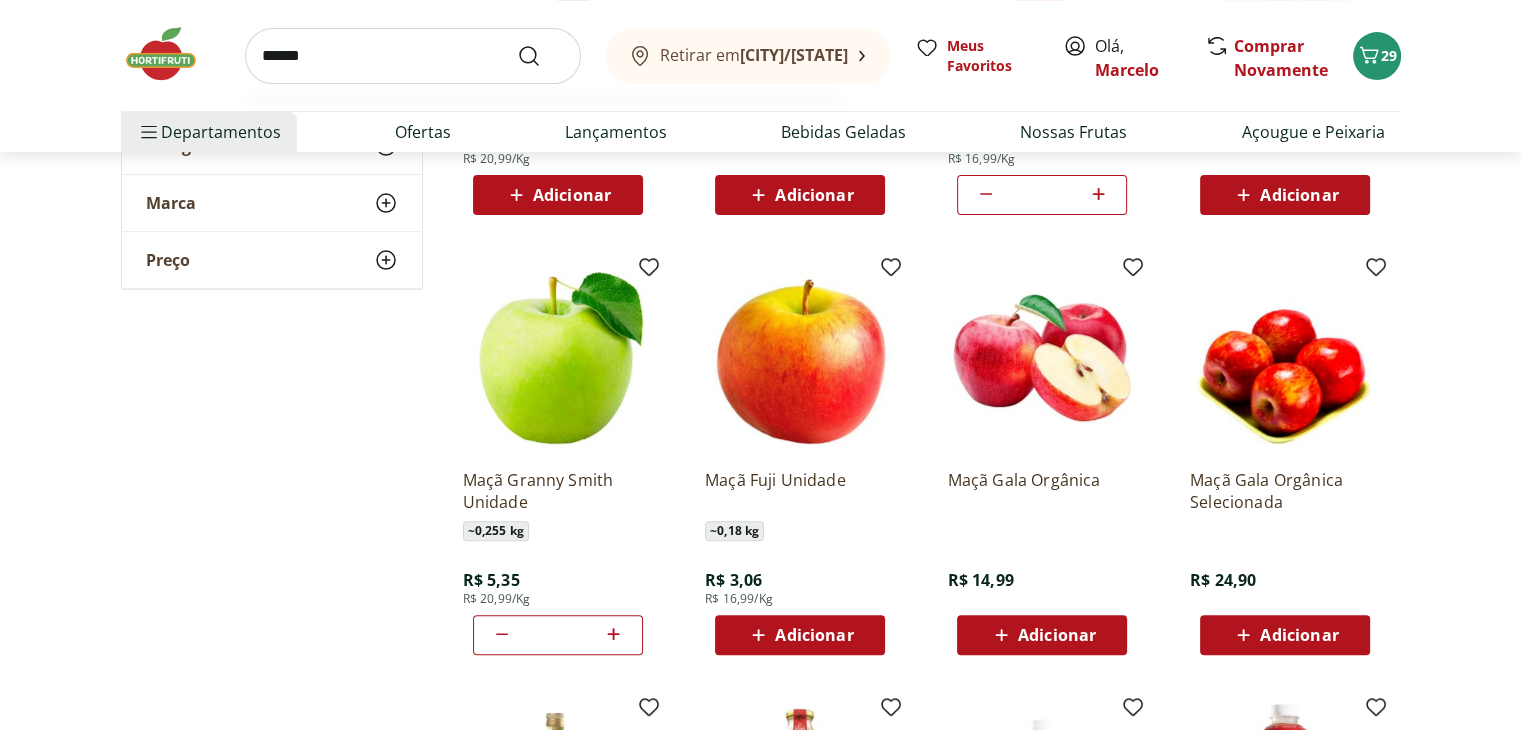 type on "******" 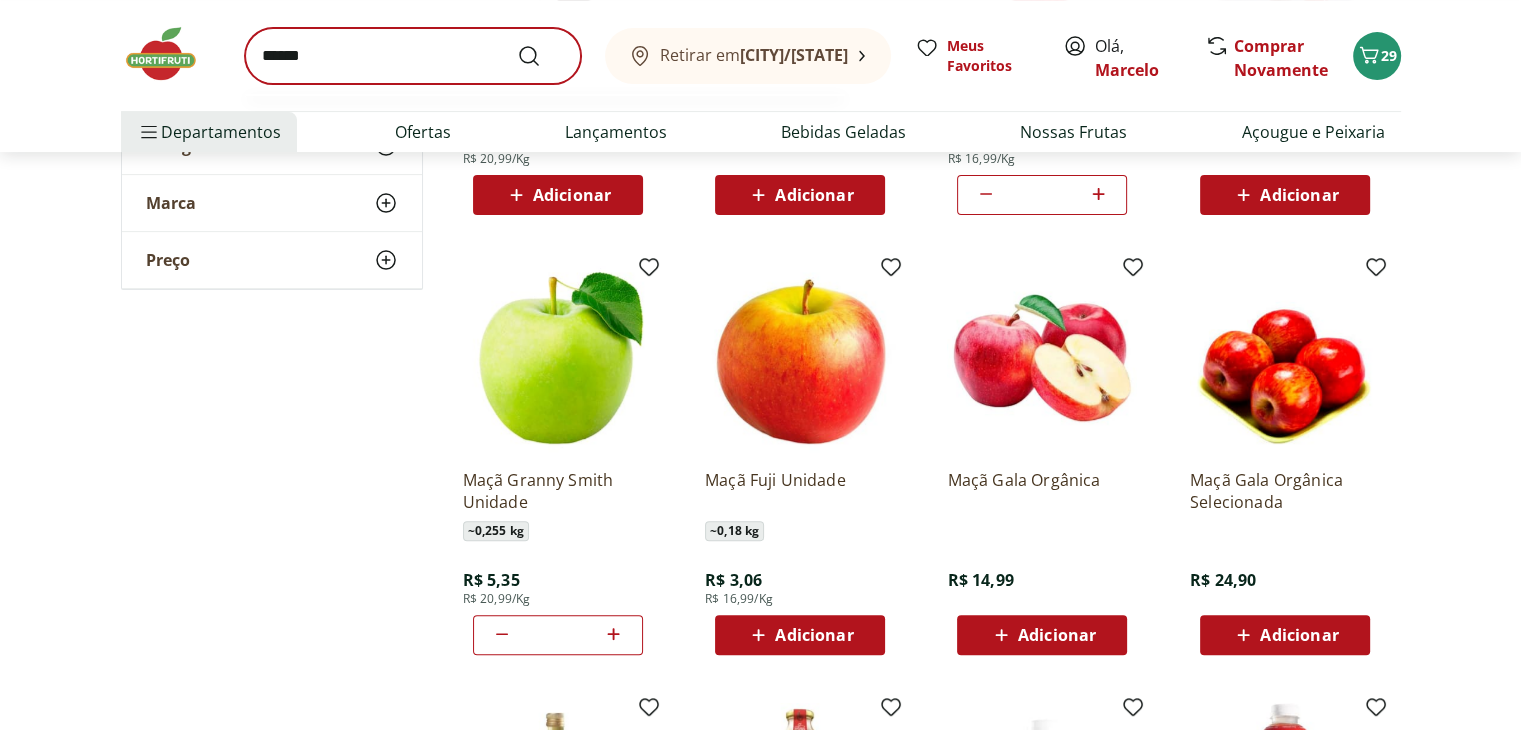 scroll, scrollTop: 0, scrollLeft: 0, axis: both 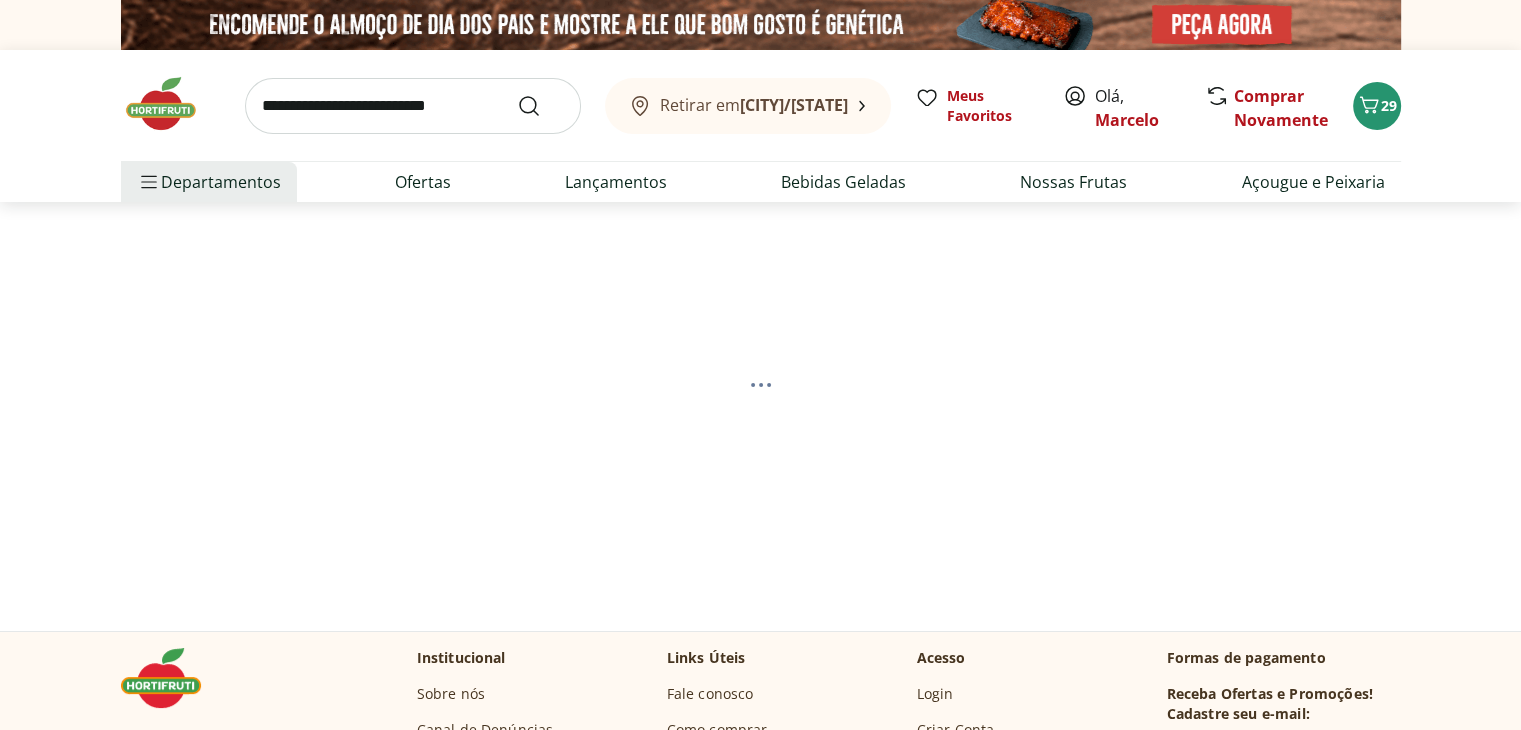 select on "**********" 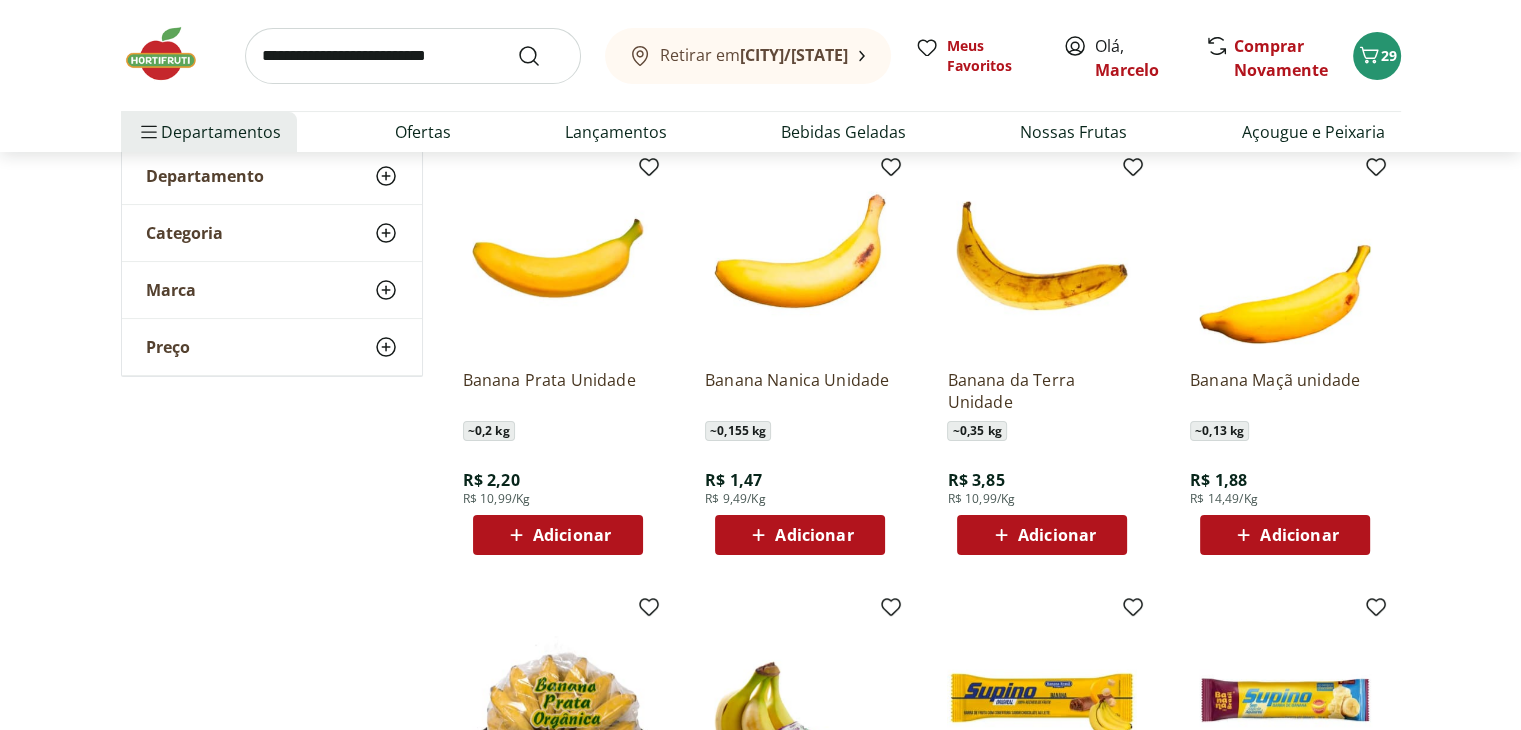 scroll, scrollTop: 300, scrollLeft: 0, axis: vertical 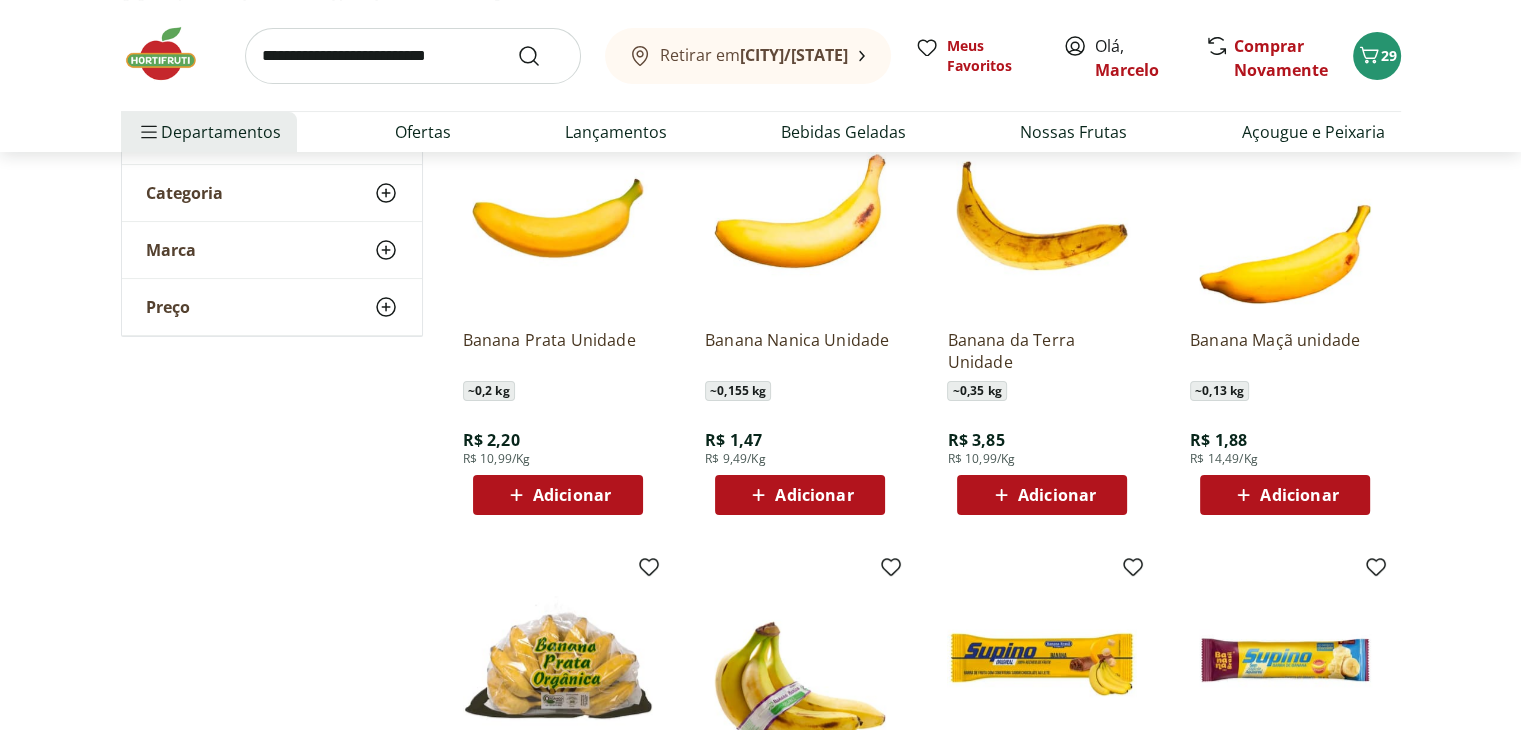 click on "Adicionar" at bounding box center [572, 495] 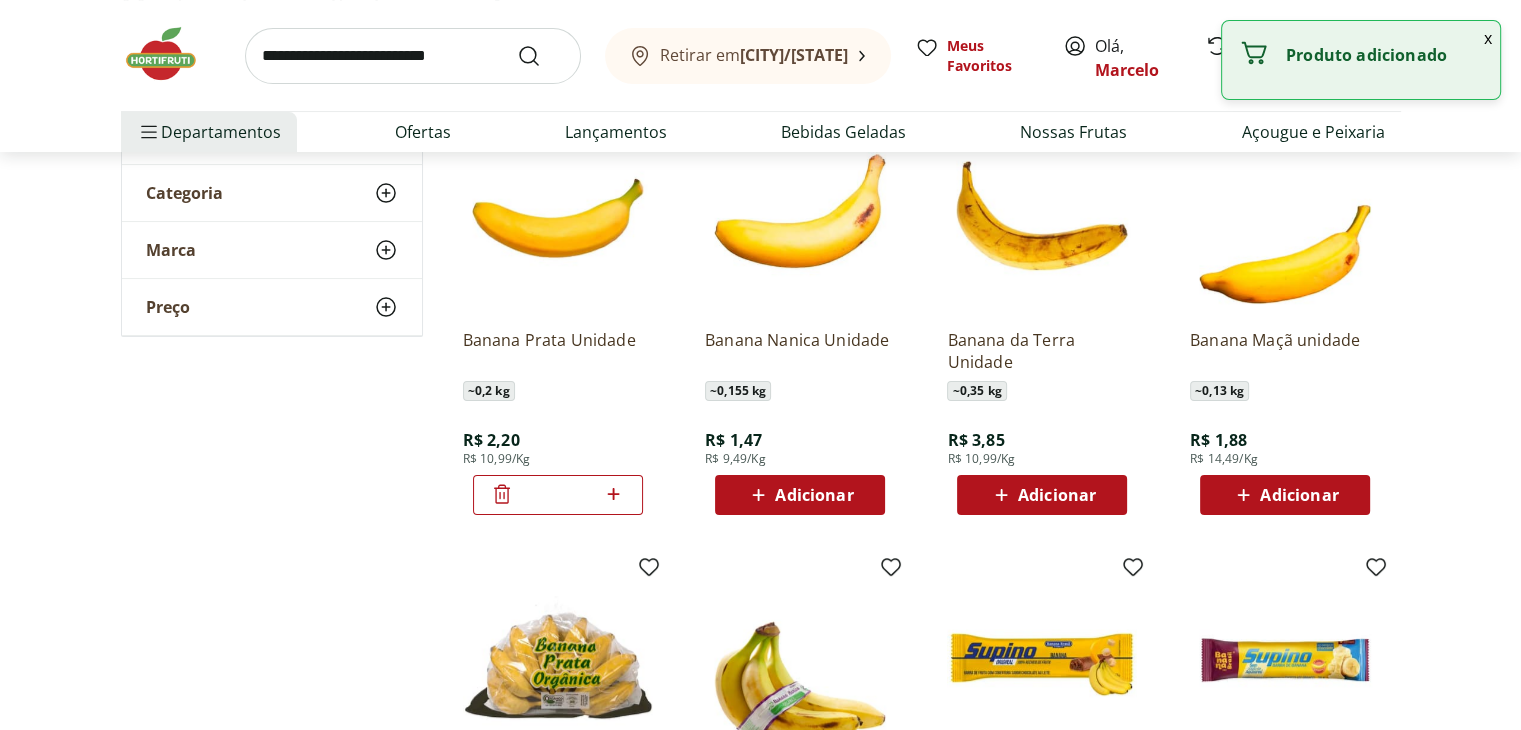 click 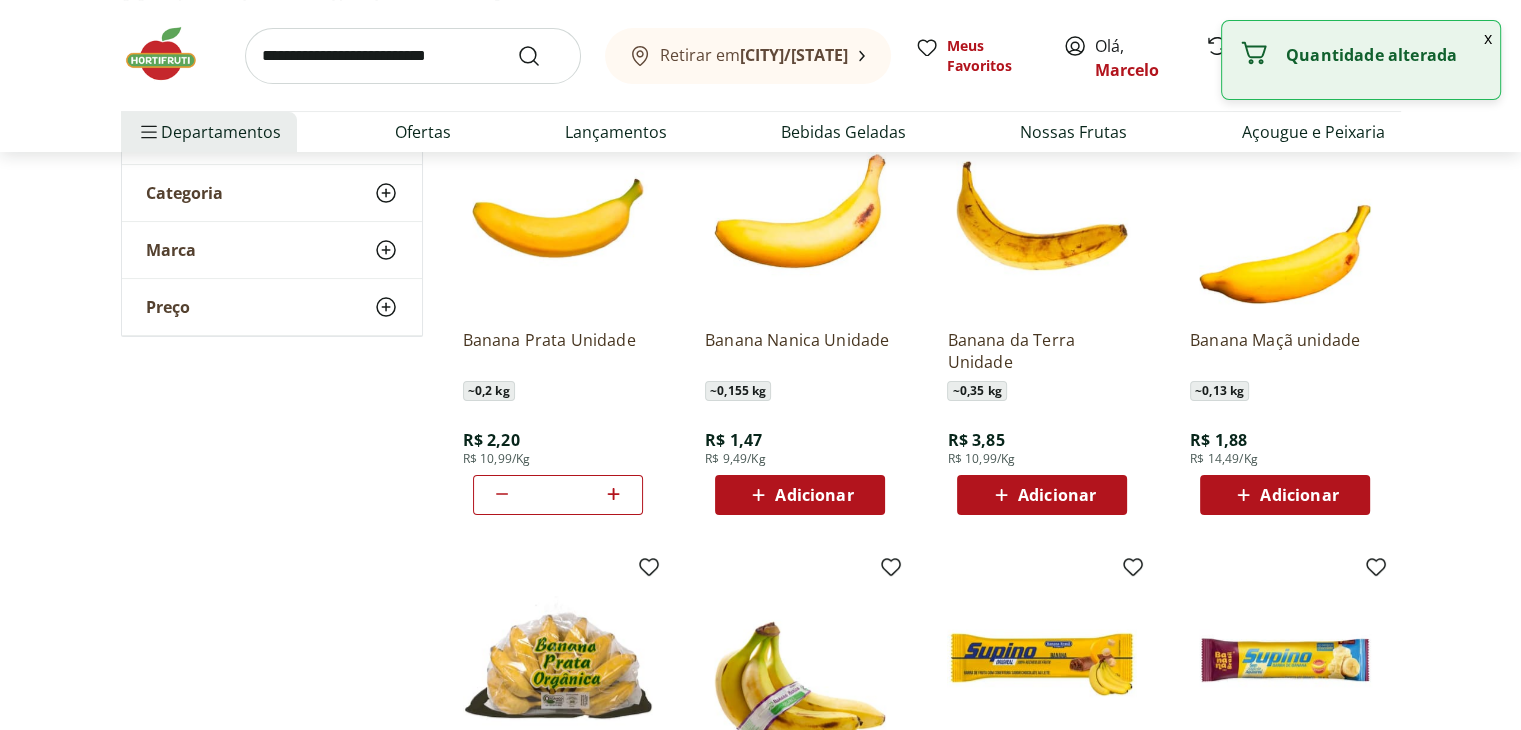 click 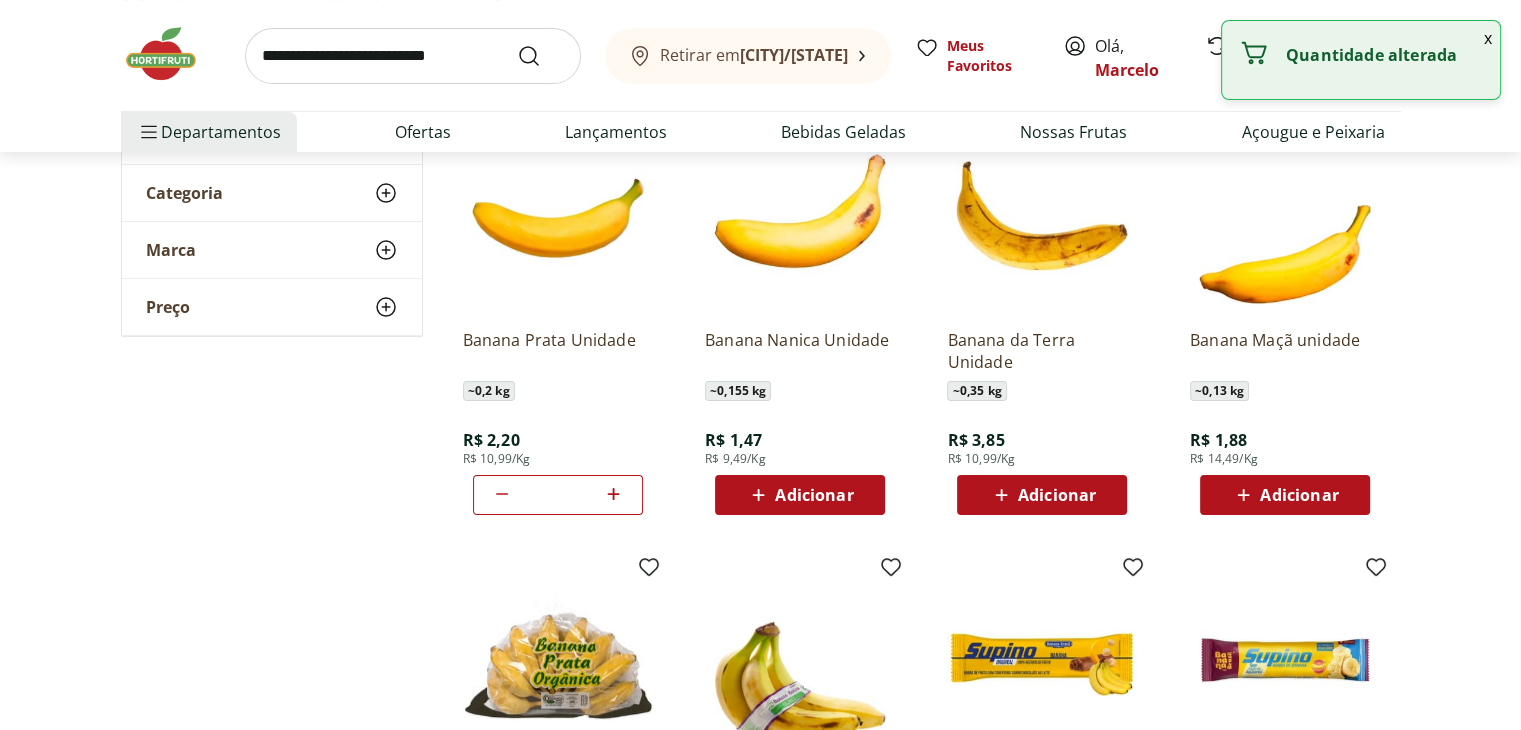 click 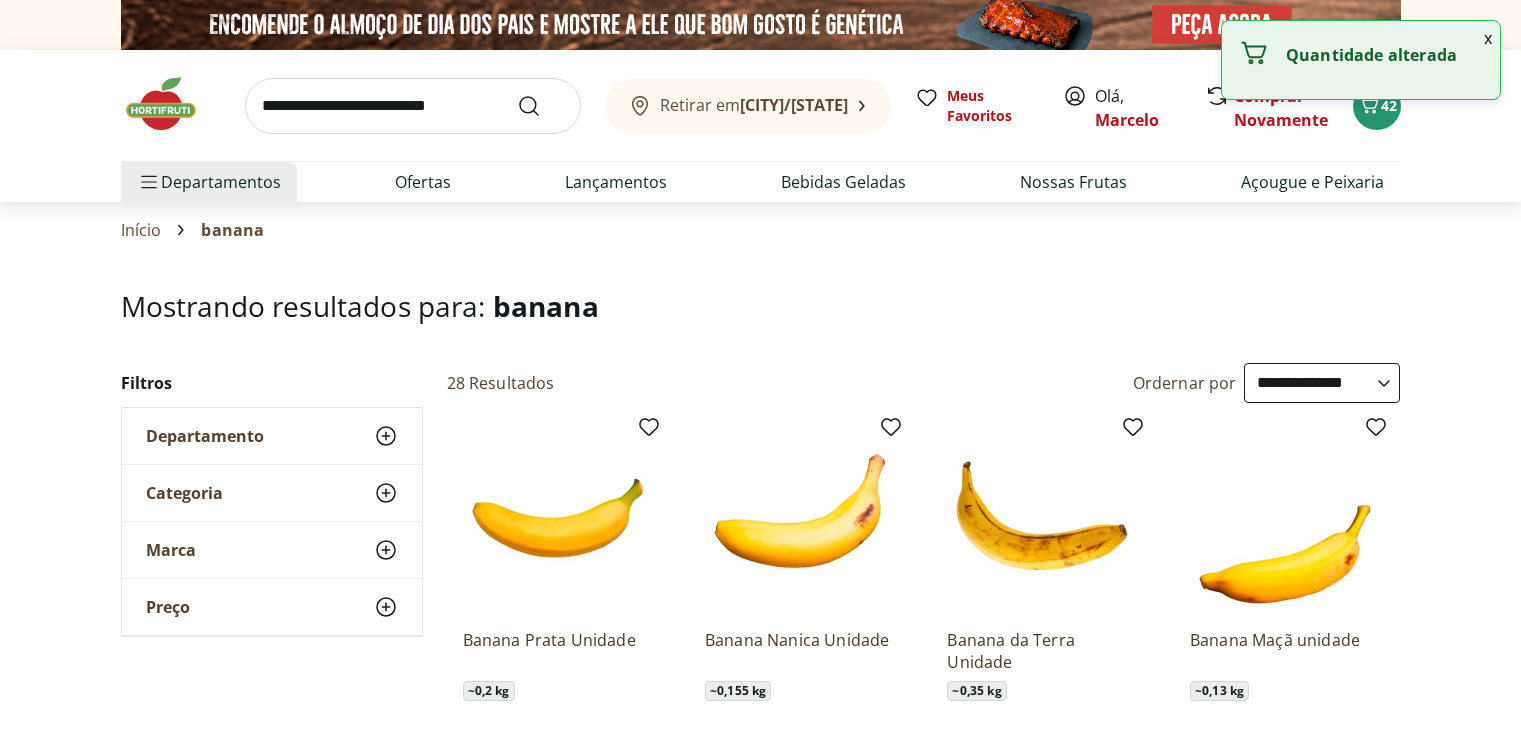 select on "**********" 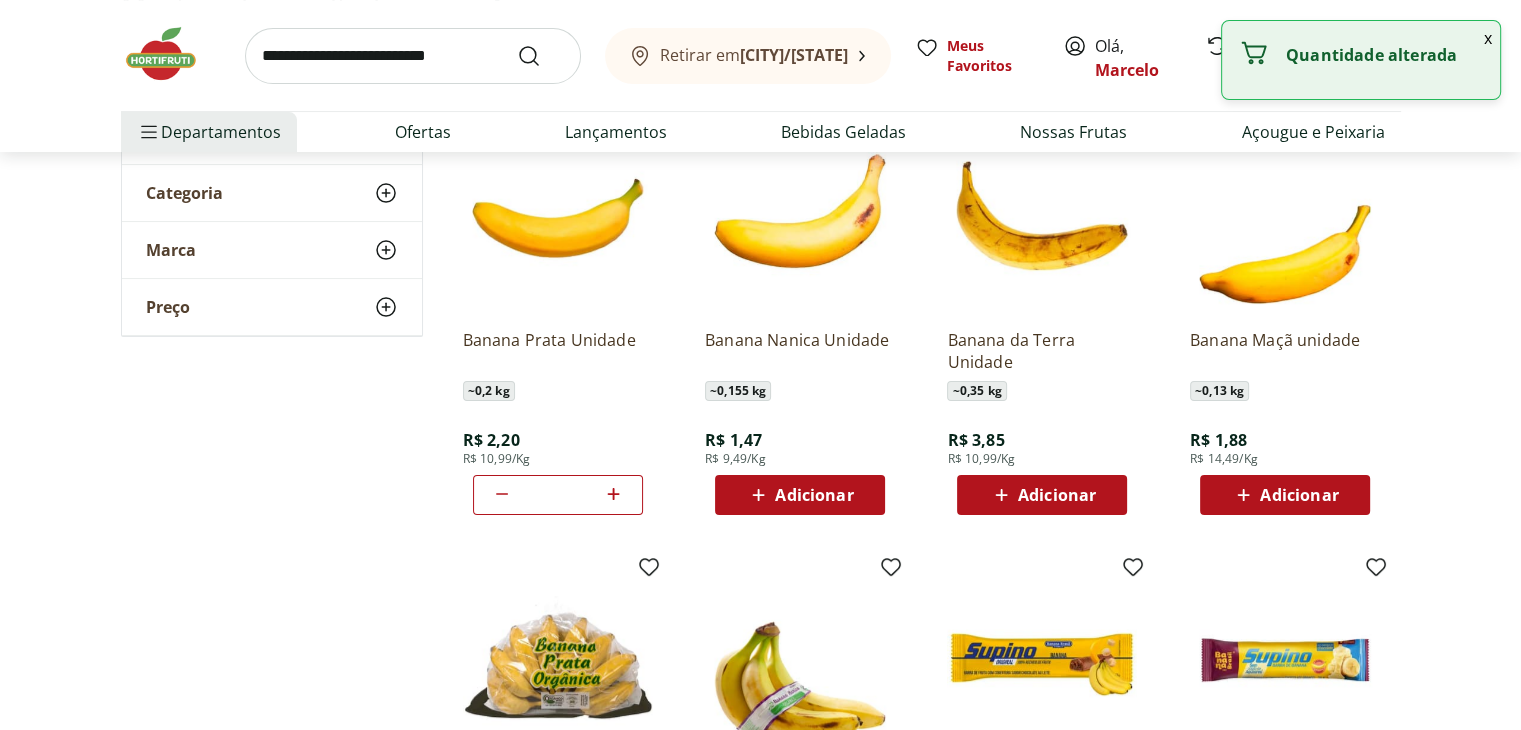 scroll, scrollTop: 0, scrollLeft: 0, axis: both 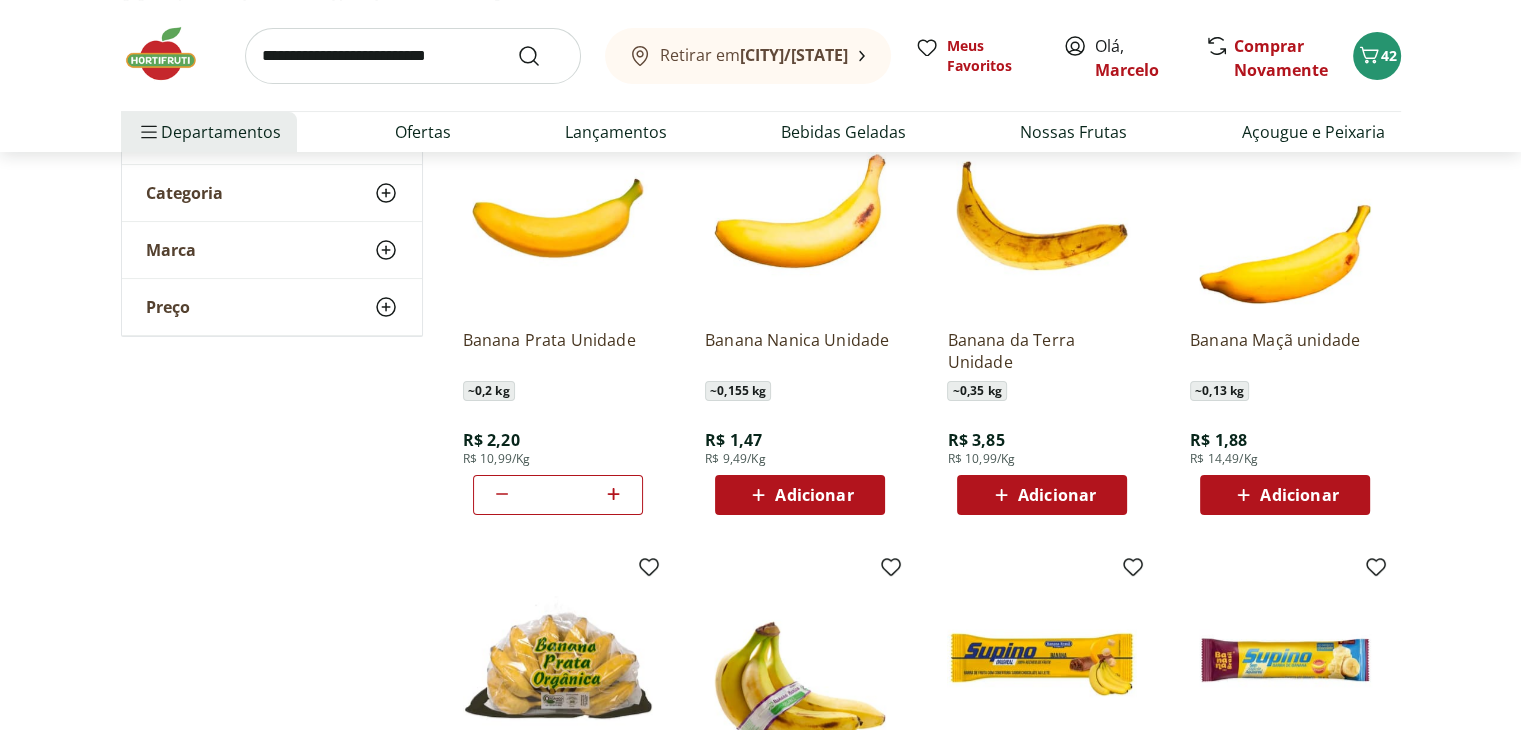 click at bounding box center [413, 56] 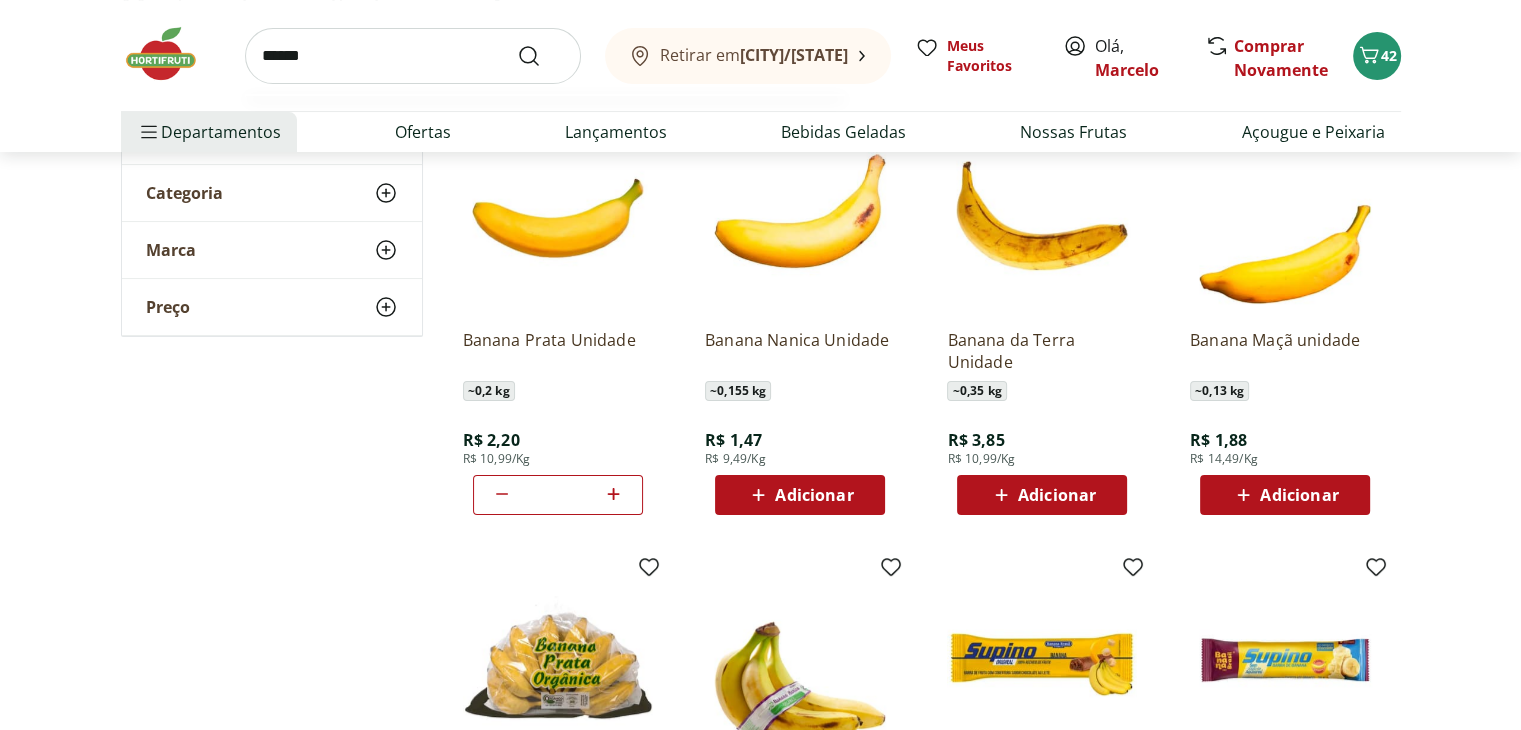 type on "******" 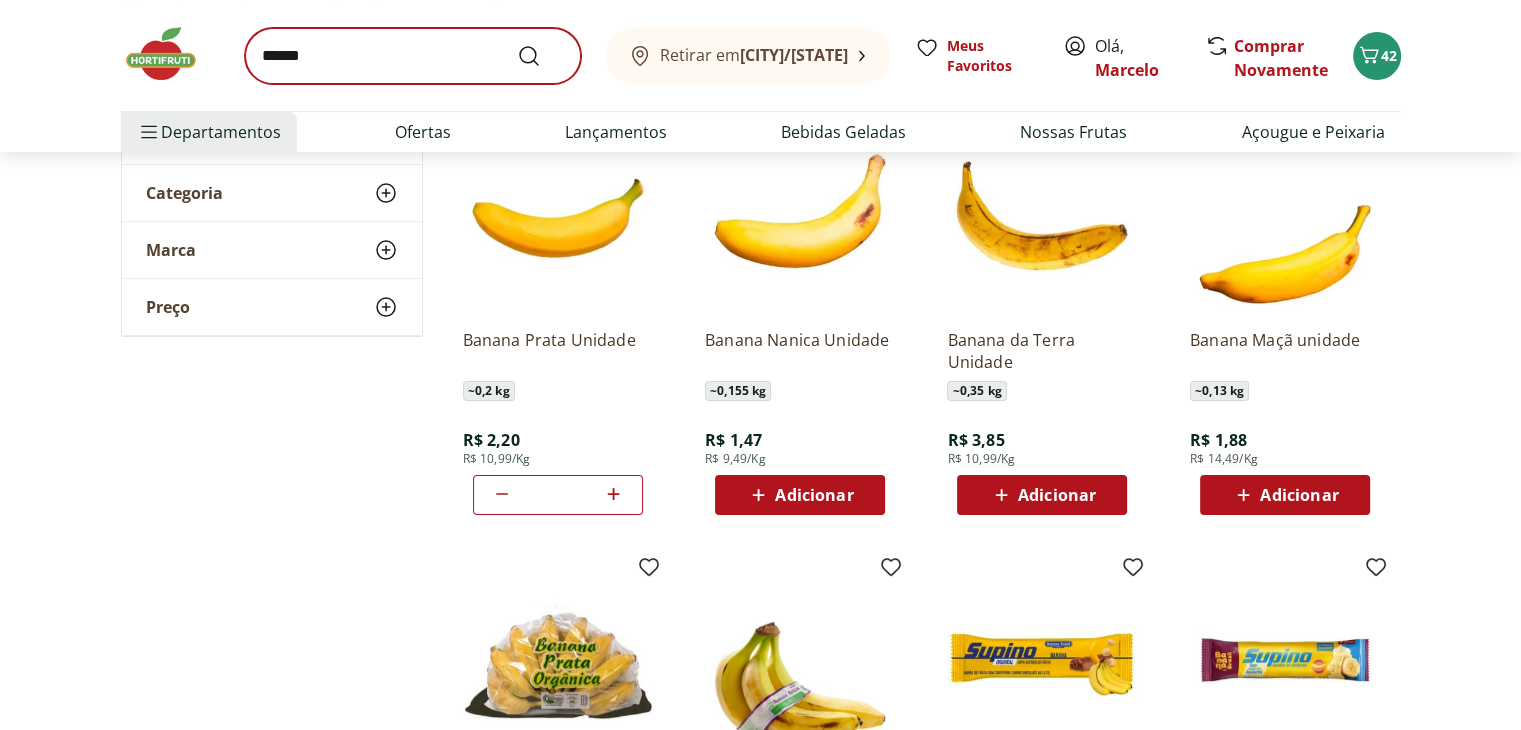 scroll, scrollTop: 0, scrollLeft: 0, axis: both 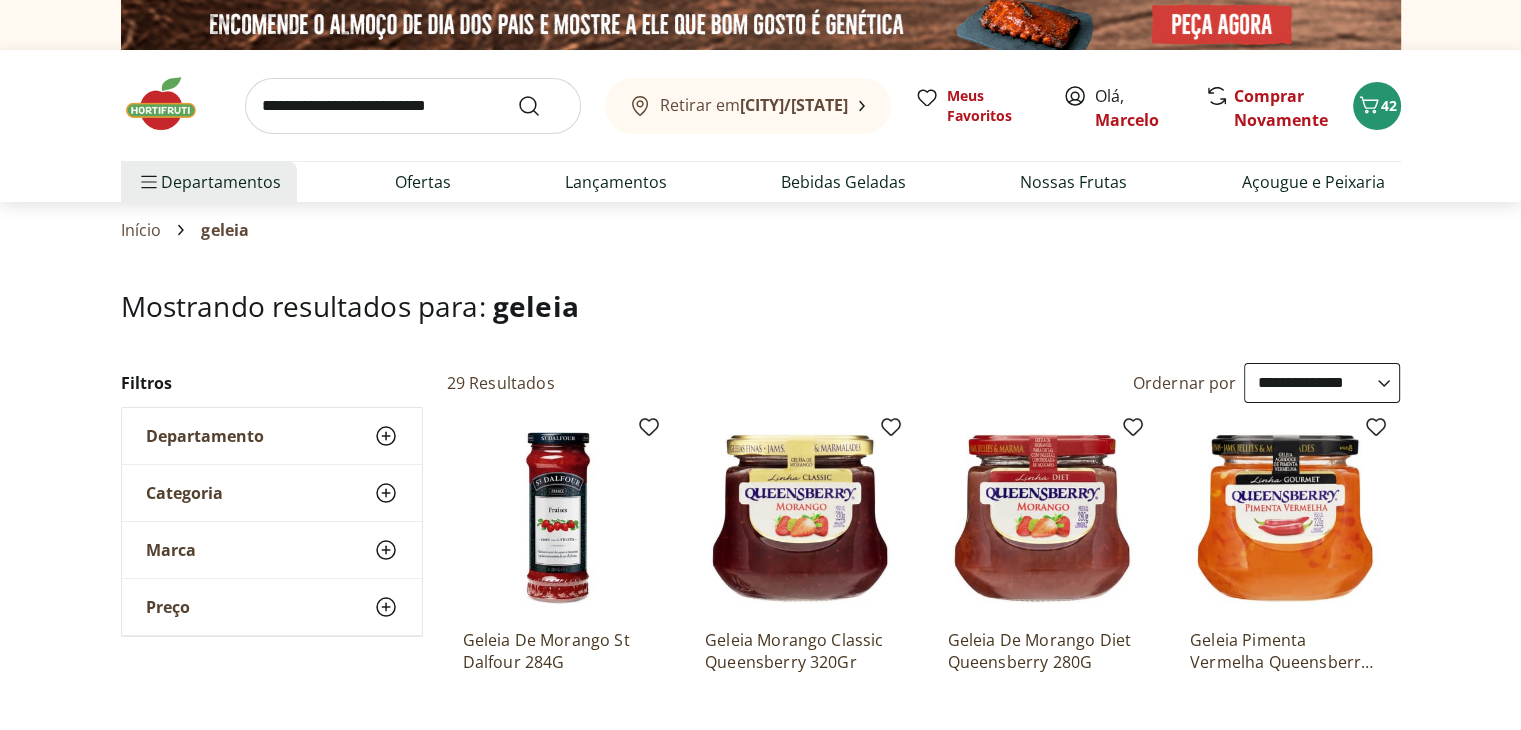 click on "**********" at bounding box center [1322, 383] 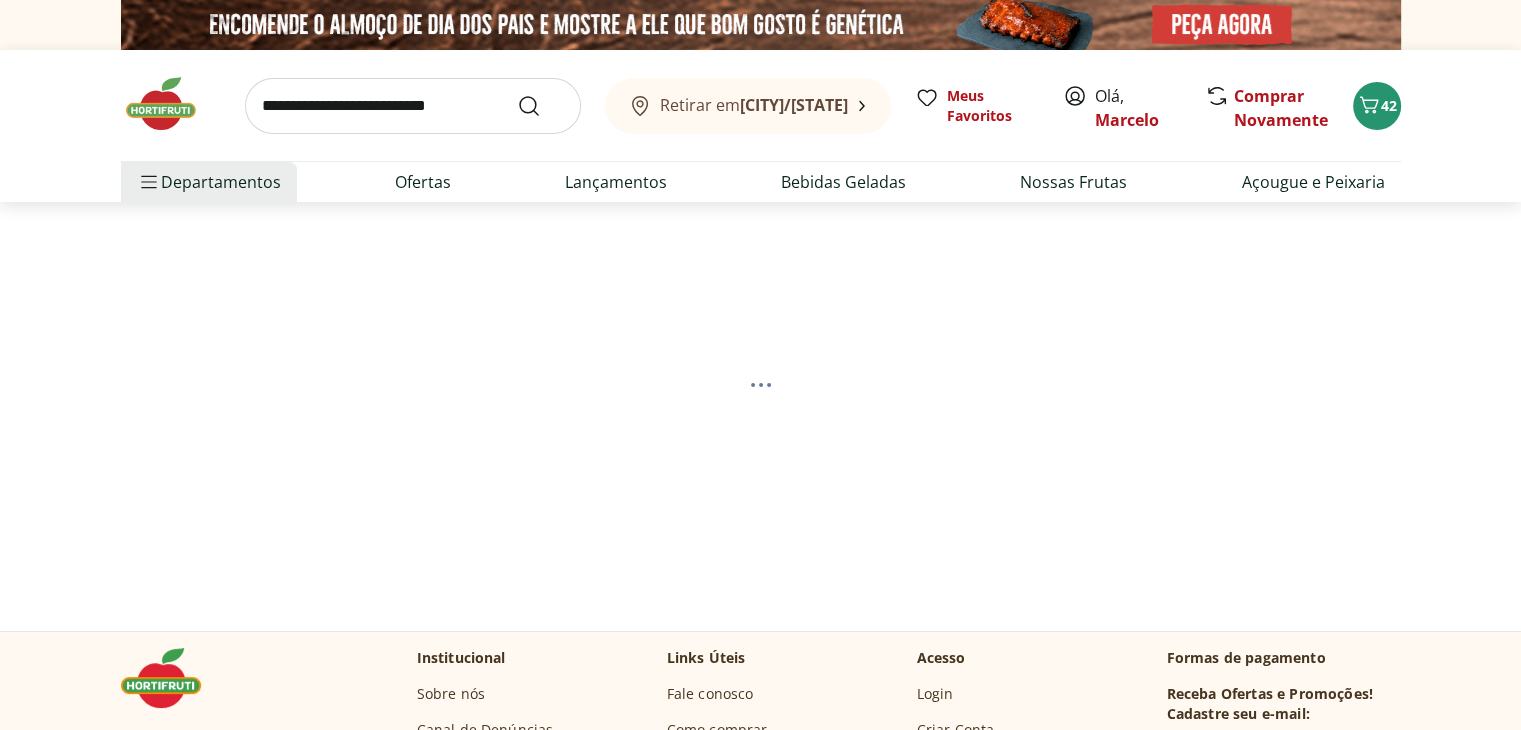 select on "*********" 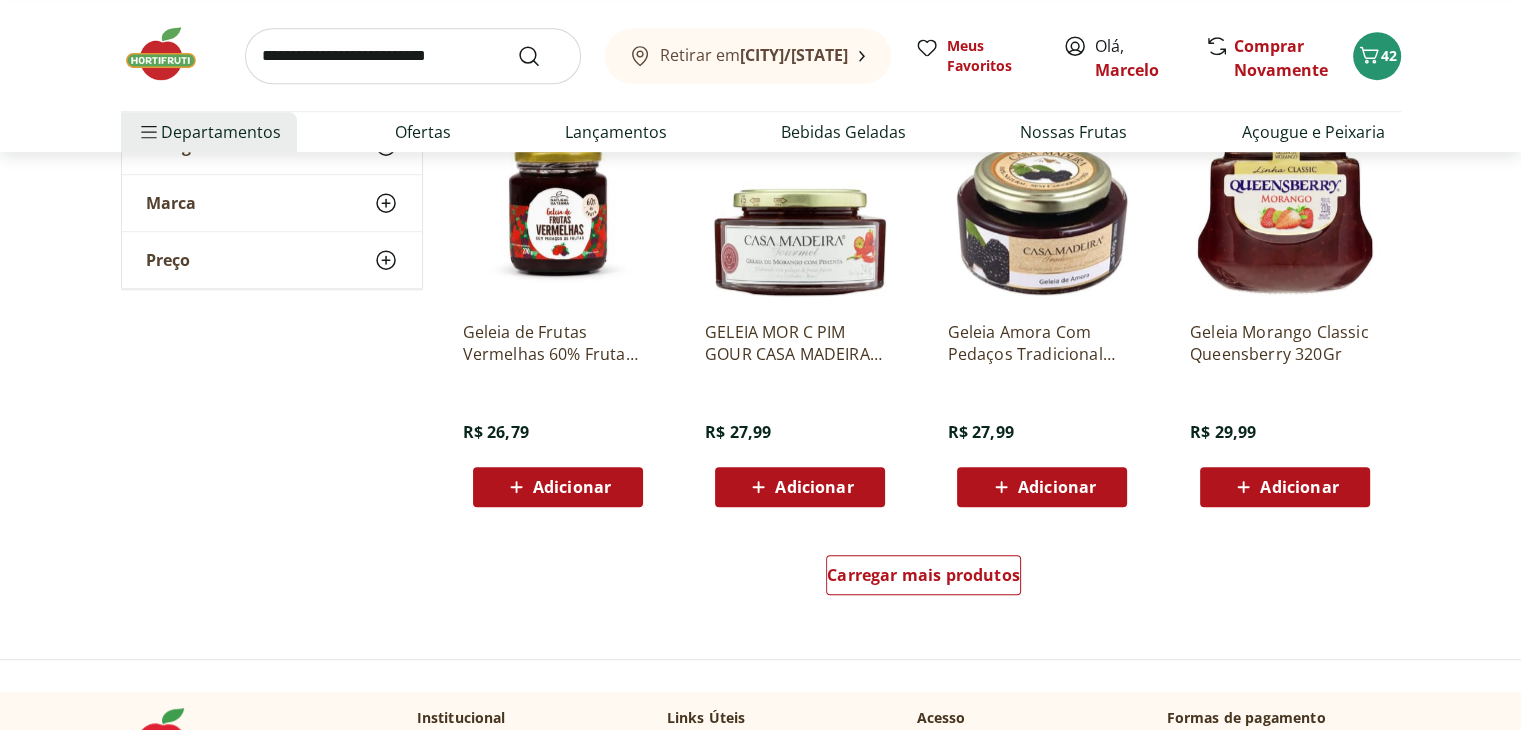 scroll, scrollTop: 1100, scrollLeft: 0, axis: vertical 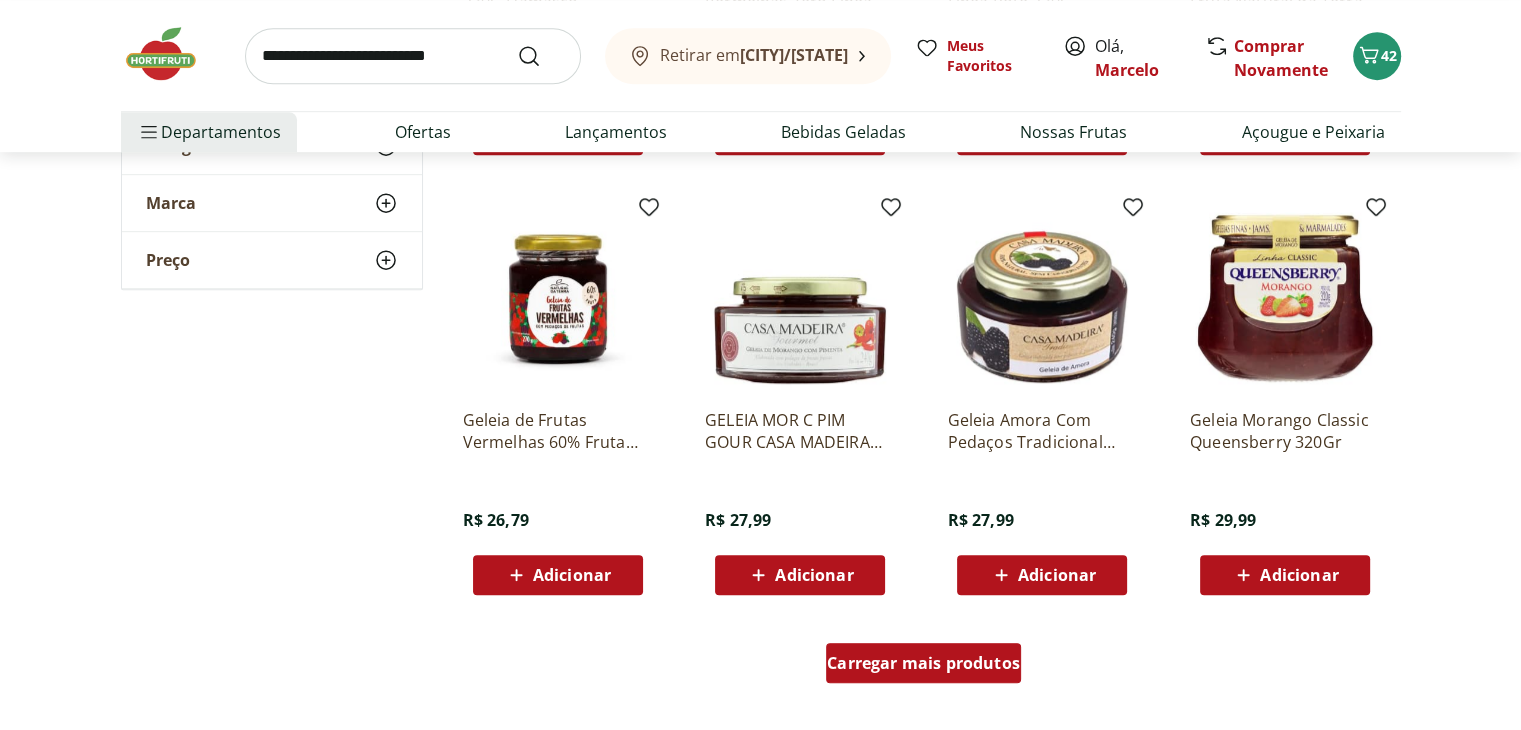click on "Carregar mais produtos" at bounding box center (923, 663) 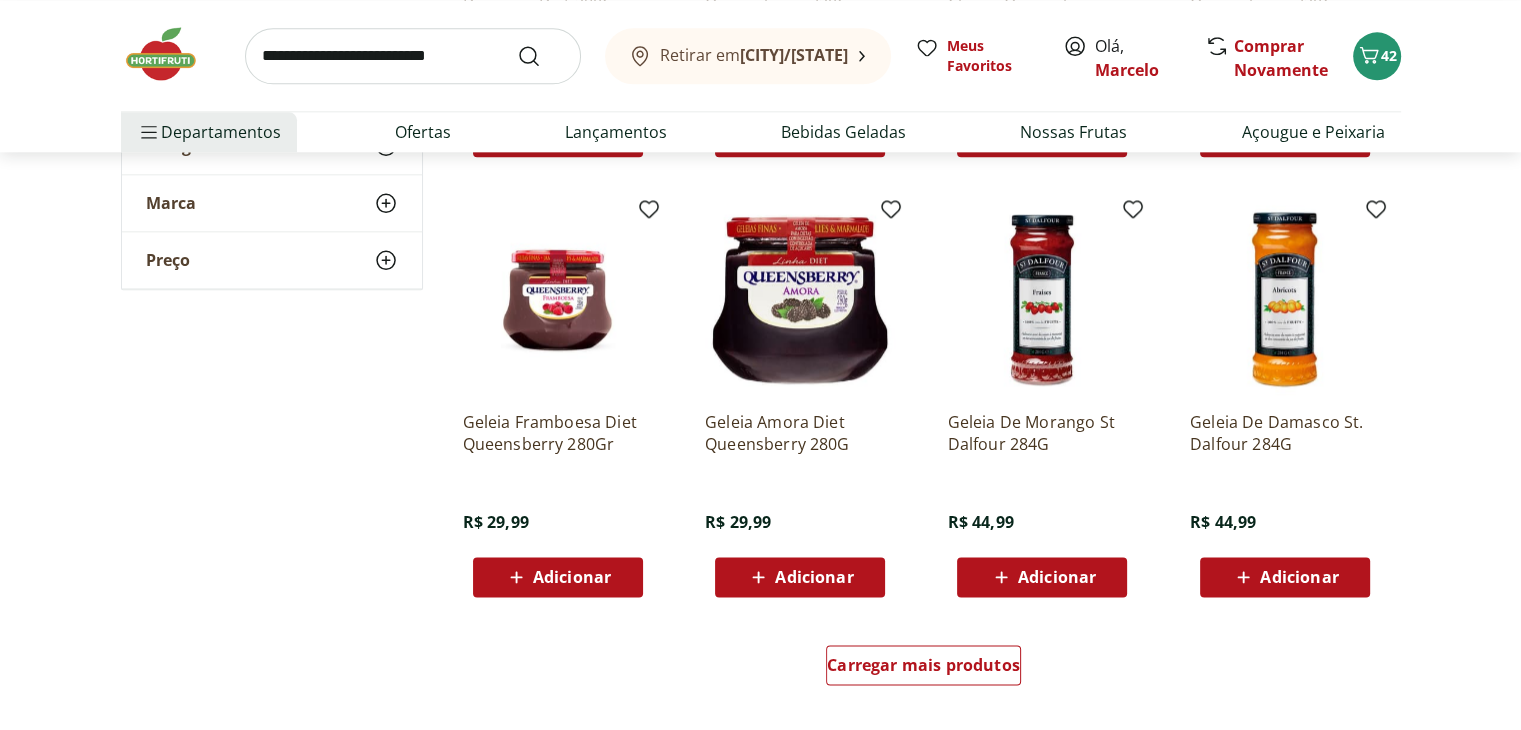 scroll, scrollTop: 2400, scrollLeft: 0, axis: vertical 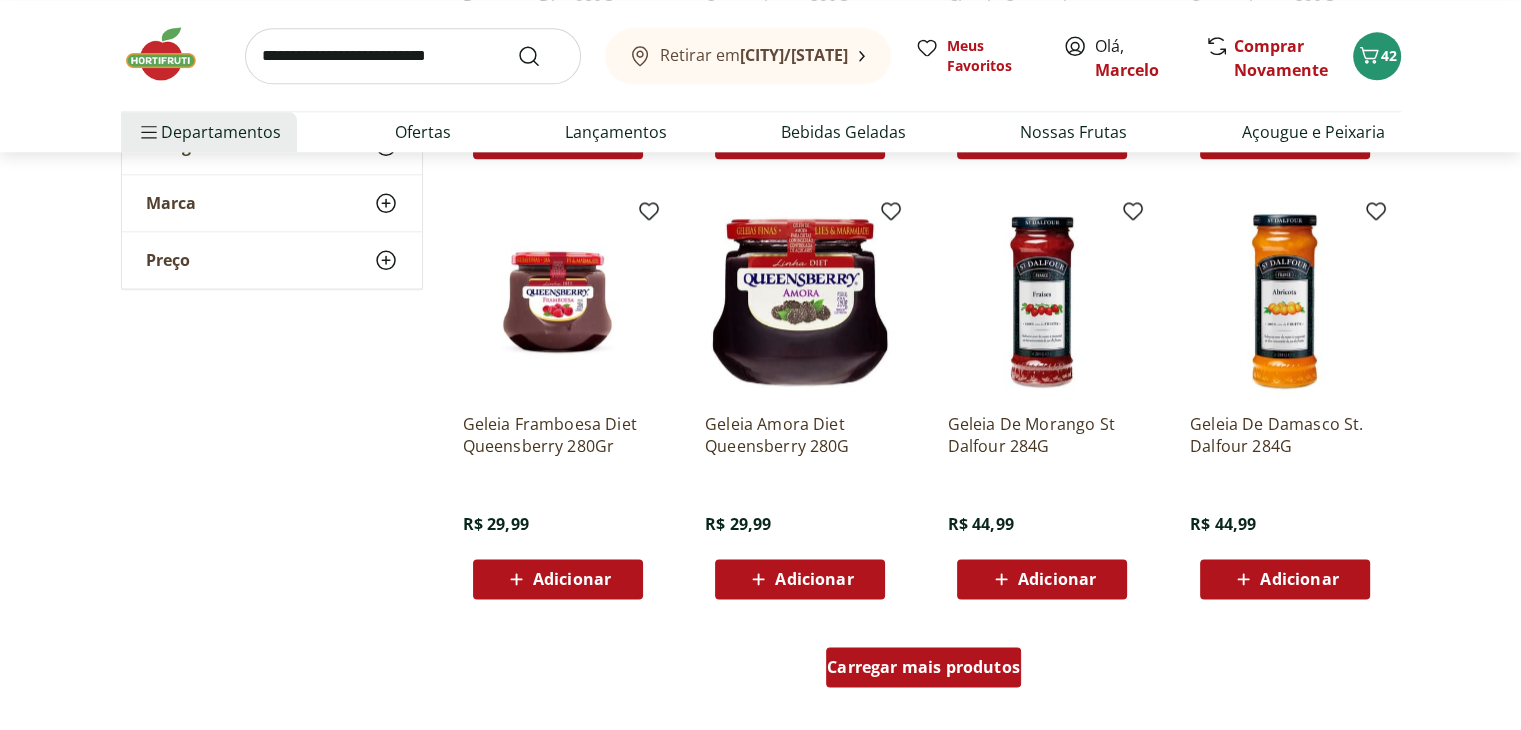 click on "Carregar mais produtos" at bounding box center (923, 667) 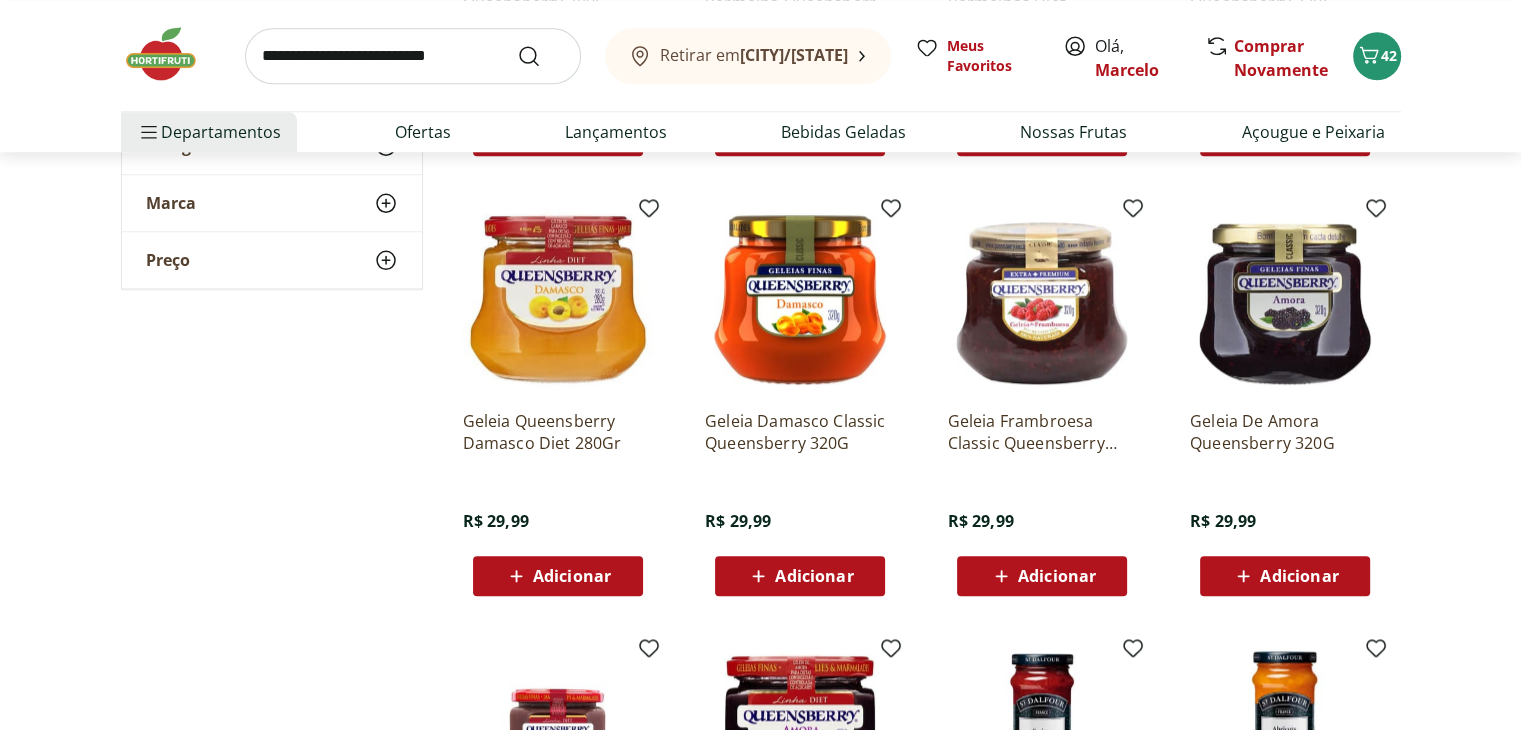 scroll, scrollTop: 1994, scrollLeft: 0, axis: vertical 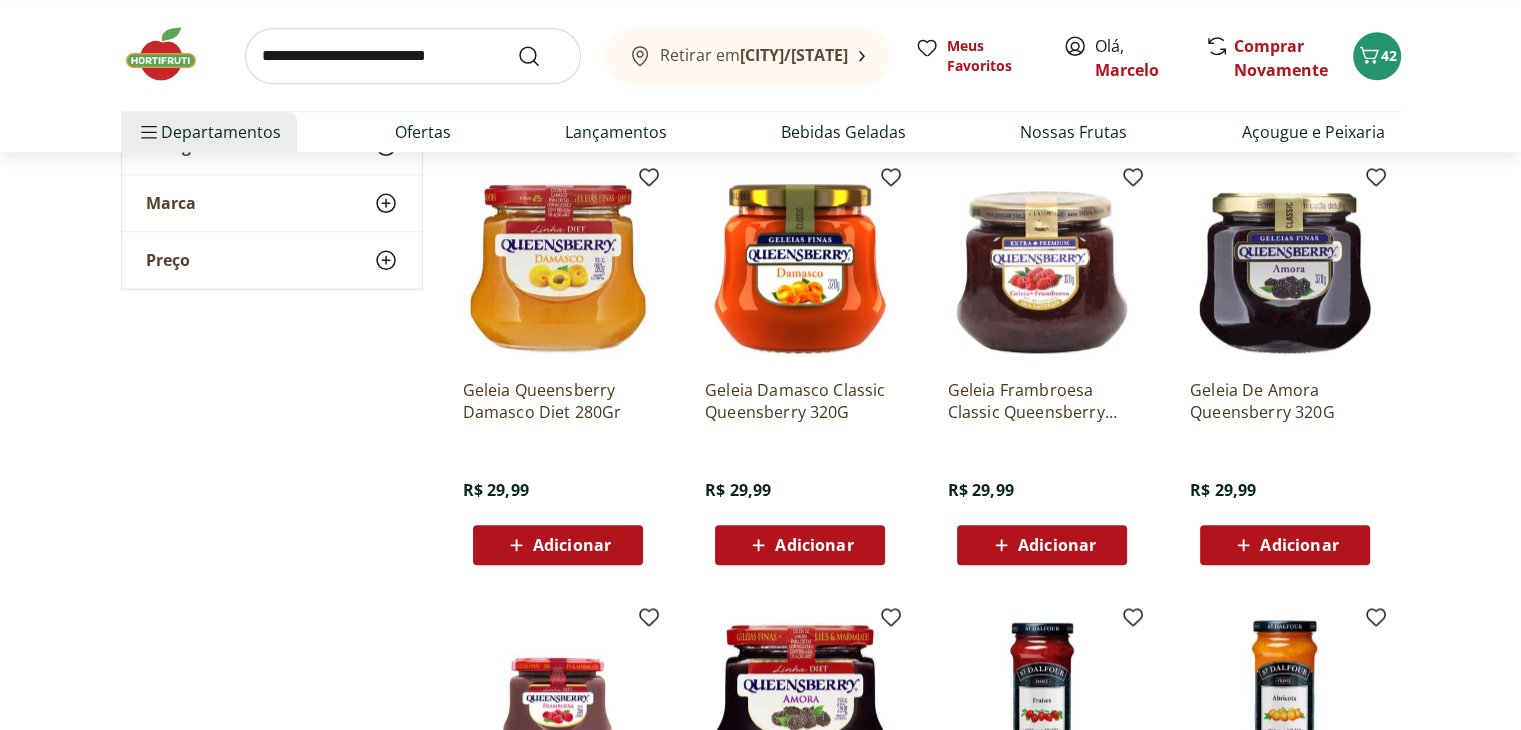 click on "Adicionar" at bounding box center (814, 545) 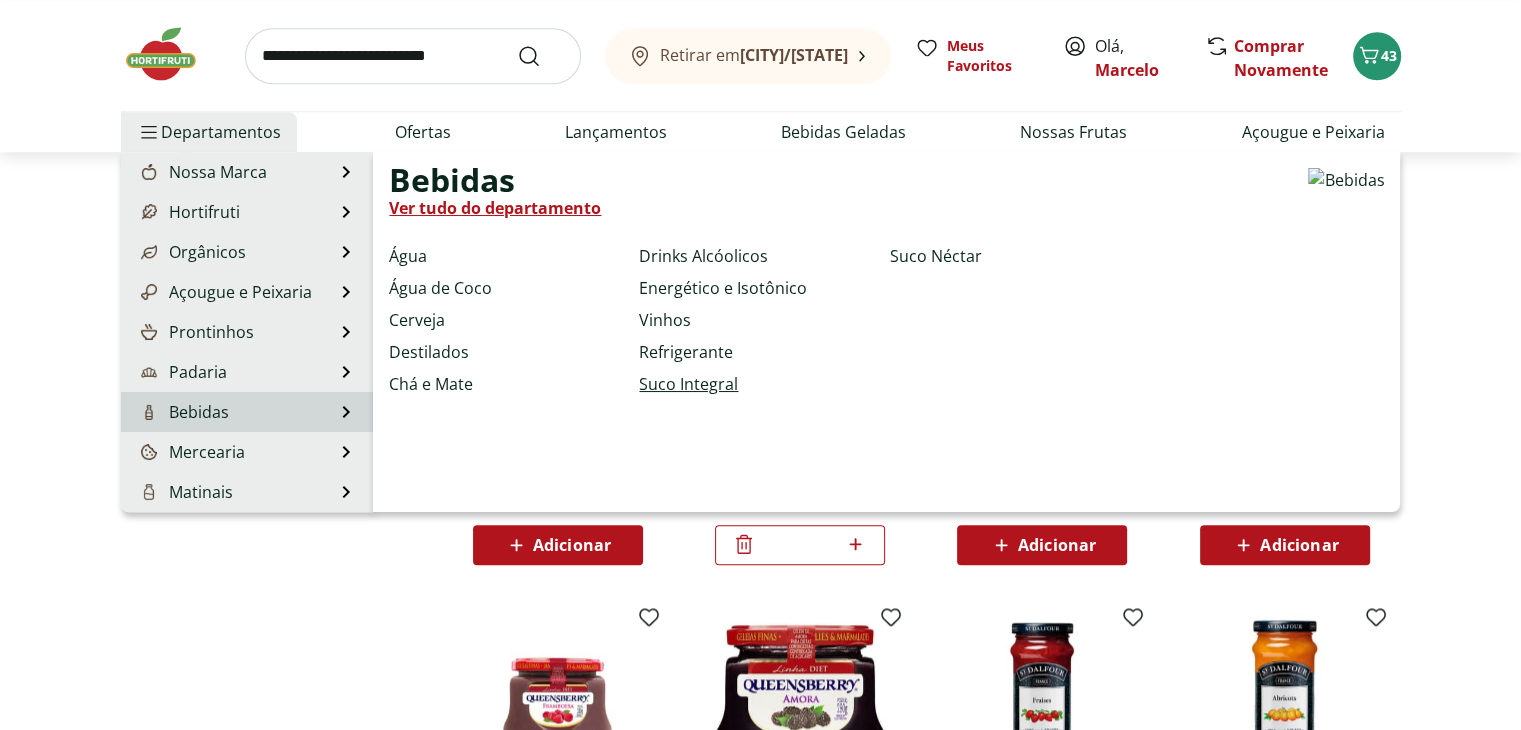 click on "Suco Integral" at bounding box center (688, 384) 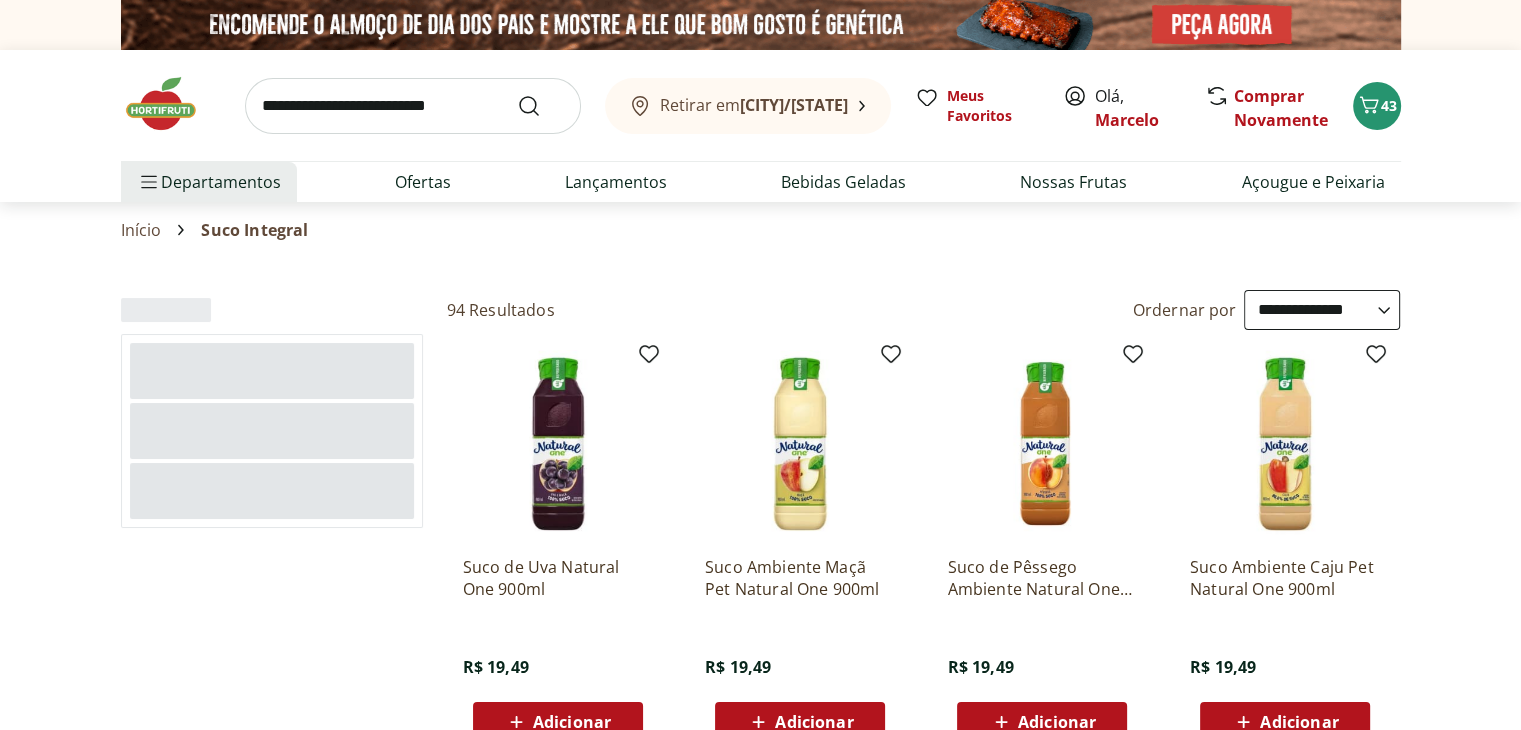 click on "**********" at bounding box center (1322, 310) 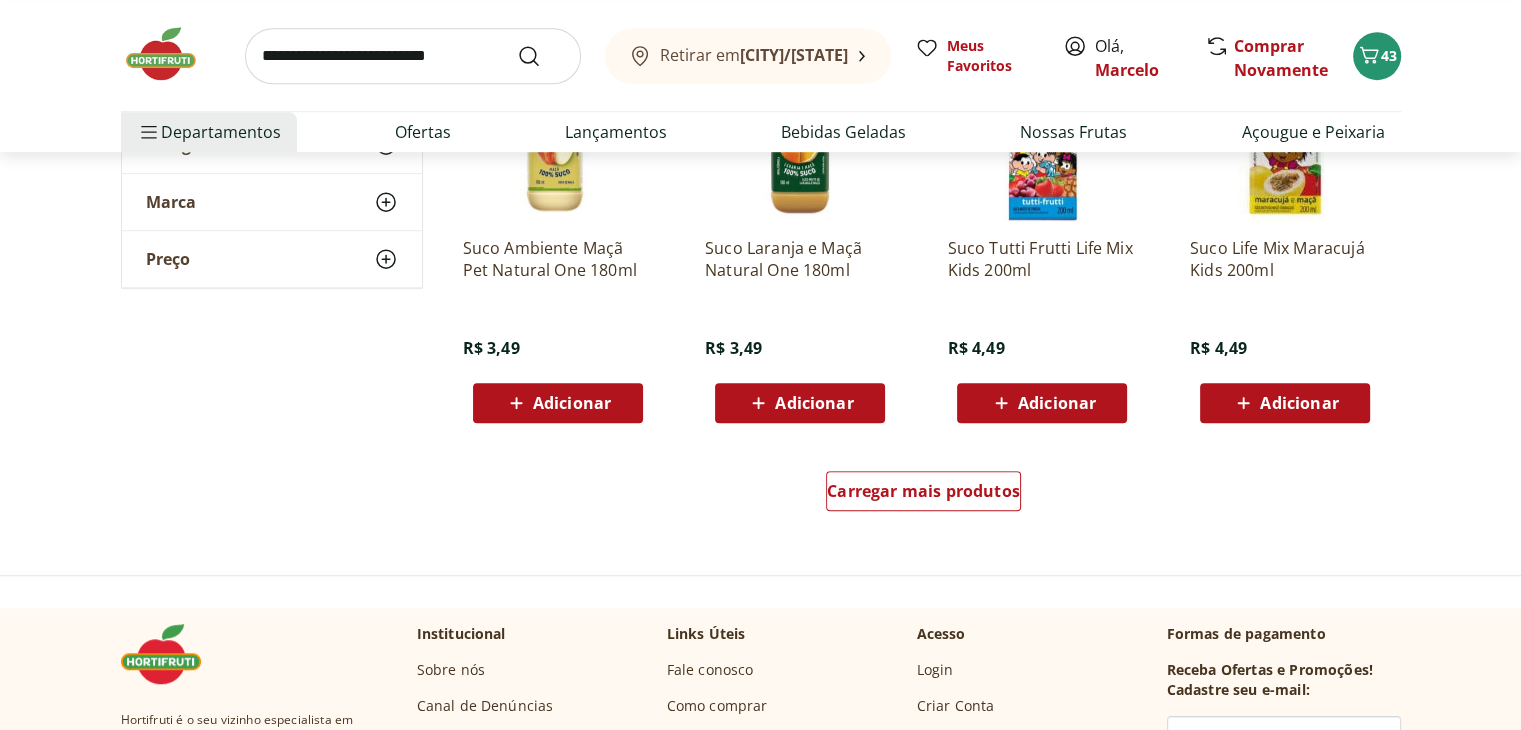 scroll, scrollTop: 1200, scrollLeft: 0, axis: vertical 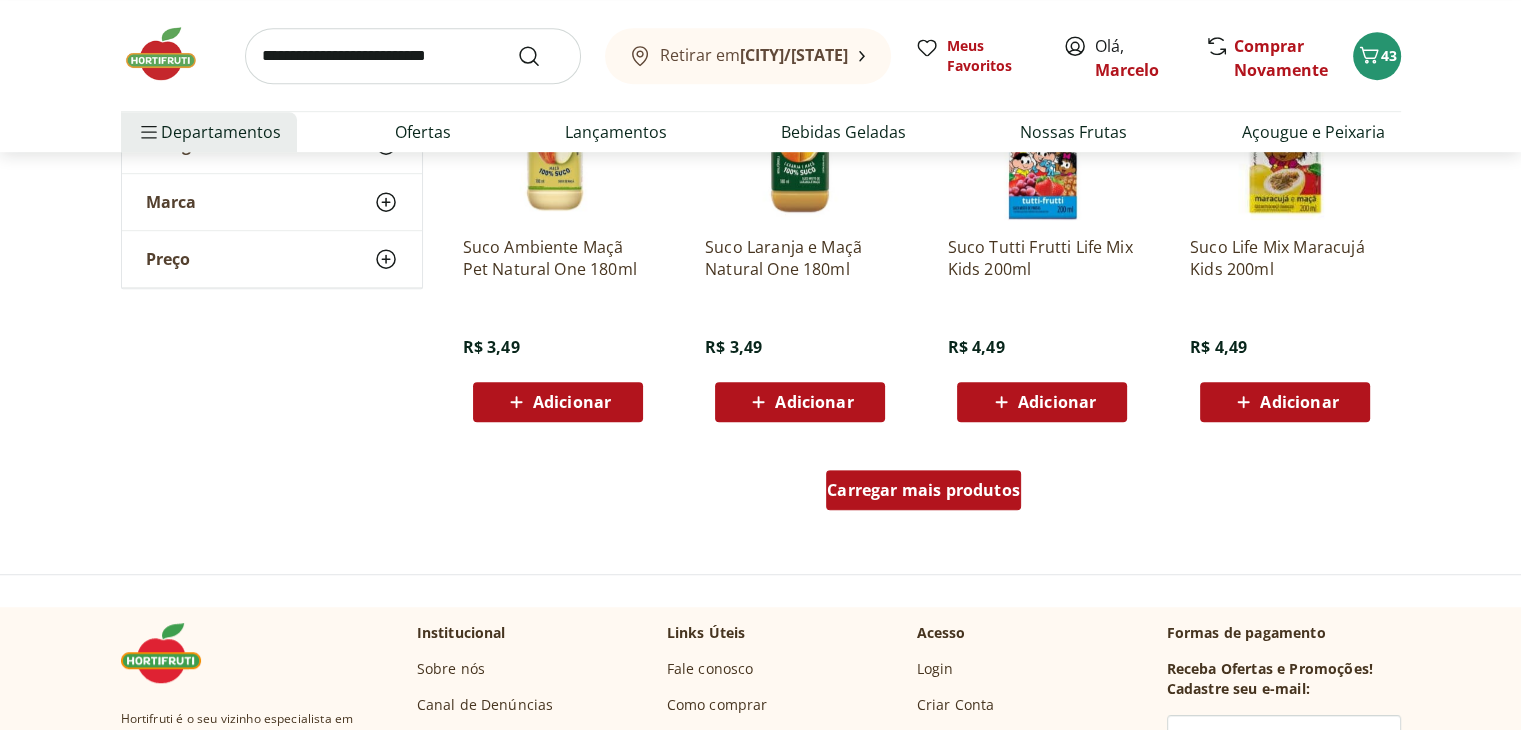 click on "Carregar mais produtos" at bounding box center (923, 490) 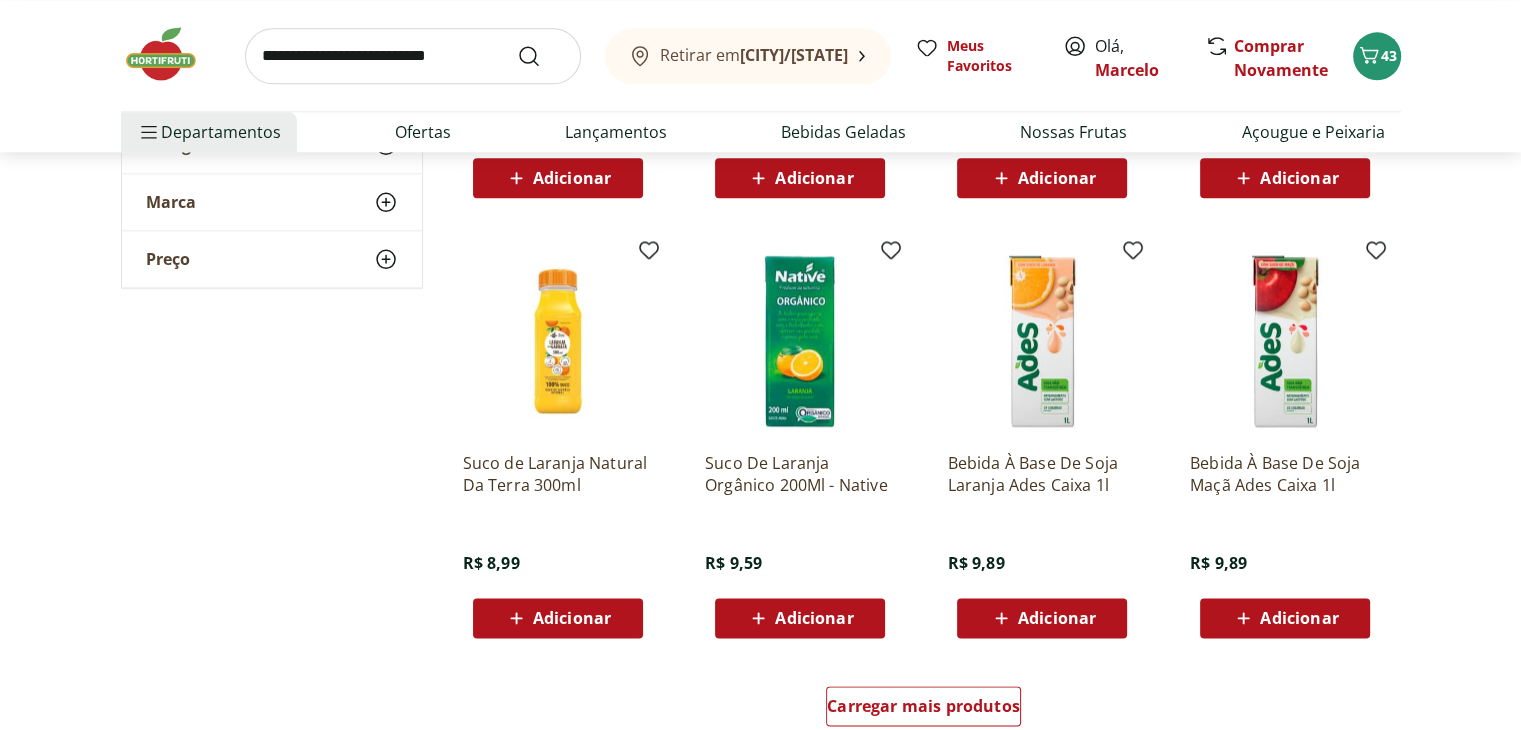 scroll, scrollTop: 2400, scrollLeft: 0, axis: vertical 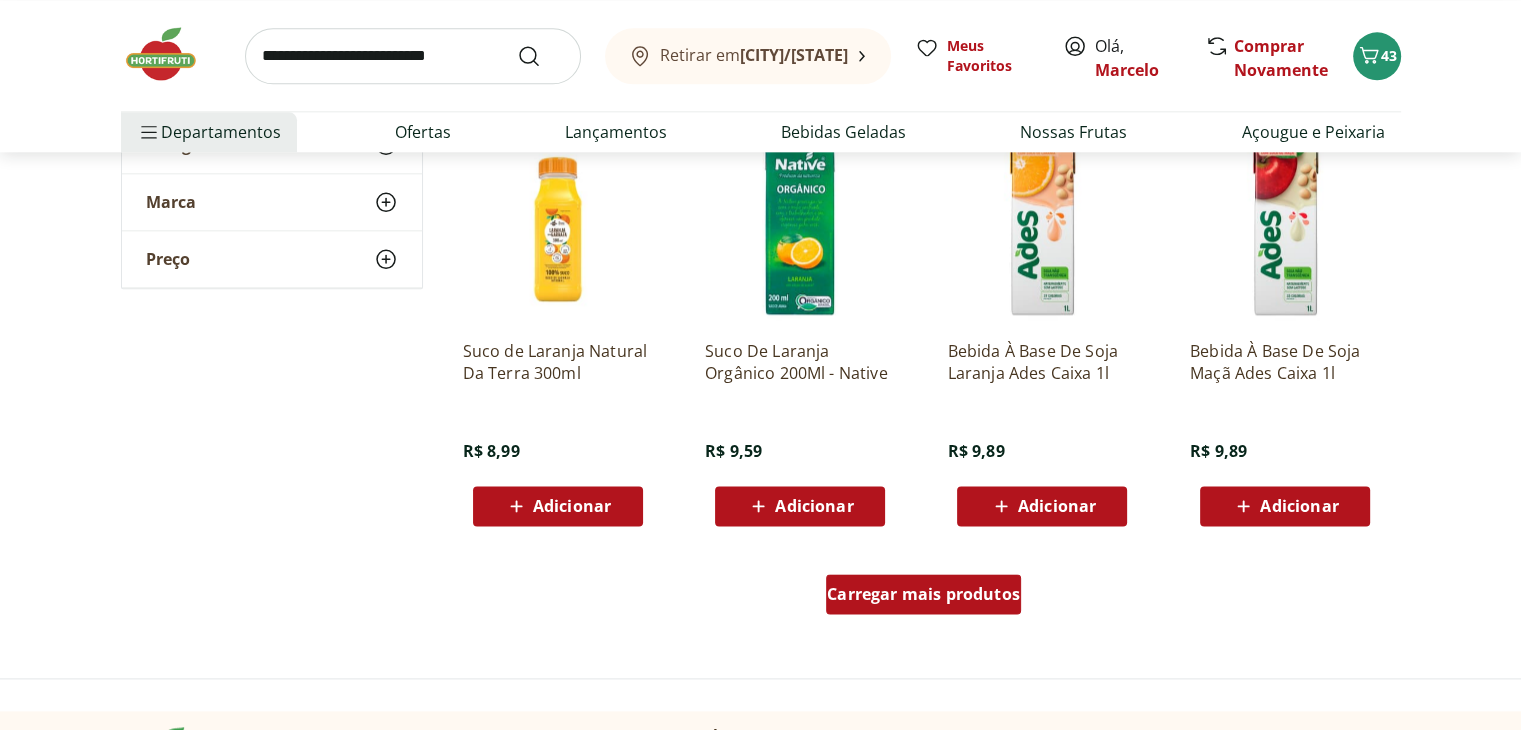 click on "Carregar mais produtos" at bounding box center (923, 594) 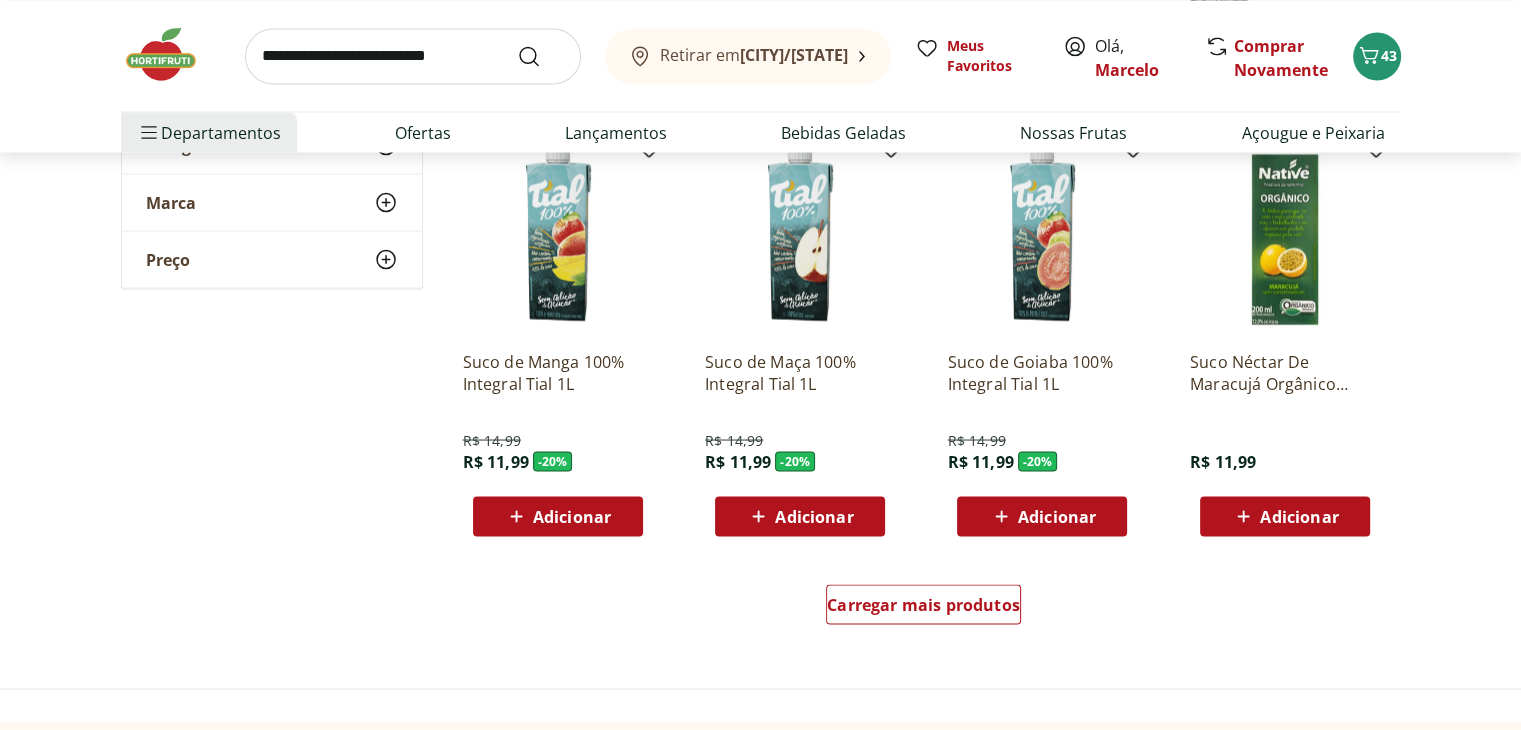 scroll, scrollTop: 3700, scrollLeft: 0, axis: vertical 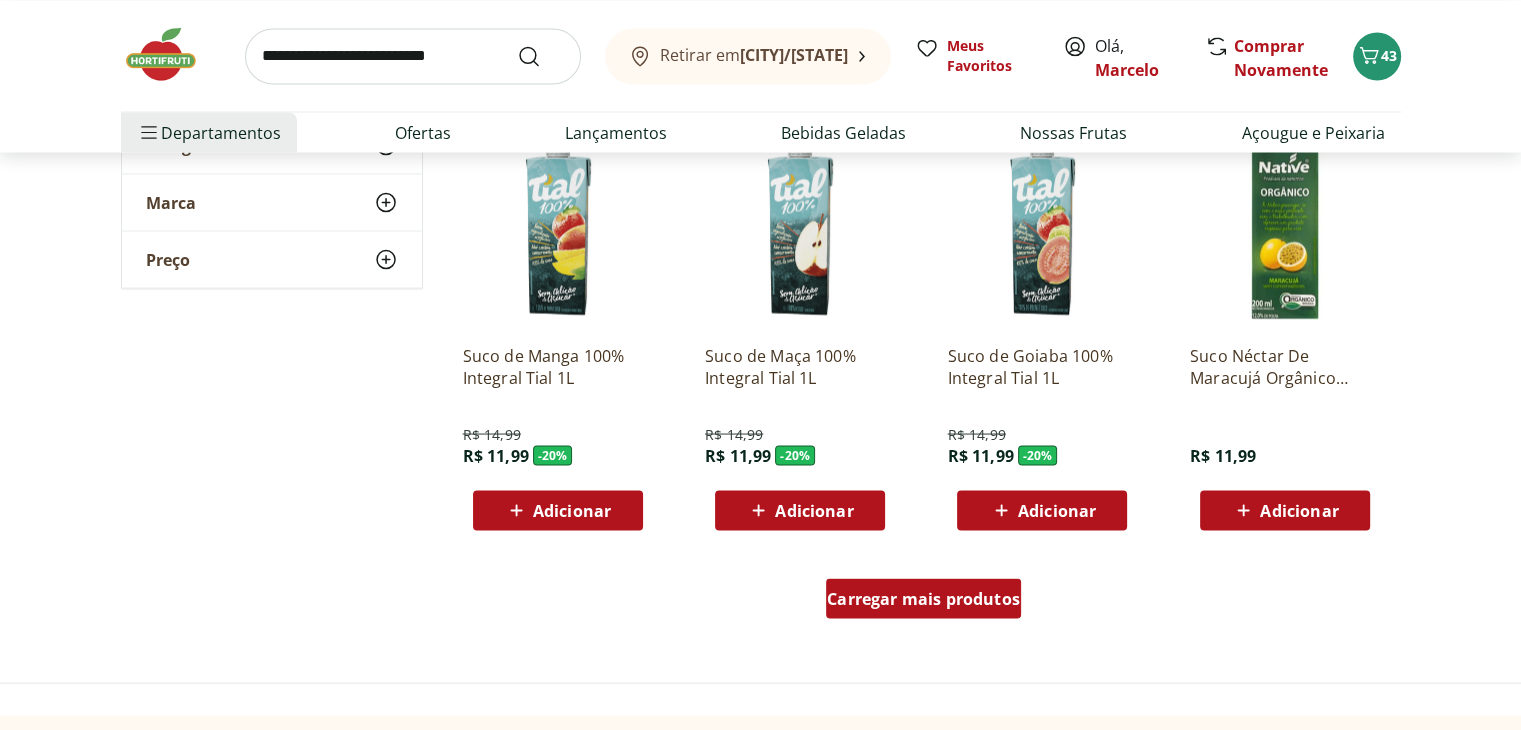 click on "Carregar mais produtos" at bounding box center (923, 598) 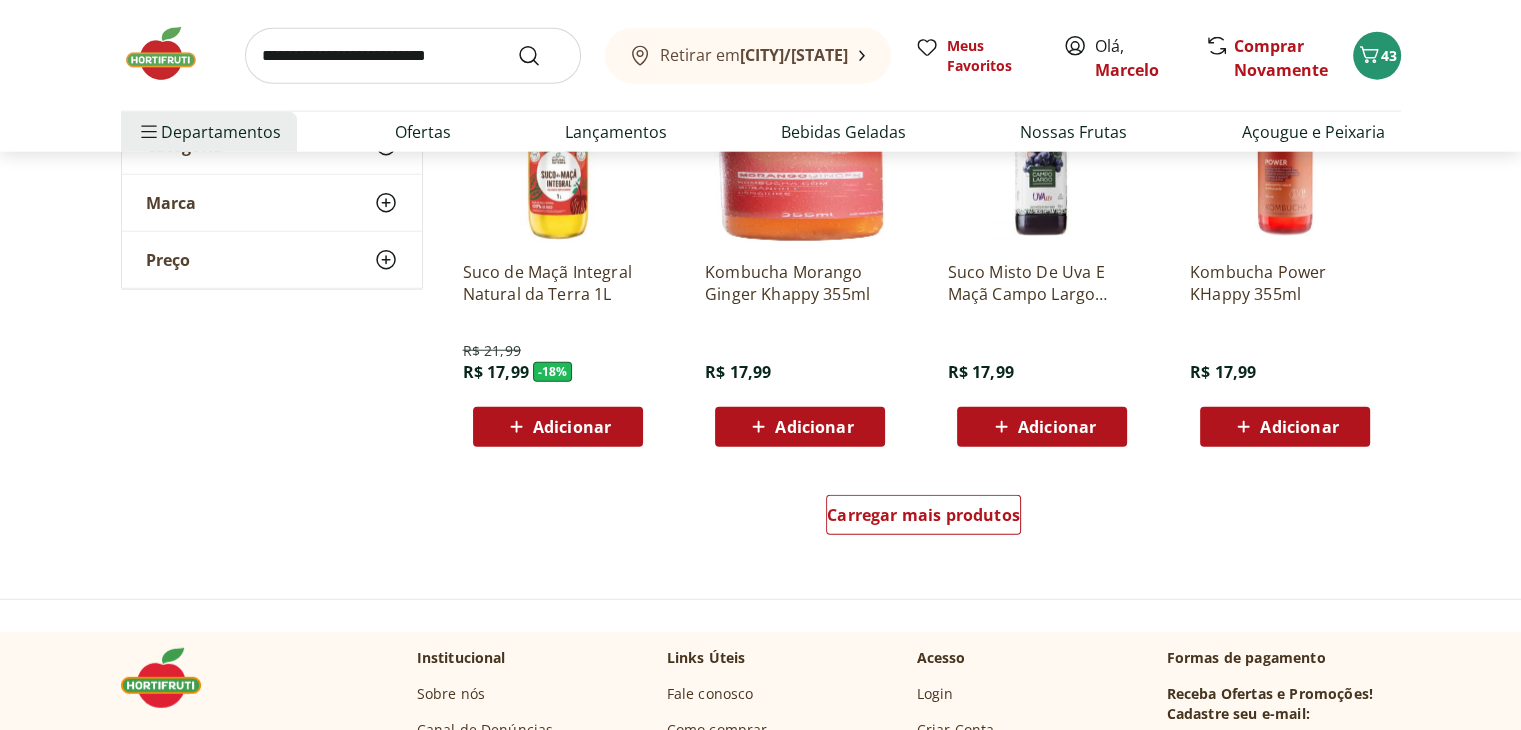 scroll, scrollTop: 5200, scrollLeft: 0, axis: vertical 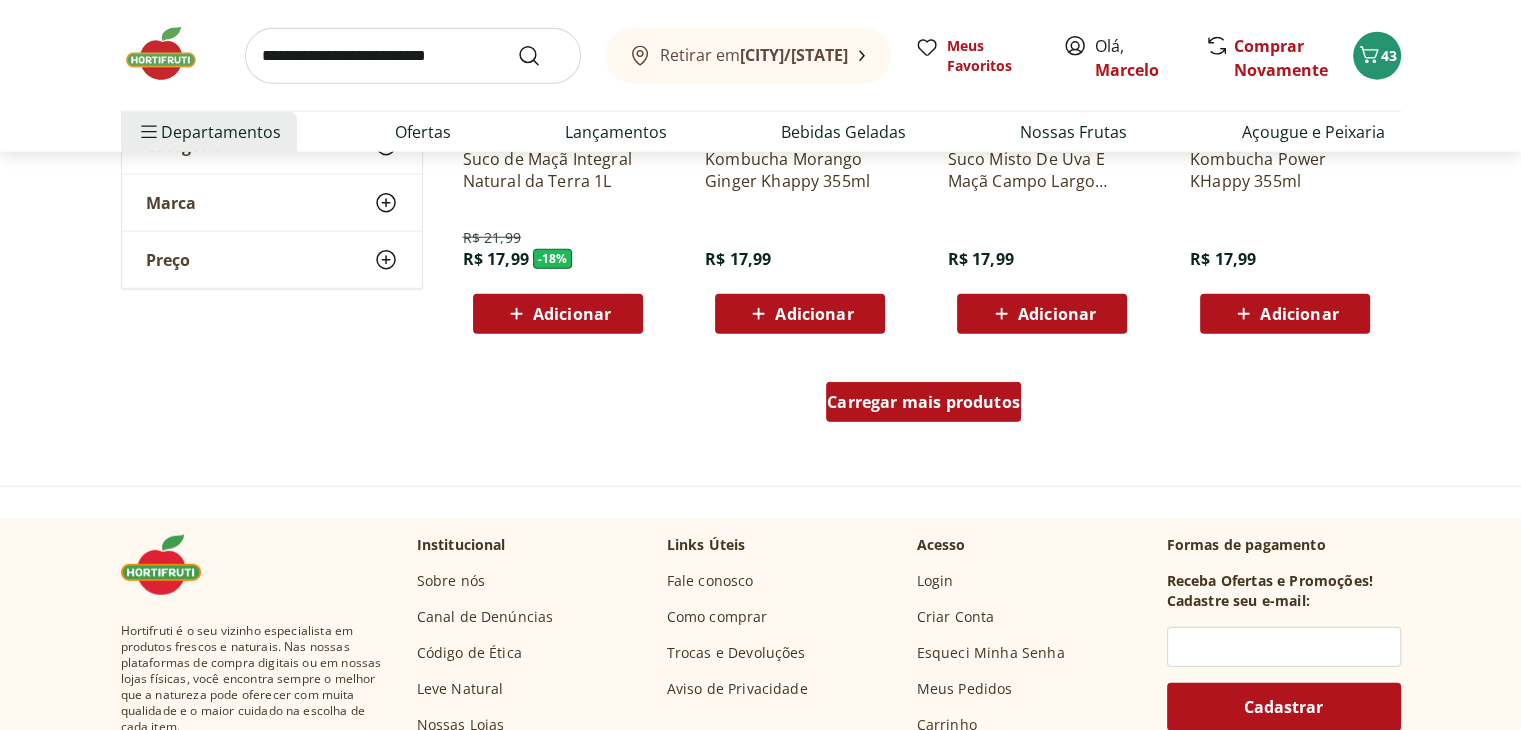 click on "Carregar mais produtos" at bounding box center (923, 402) 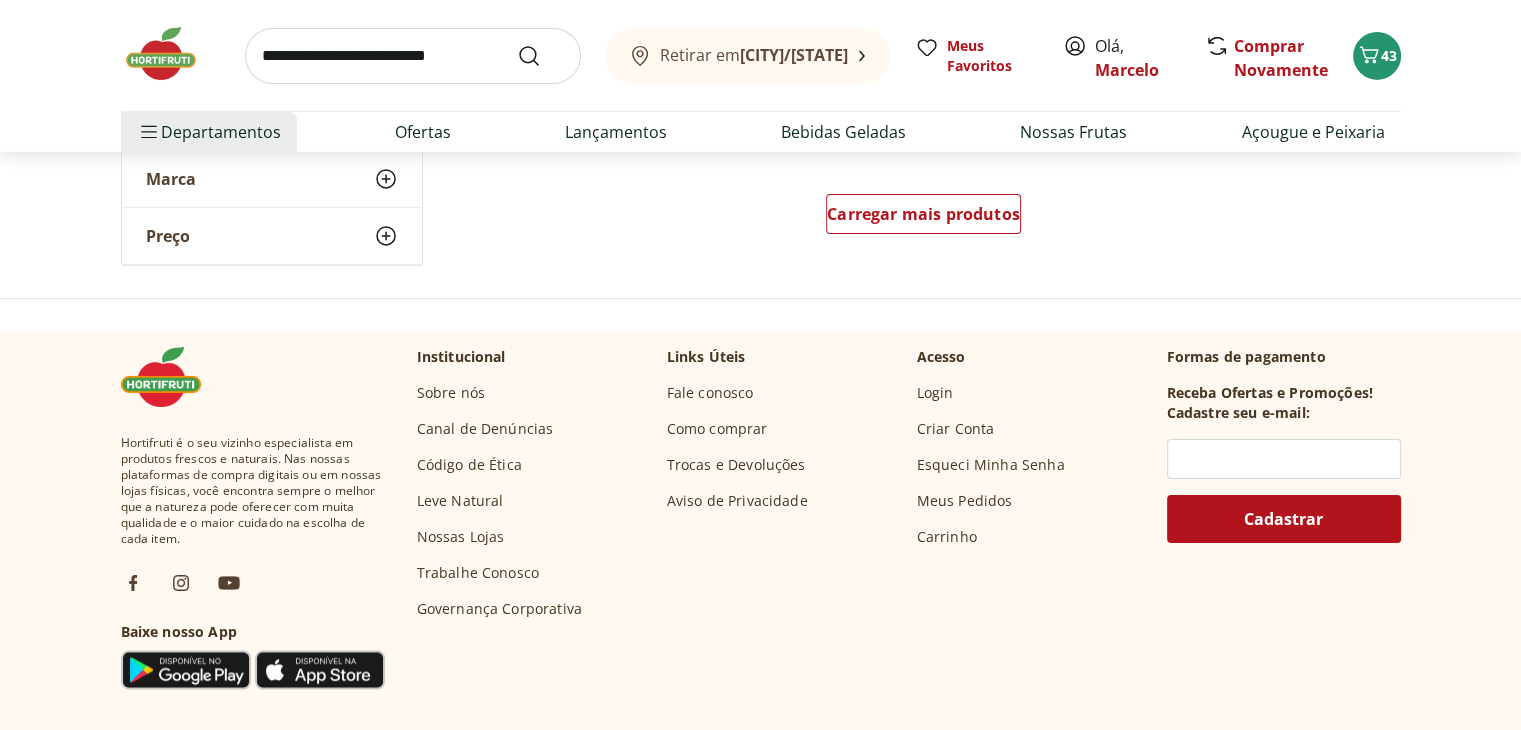 scroll, scrollTop: 6700, scrollLeft: 0, axis: vertical 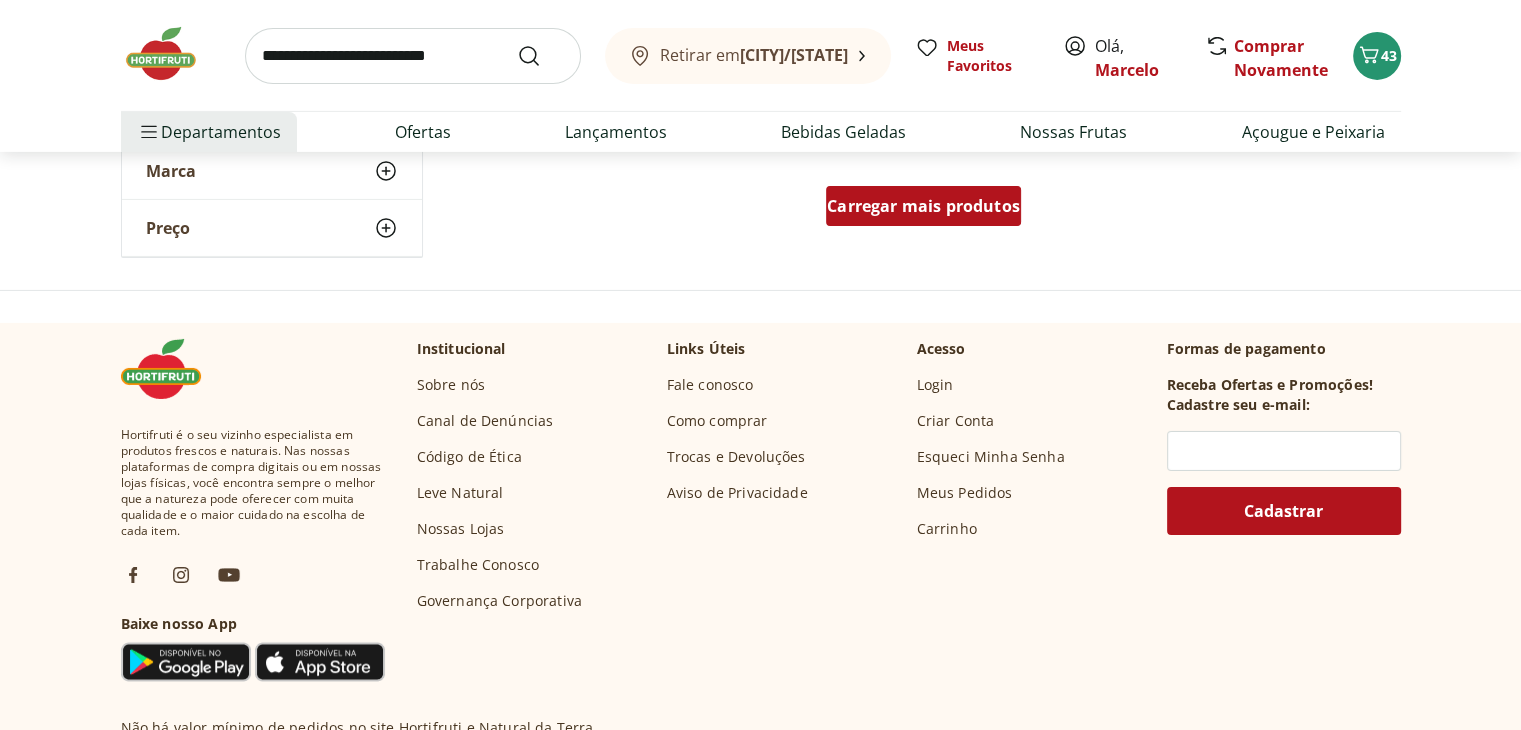 click on "Carregar mais produtos" at bounding box center (923, 206) 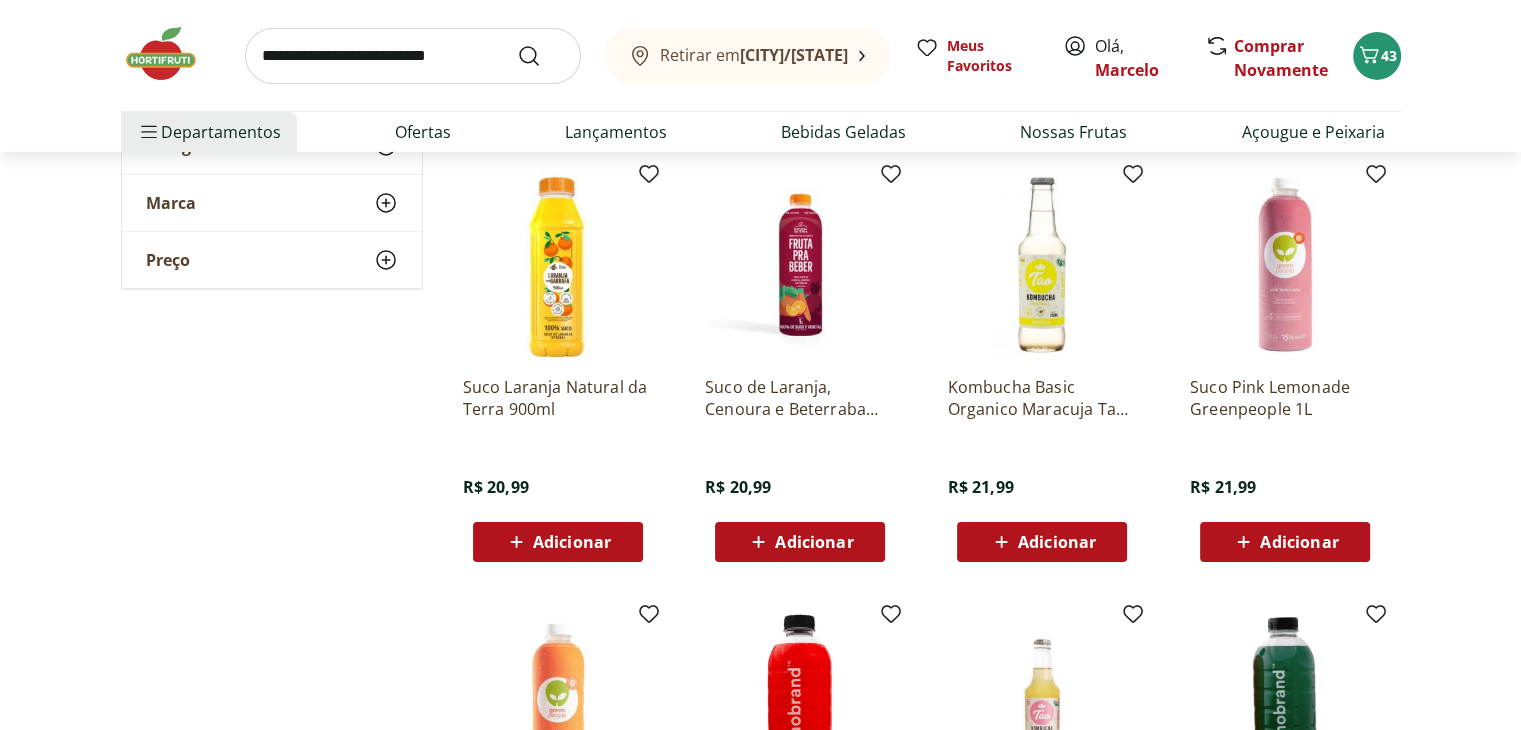 scroll, scrollTop: 7800, scrollLeft: 0, axis: vertical 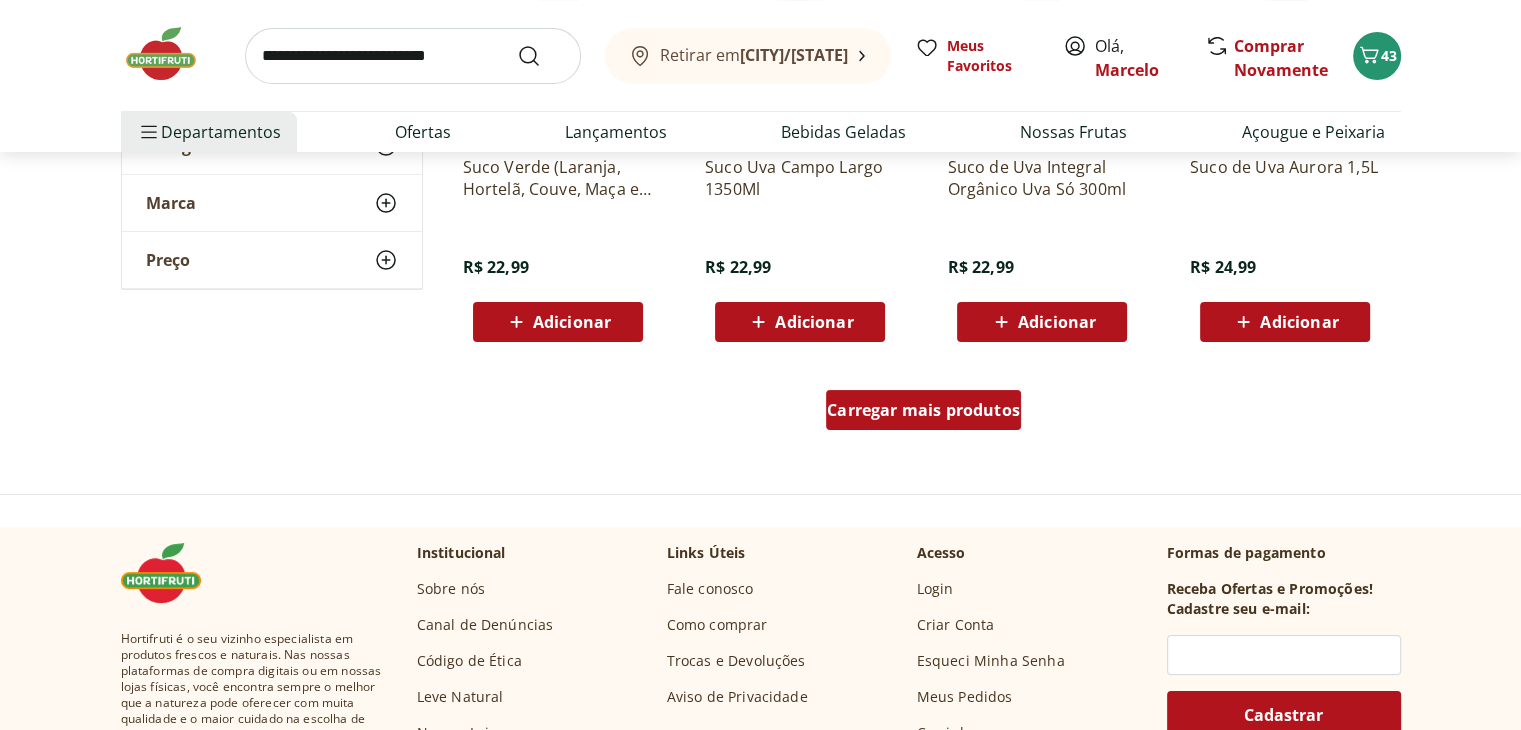 click on "Carregar mais produtos" at bounding box center (923, 410) 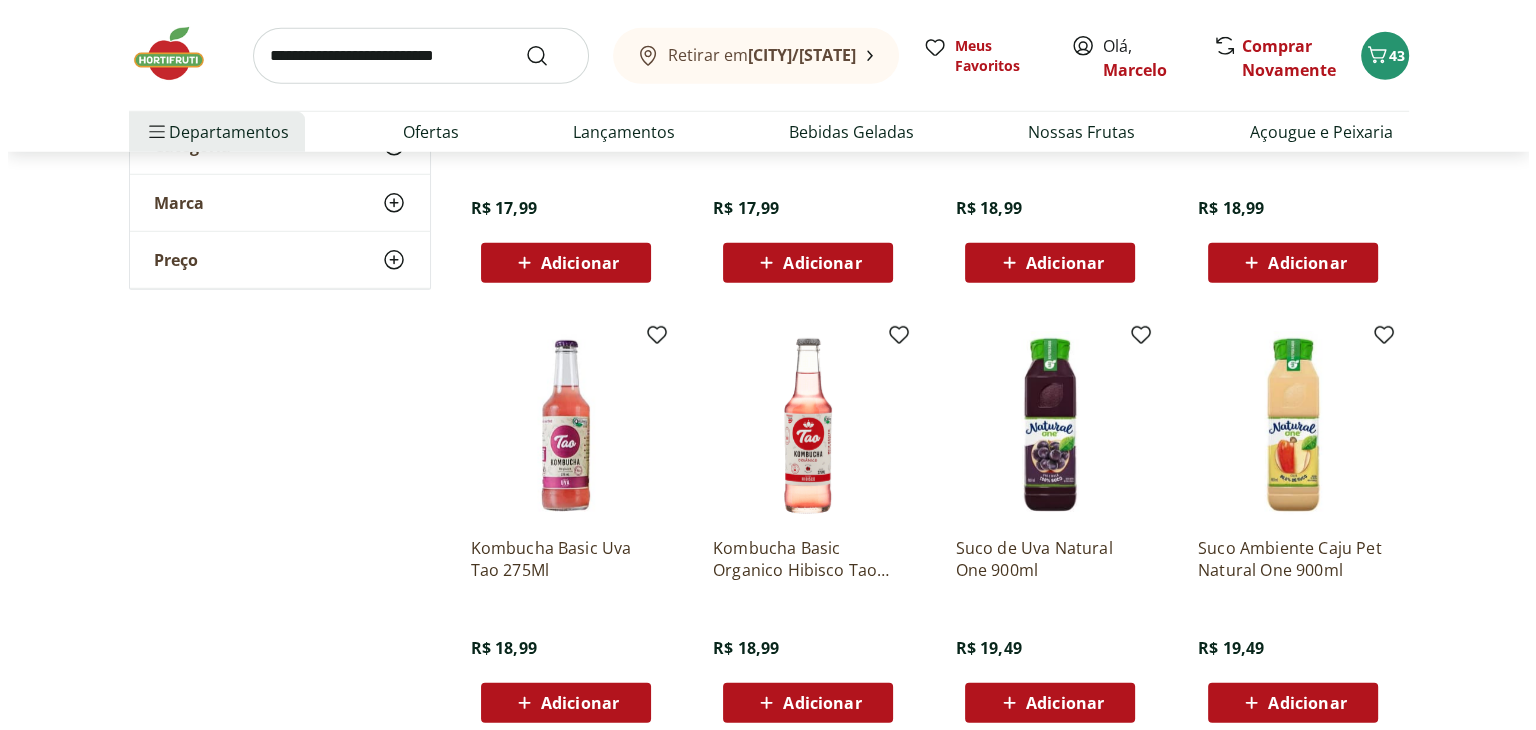 scroll, scrollTop: 5700, scrollLeft: 0, axis: vertical 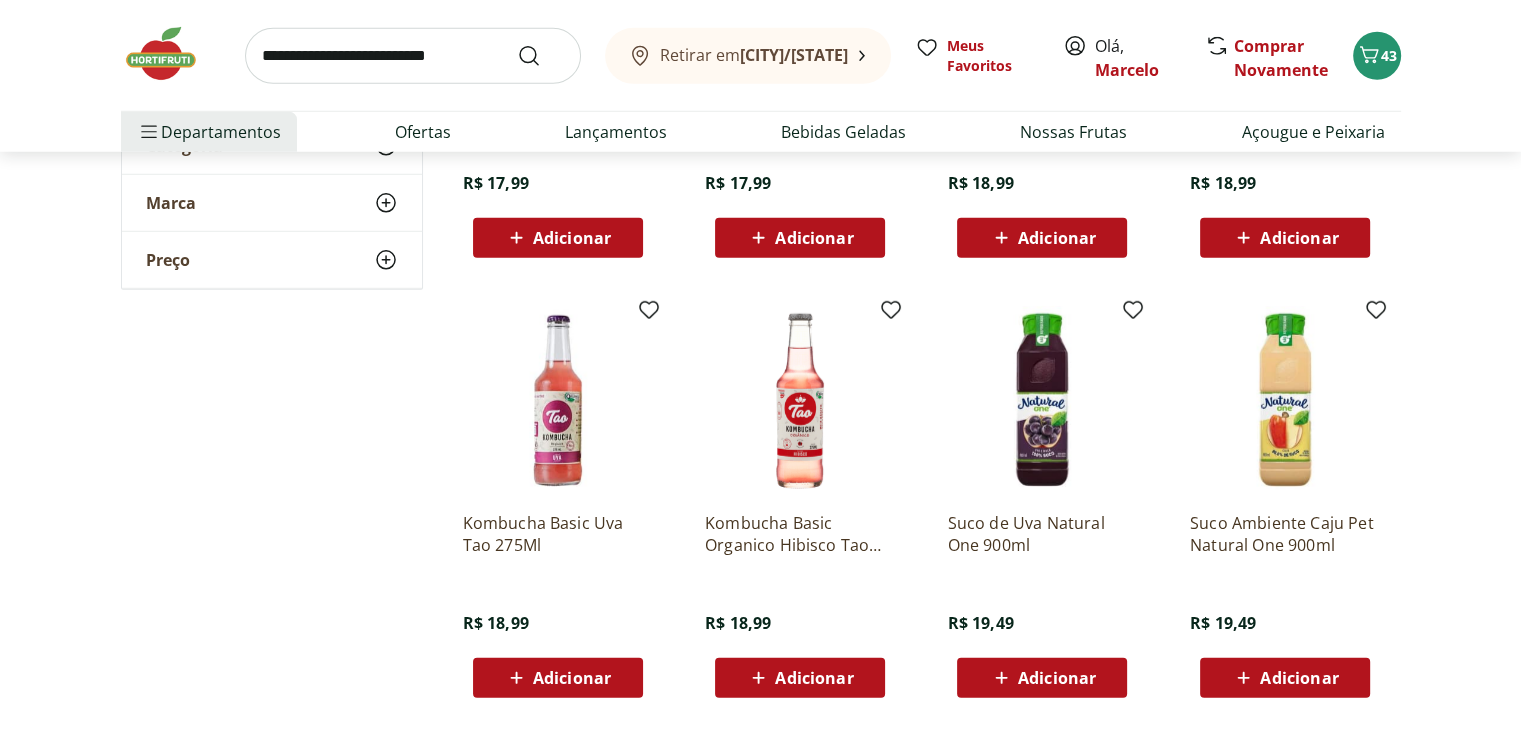 click on "Suco Ambiente Caju Pet Natural One 900ml R$ 19,49 Adicionar" at bounding box center (1285, 597) 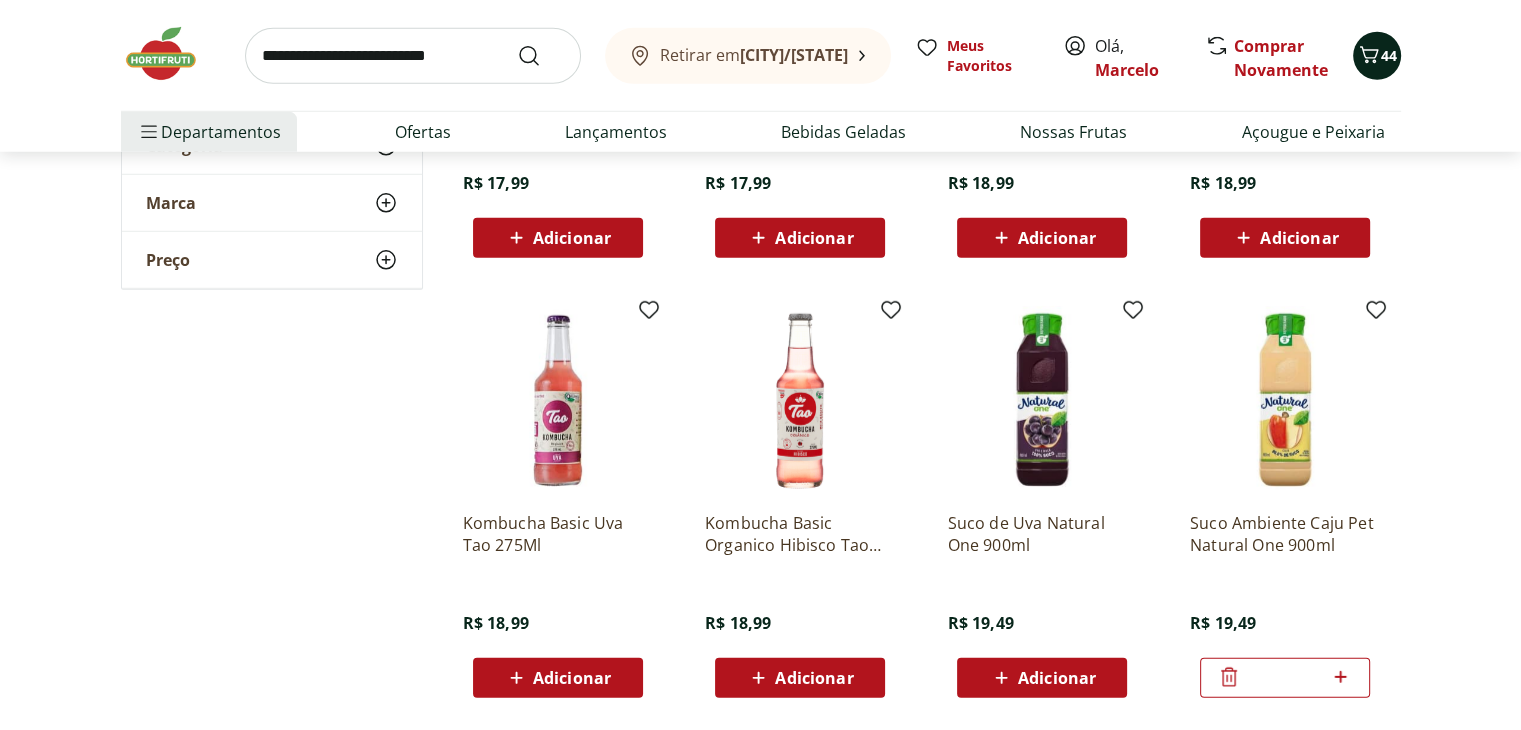 click 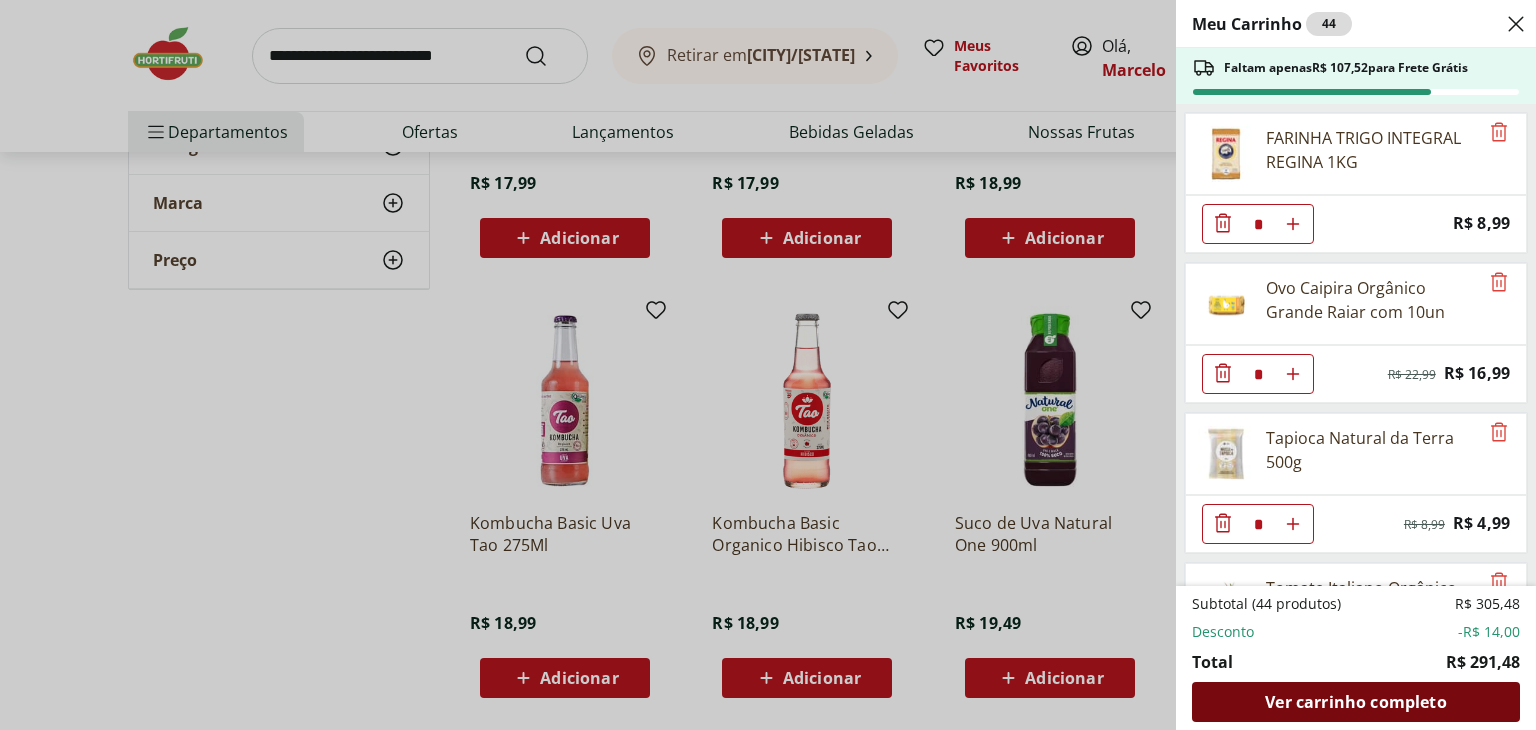 click on "Ver carrinho completo" at bounding box center (1355, 702) 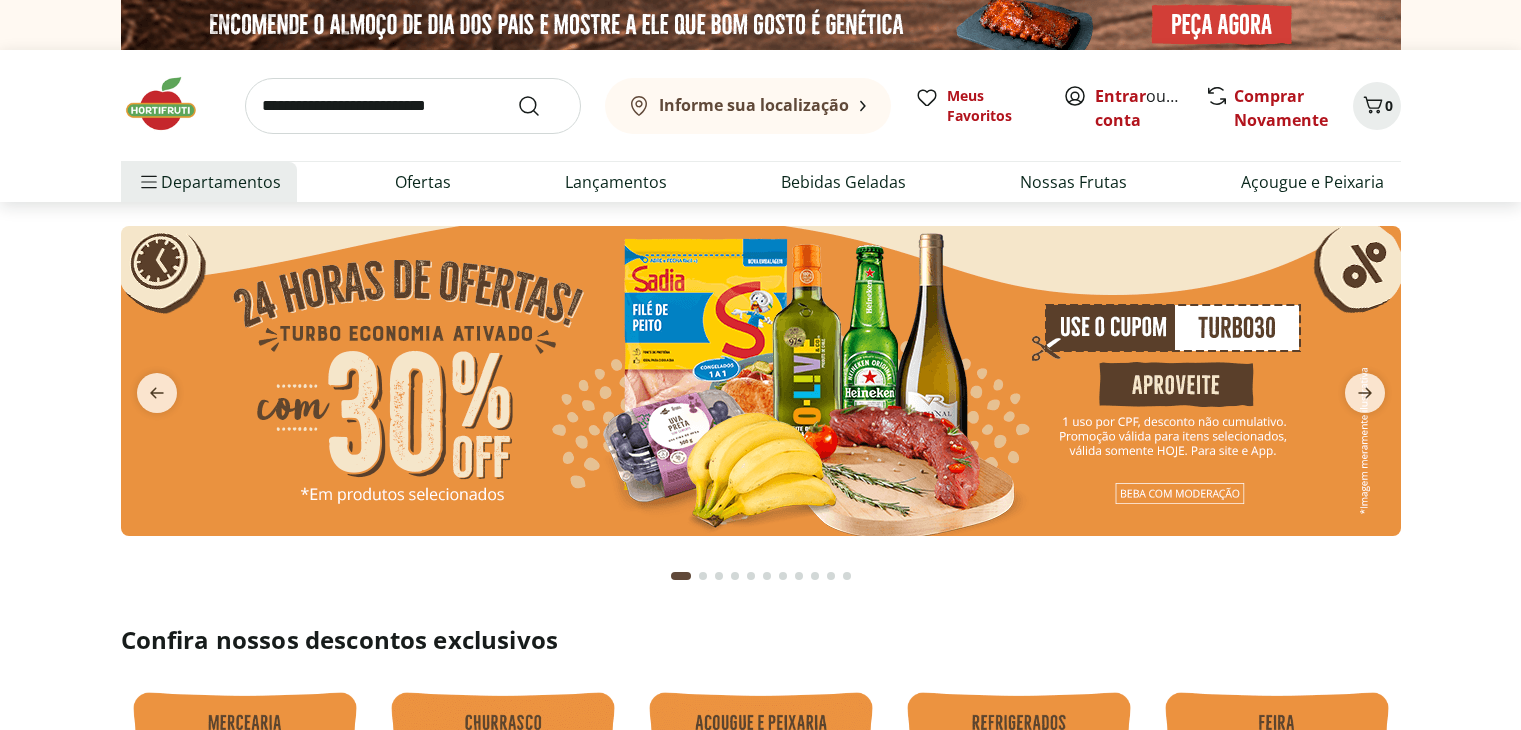 scroll, scrollTop: 0, scrollLeft: 0, axis: both 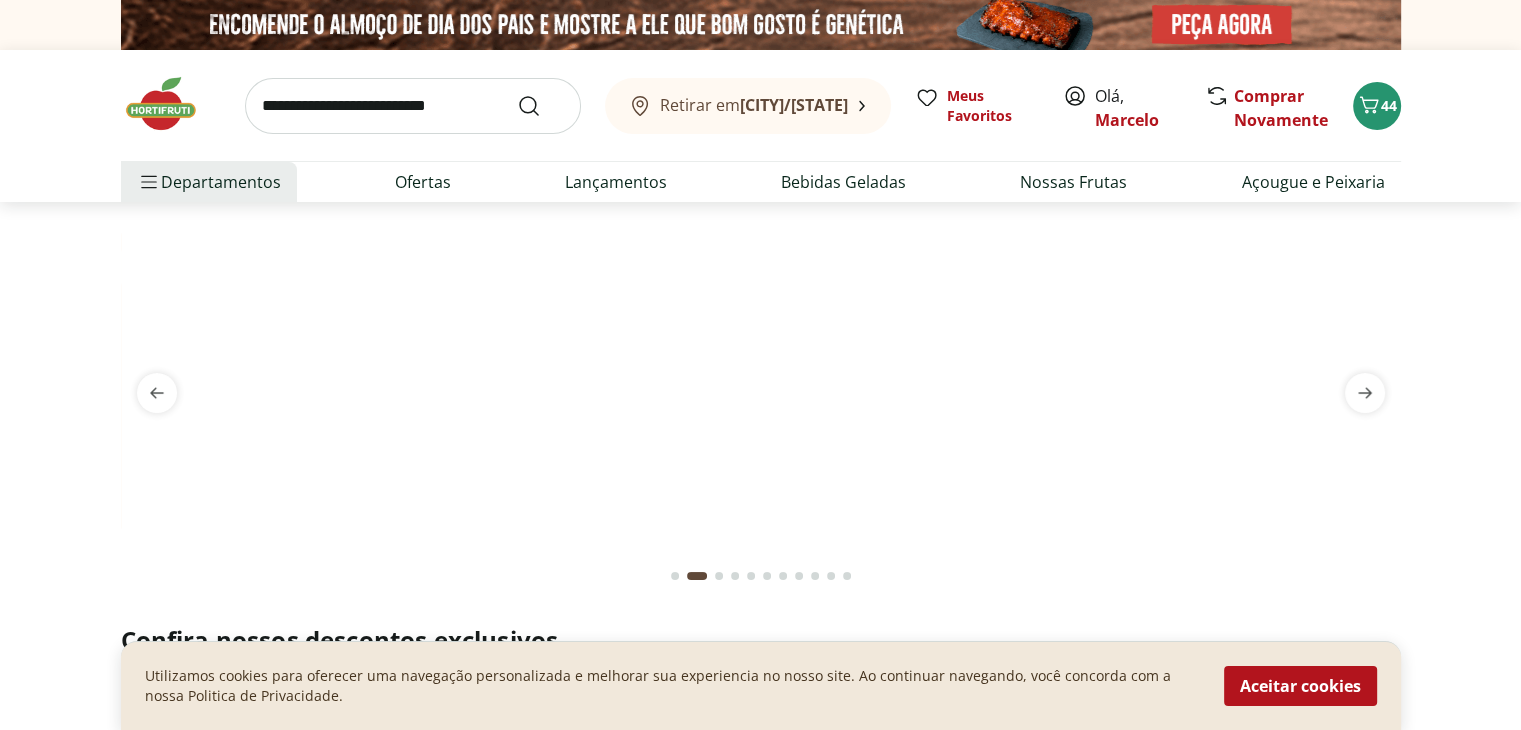 type on "*" 